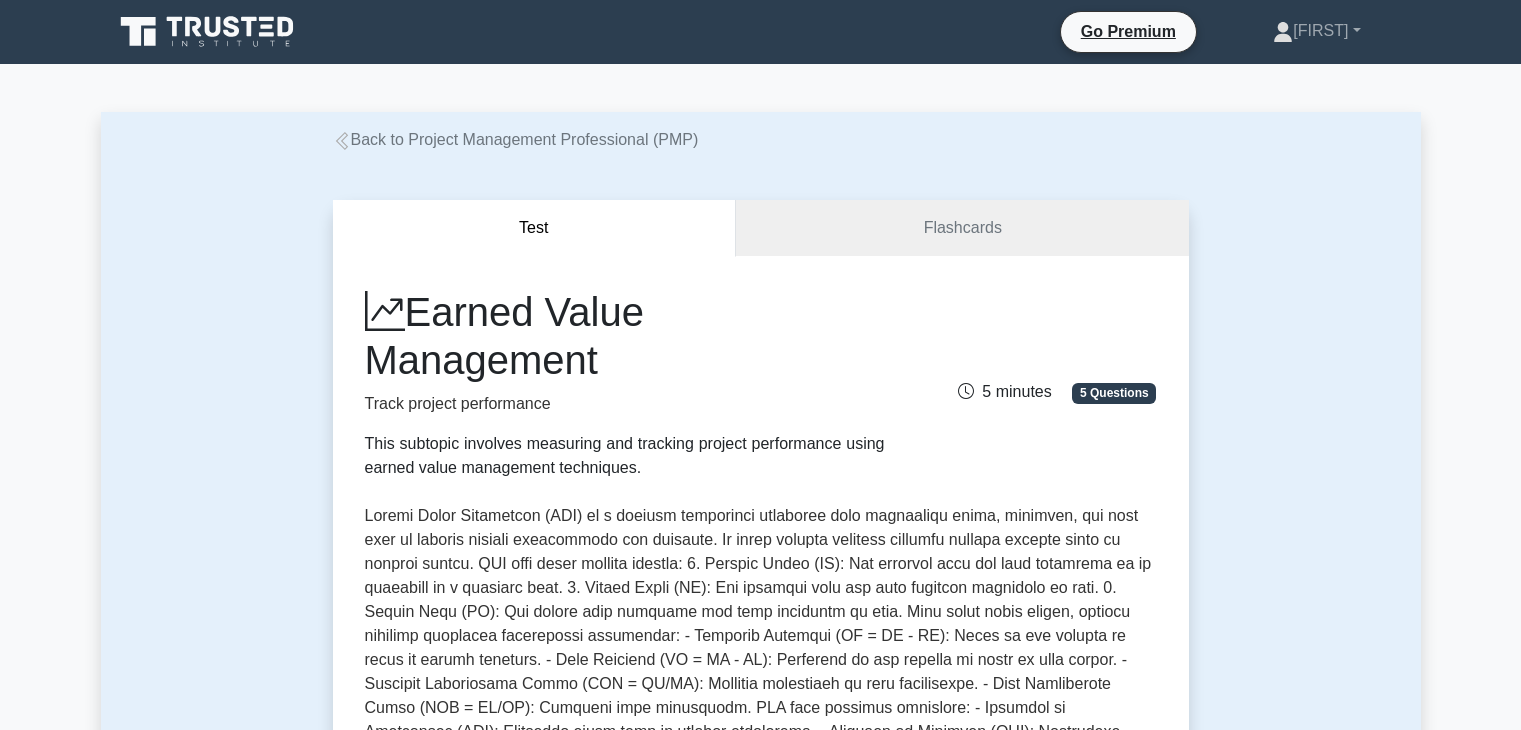 scroll, scrollTop: 0, scrollLeft: 0, axis: both 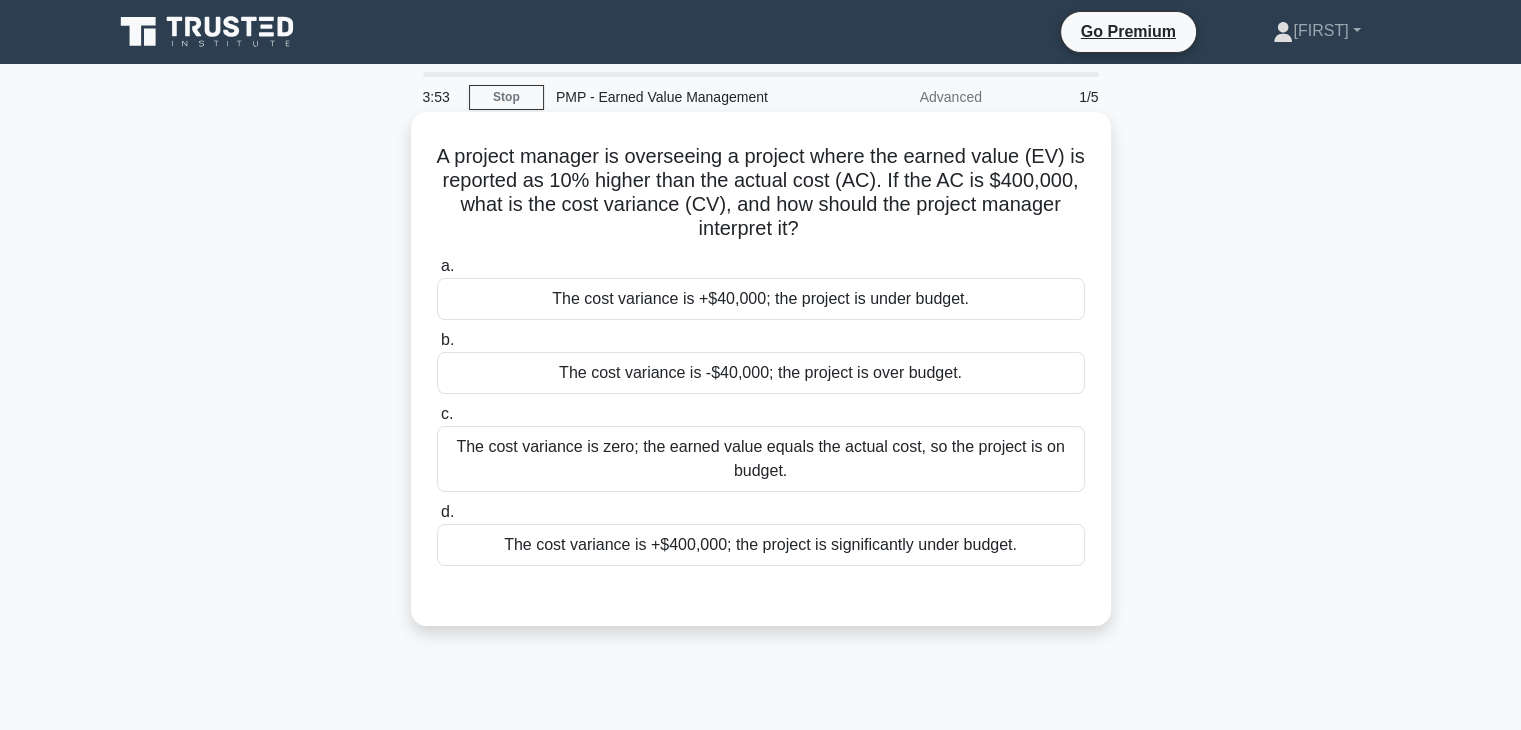 click on "The cost variance is +$40,000; the project is under budget." at bounding box center [761, 299] 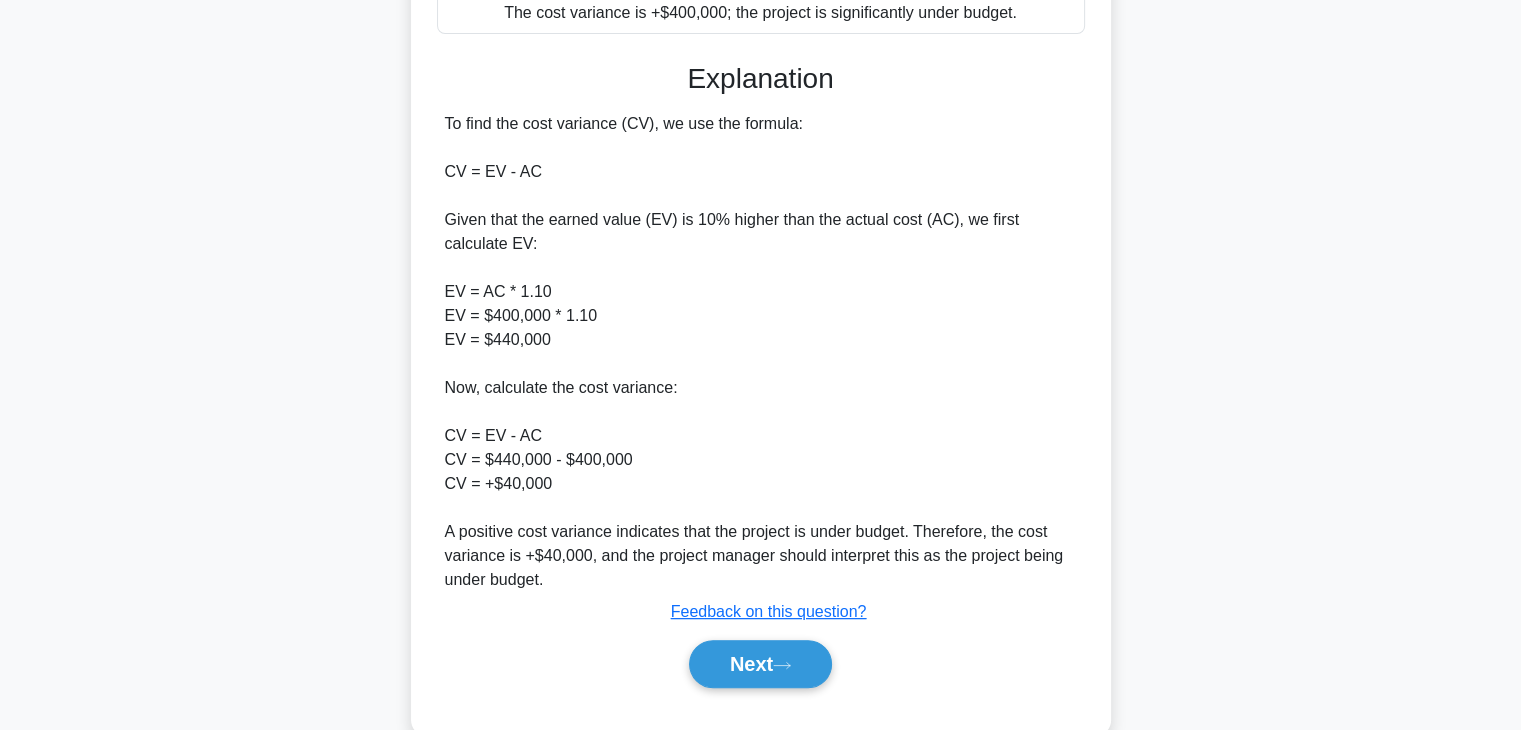 scroll, scrollTop: 574, scrollLeft: 0, axis: vertical 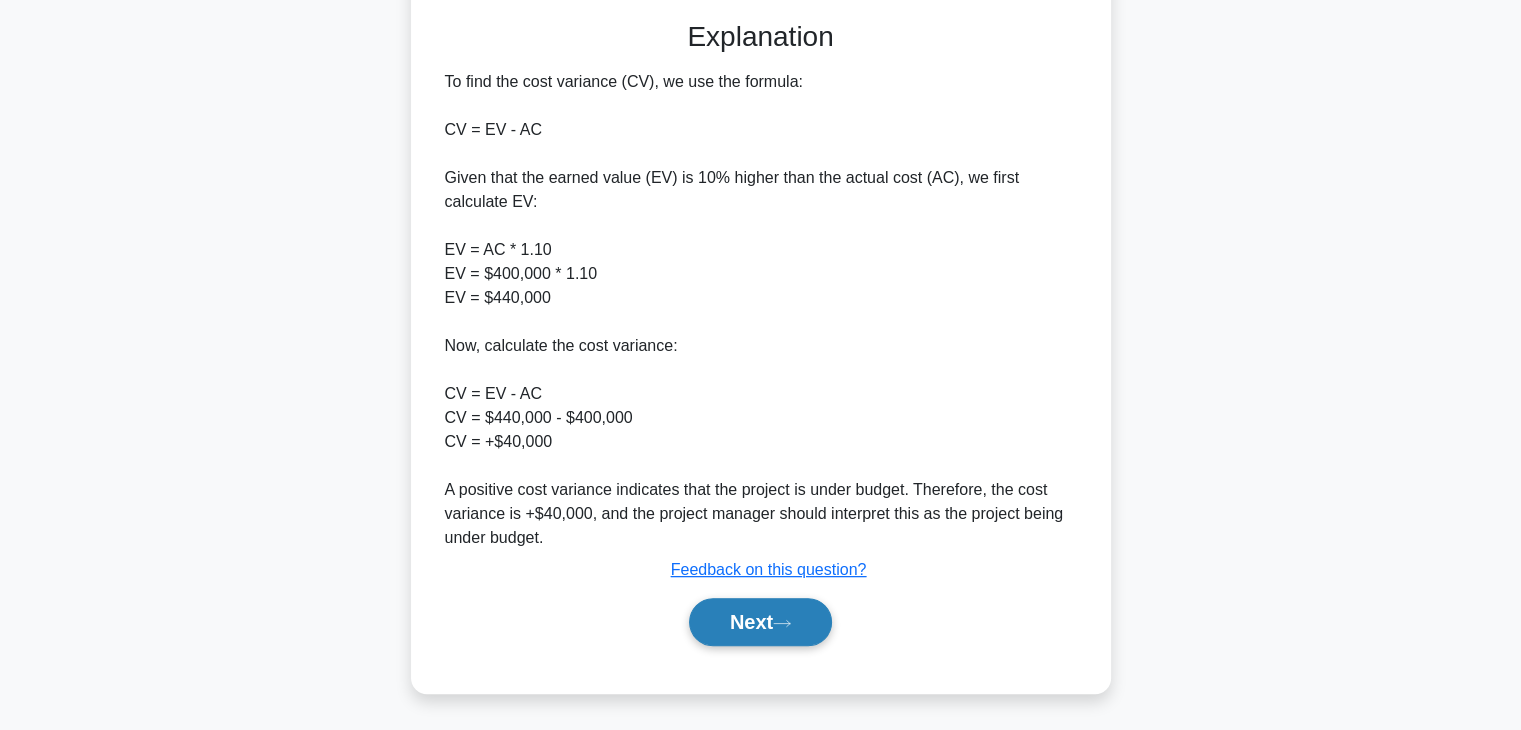 click on "Next" at bounding box center (760, 622) 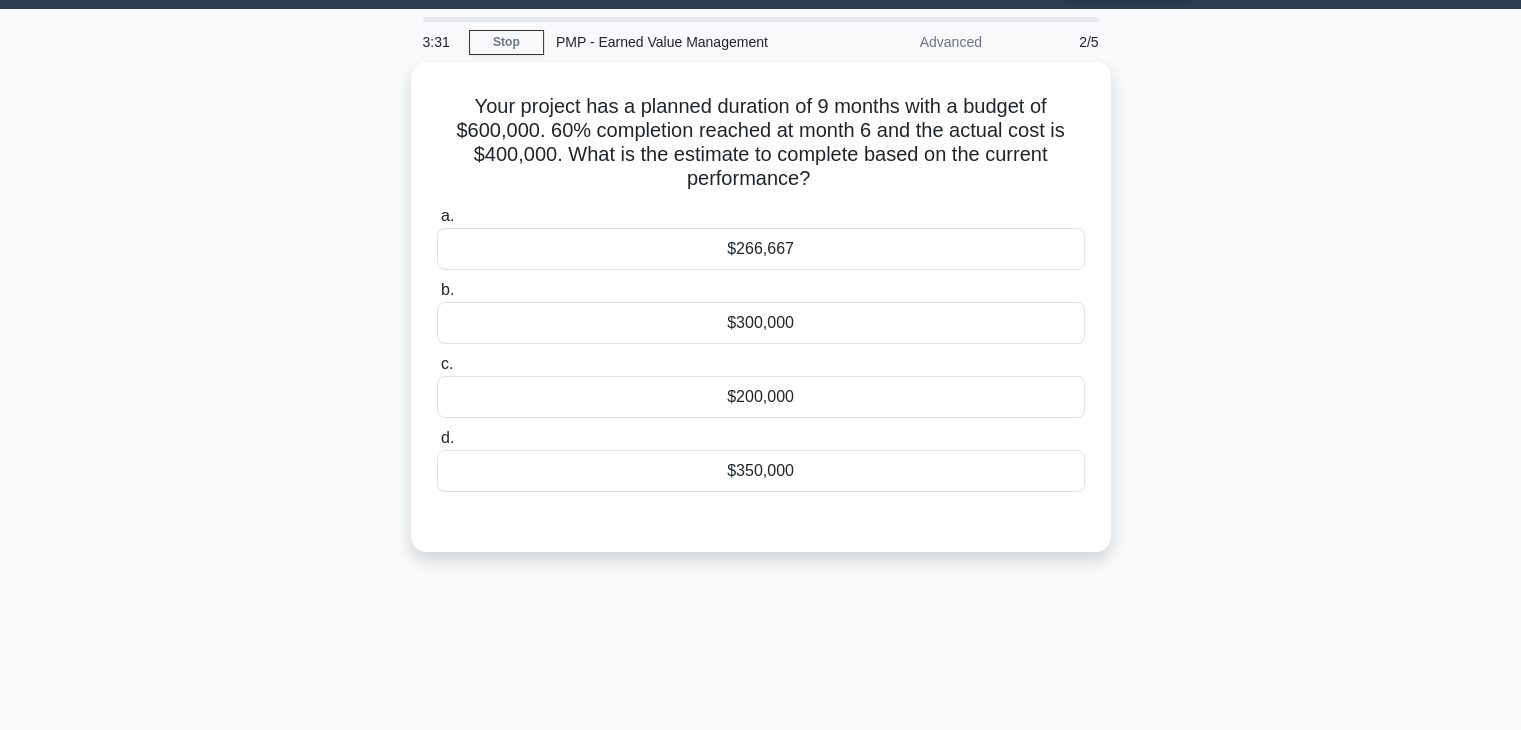 scroll, scrollTop: 0, scrollLeft: 0, axis: both 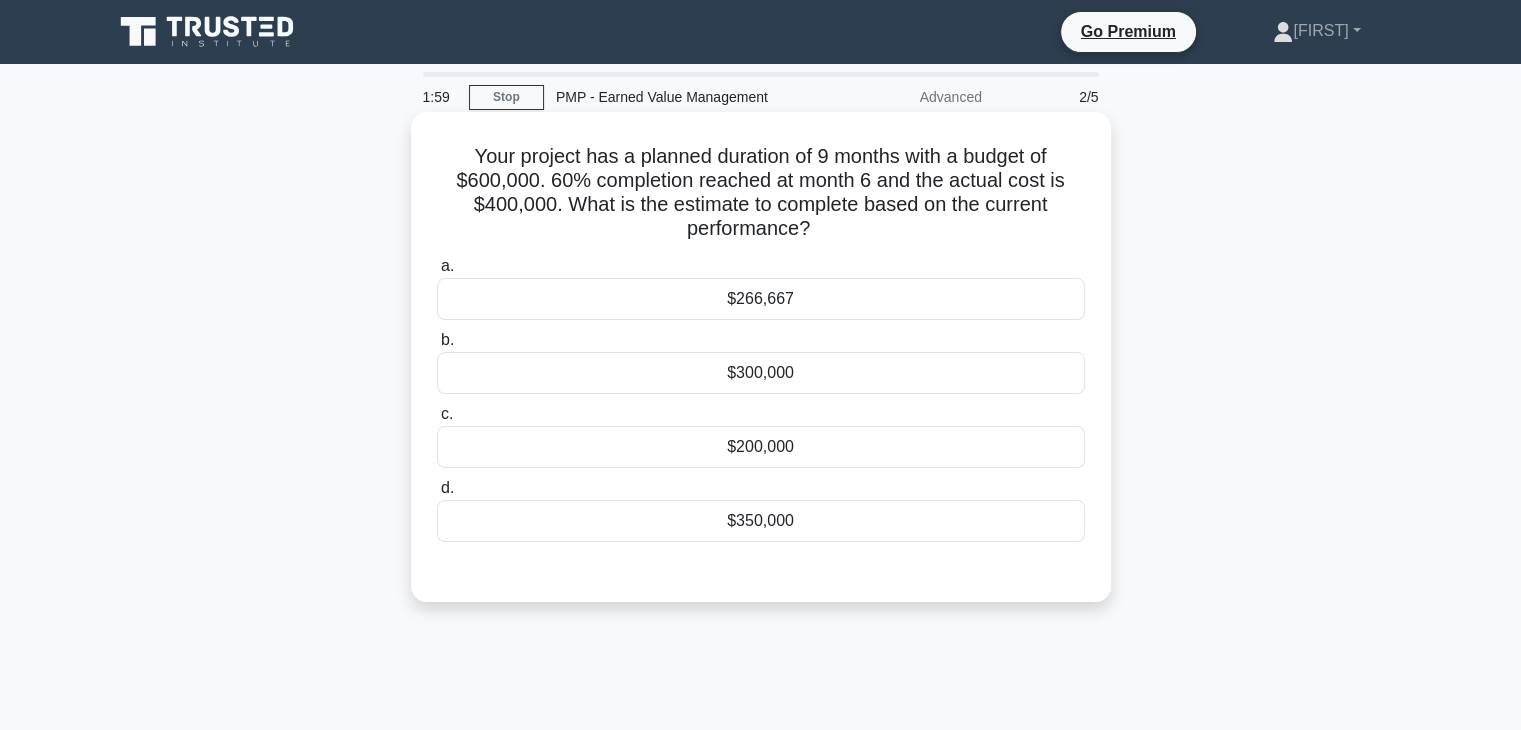 click on "$266,667" at bounding box center [761, 299] 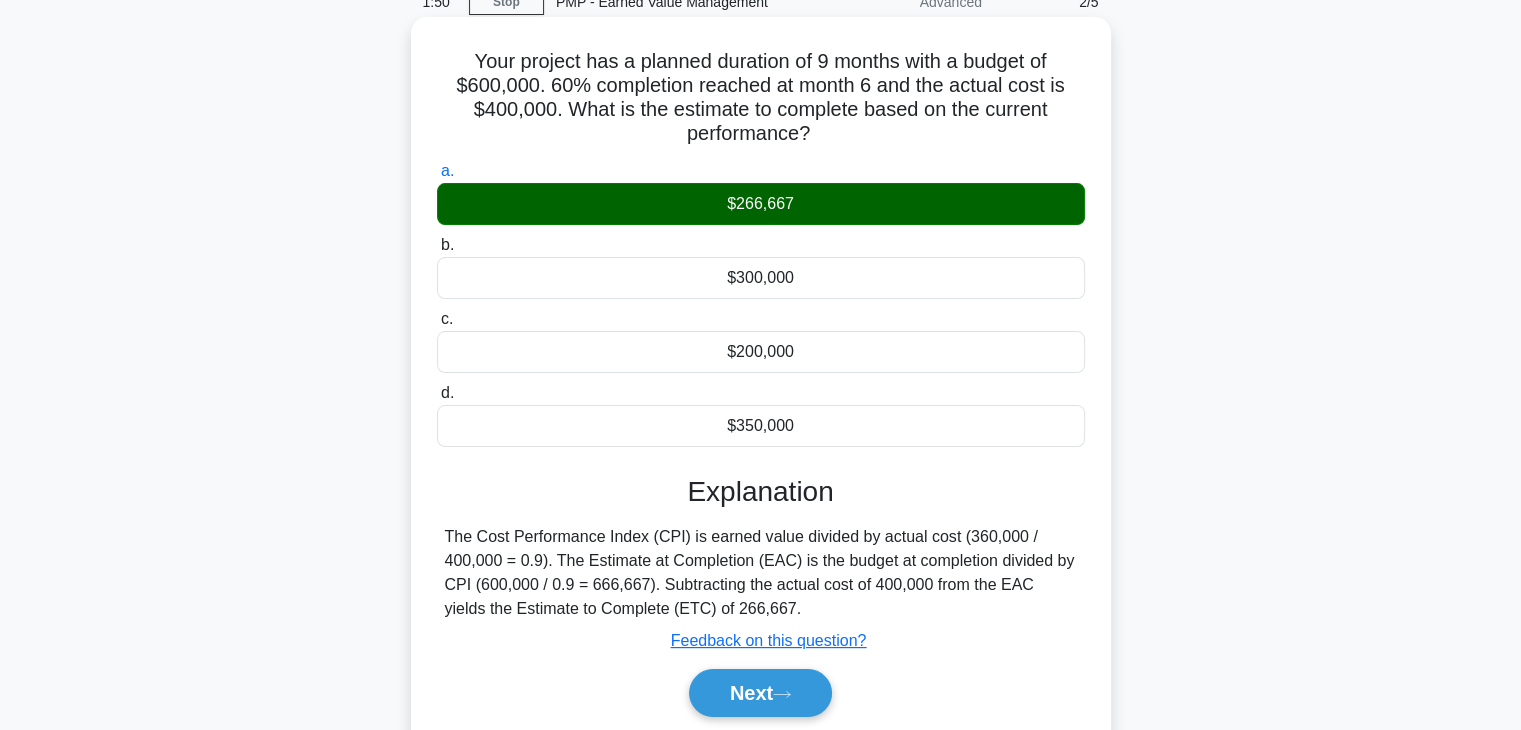 scroll, scrollTop: 96, scrollLeft: 0, axis: vertical 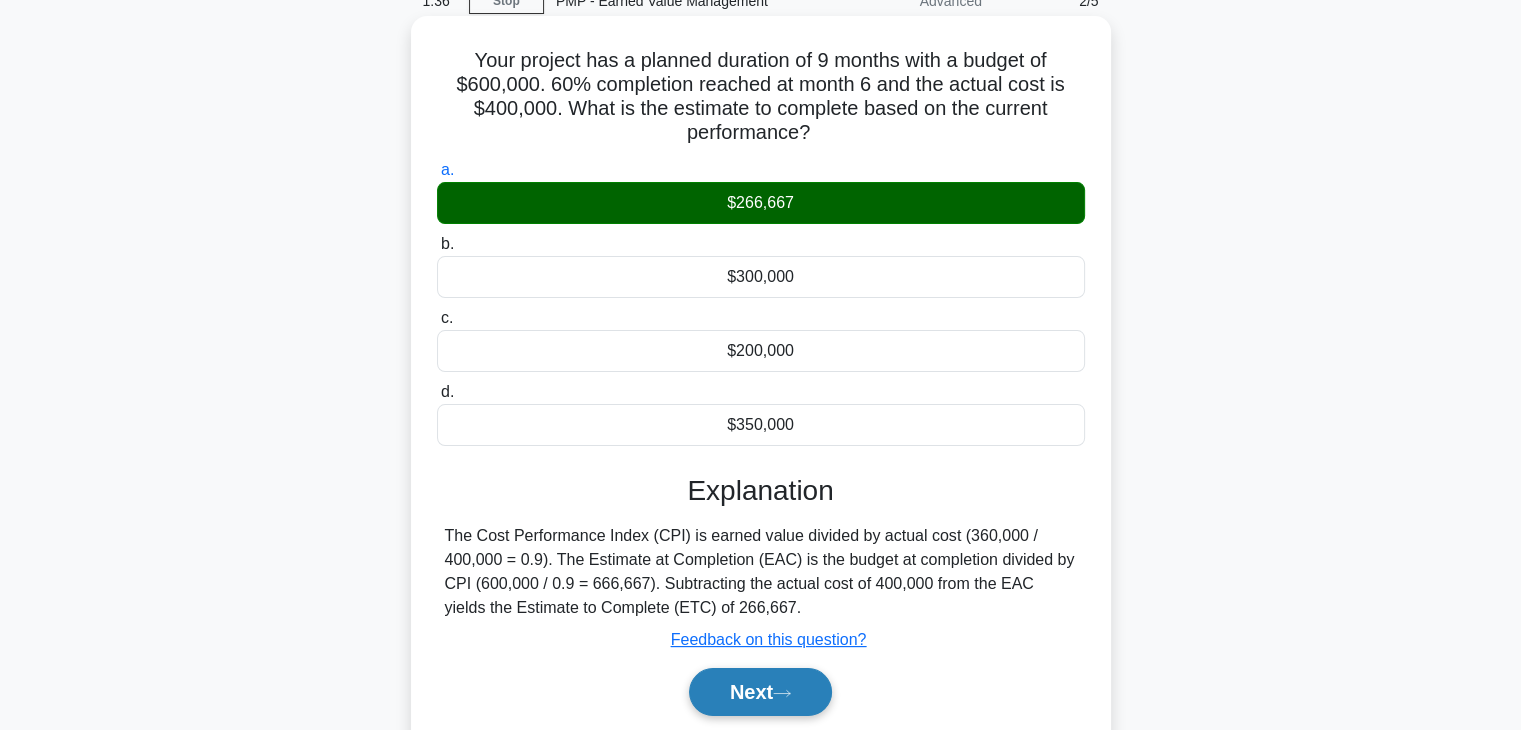 click on "Next" at bounding box center (760, 692) 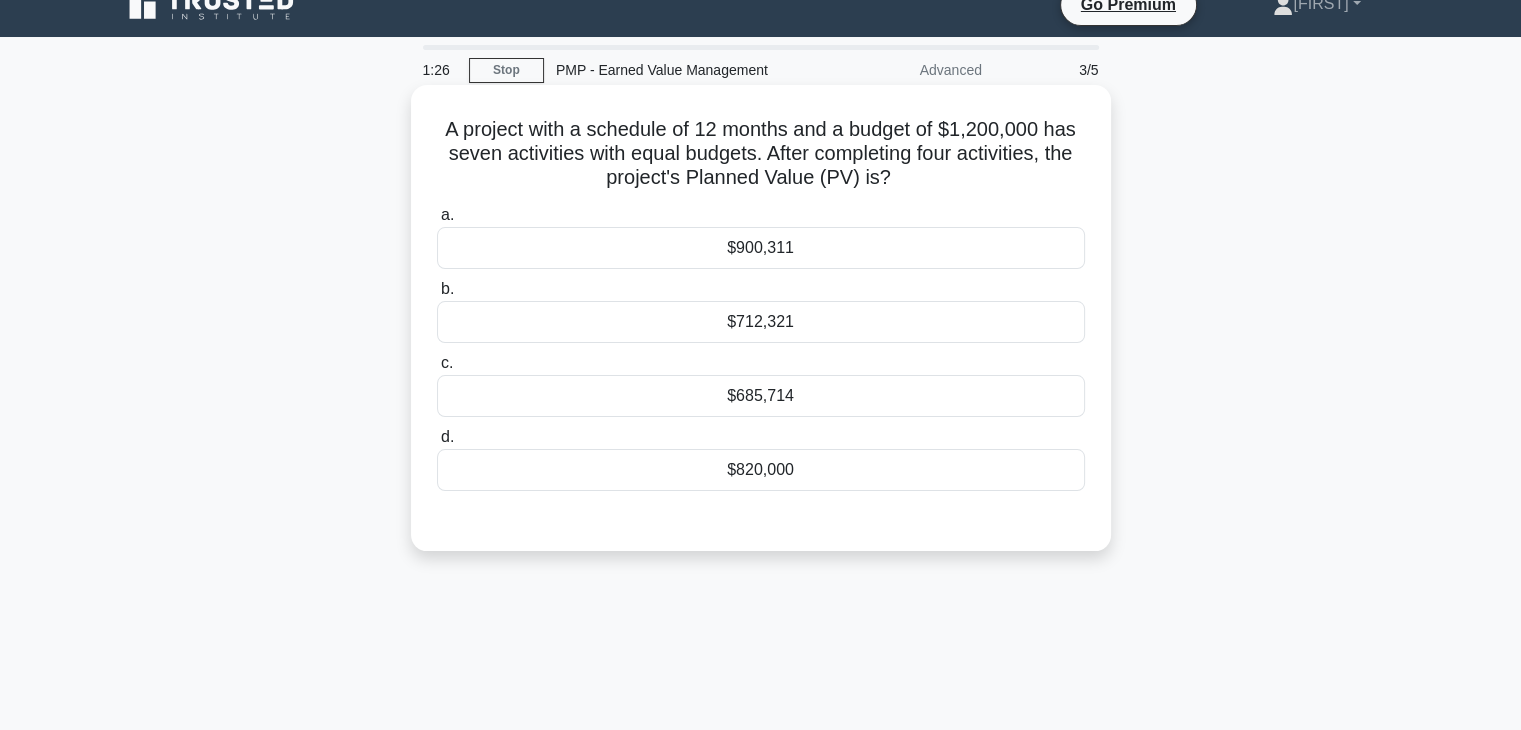 scroll, scrollTop: 28, scrollLeft: 0, axis: vertical 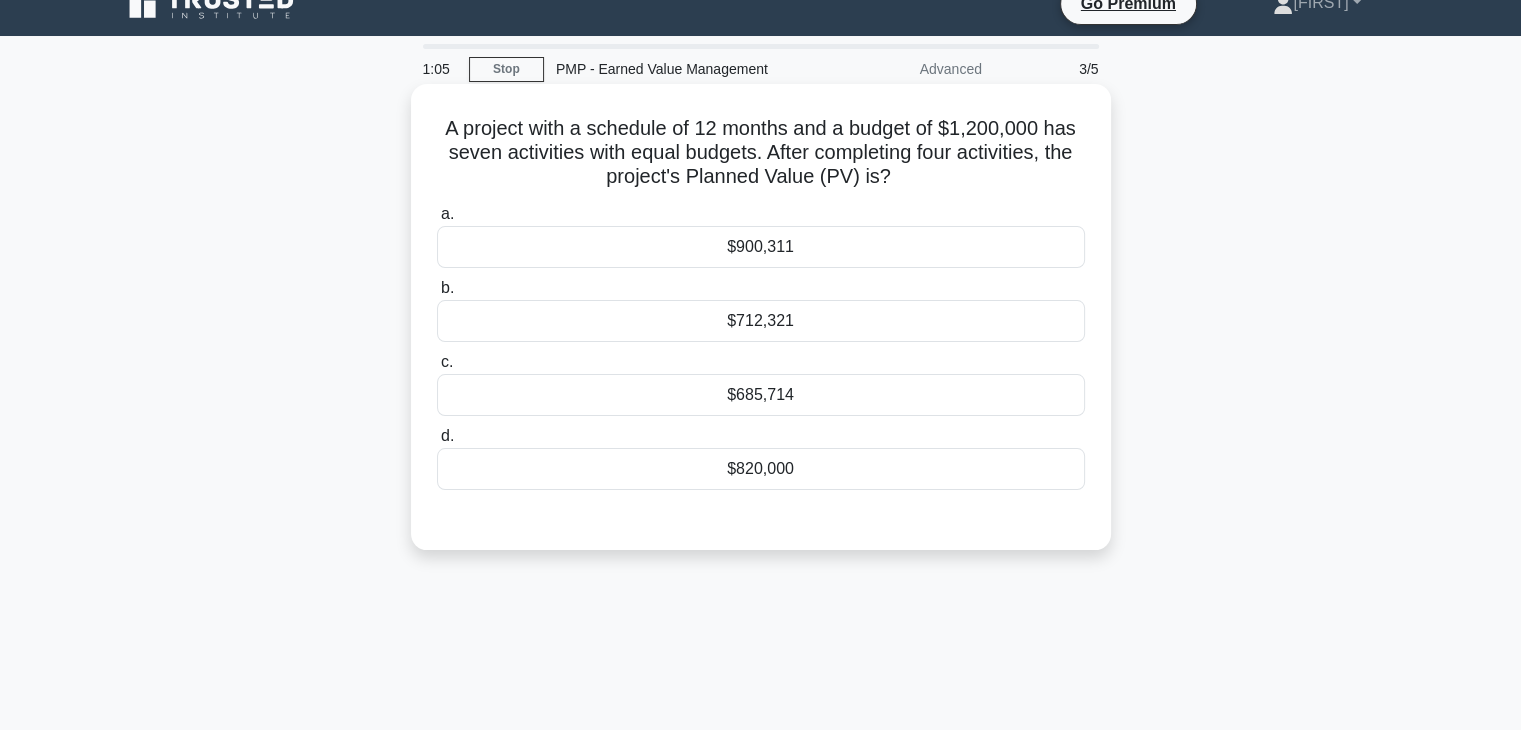 click on "$685,714" at bounding box center [761, 395] 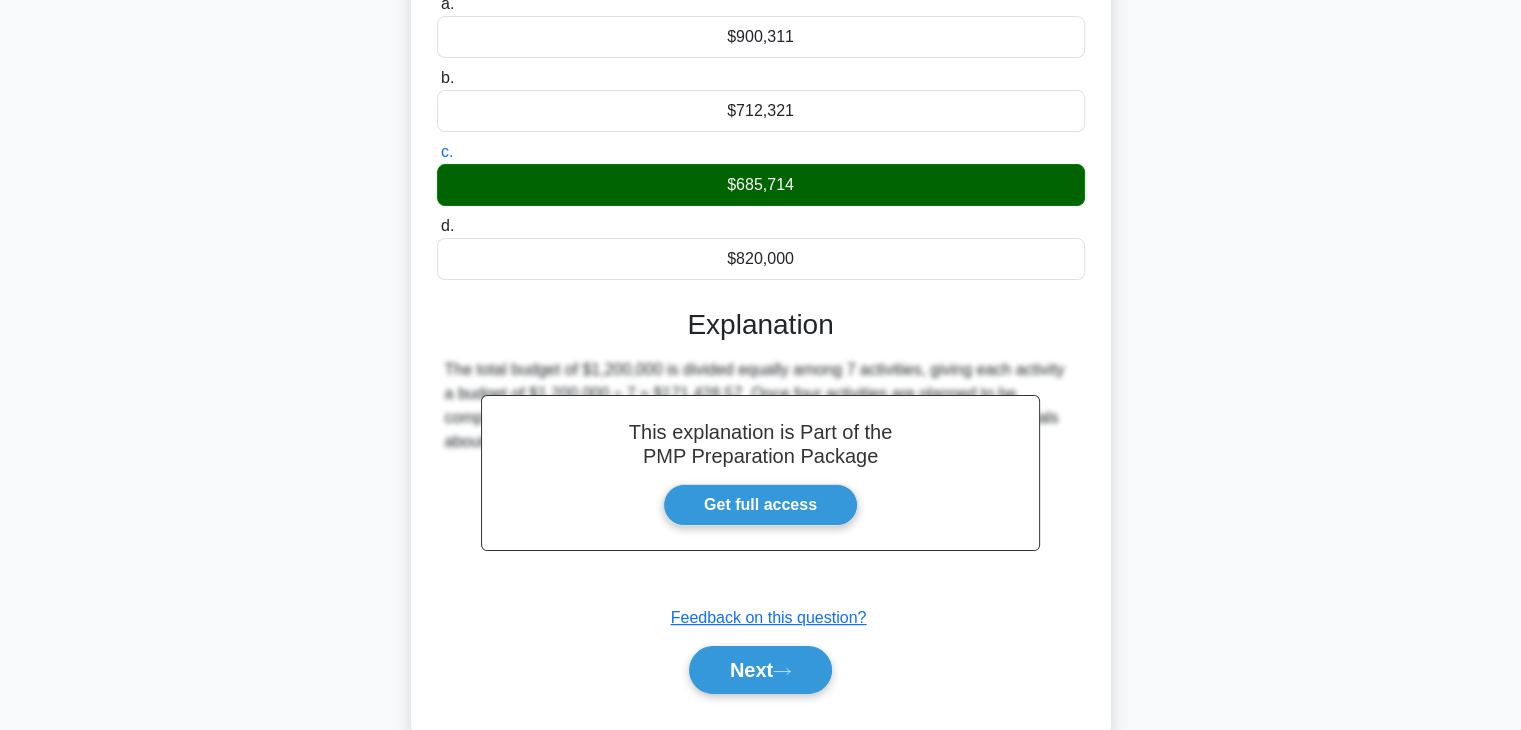 scroll, scrollTop: 351, scrollLeft: 0, axis: vertical 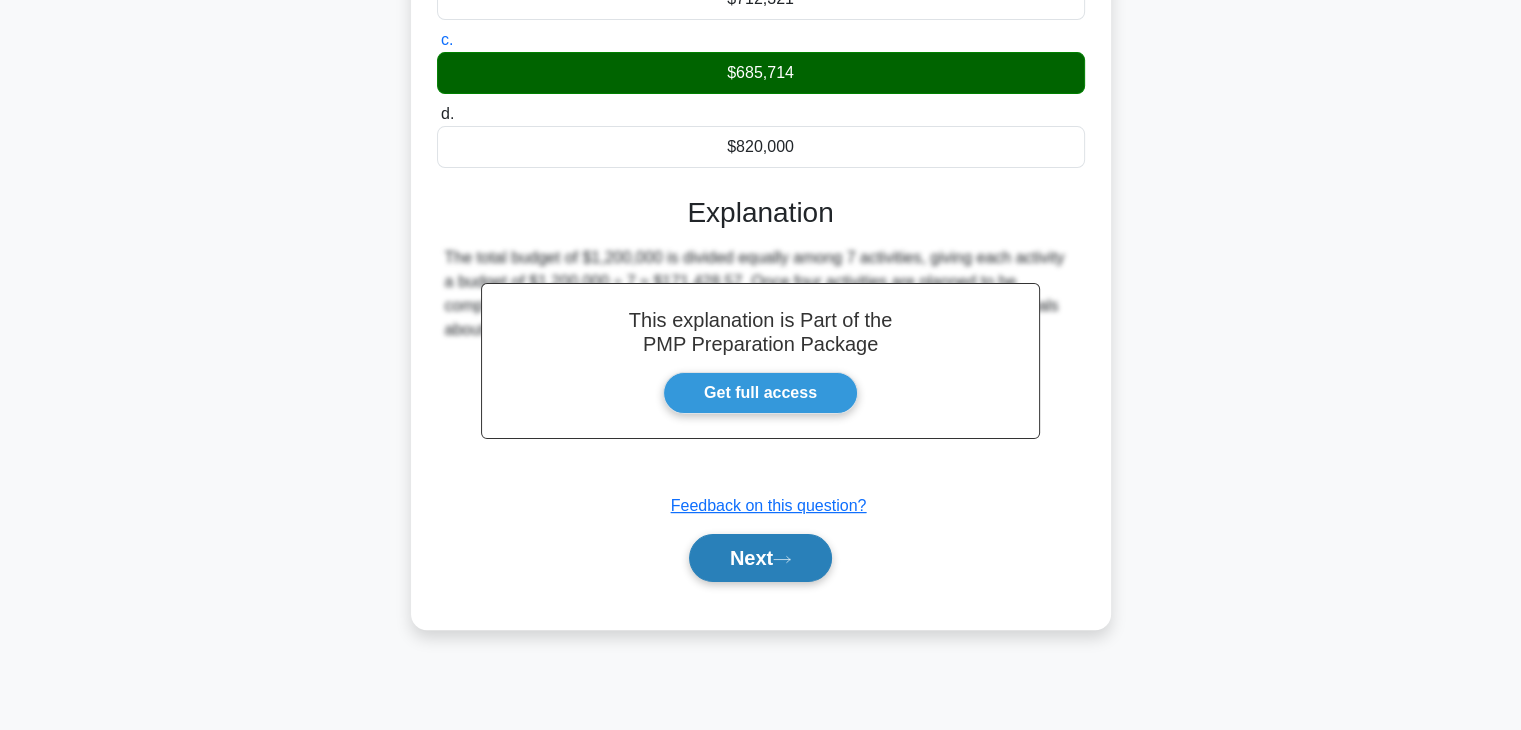 click on "Next" at bounding box center (760, 558) 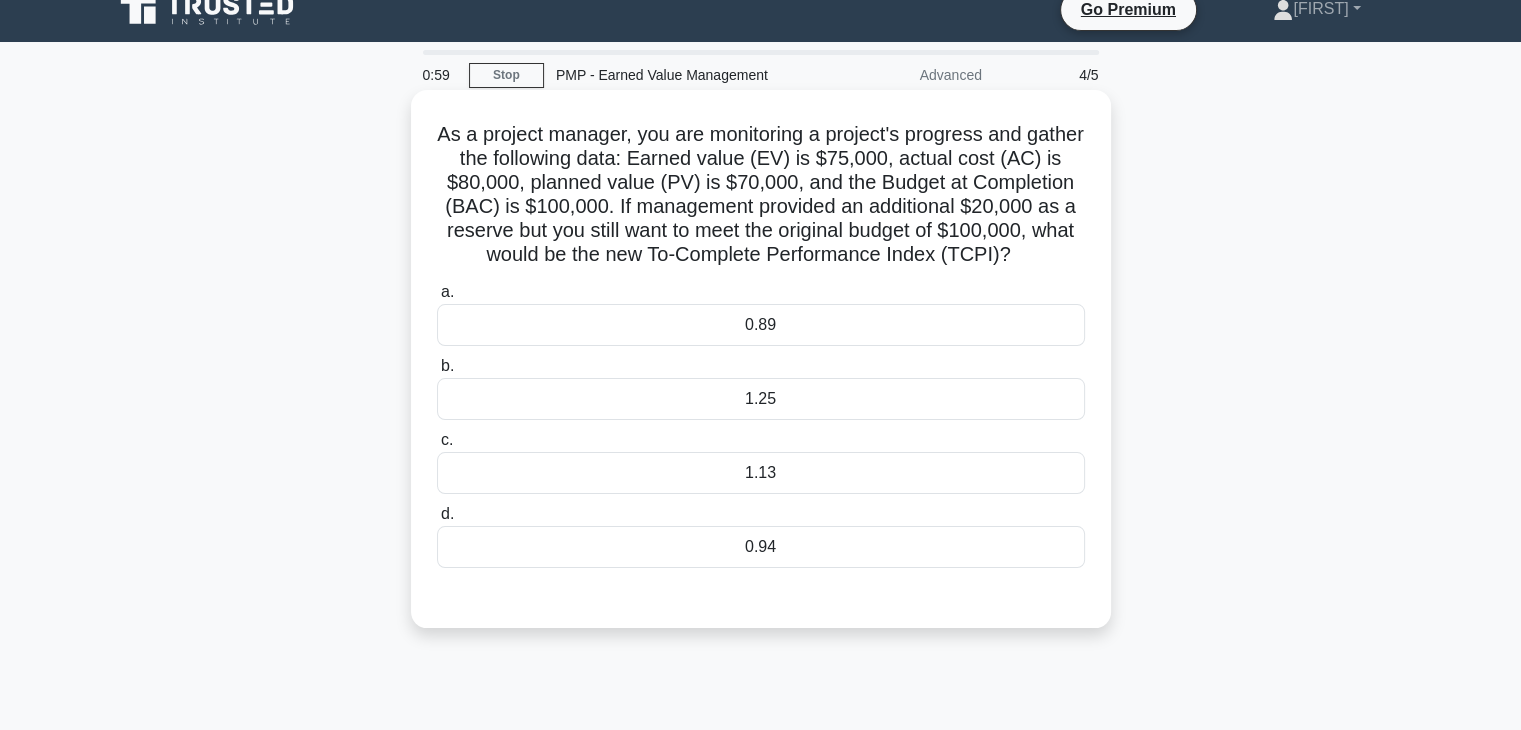 scroll, scrollTop: 21, scrollLeft: 0, axis: vertical 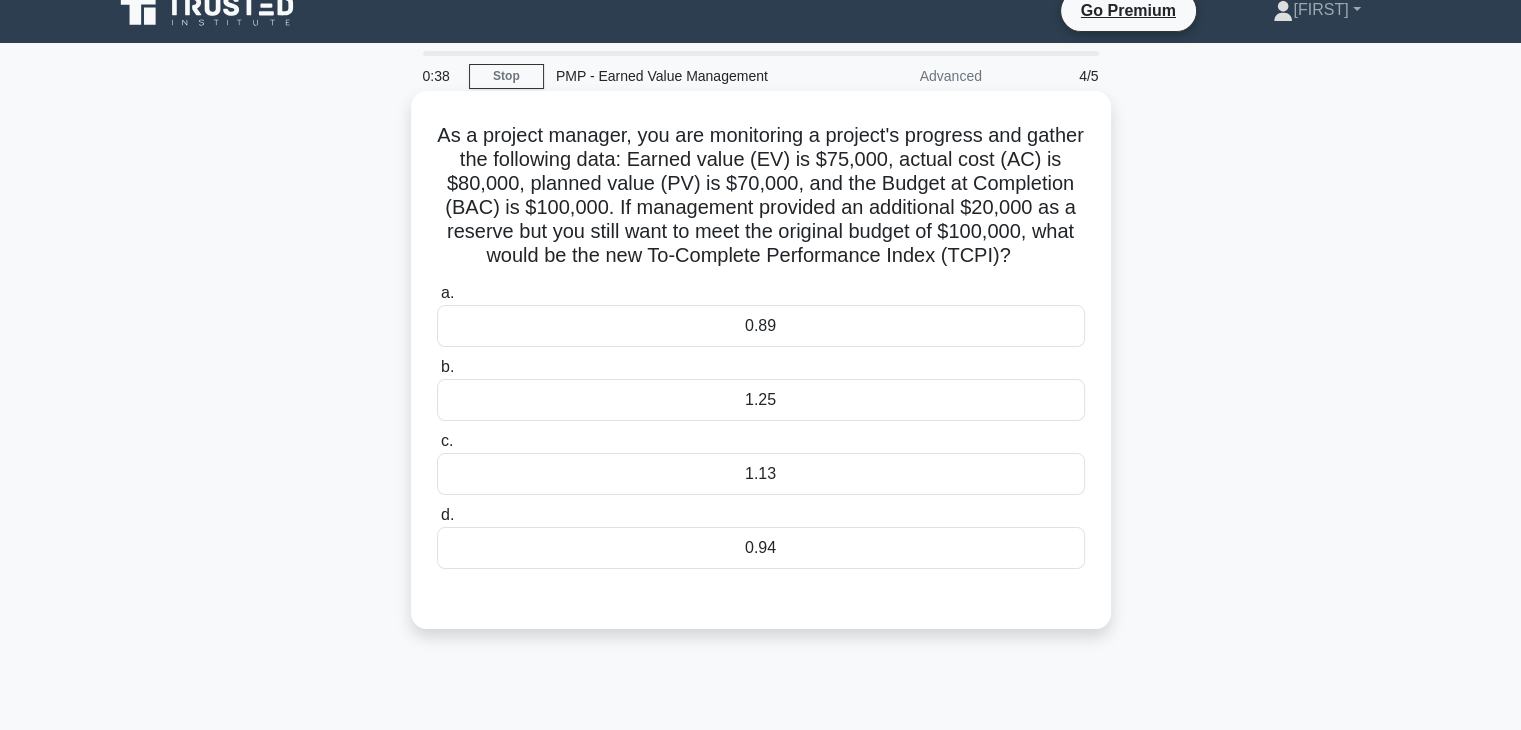 click on "1.13" at bounding box center (761, 474) 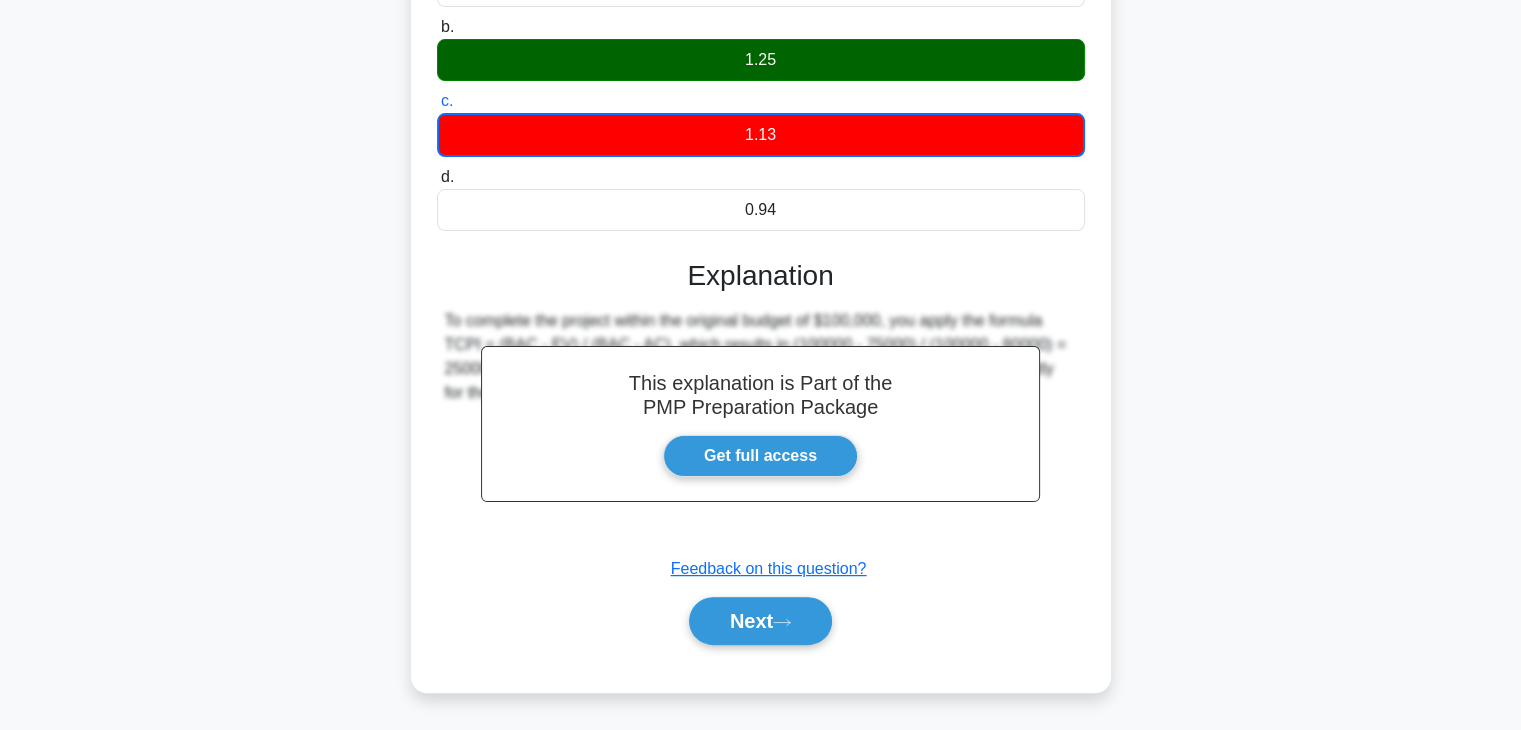 scroll, scrollTop: 383, scrollLeft: 0, axis: vertical 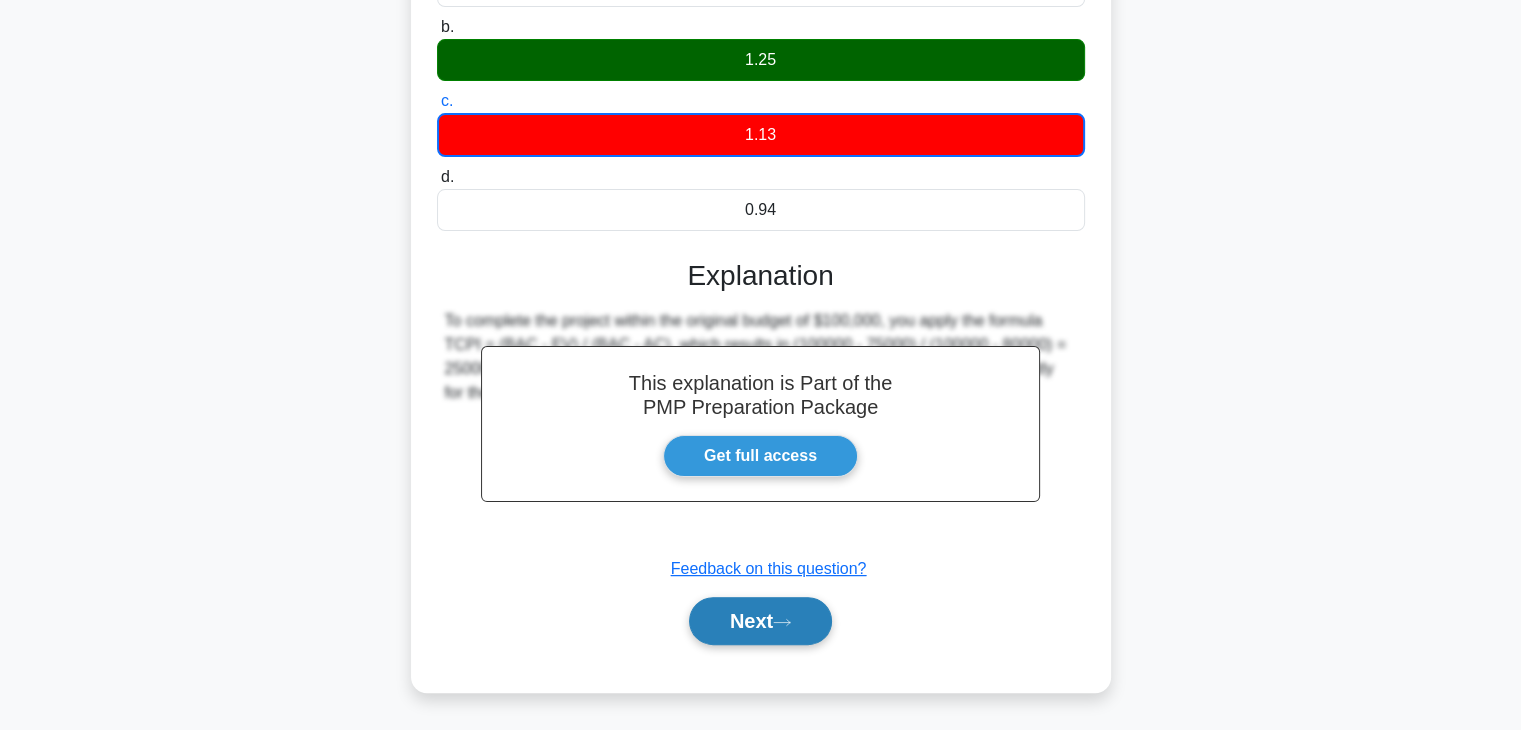 click on "Next" at bounding box center [760, 621] 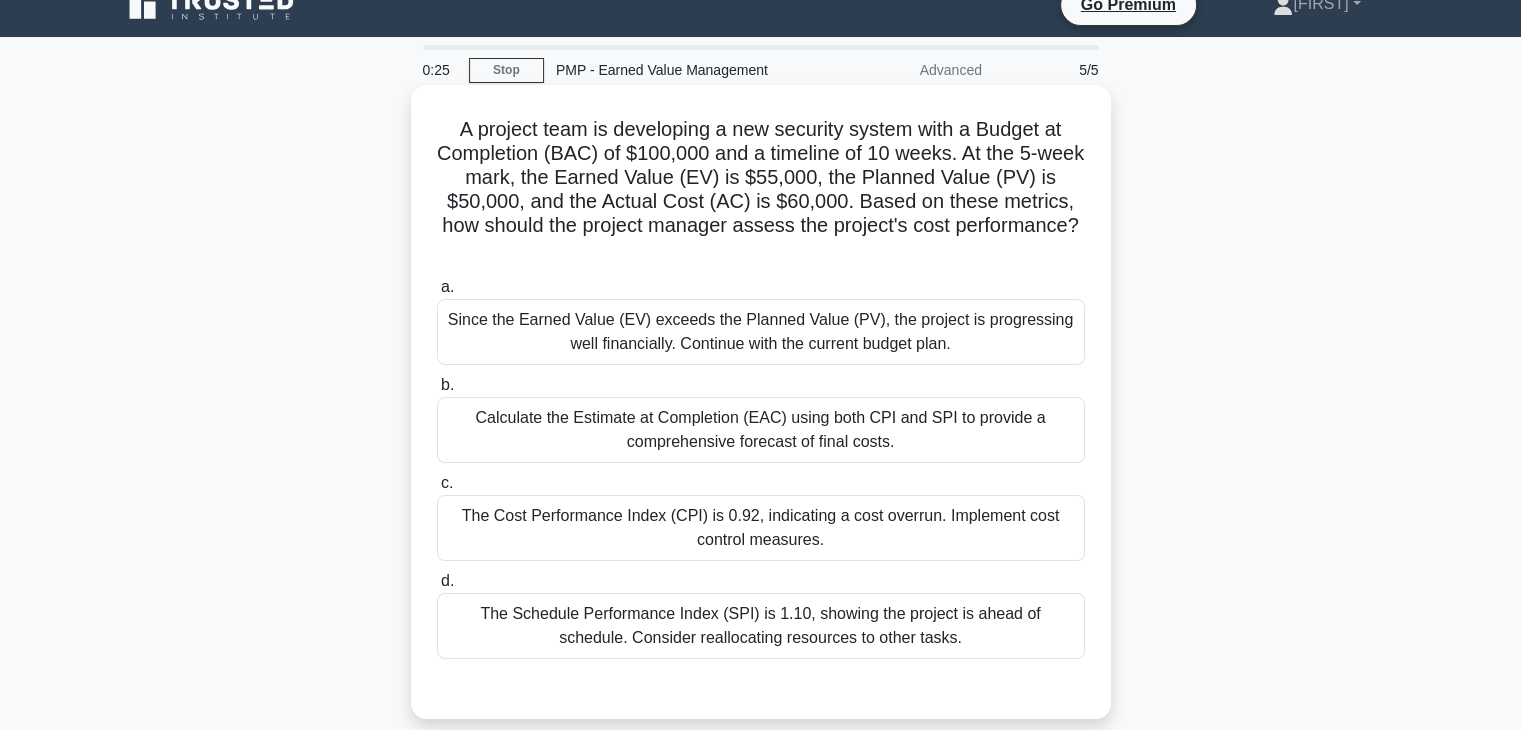 scroll, scrollTop: 26, scrollLeft: 0, axis: vertical 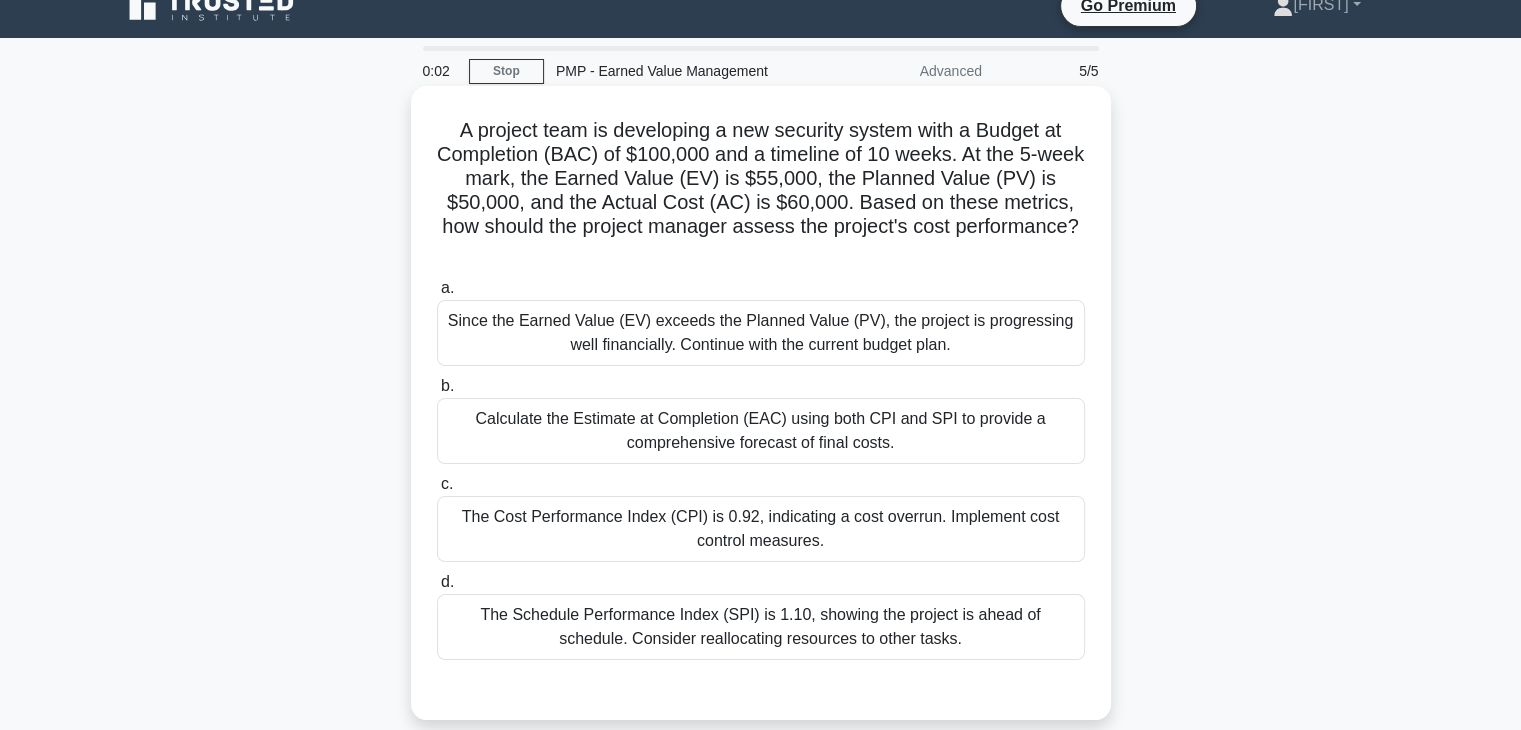 click on "Since the Earned Value (EV) exceeds the Planned Value (PV), the project is progressing well financially. Continue with the current budget plan." at bounding box center [761, 333] 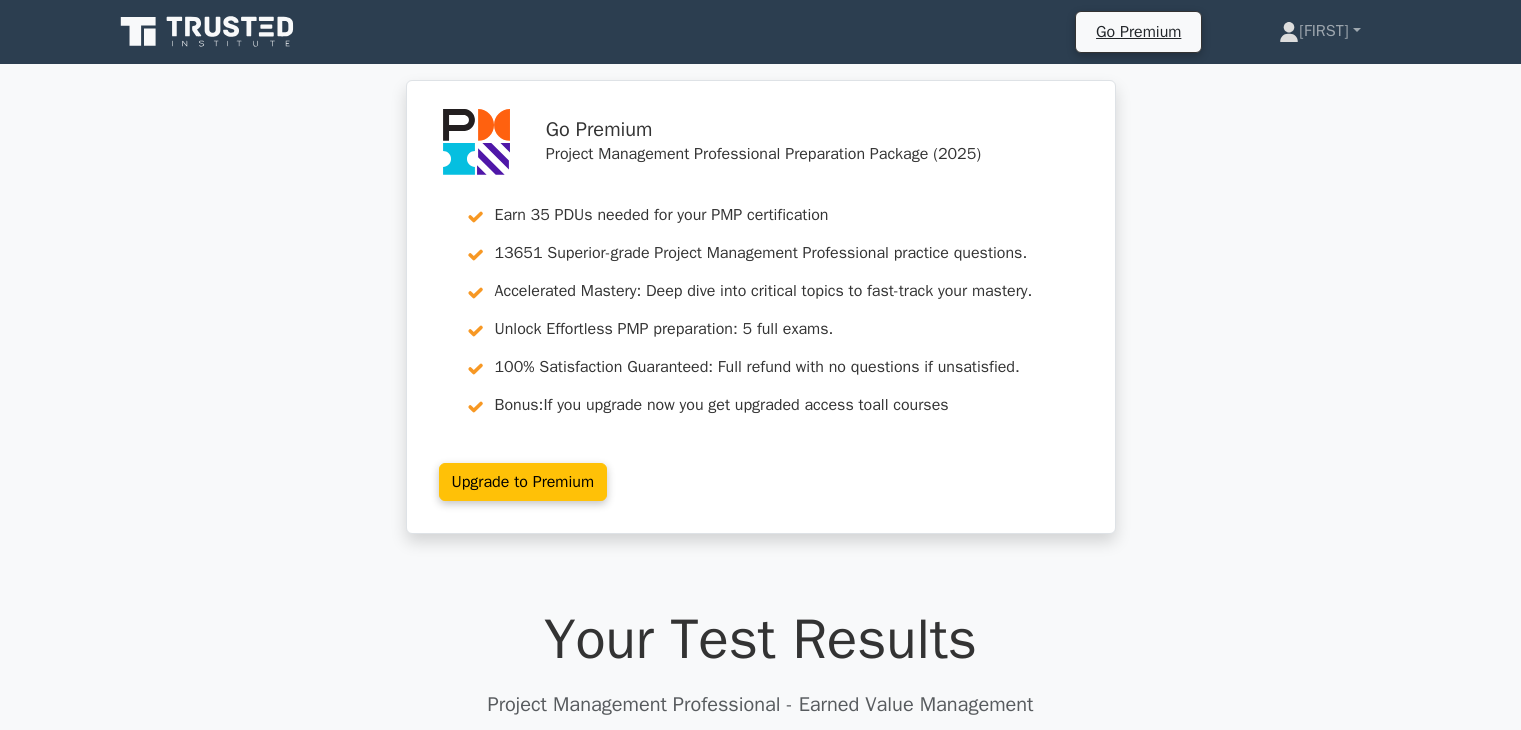 scroll, scrollTop: 0, scrollLeft: 0, axis: both 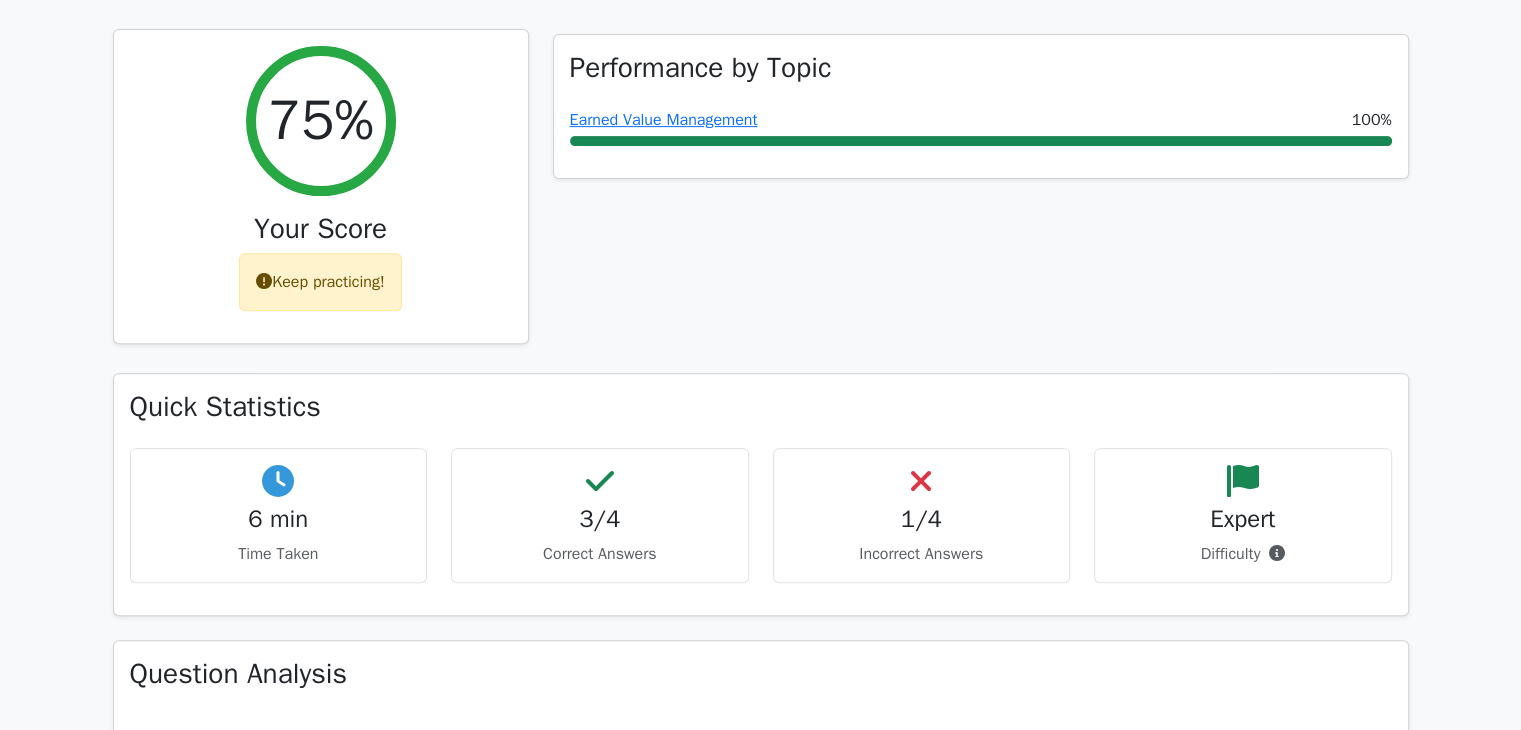 click on "Keep practicing!" at bounding box center (320, 282) 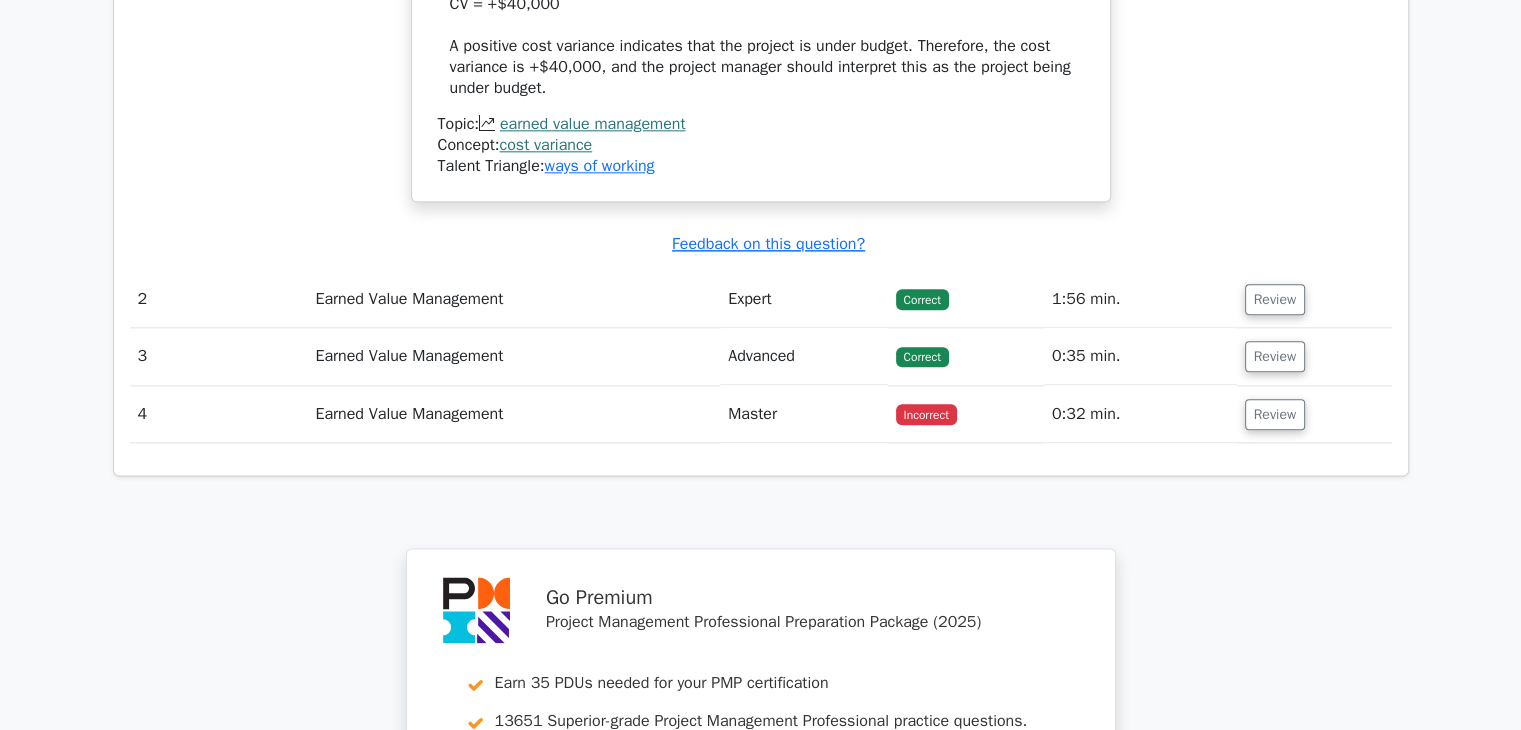 scroll, scrollTop: 2388, scrollLeft: 0, axis: vertical 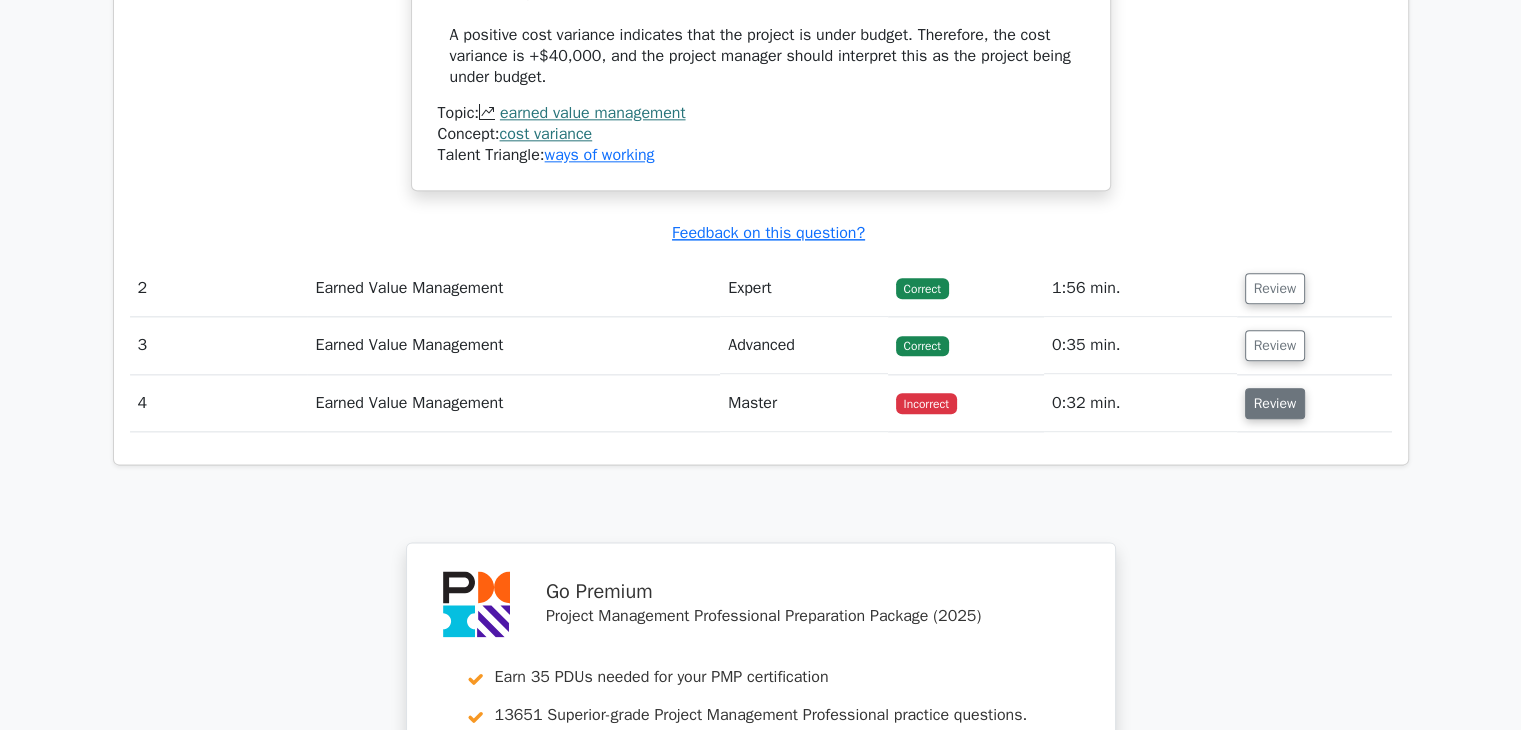 click on "Review" at bounding box center (1275, 403) 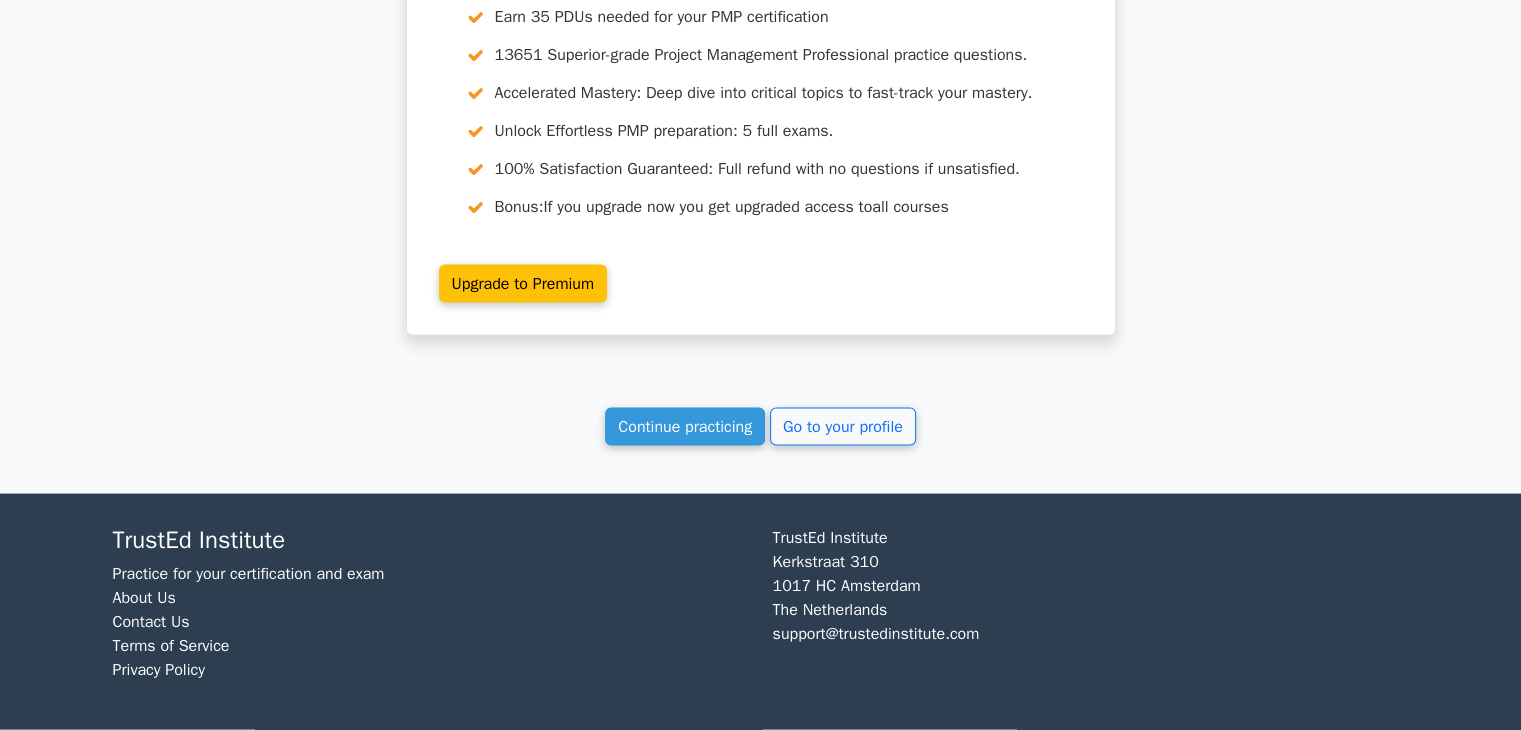 scroll, scrollTop: 3981, scrollLeft: 0, axis: vertical 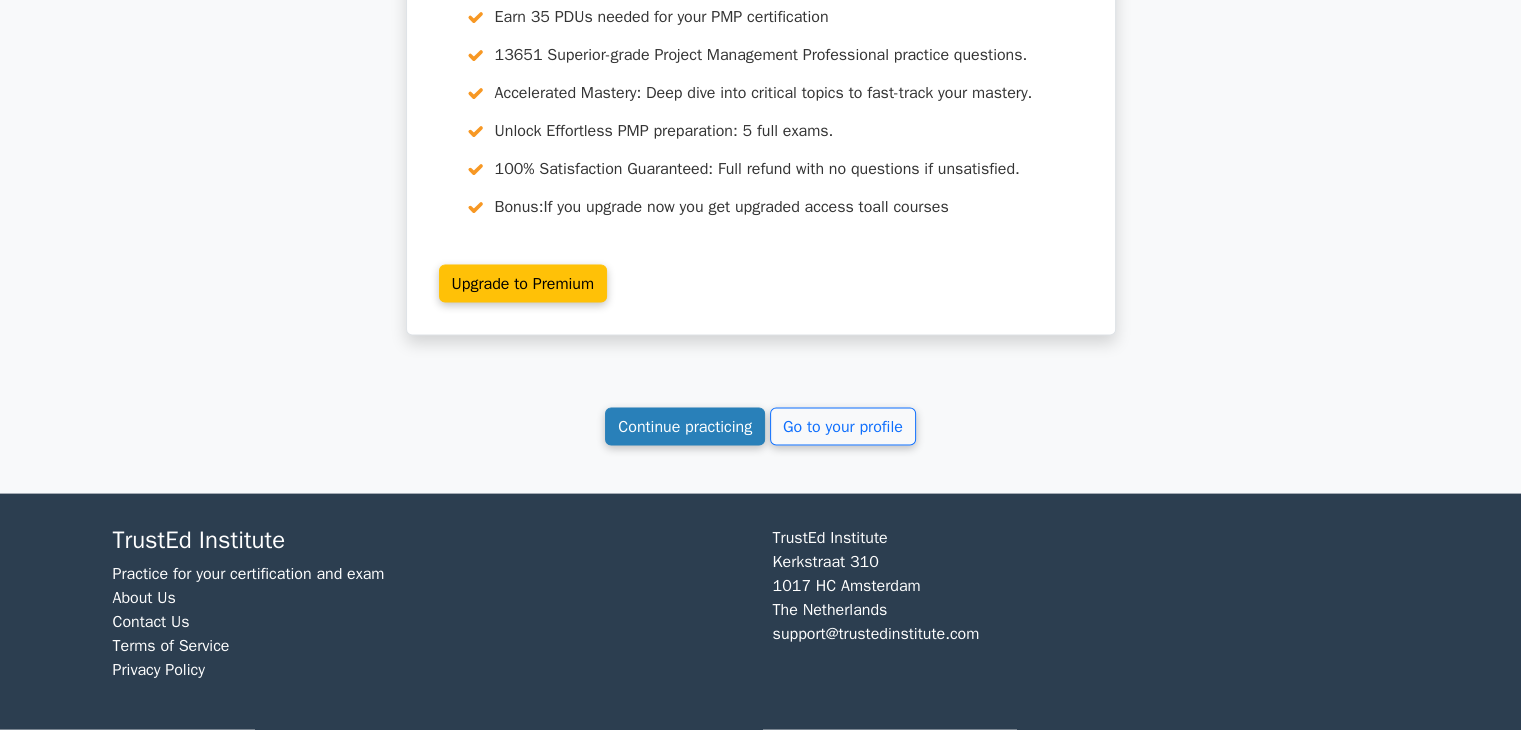 click on "Continue practicing" at bounding box center [685, 427] 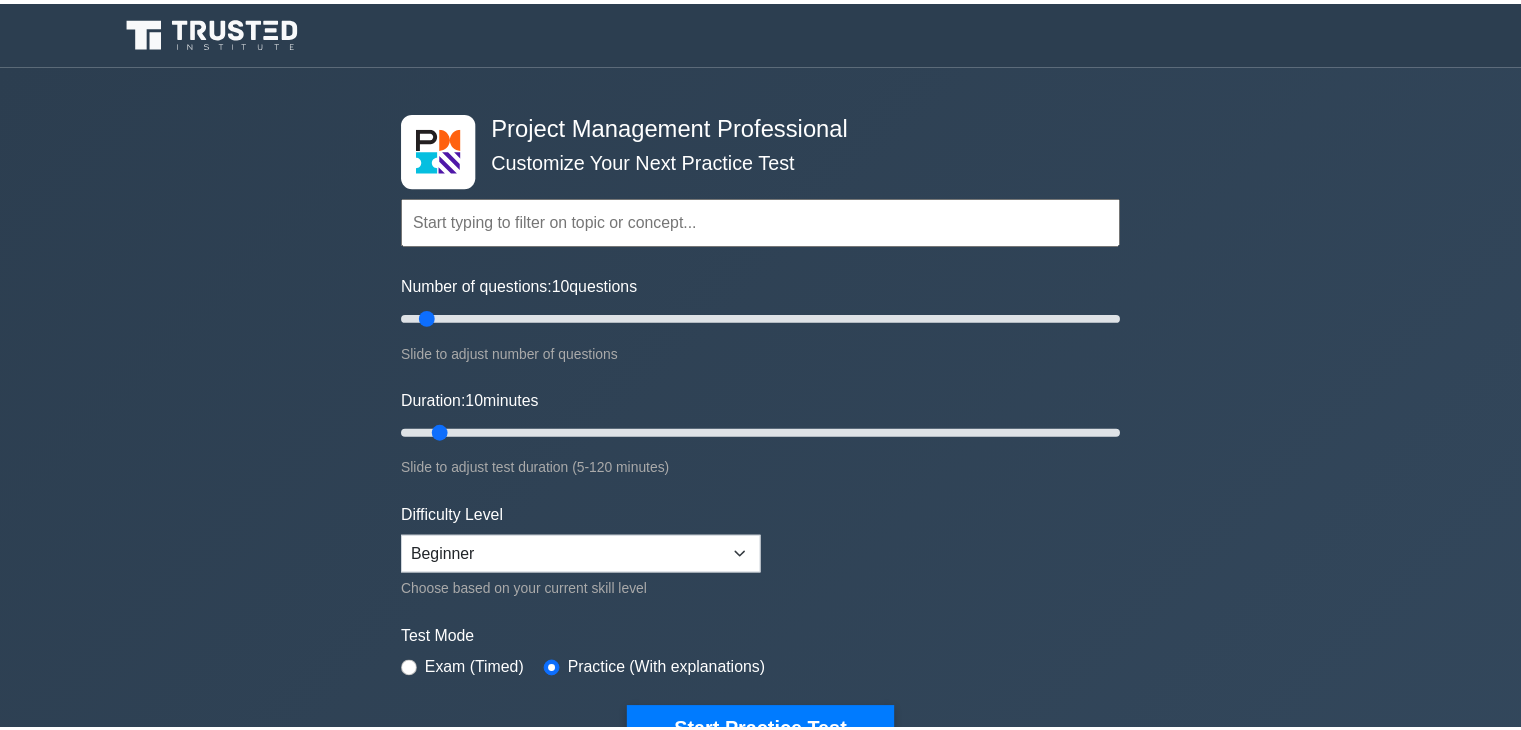 scroll, scrollTop: 0, scrollLeft: 0, axis: both 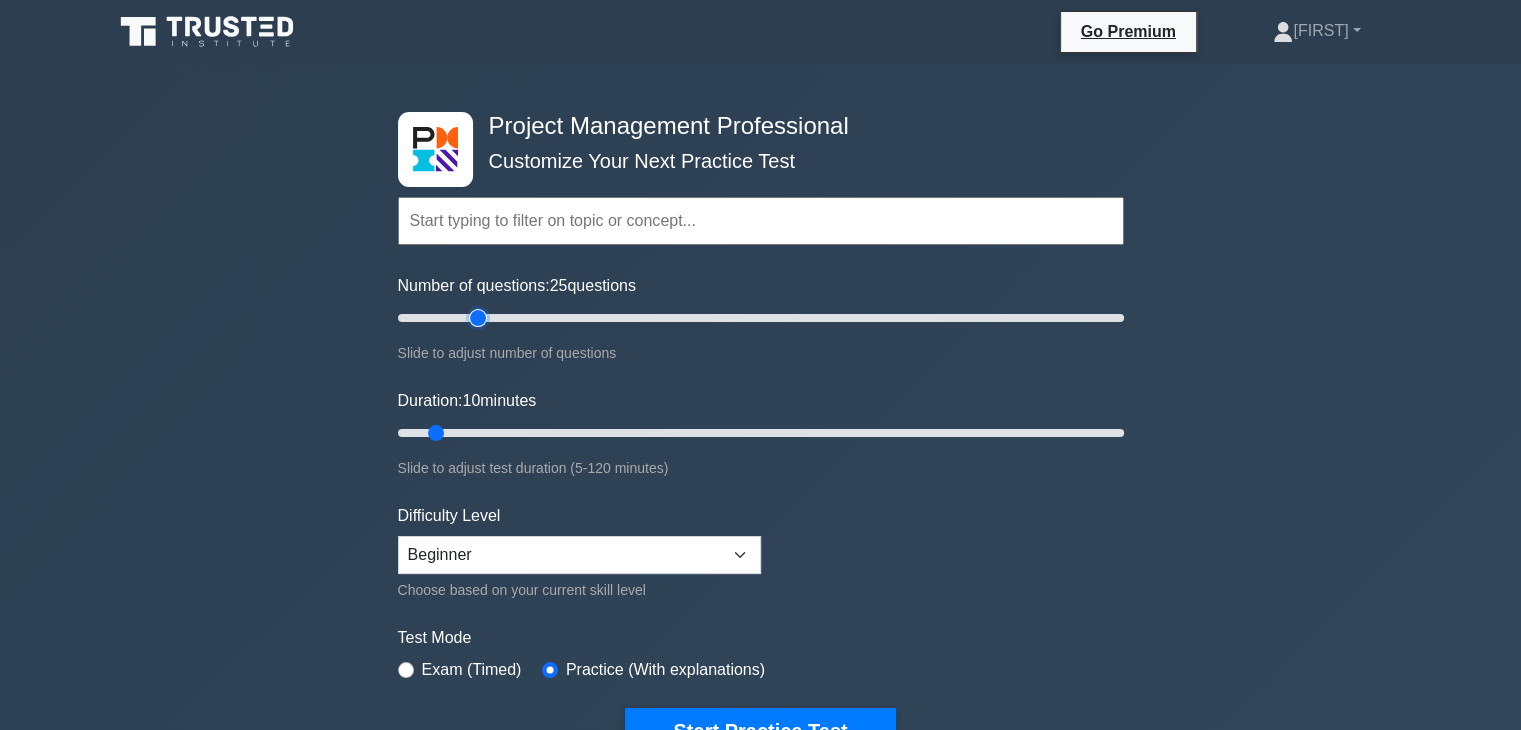 type on "25" 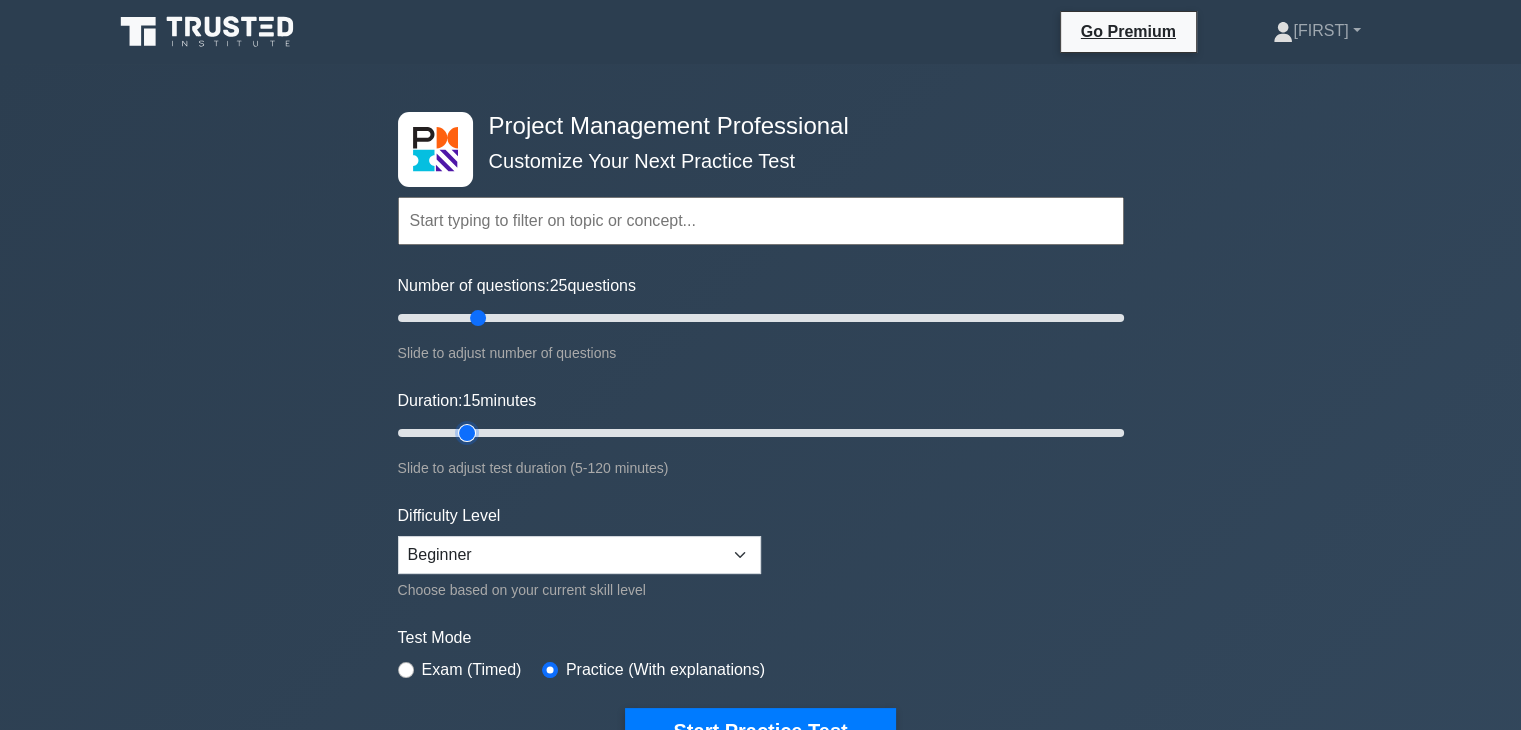 click on "Duration:  15  minutes" at bounding box center [761, 433] 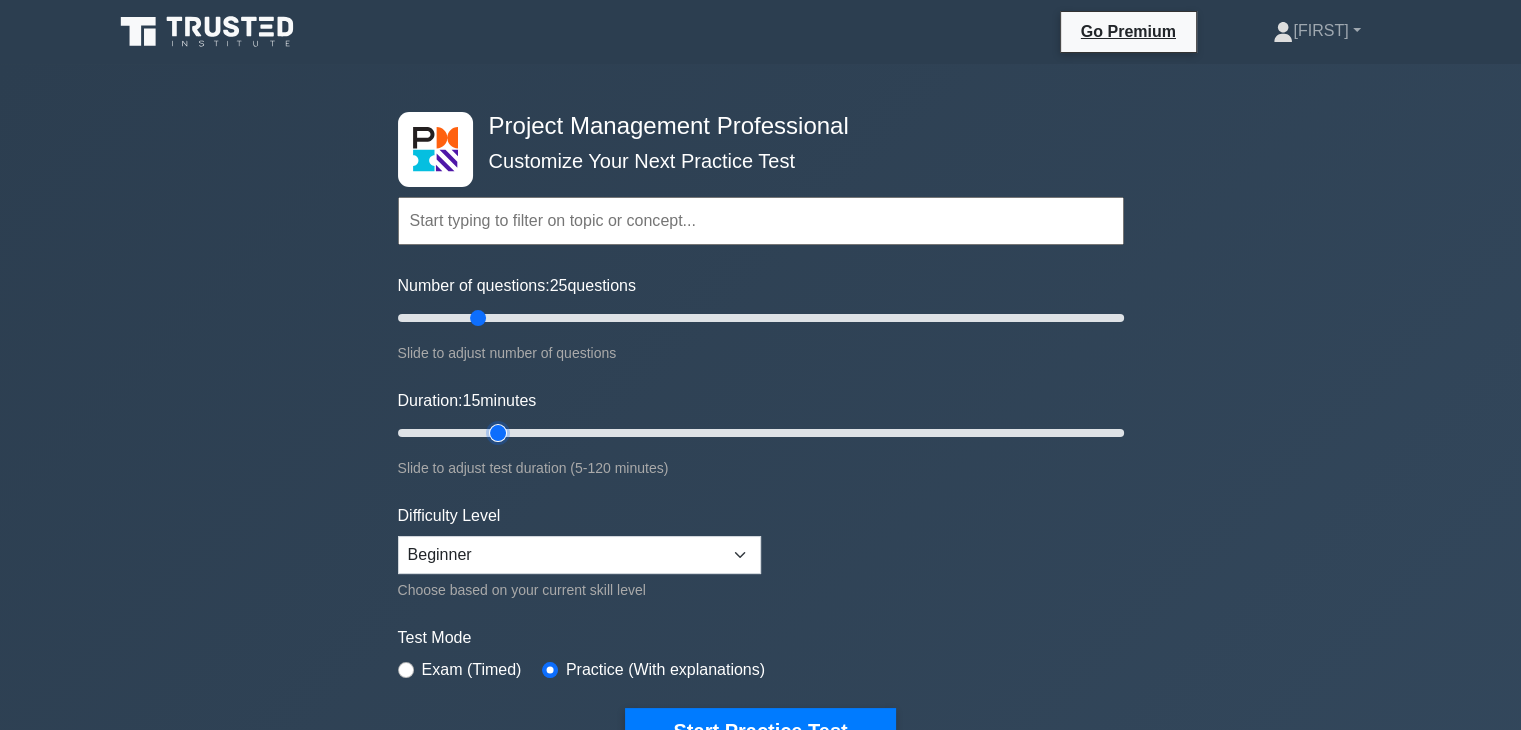 type on "20" 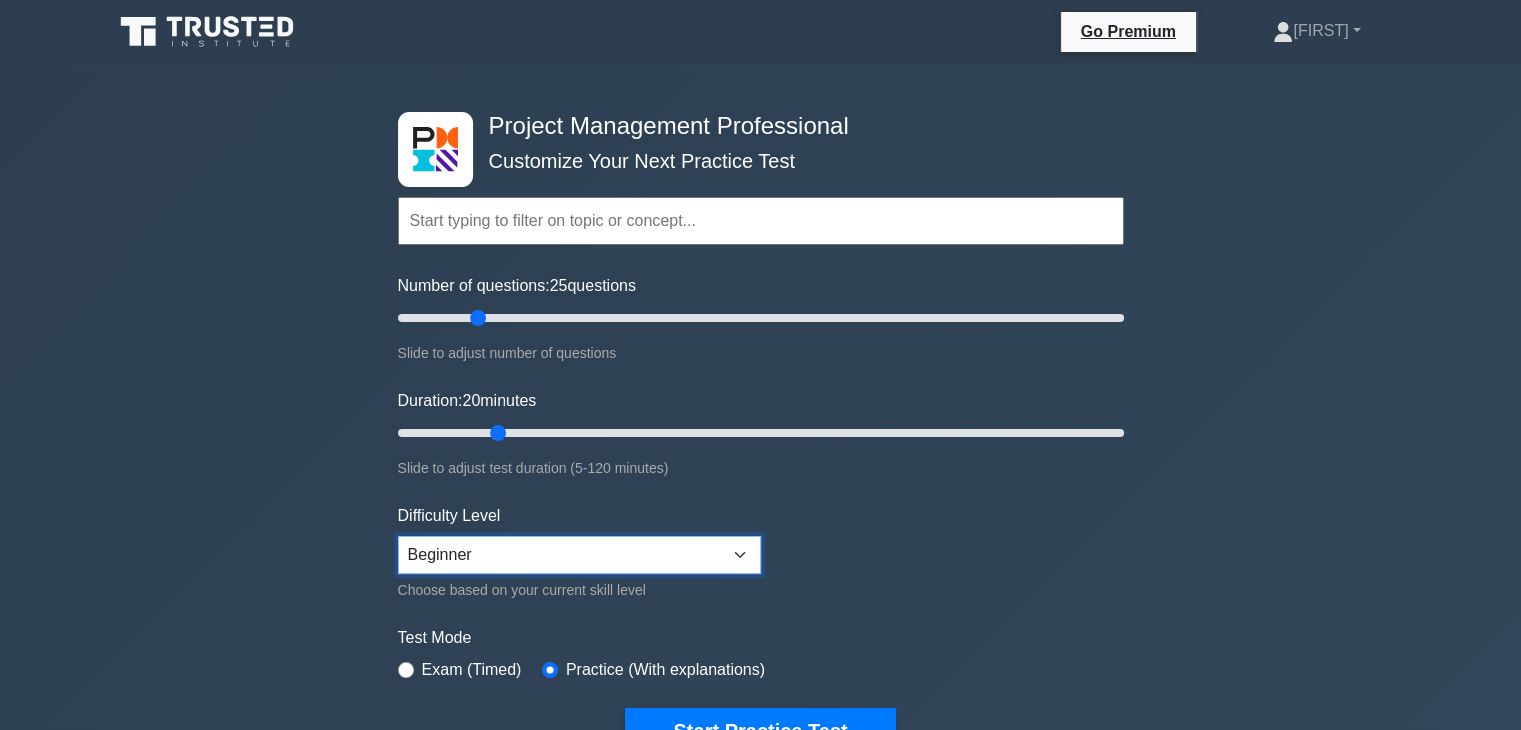 click on "Beginner
Intermediate
Expert" at bounding box center (579, 555) 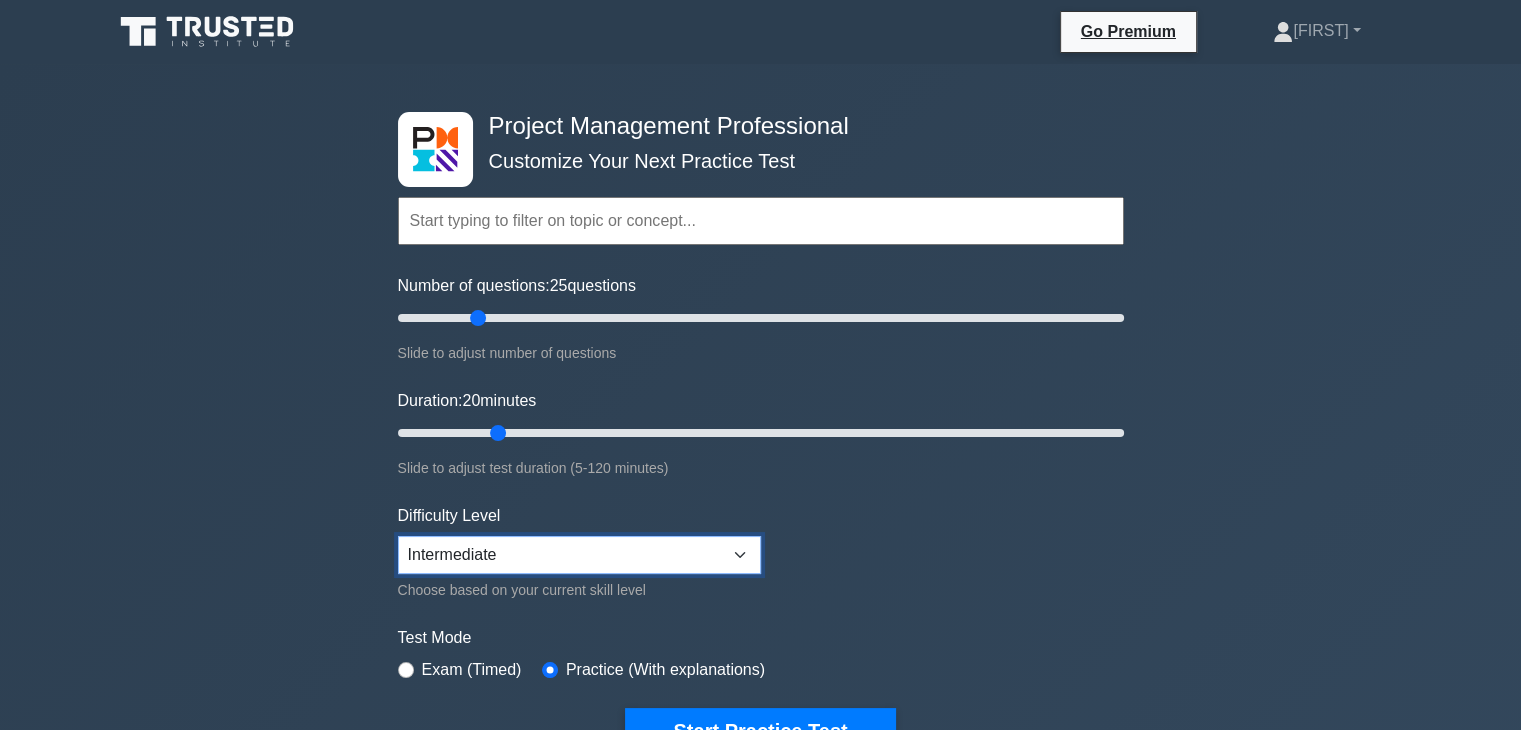 click on "Beginner
Intermediate
Expert" at bounding box center [579, 555] 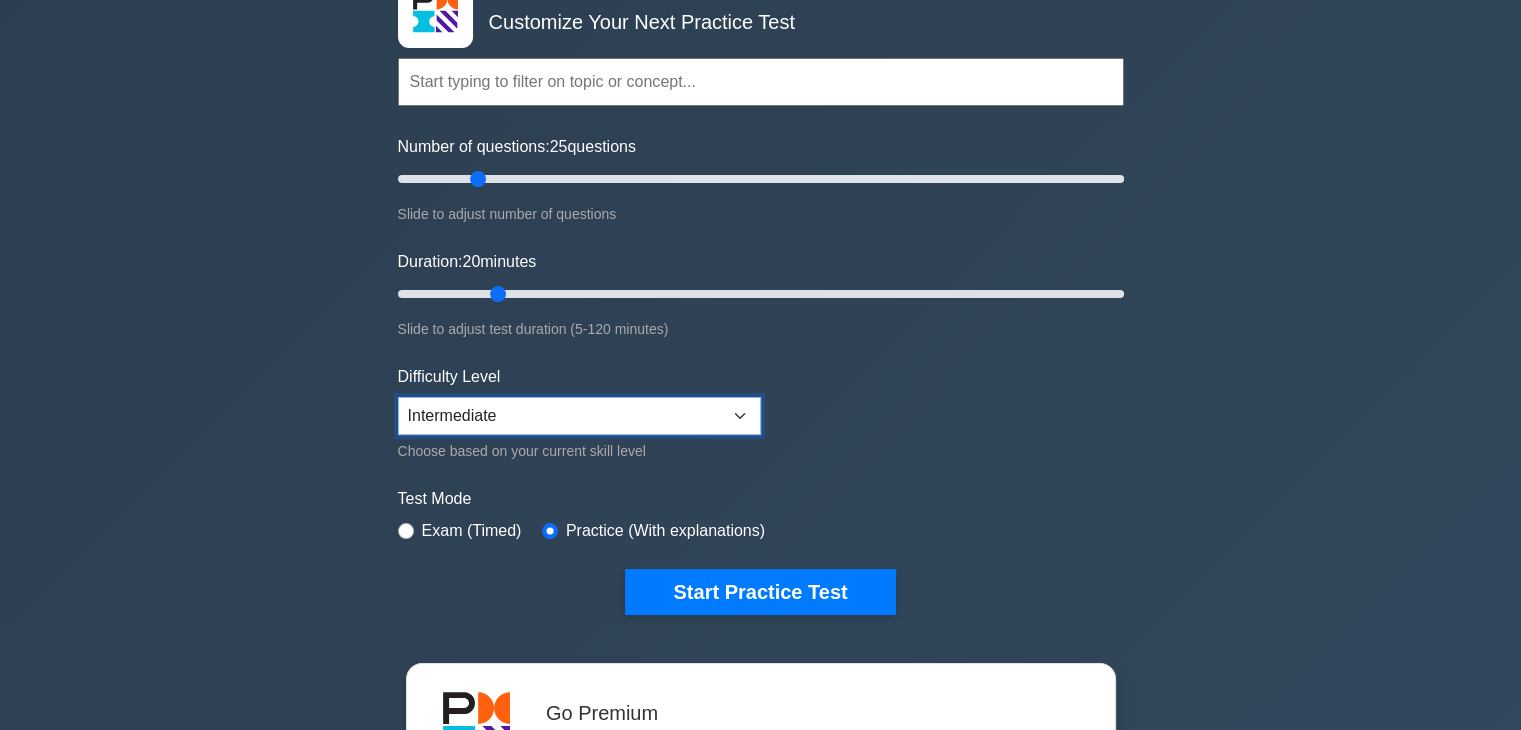 scroll, scrollTop: 144, scrollLeft: 0, axis: vertical 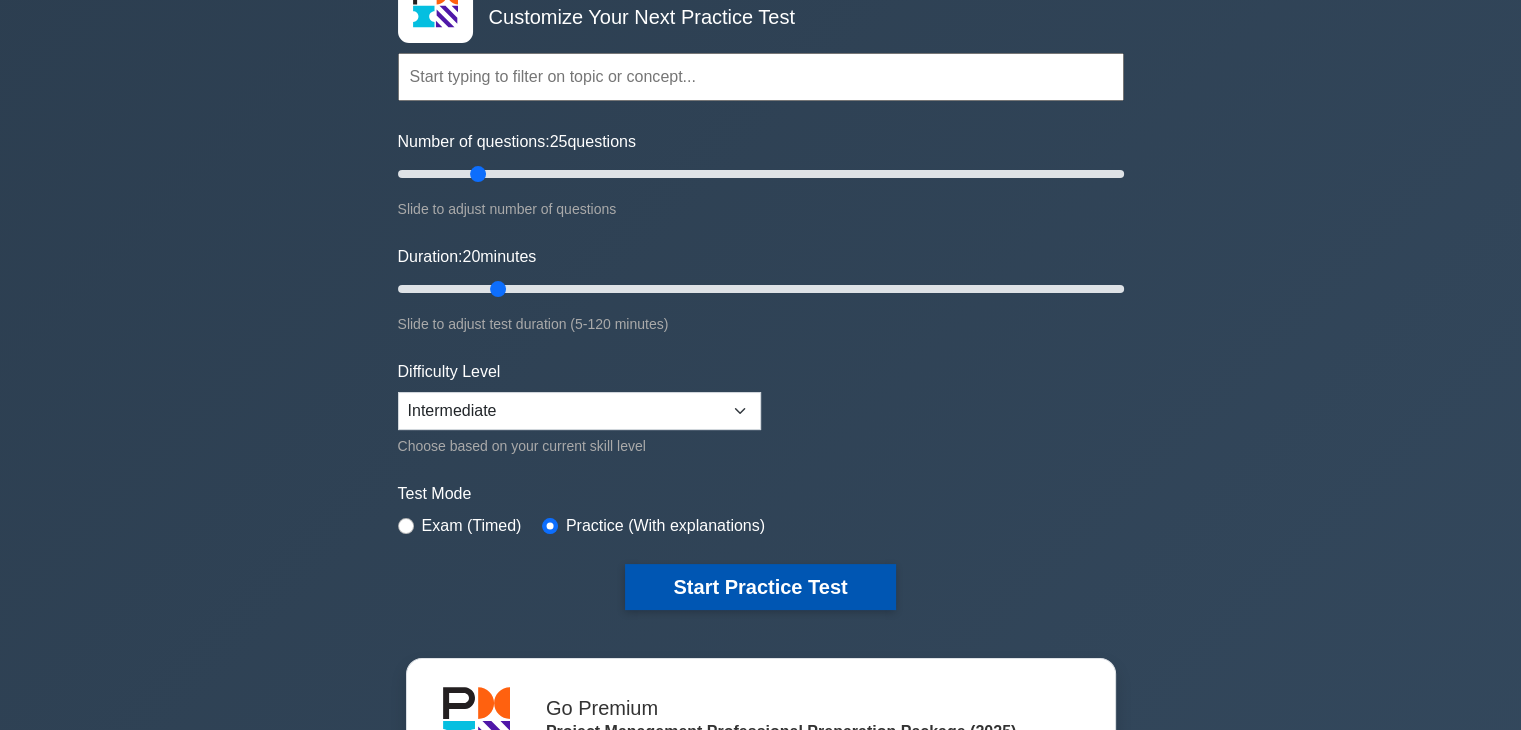 click on "Start Practice Test" at bounding box center [760, 587] 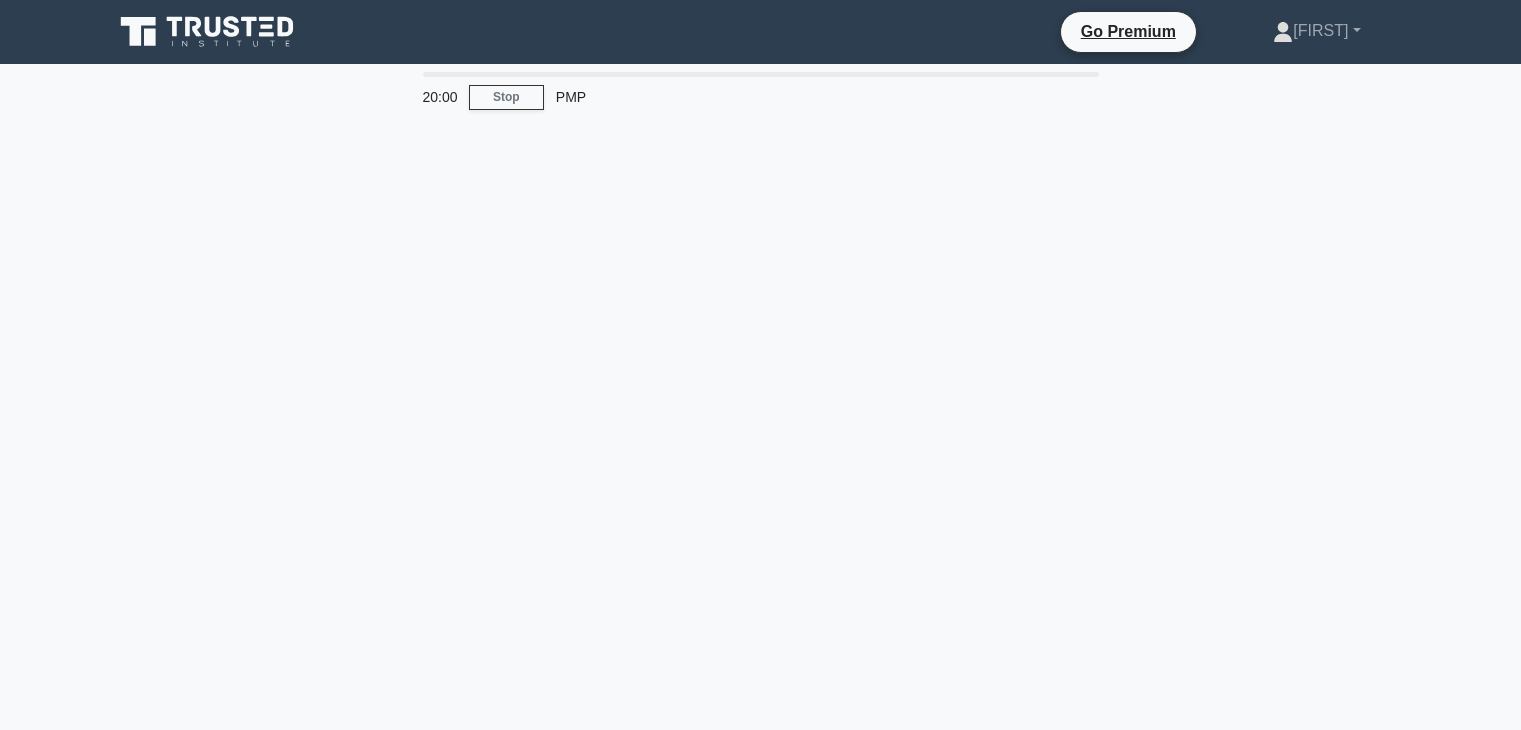 scroll, scrollTop: 0, scrollLeft: 0, axis: both 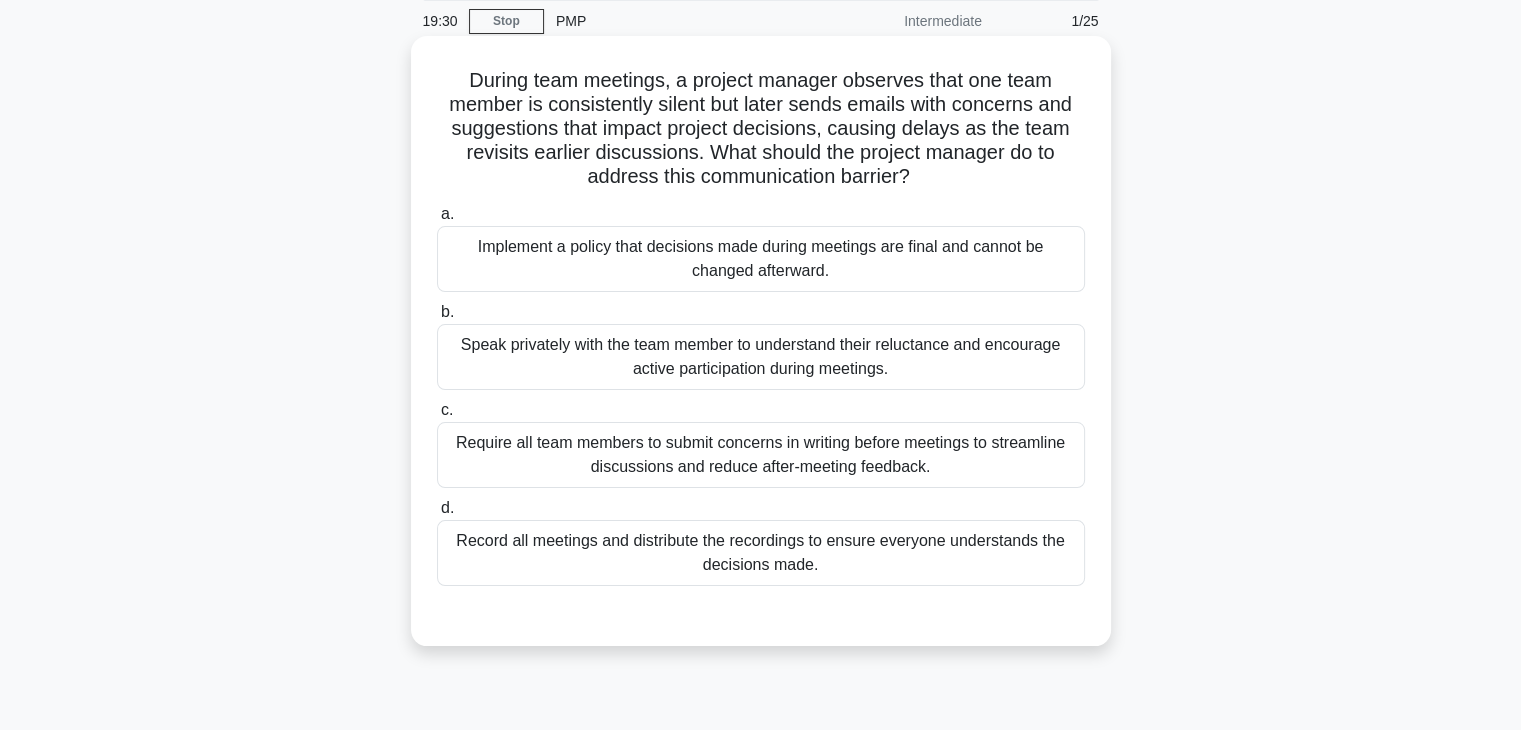 click on "Speak privately with the team member to understand their reluctance and encourage active participation during meetings." at bounding box center [761, 357] 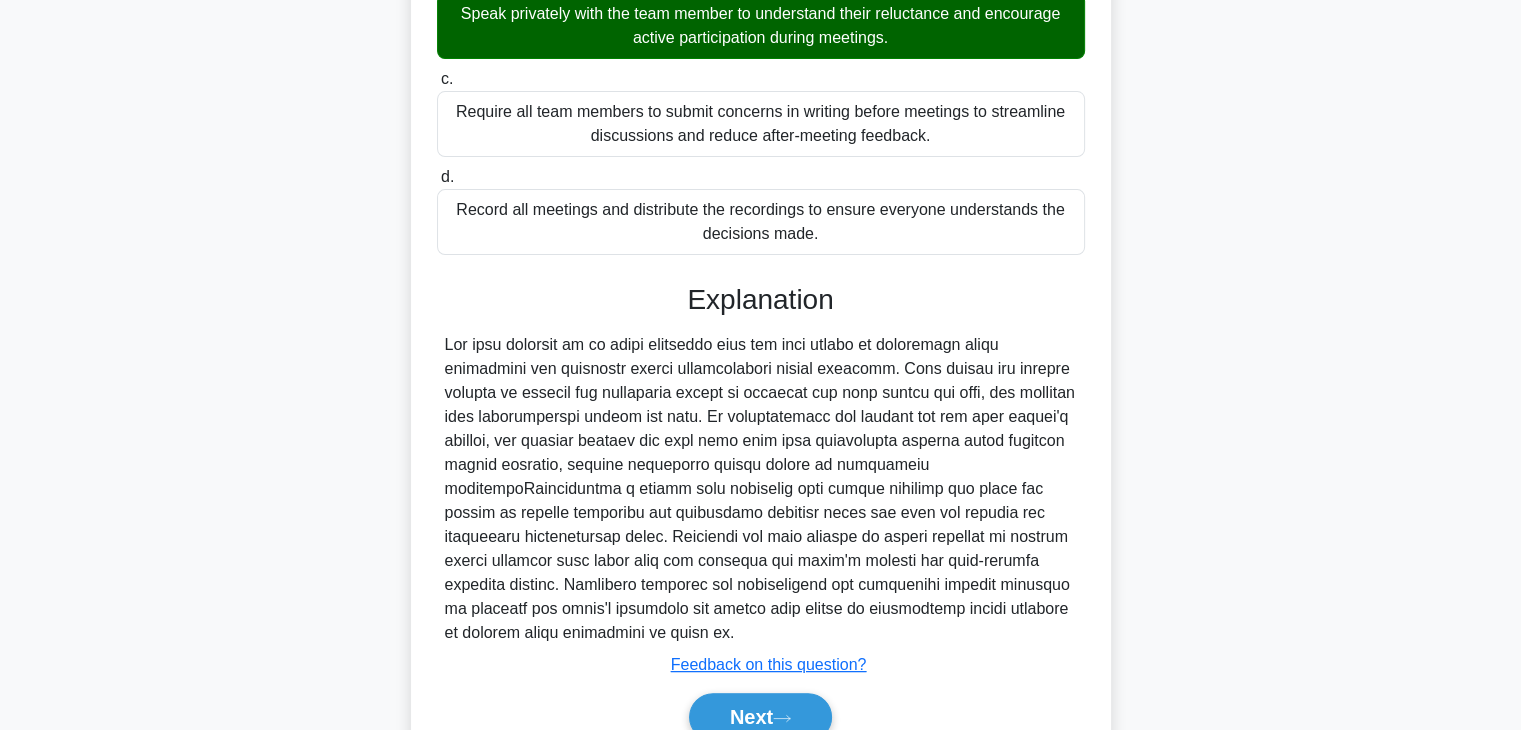 scroll, scrollTop: 502, scrollLeft: 0, axis: vertical 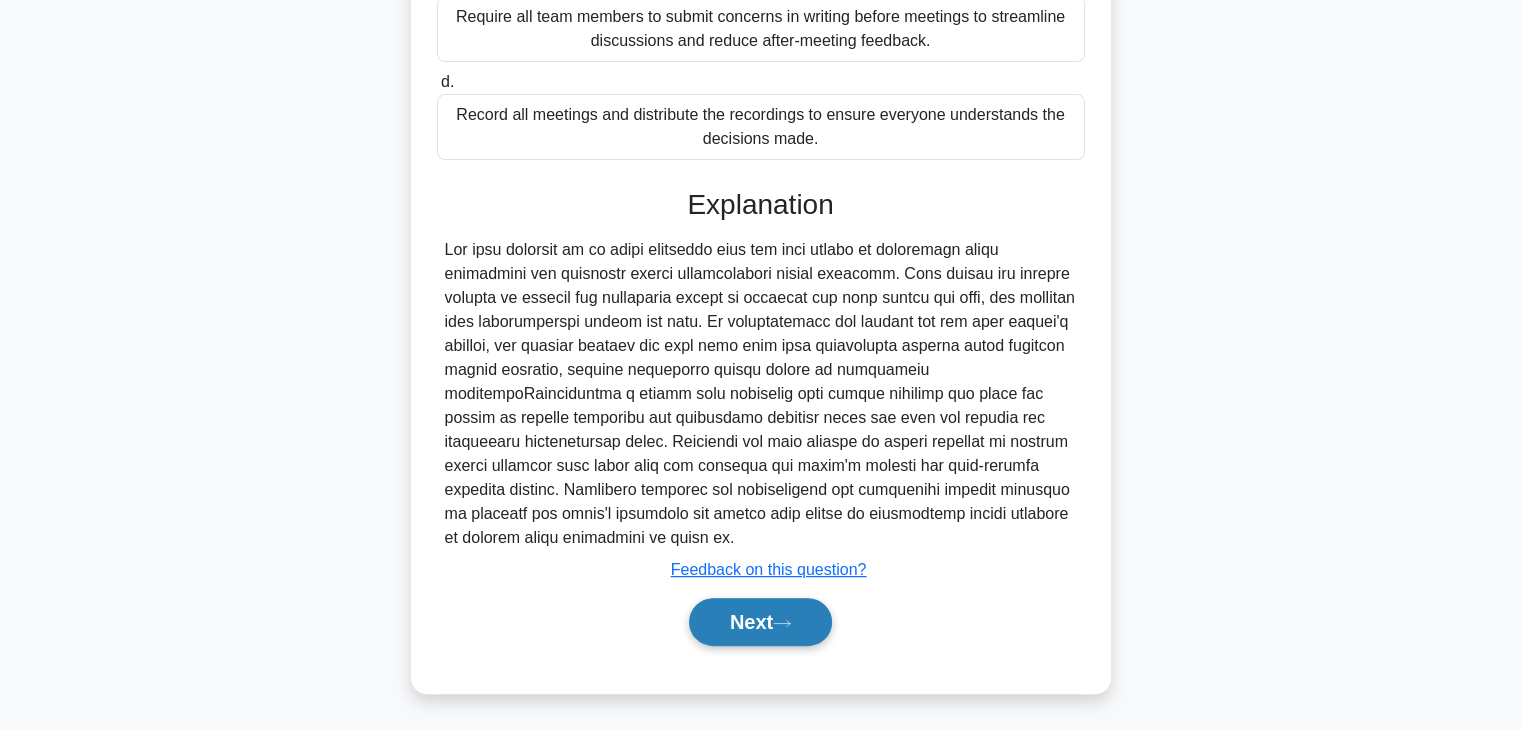 click on "Next" at bounding box center (760, 622) 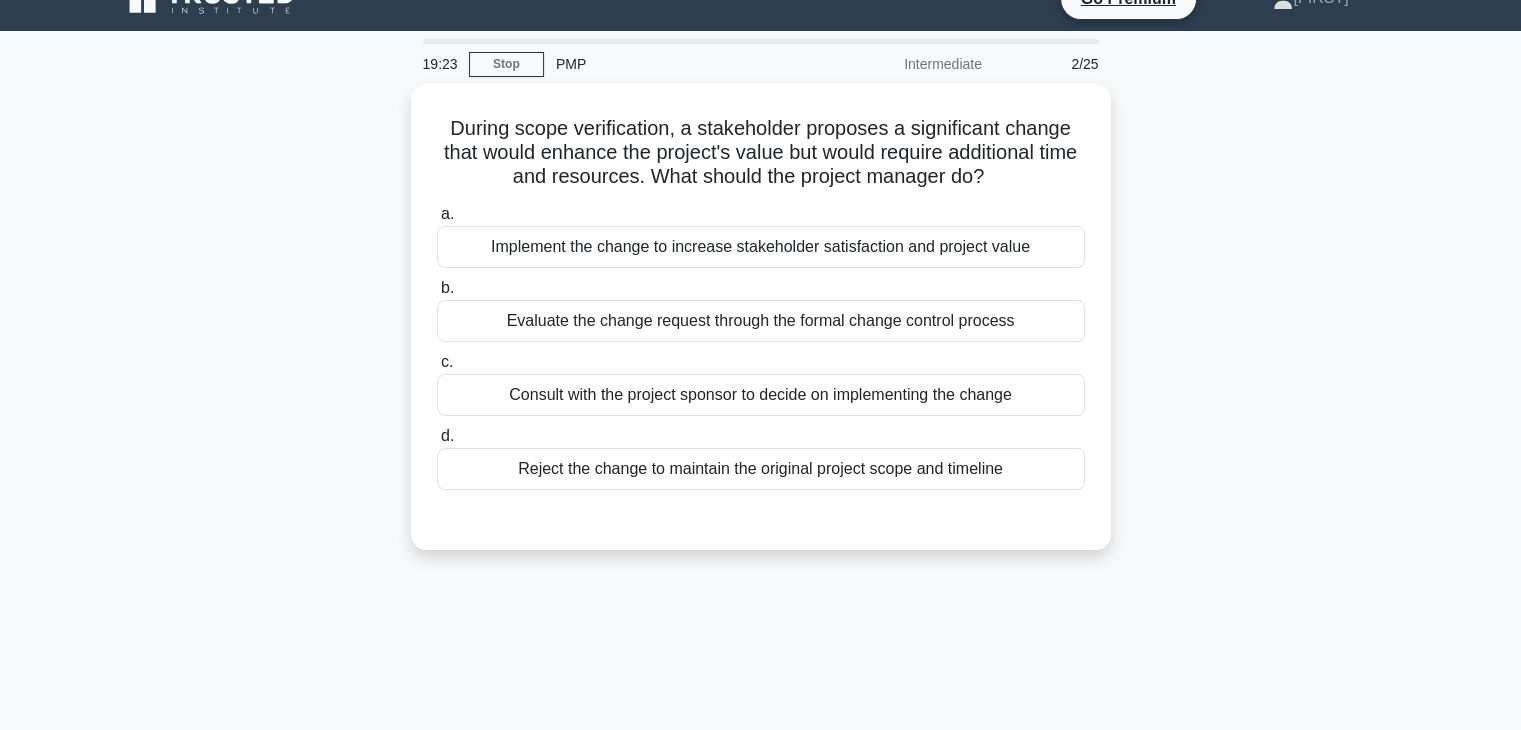 scroll, scrollTop: 27, scrollLeft: 0, axis: vertical 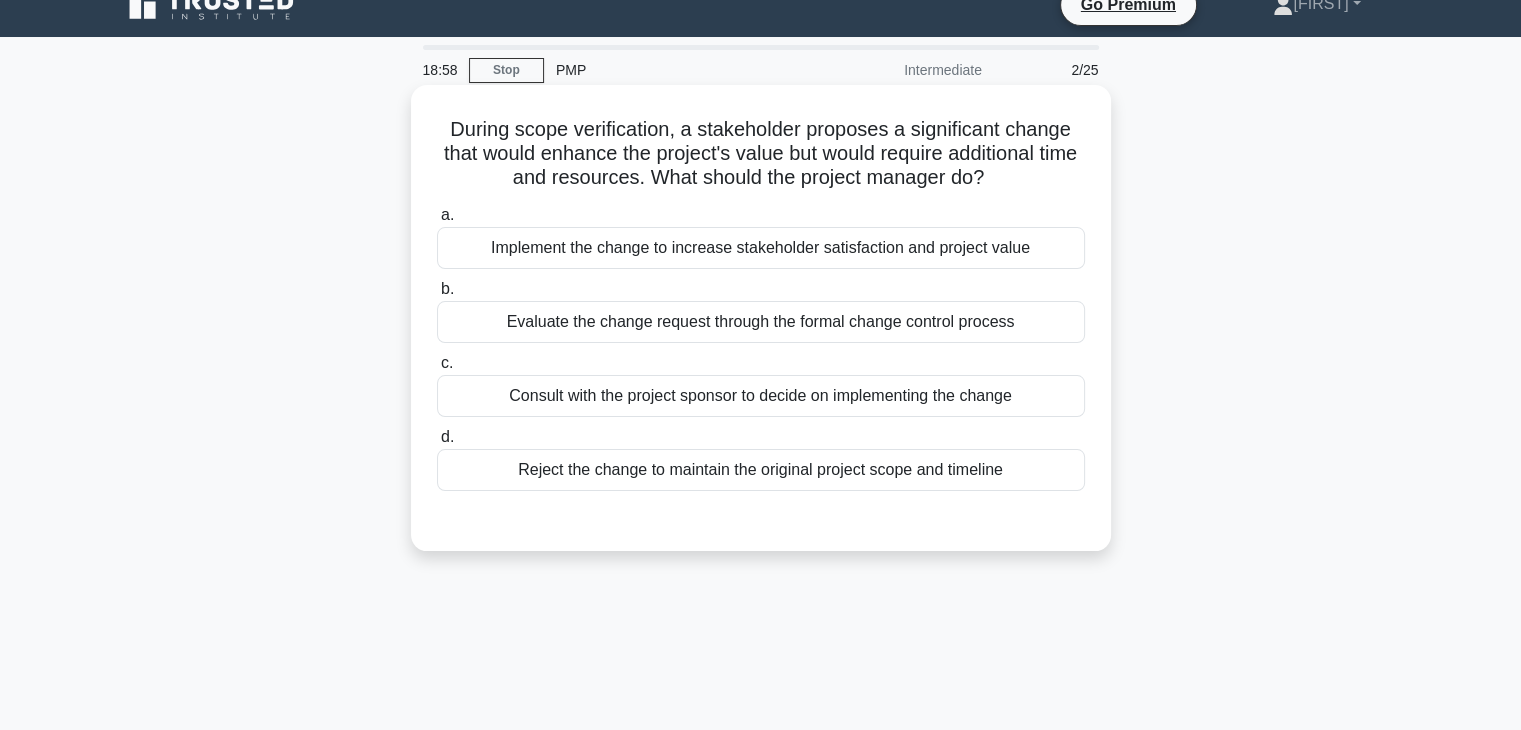 click on "Evaluate the change request through the formal change control process" at bounding box center [761, 322] 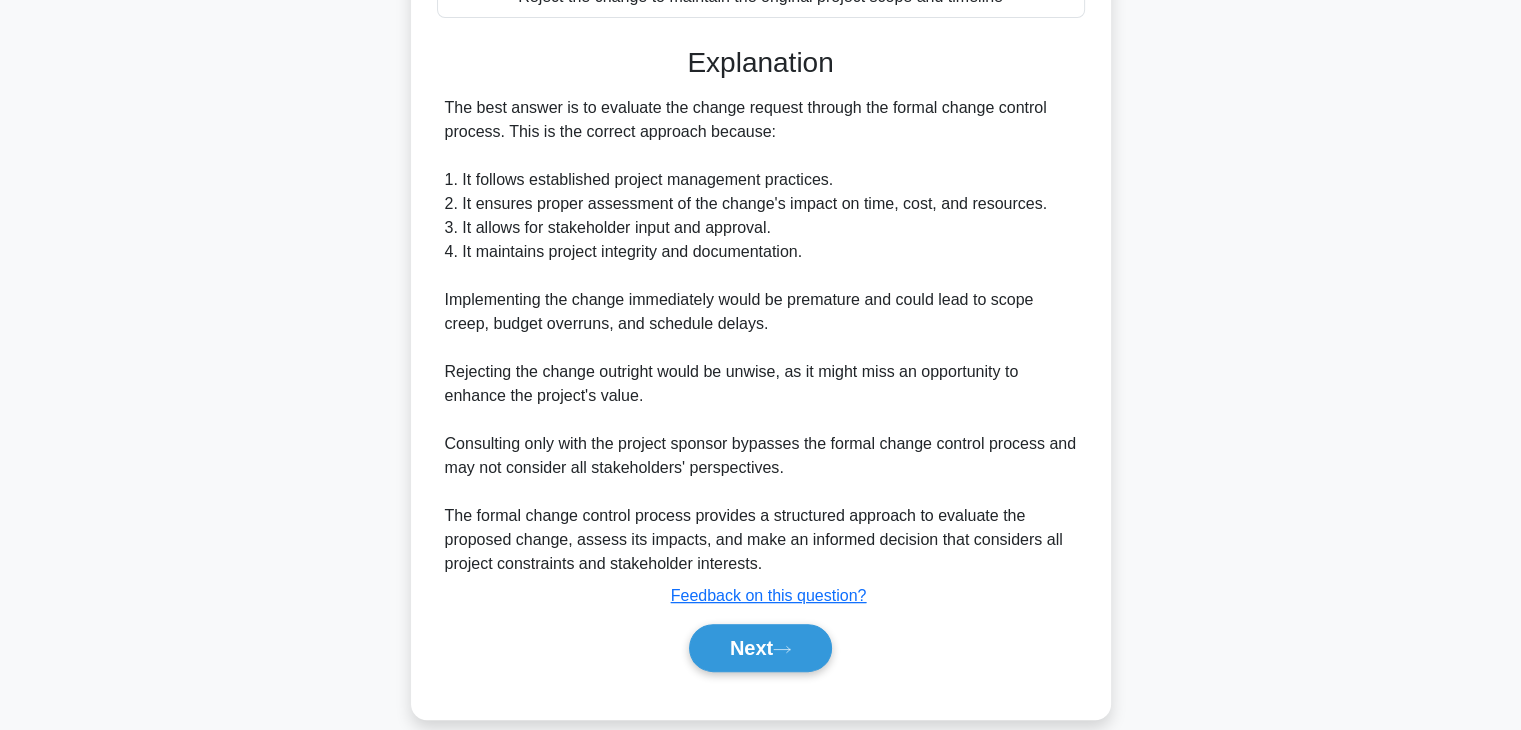 scroll, scrollTop: 526, scrollLeft: 0, axis: vertical 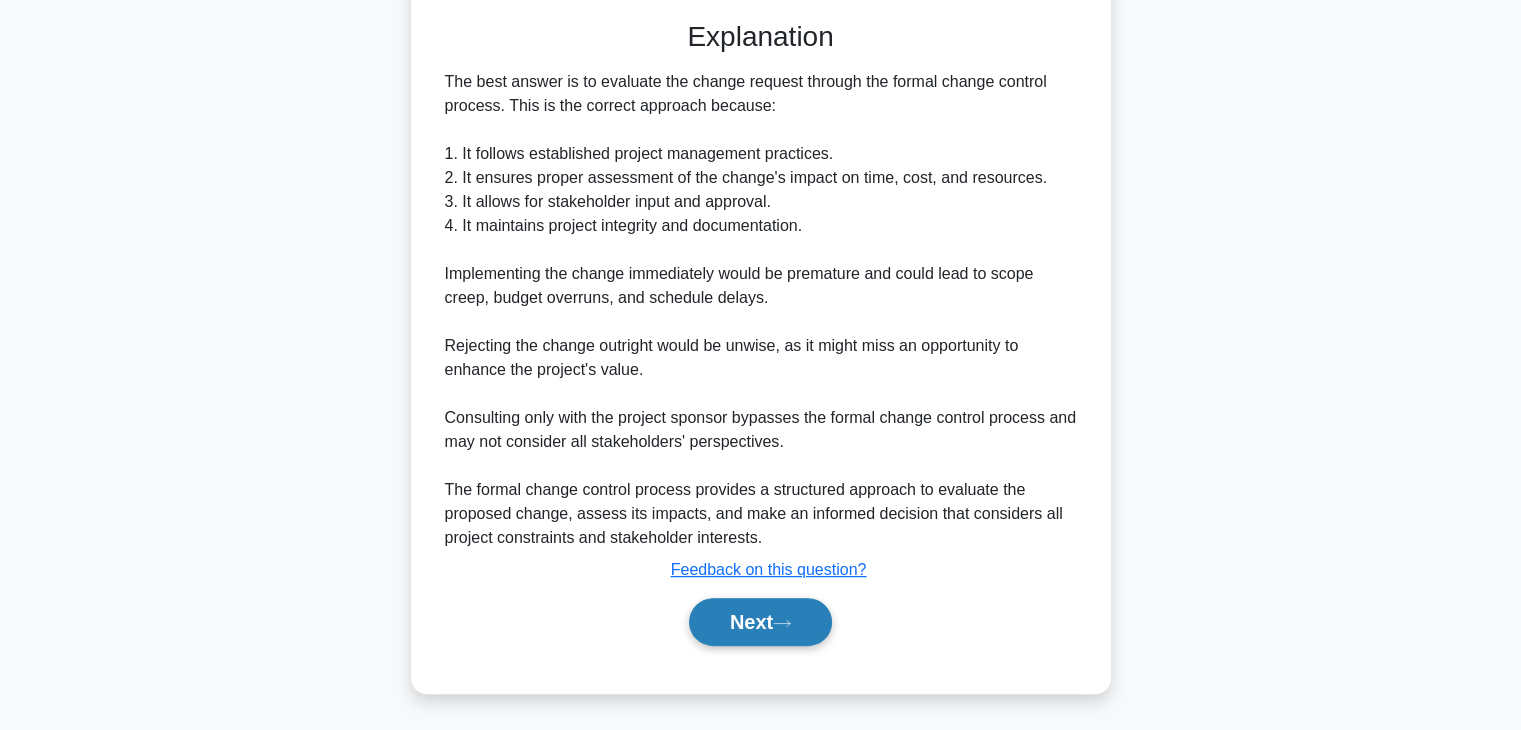 click on "Next" at bounding box center [760, 622] 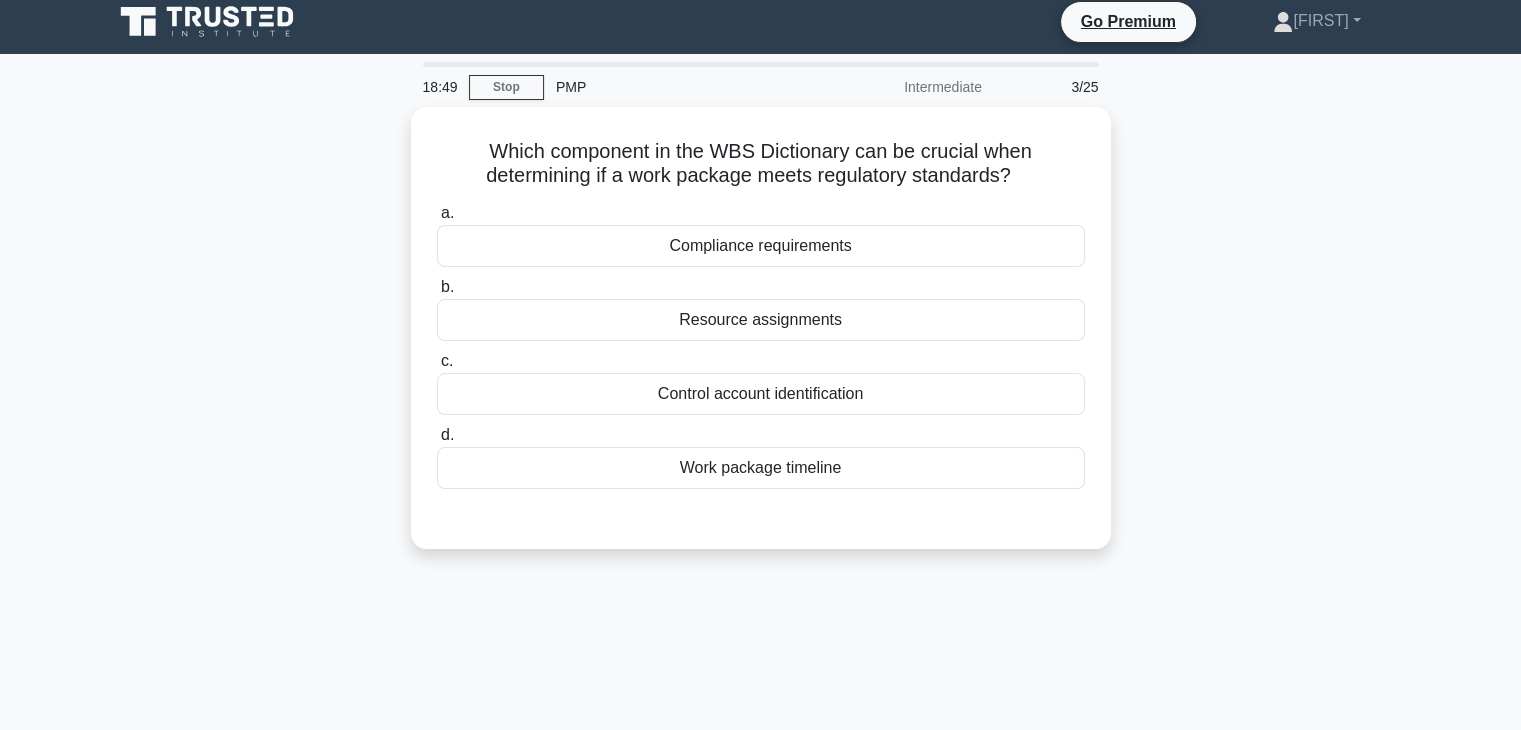 scroll, scrollTop: 0, scrollLeft: 0, axis: both 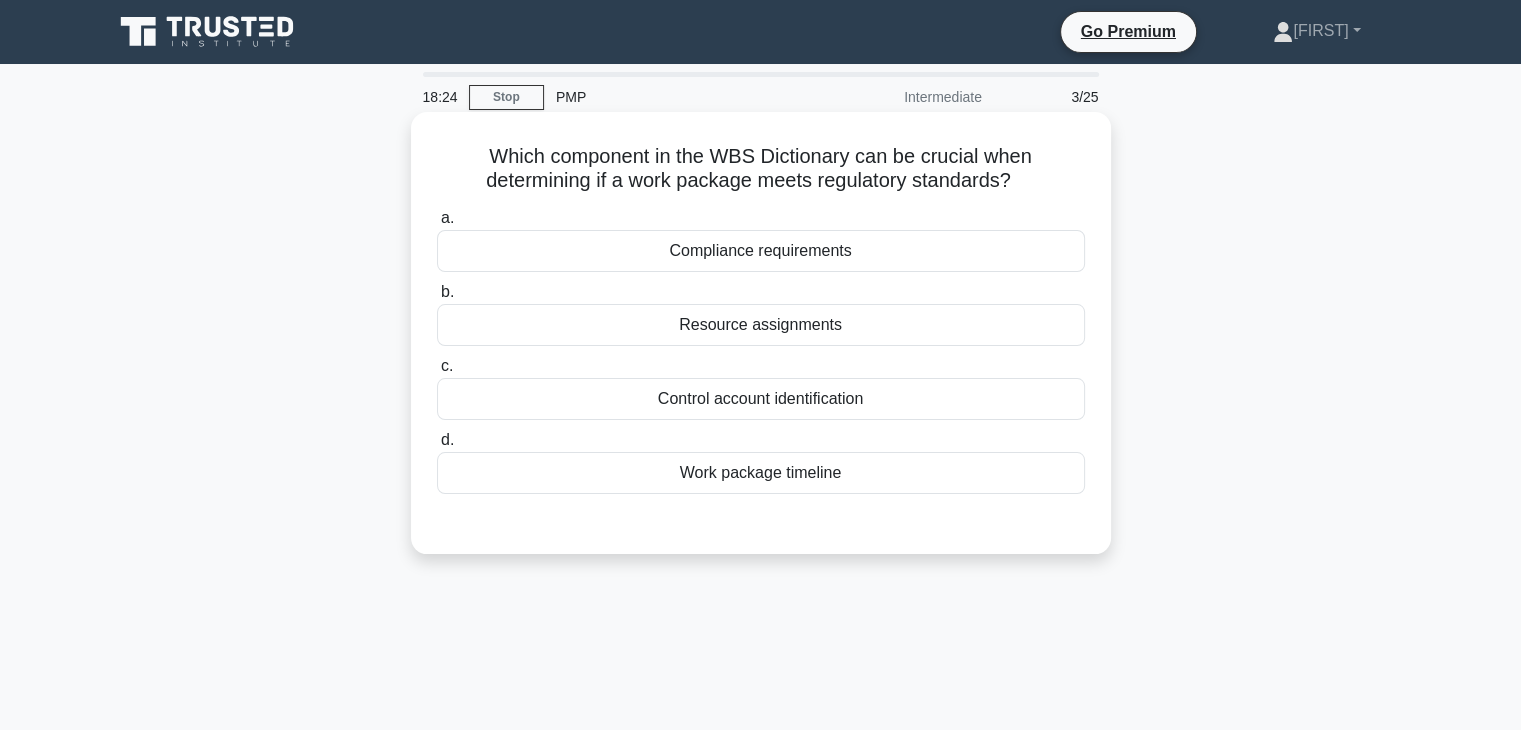 click on "Compliance requirements" at bounding box center (761, 251) 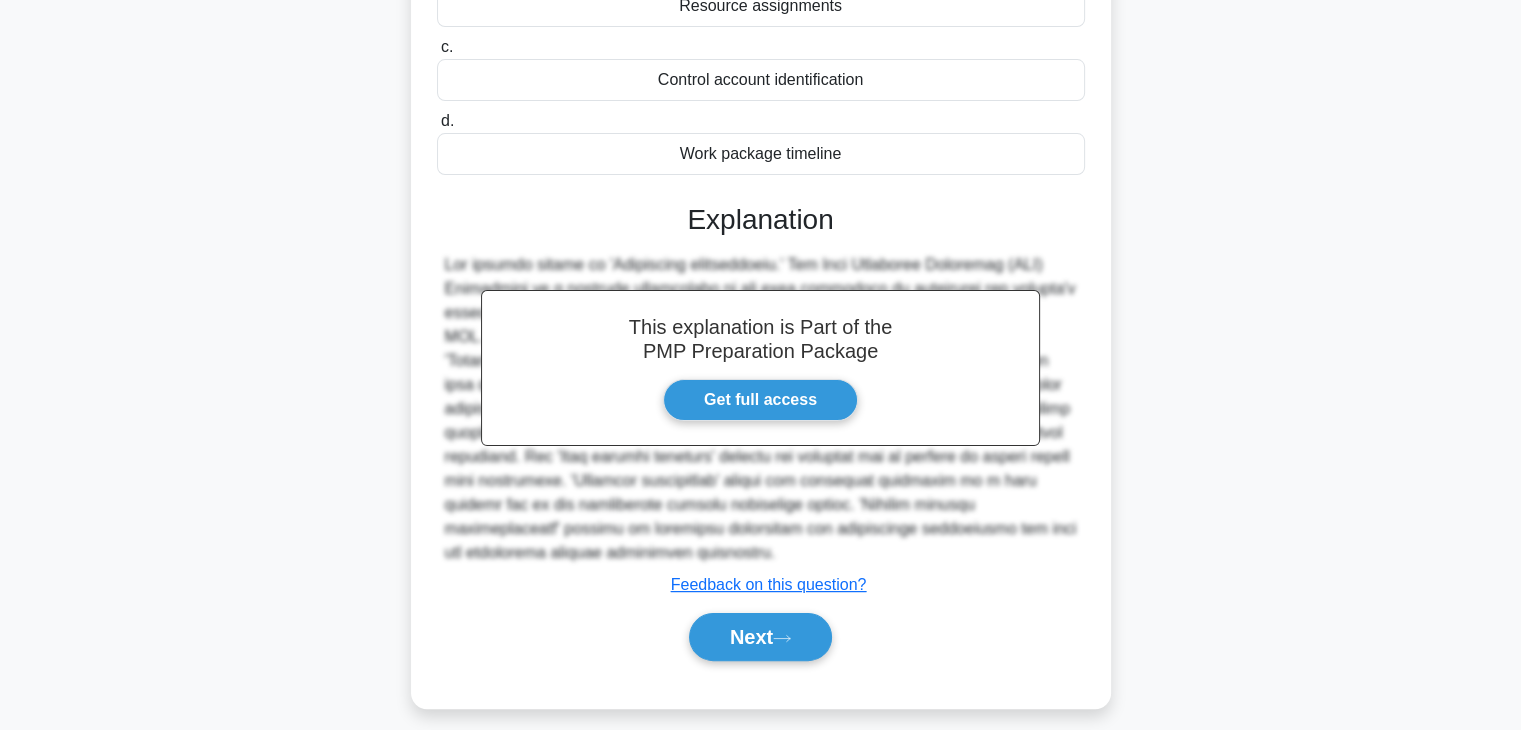 scroll, scrollTop: 351, scrollLeft: 0, axis: vertical 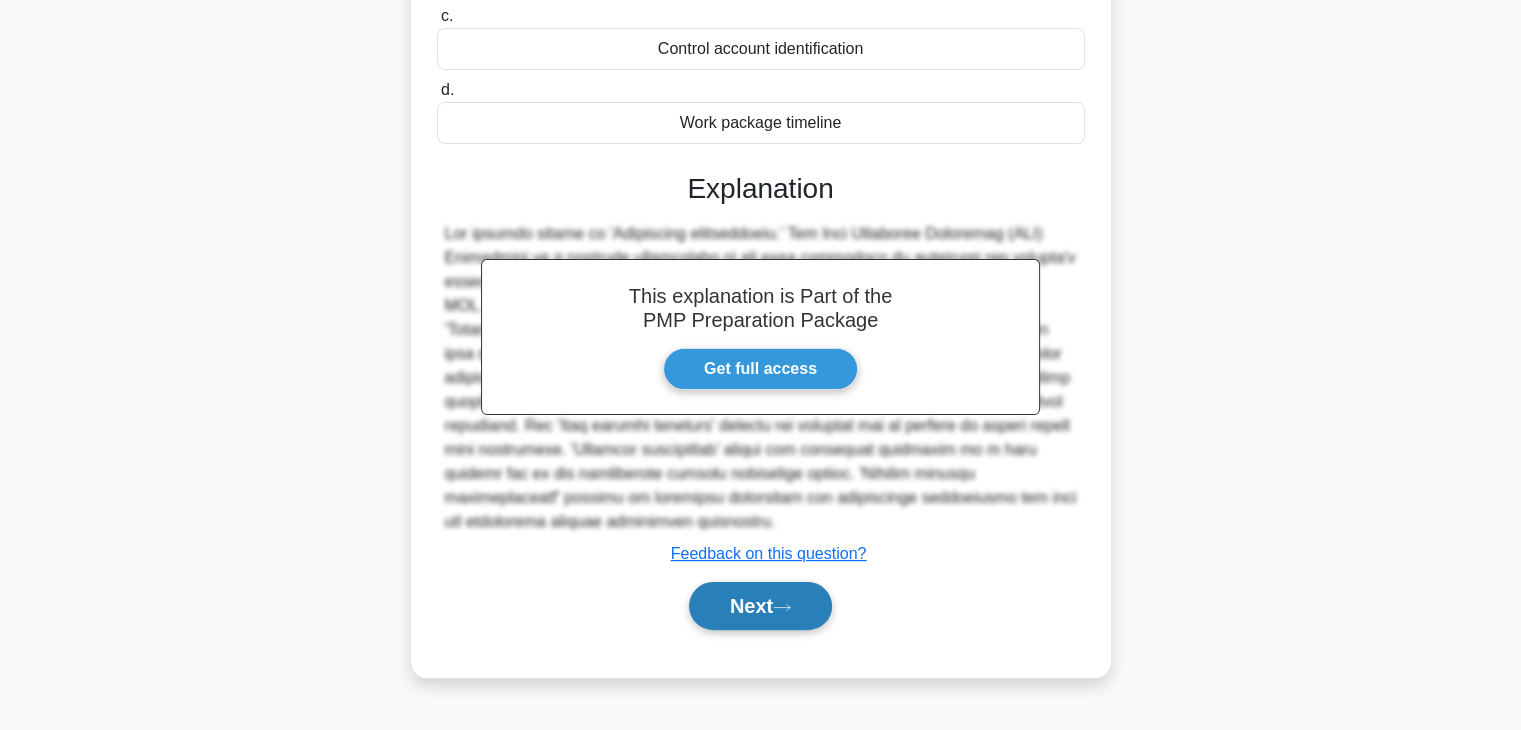 click on "Next" at bounding box center (760, 606) 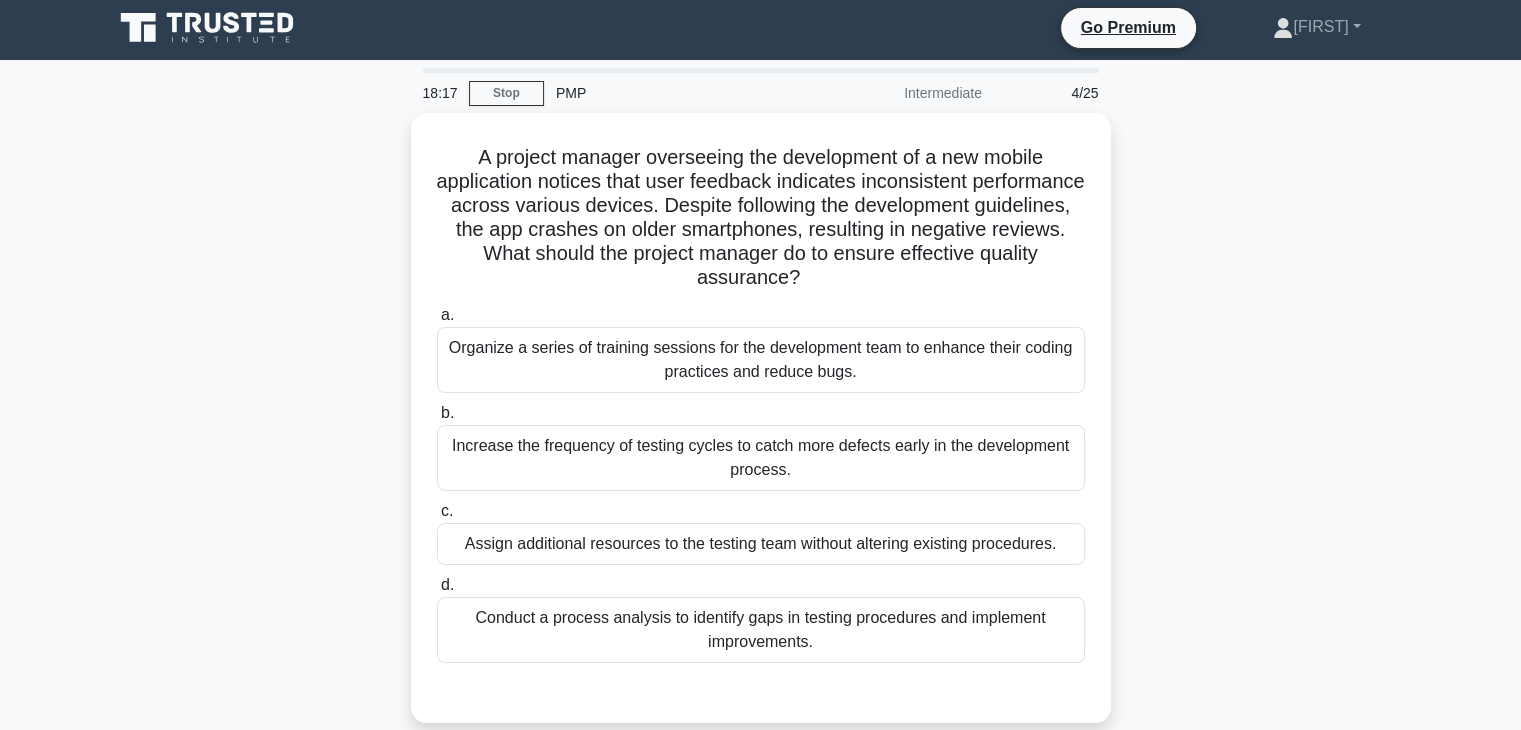 scroll, scrollTop: 6, scrollLeft: 0, axis: vertical 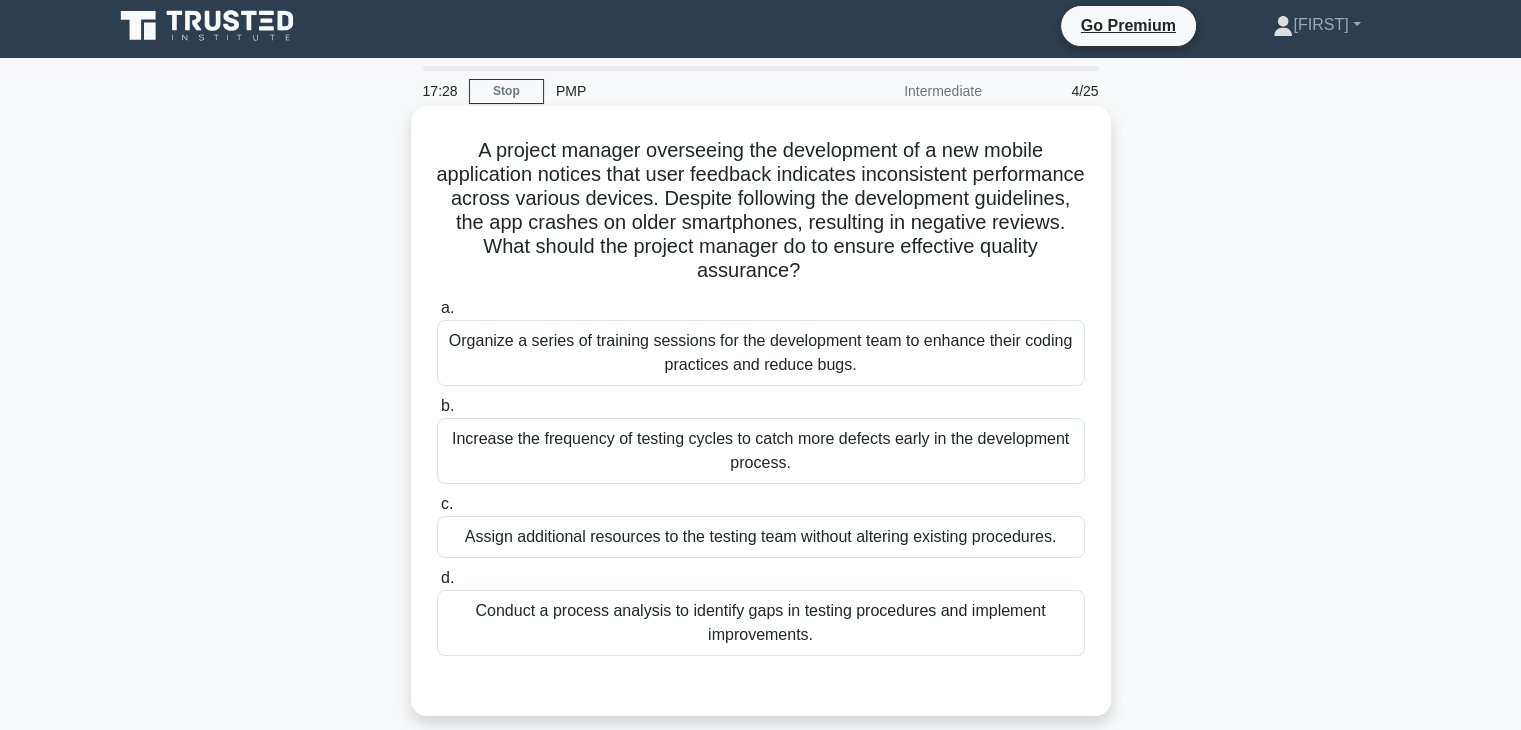 click on "Increase the frequency of testing cycles to catch more defects early in the development process." at bounding box center (761, 451) 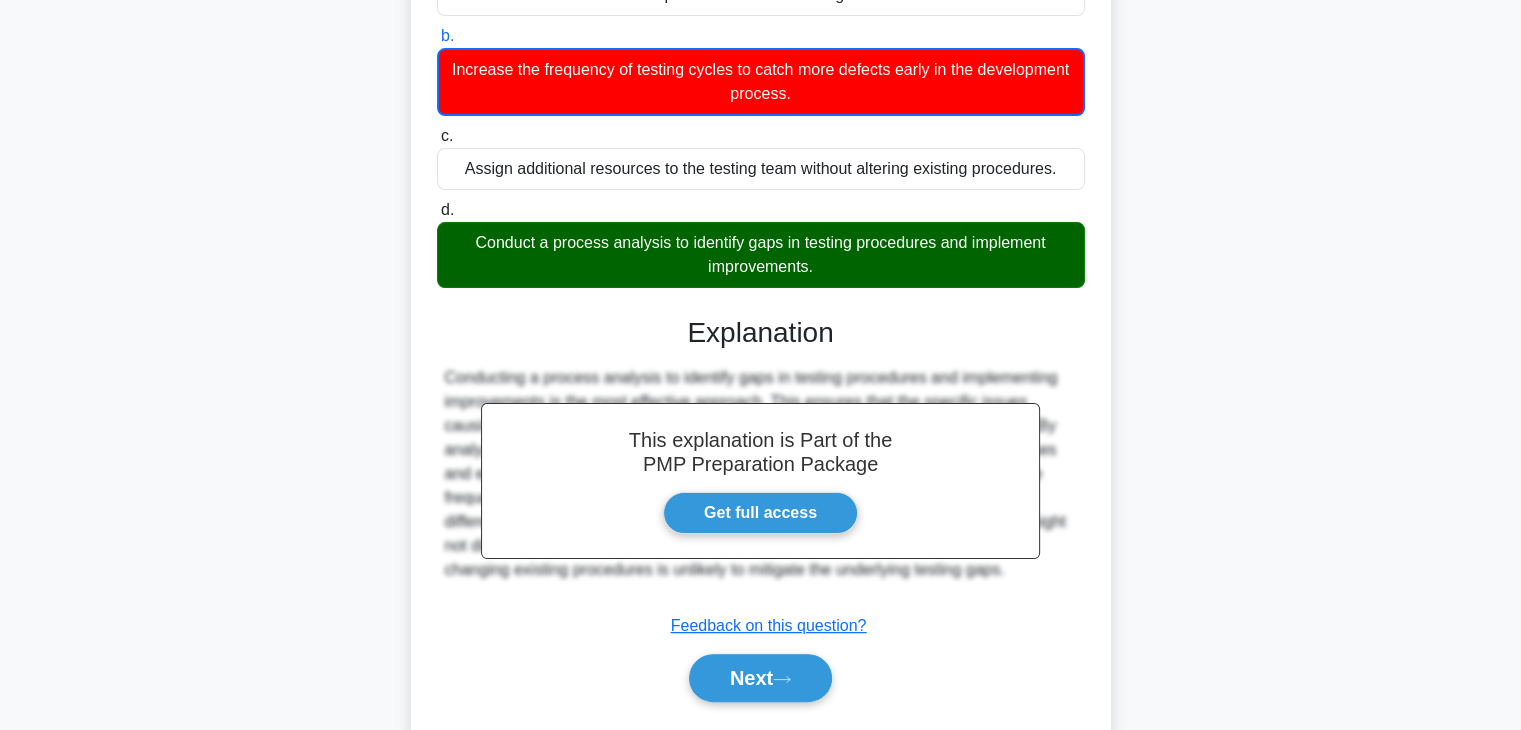 scroll, scrollTop: 432, scrollLeft: 0, axis: vertical 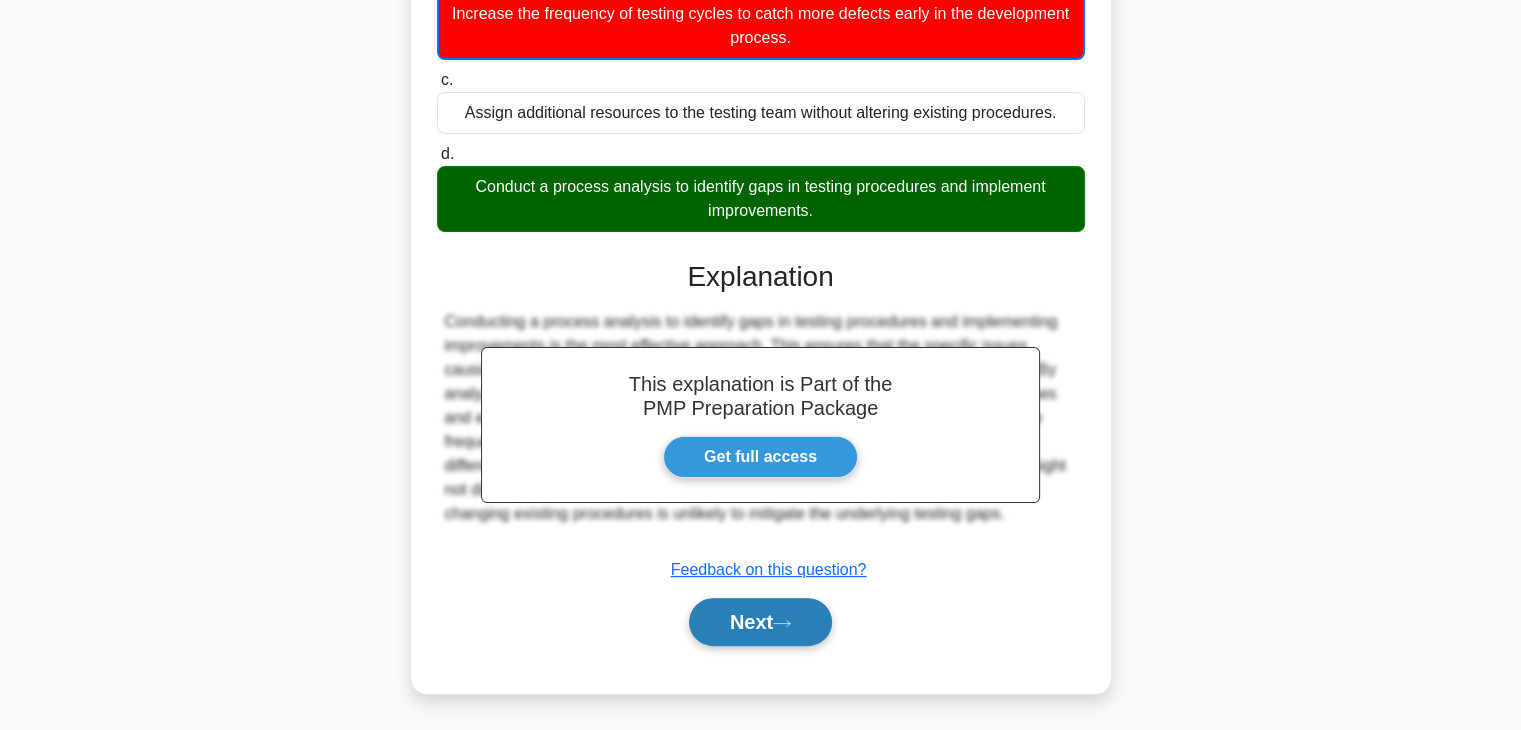 click on "Next" at bounding box center (760, 622) 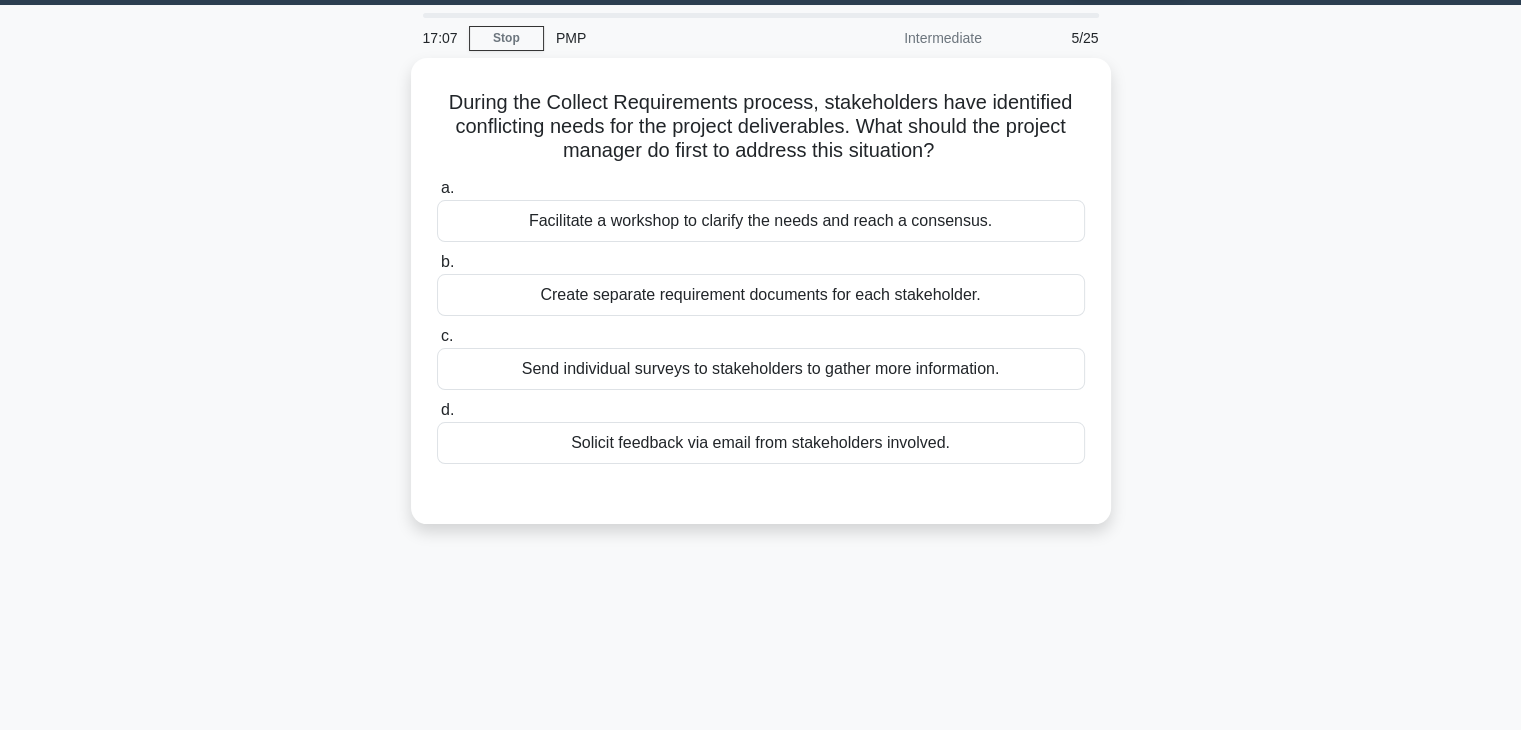 scroll, scrollTop: 57, scrollLeft: 0, axis: vertical 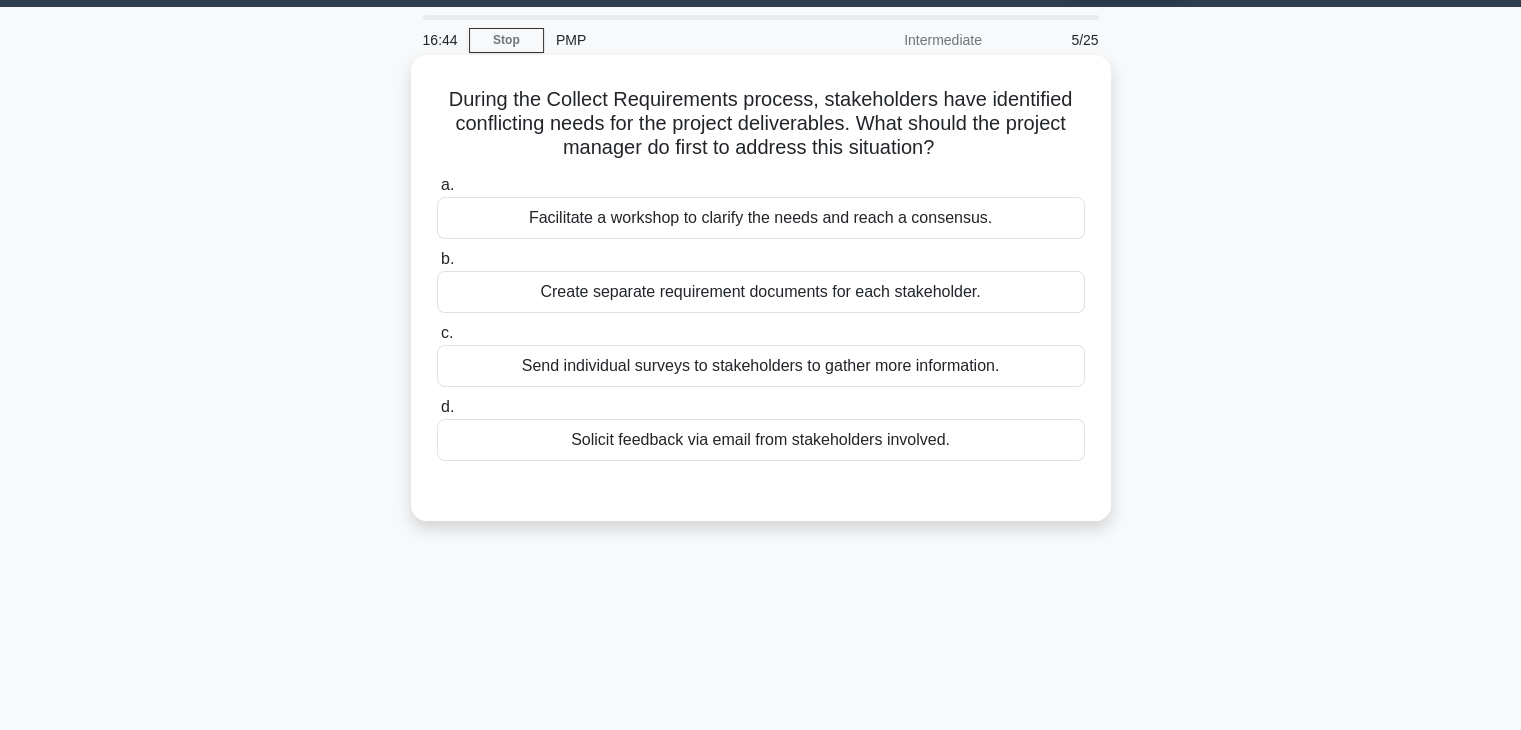 click on "Facilitate a workshop to clarify the needs and reach a consensus." at bounding box center [761, 218] 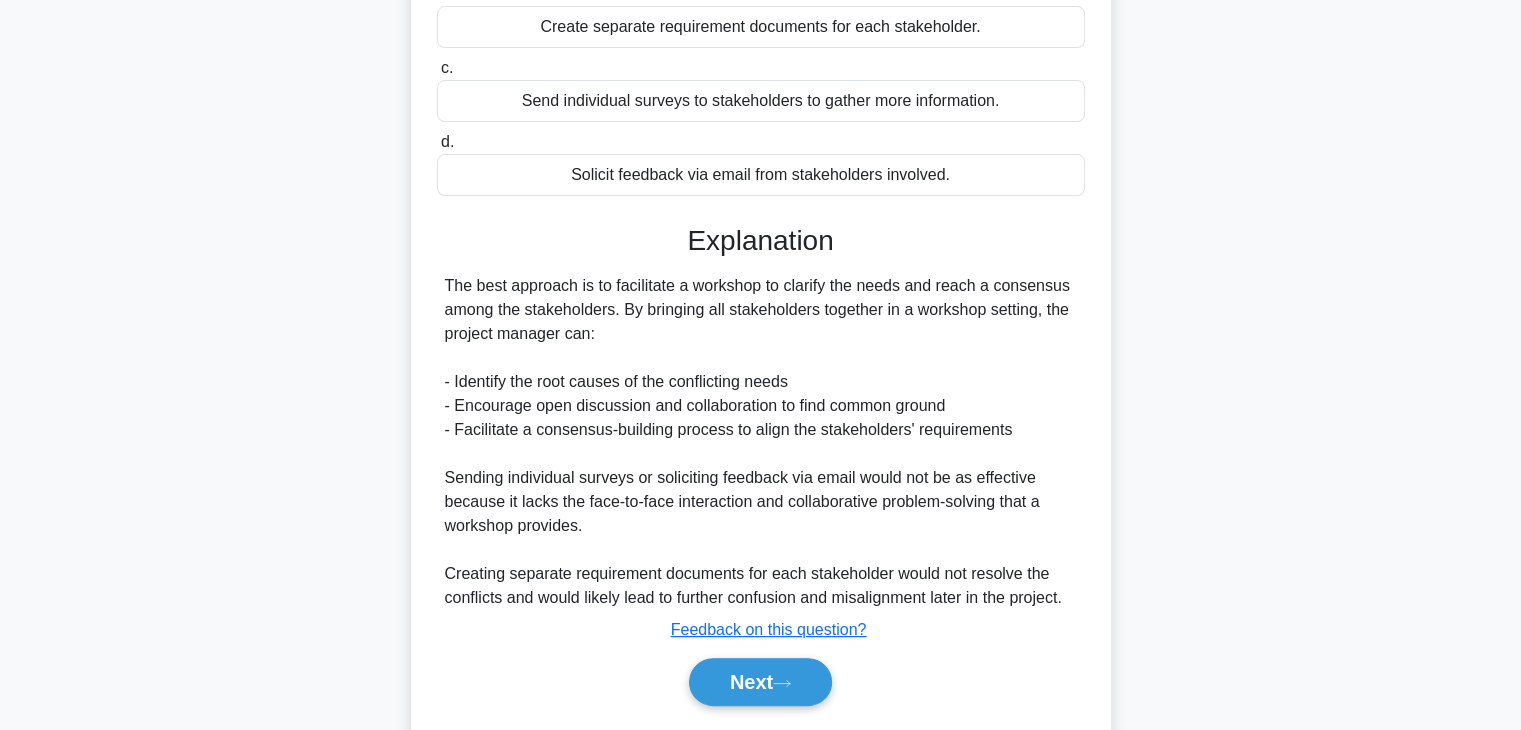 scroll, scrollTop: 382, scrollLeft: 0, axis: vertical 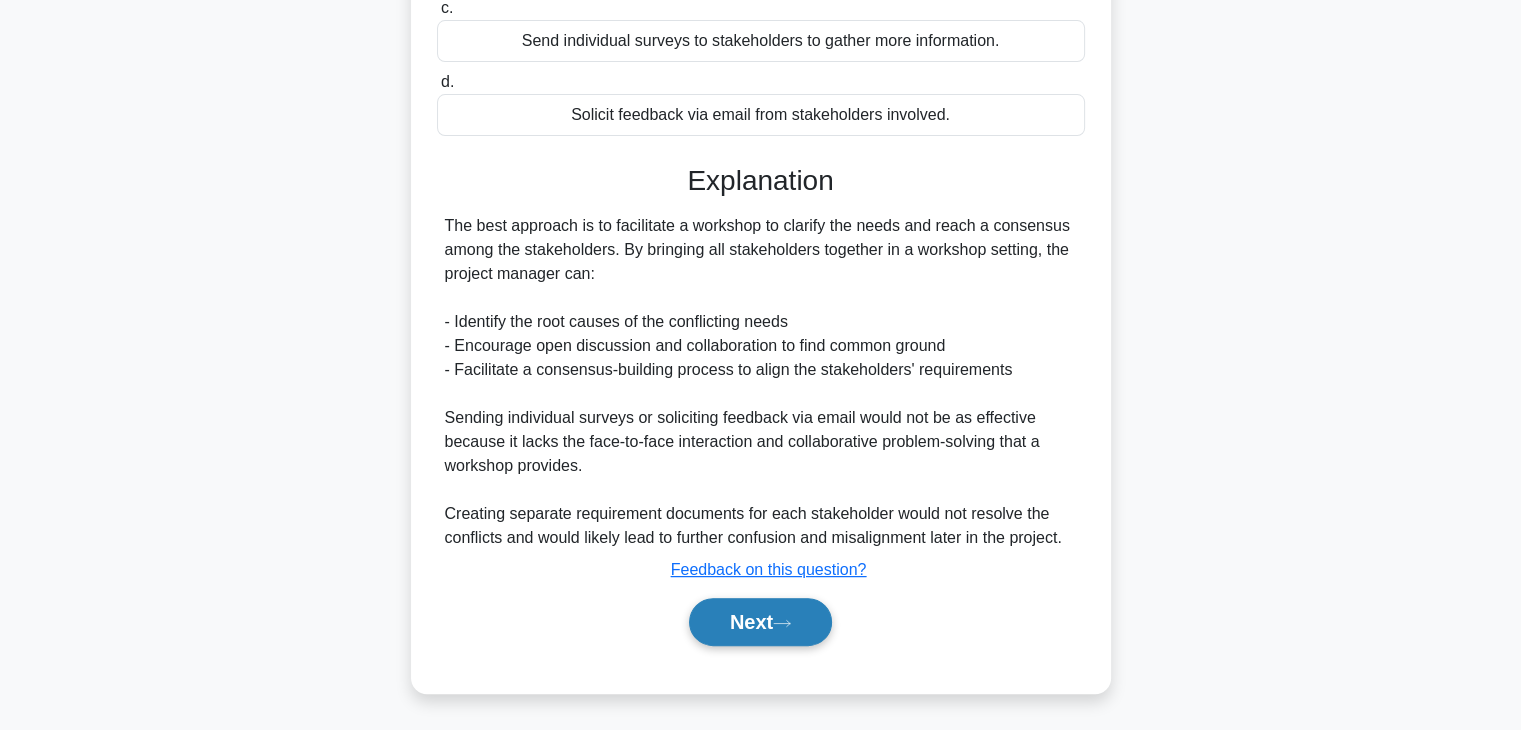 click on "Next" at bounding box center (760, 622) 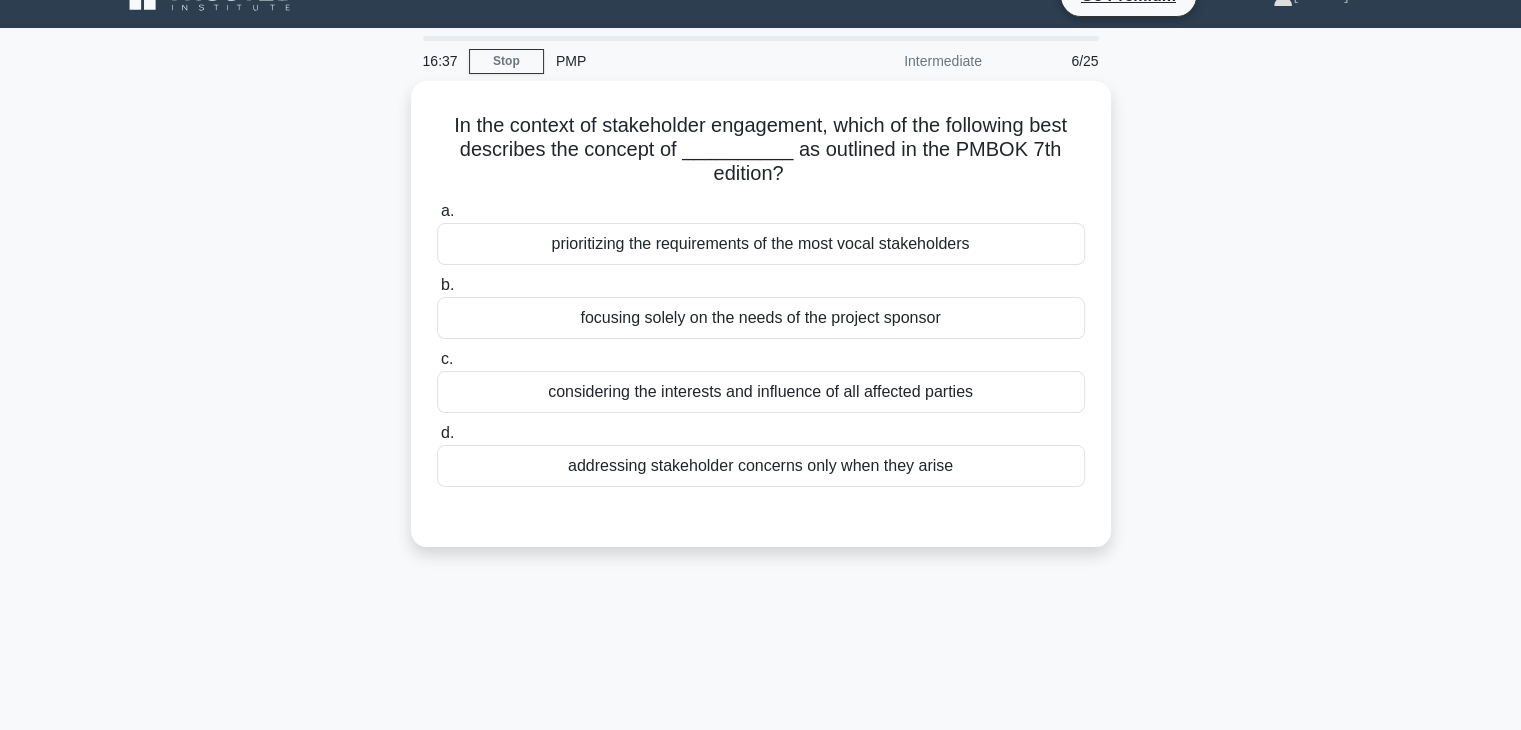 scroll, scrollTop: 33, scrollLeft: 0, axis: vertical 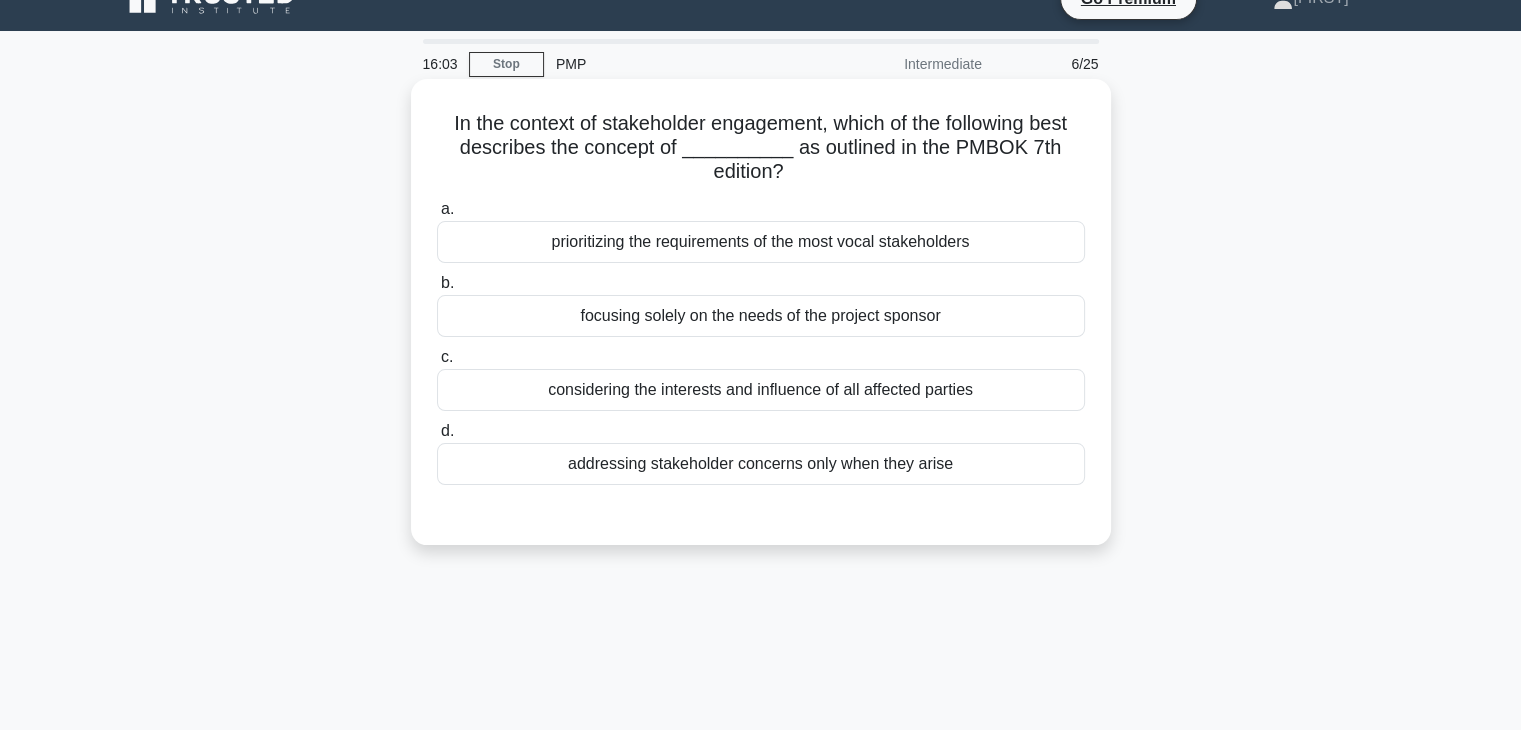 click on "considering the interests and influence of all affected parties" at bounding box center [761, 390] 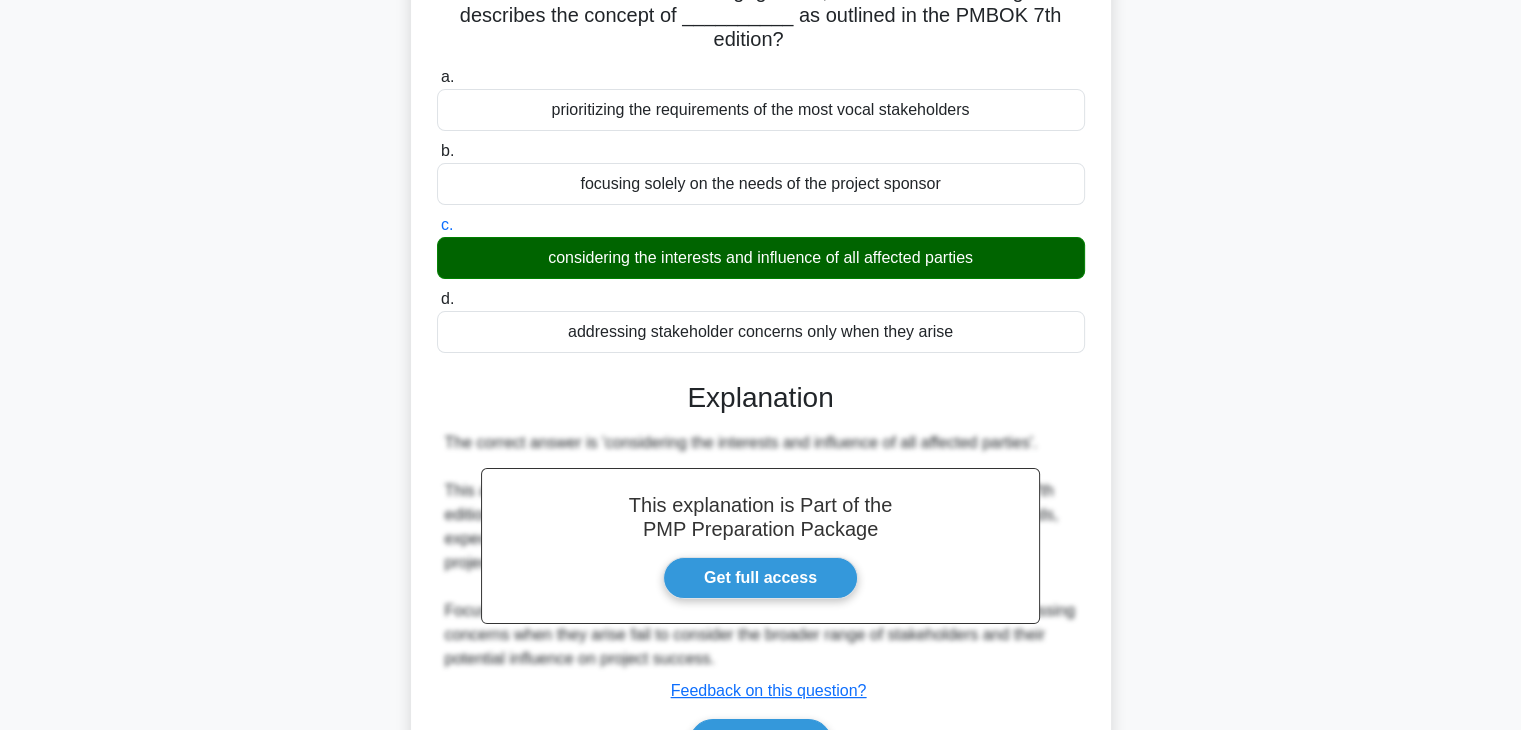 scroll, scrollTop: 351, scrollLeft: 0, axis: vertical 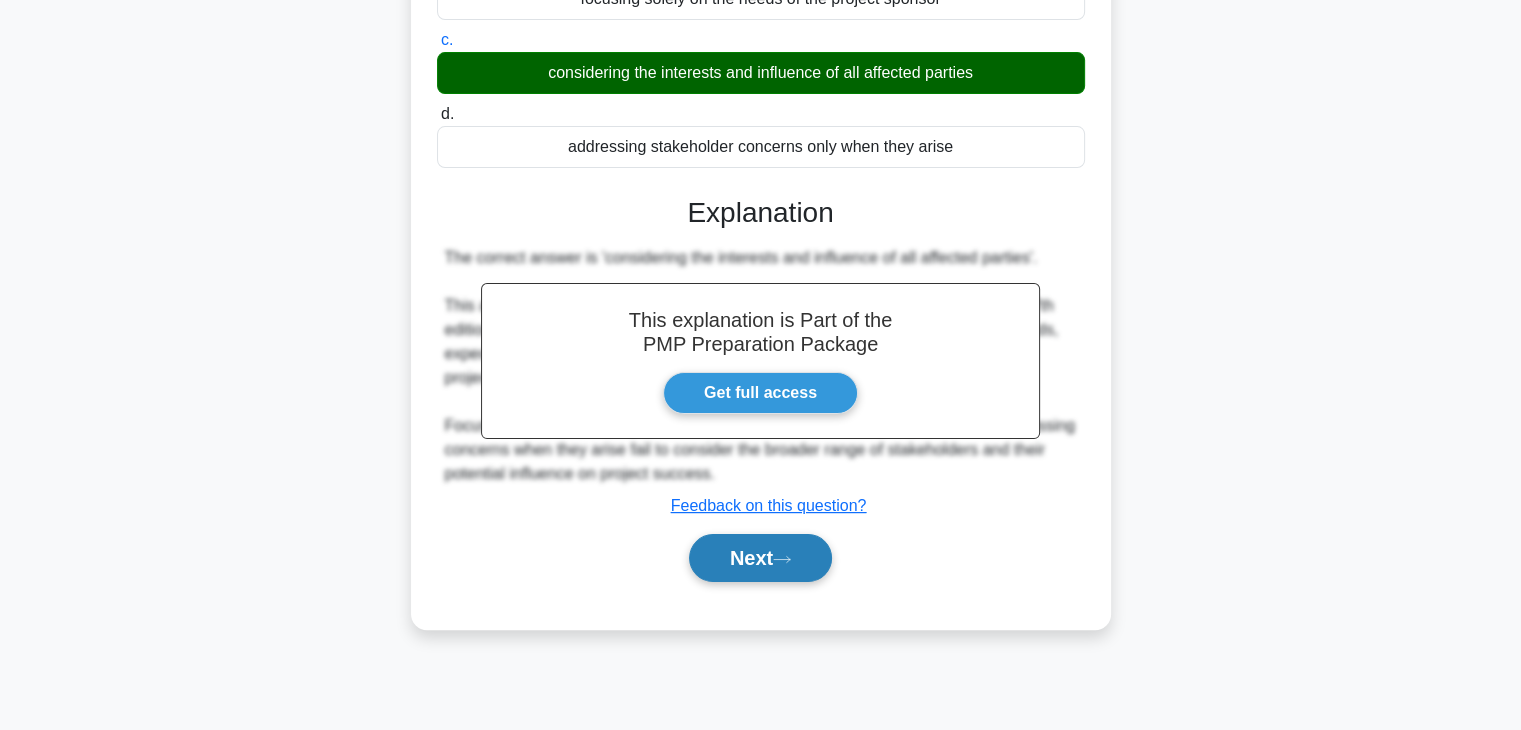 click on "Next" at bounding box center (760, 558) 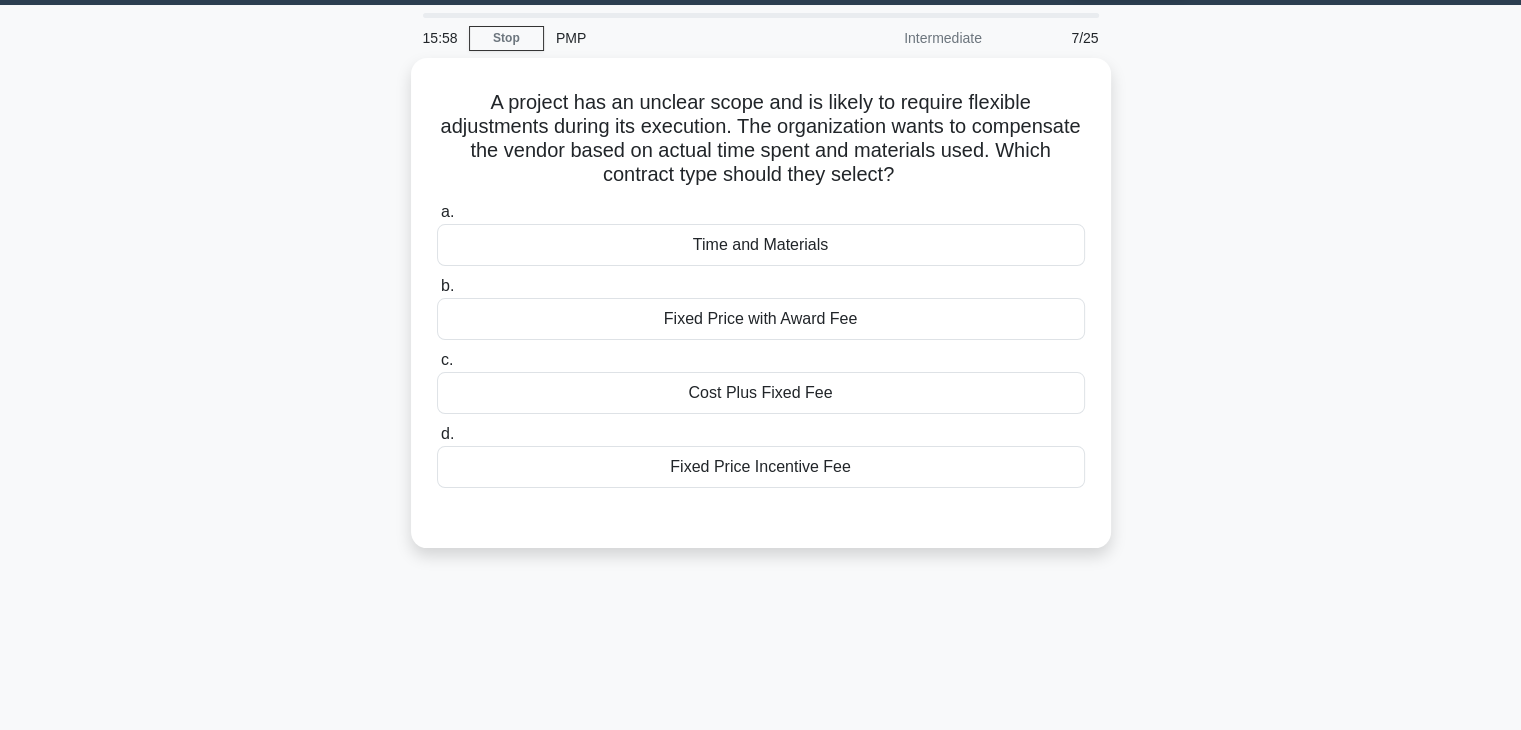 scroll, scrollTop: 43, scrollLeft: 0, axis: vertical 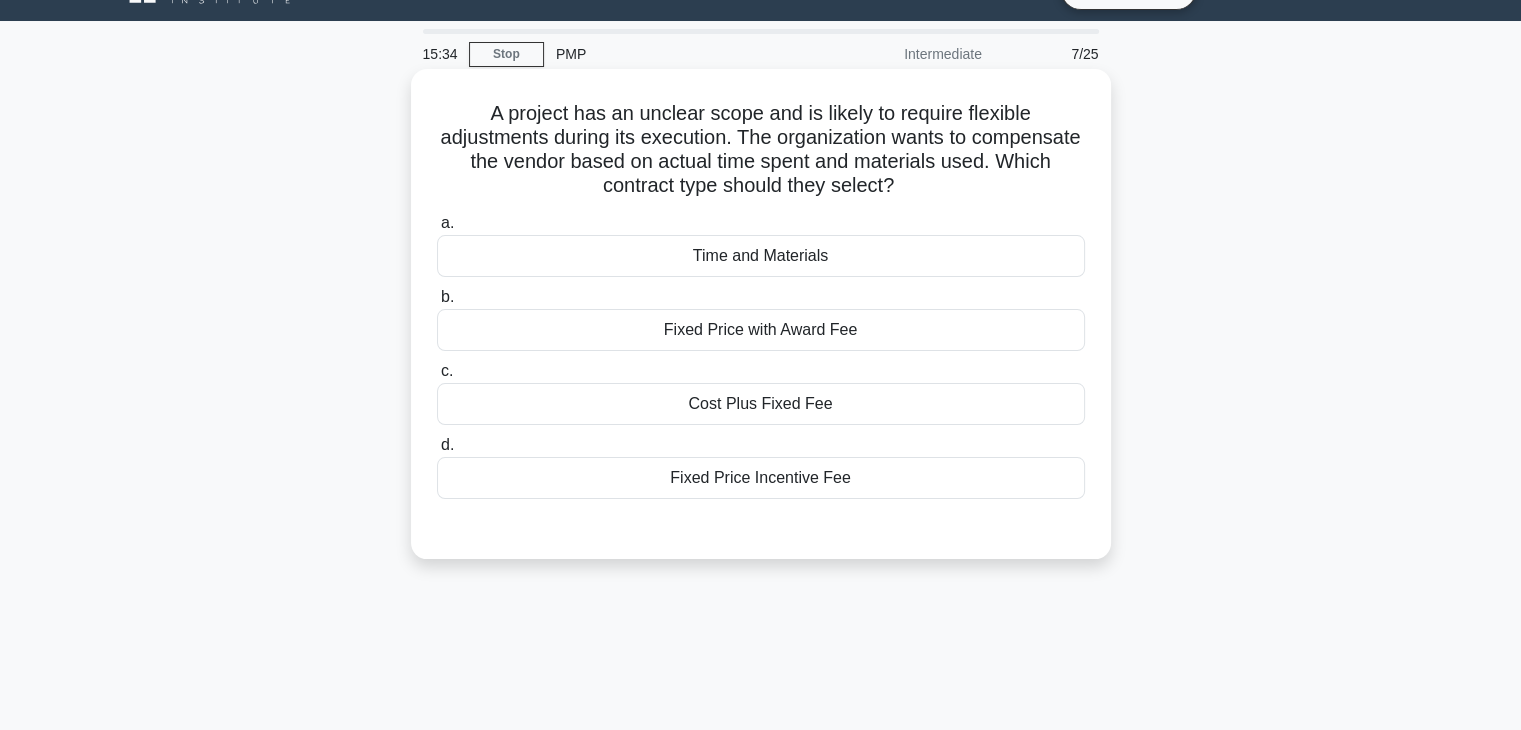 click on "Fixed Price Incentive Fee" at bounding box center (761, 478) 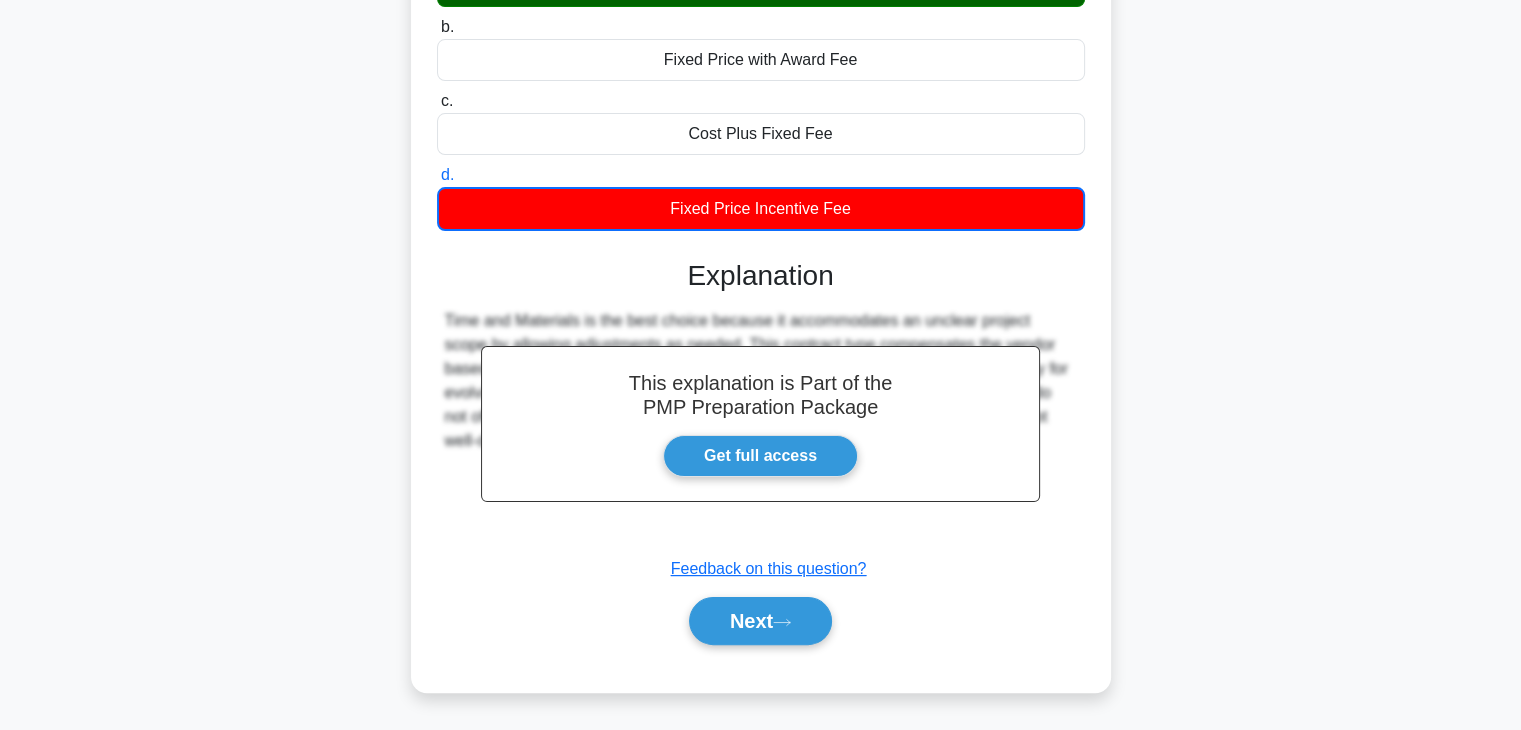 scroll, scrollTop: 317, scrollLeft: 0, axis: vertical 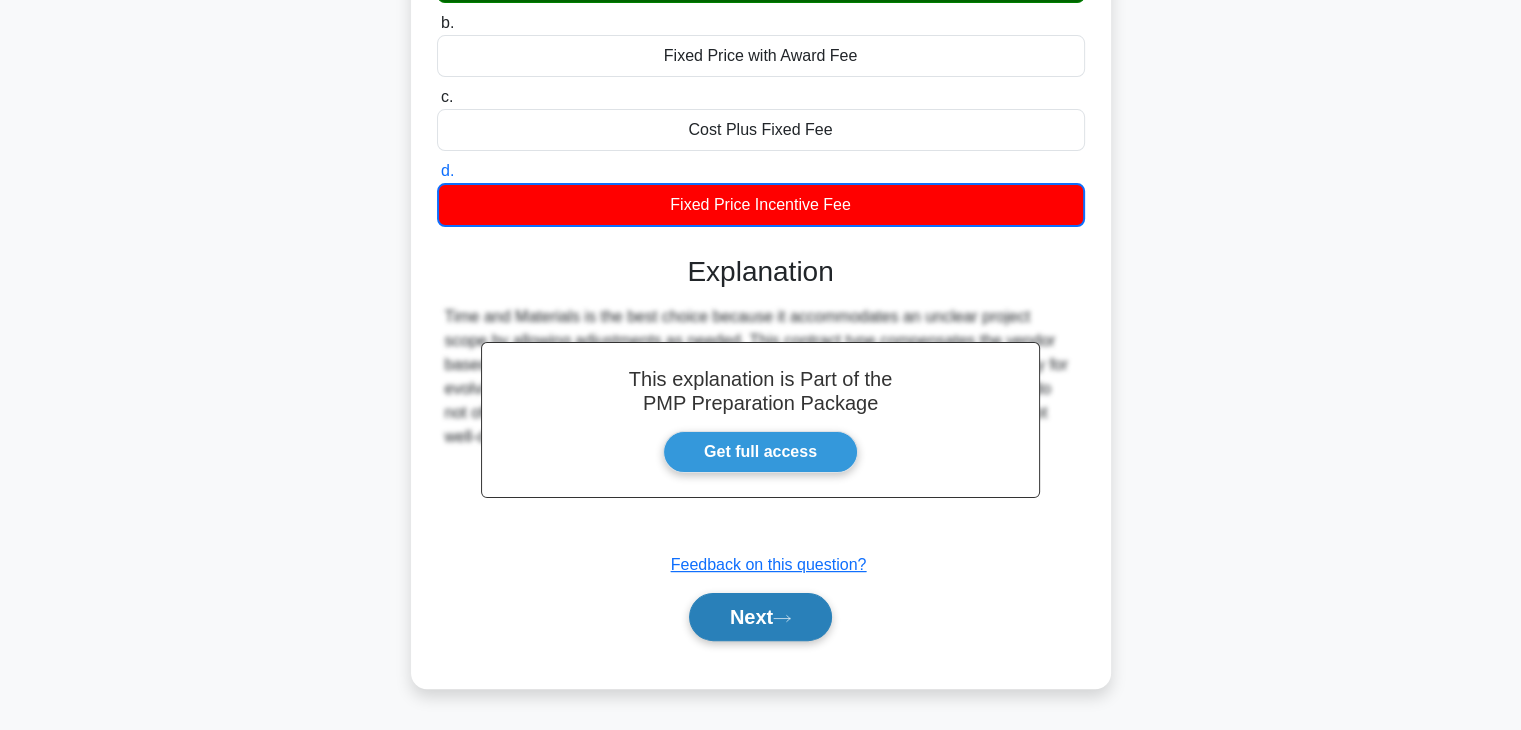 click on "Next" at bounding box center [760, 617] 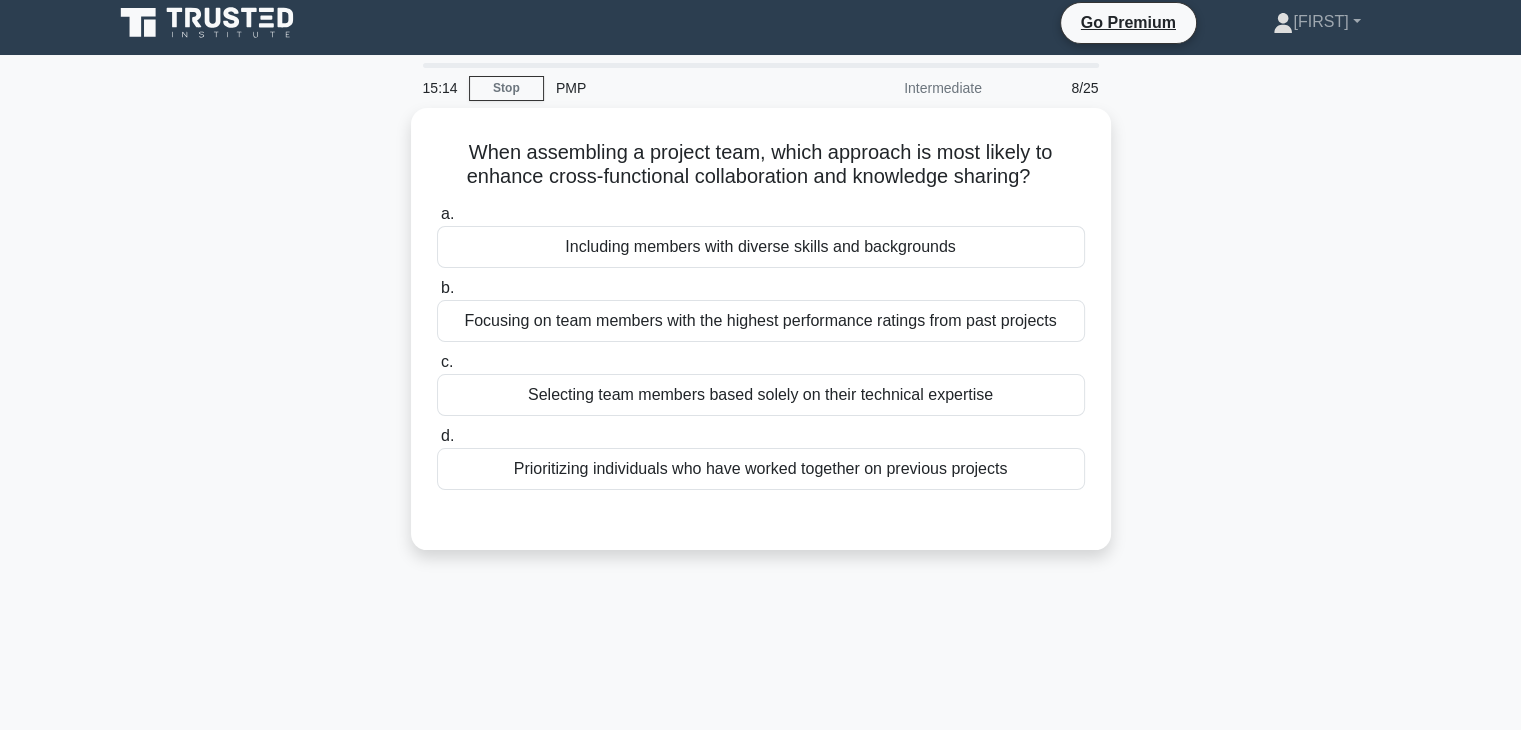 scroll, scrollTop: 0, scrollLeft: 0, axis: both 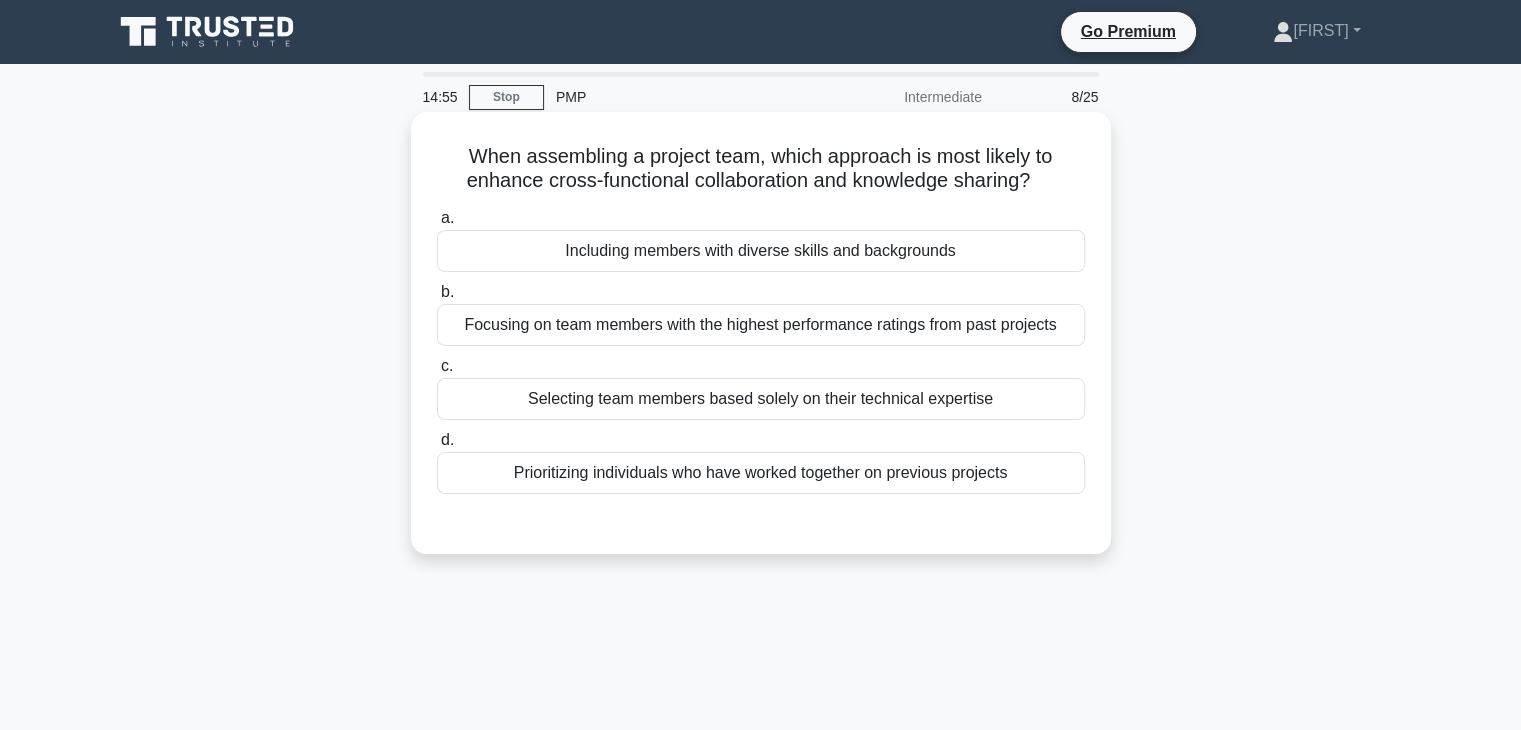 click on "Including members with diverse skills and backgrounds" at bounding box center (761, 251) 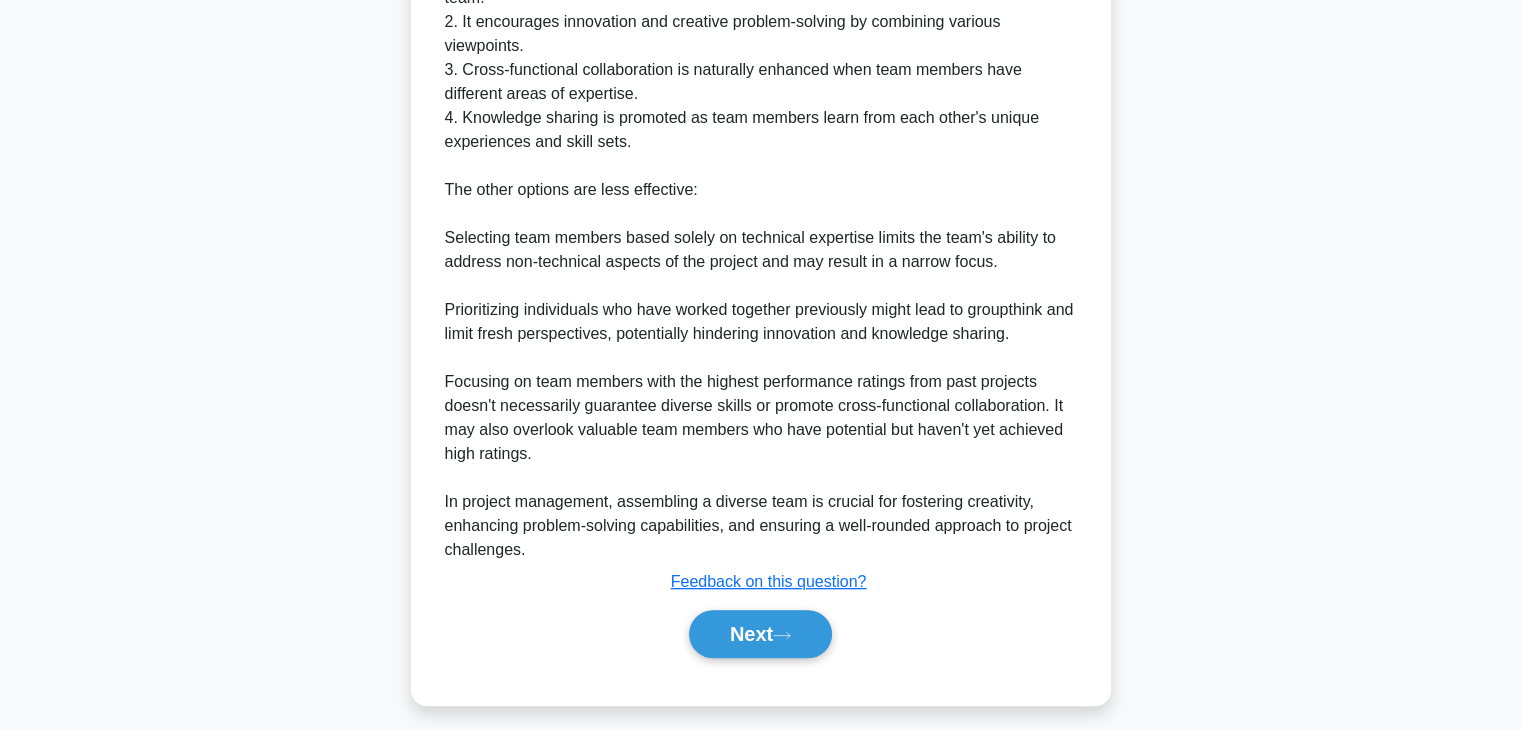 scroll, scrollTop: 718, scrollLeft: 0, axis: vertical 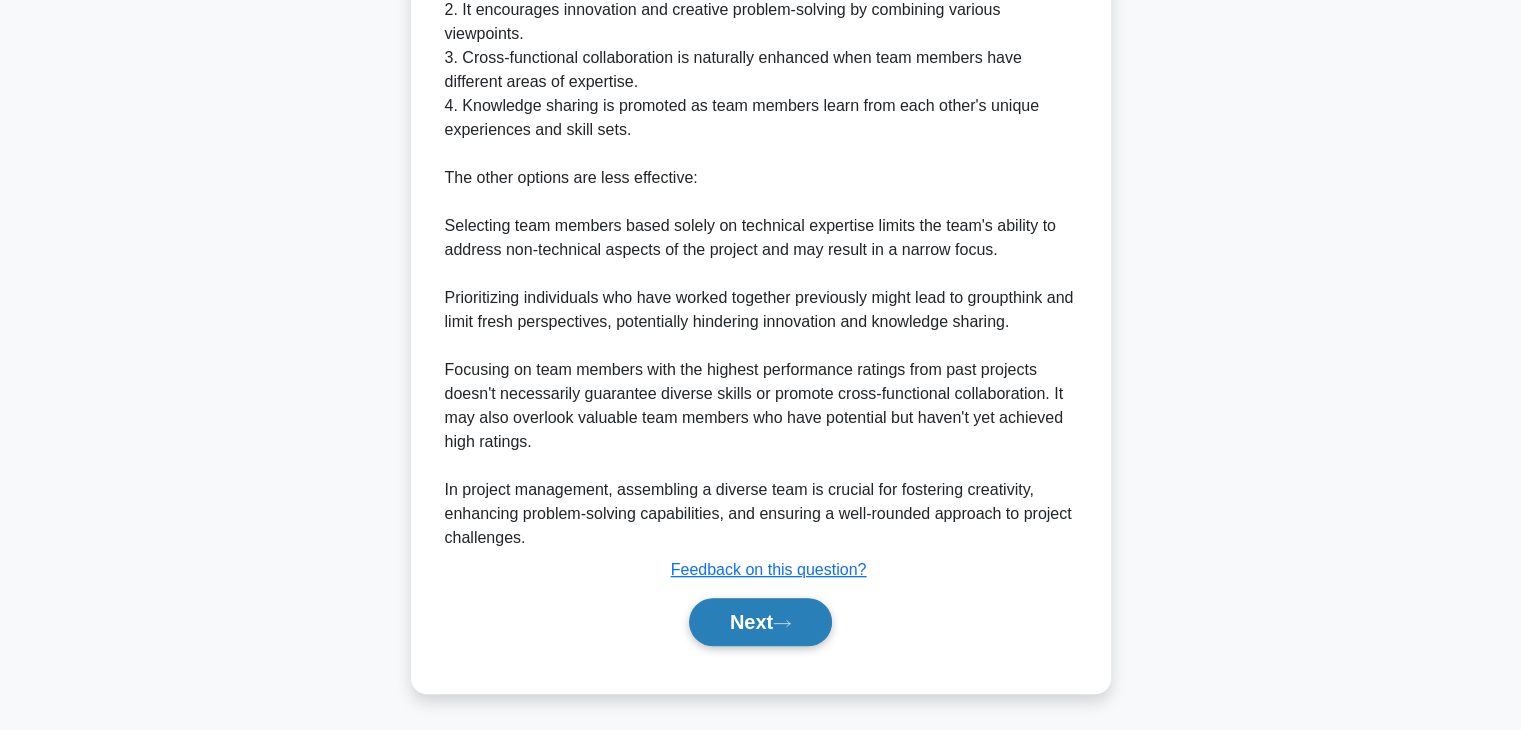 click on "Next" at bounding box center [760, 622] 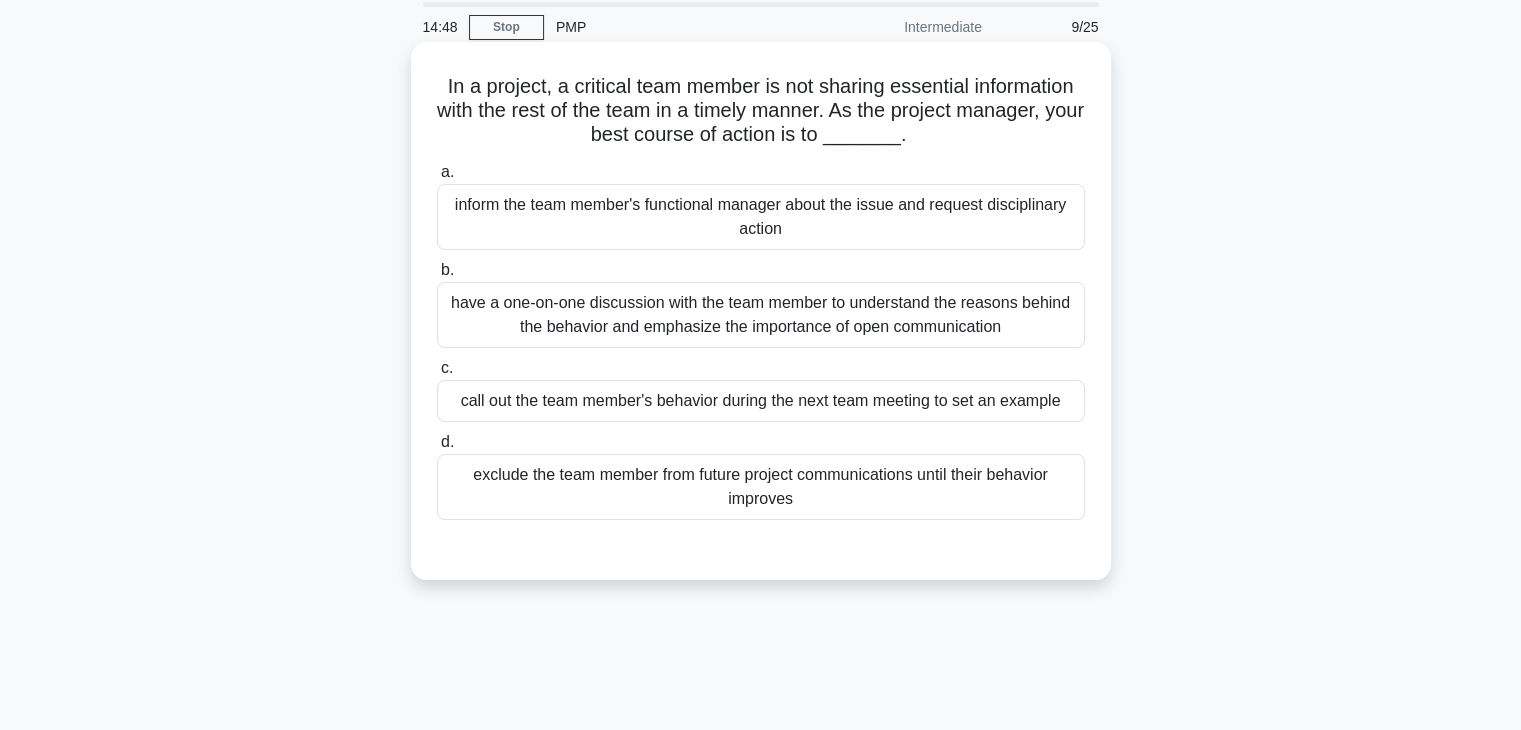 scroll, scrollTop: 59, scrollLeft: 0, axis: vertical 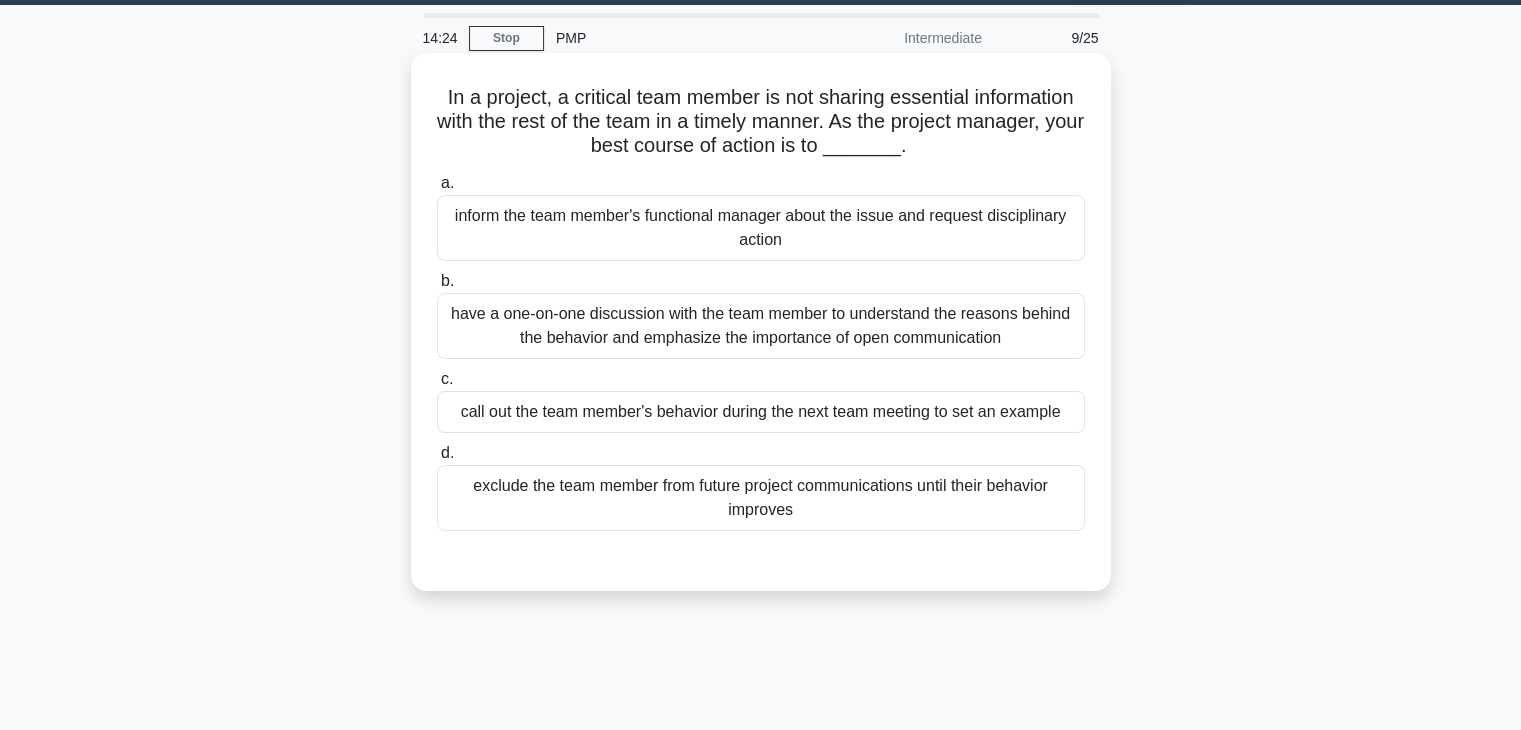 click on "have a one-on-one discussion with the team member to understand the reasons behind the behavior and emphasize the importance of open communication" at bounding box center (761, 326) 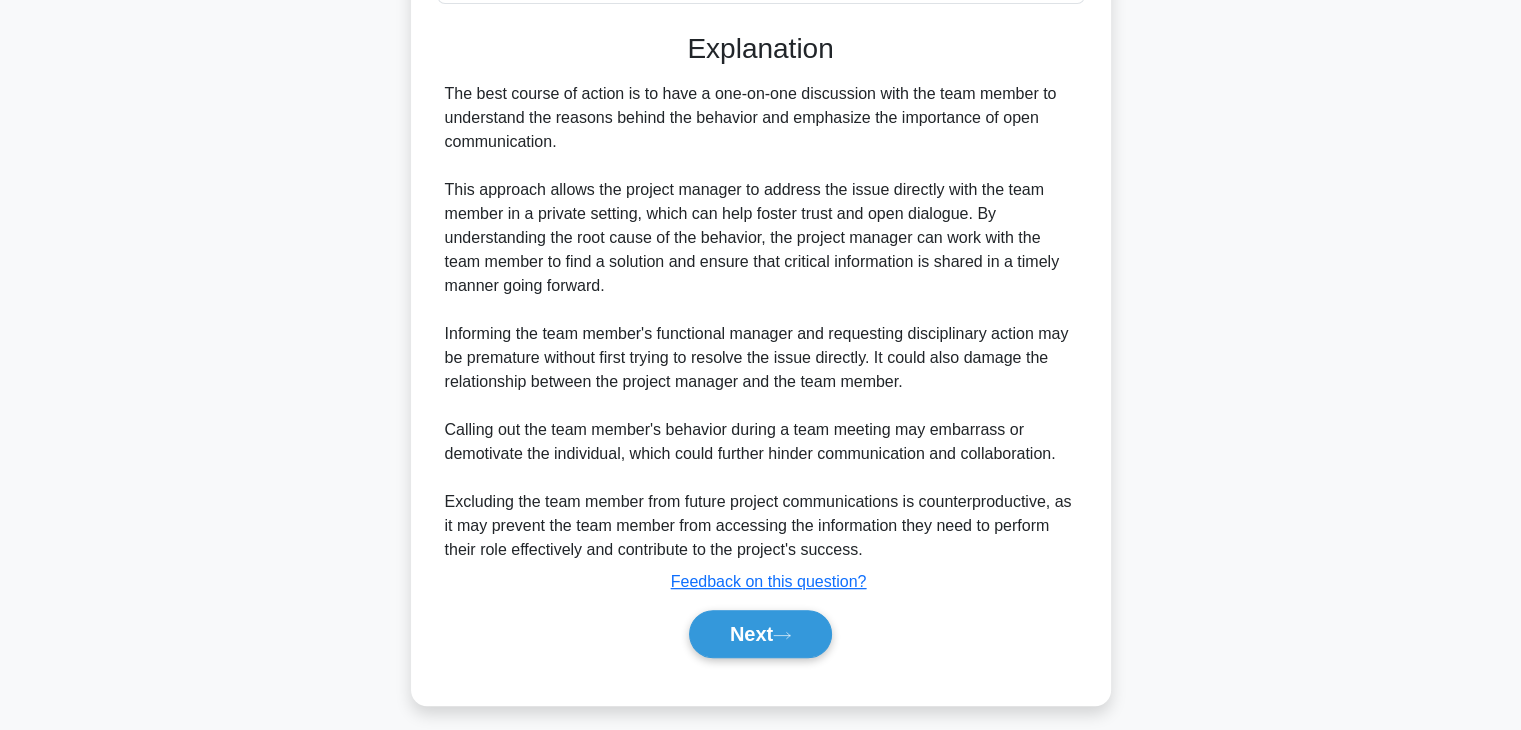 scroll, scrollTop: 598, scrollLeft: 0, axis: vertical 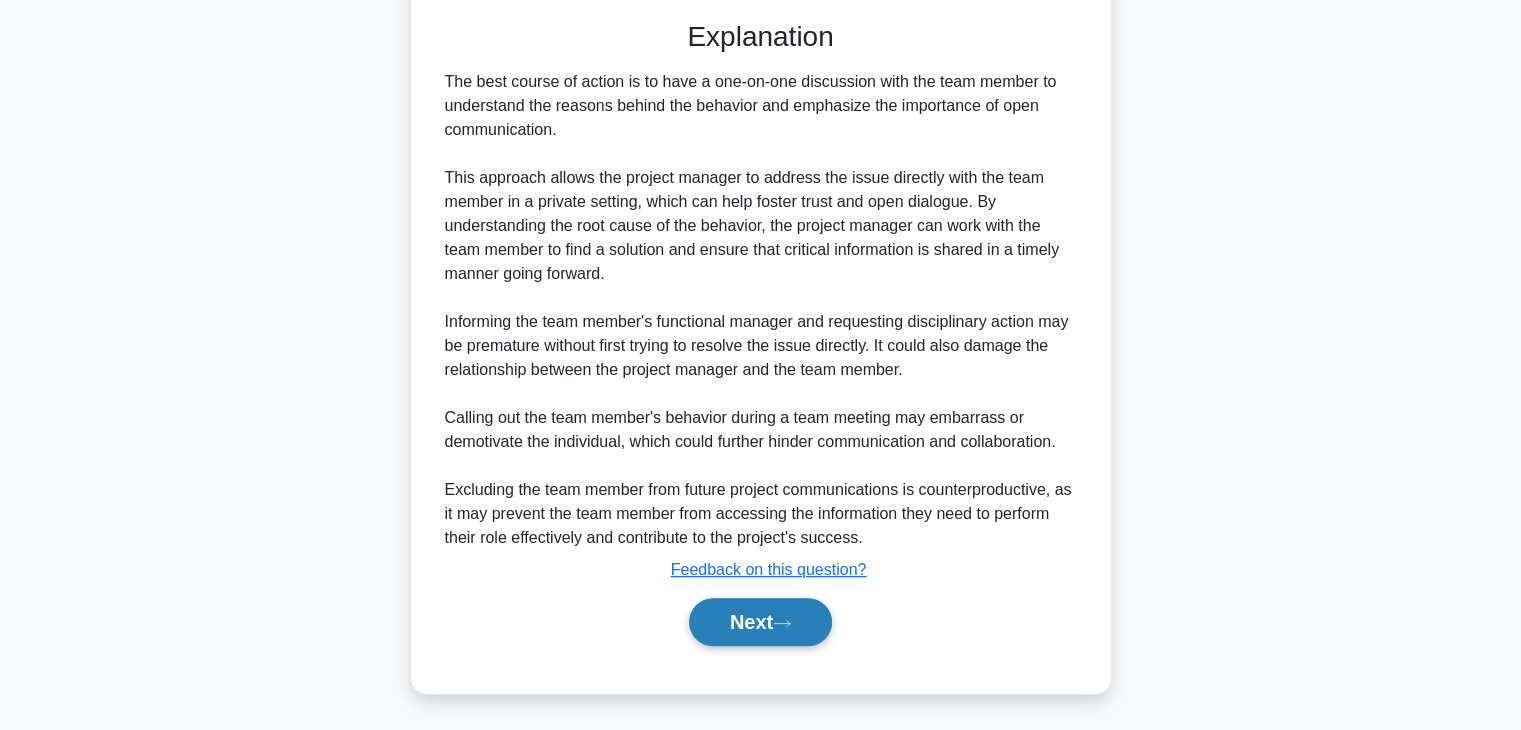 click on "Next" at bounding box center [760, 622] 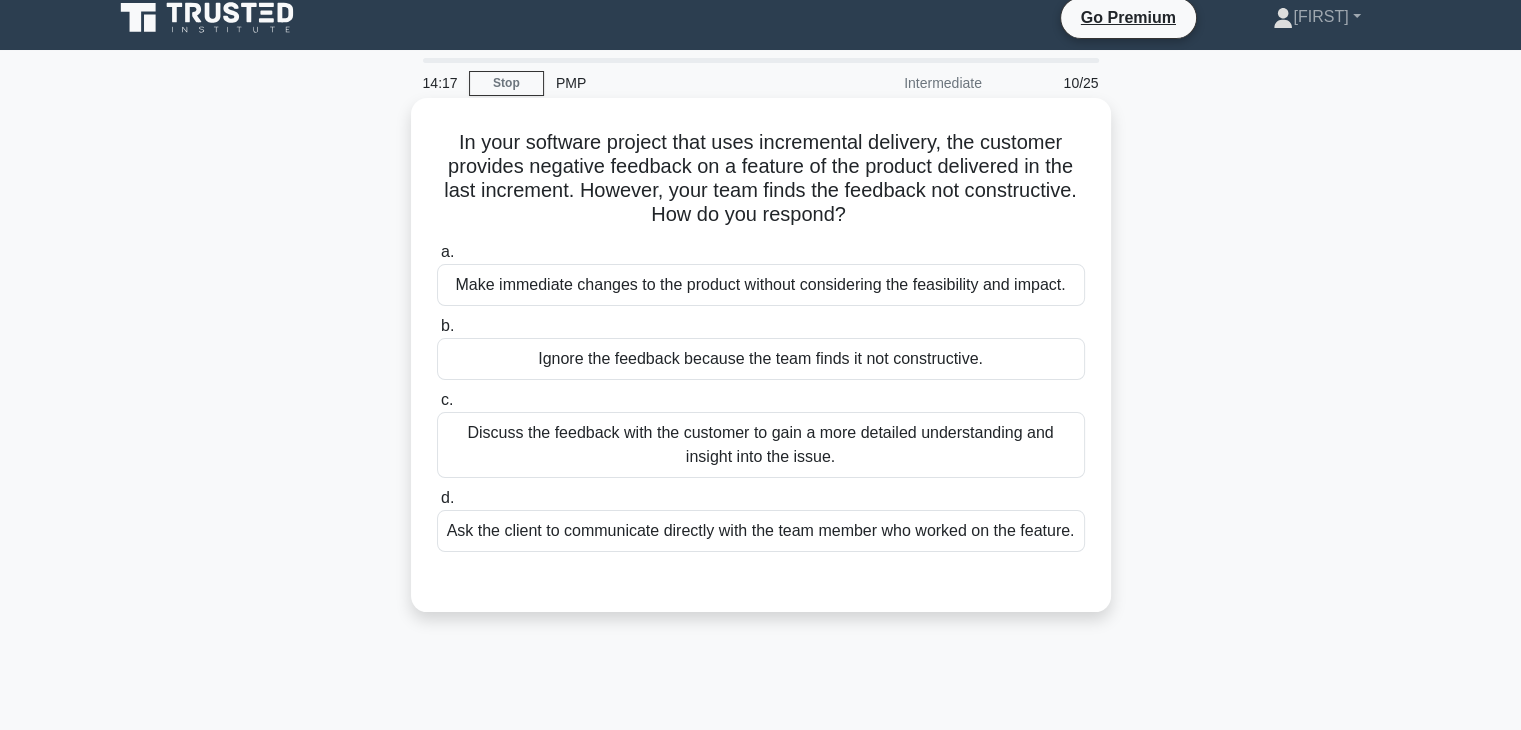 scroll, scrollTop: 15, scrollLeft: 0, axis: vertical 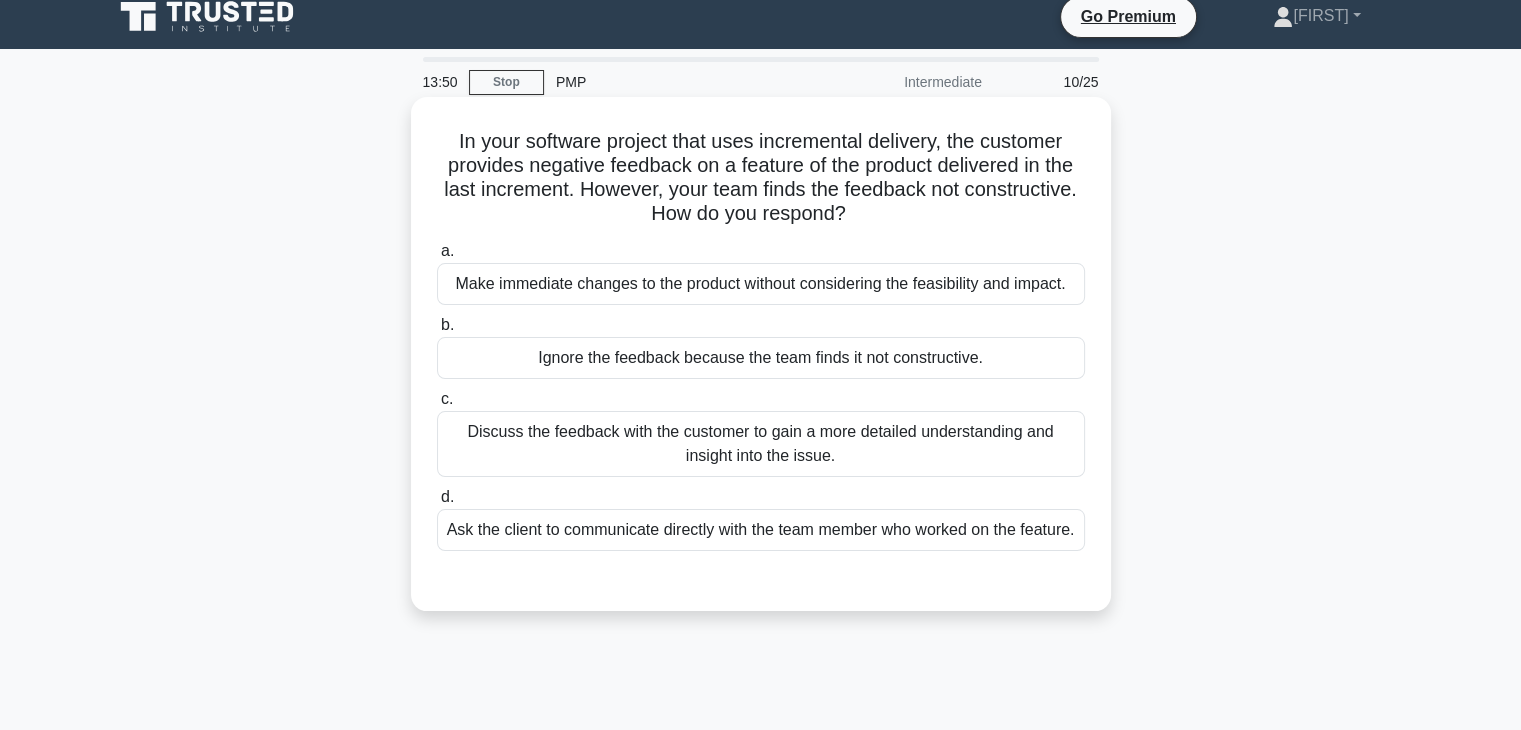 click on "Discuss the feedback with the customer to gain a more detailed understanding and insight into the issue." at bounding box center (761, 444) 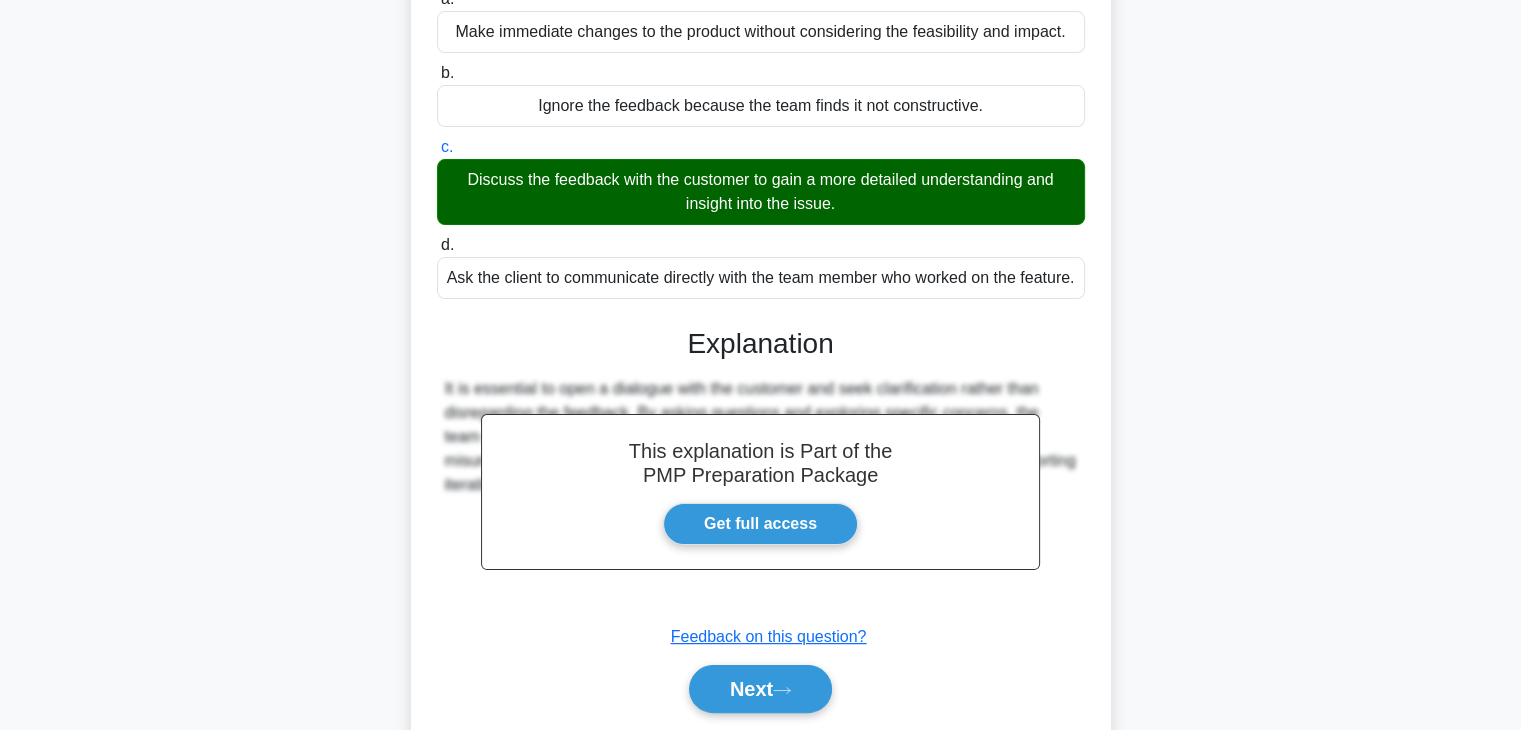 scroll, scrollTop: 358, scrollLeft: 0, axis: vertical 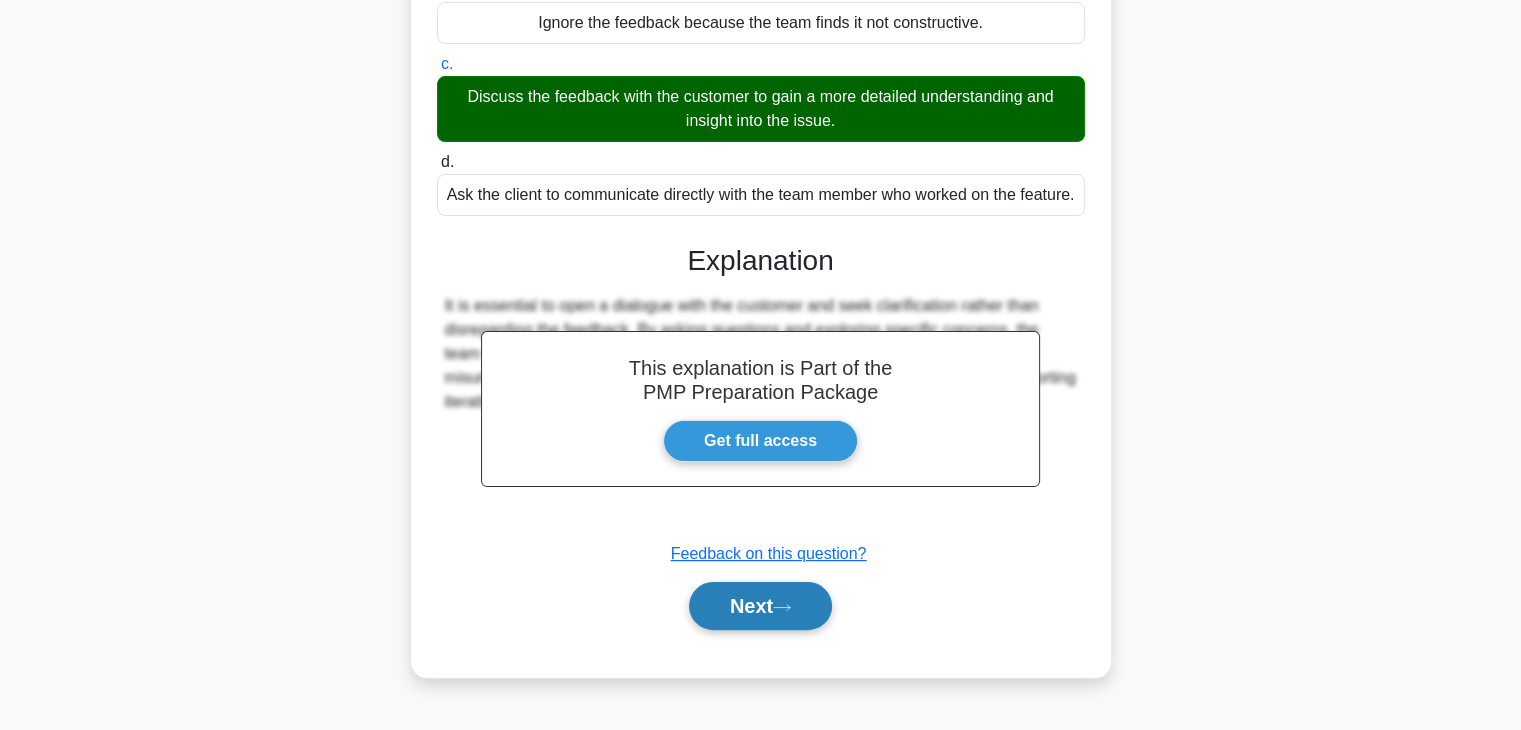 click on "Next" at bounding box center (760, 606) 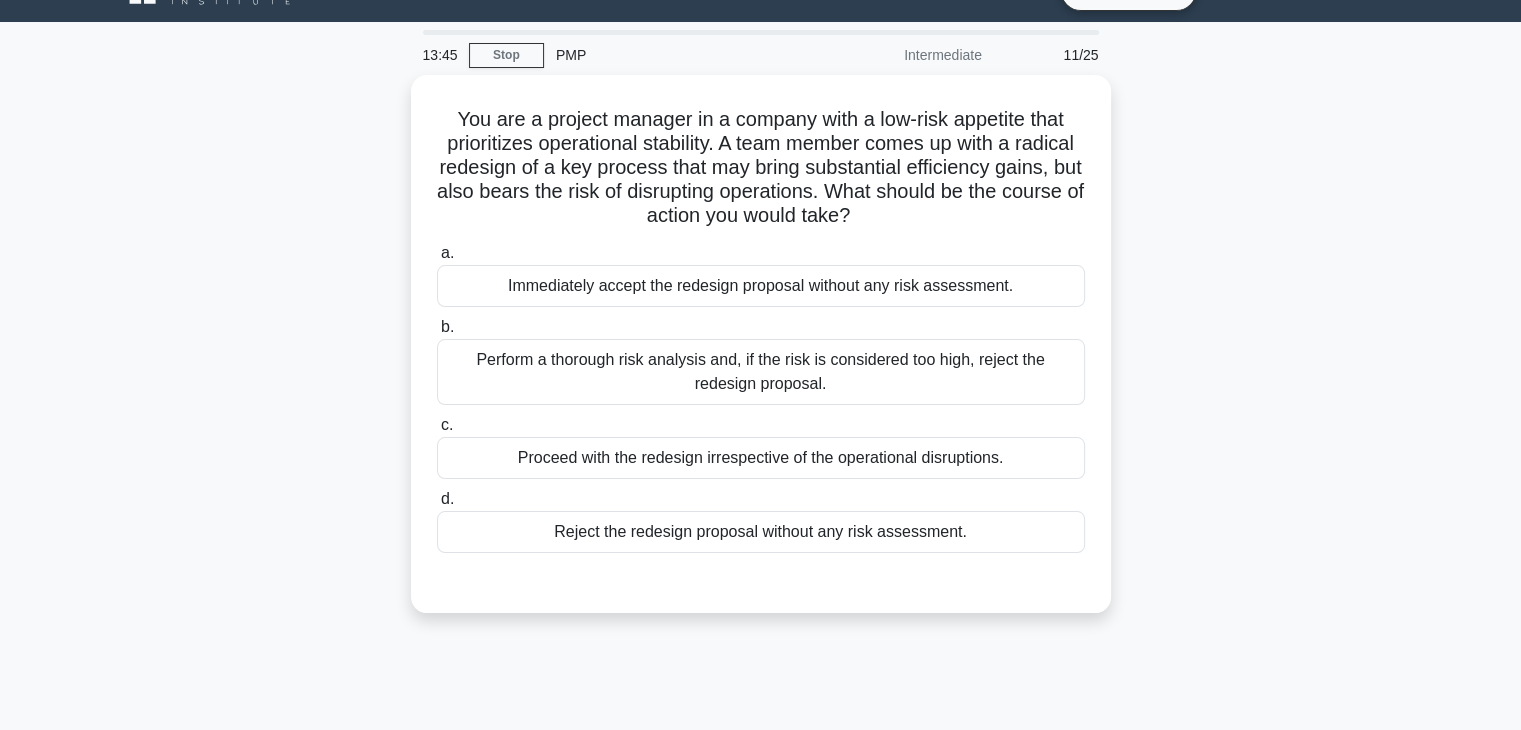 scroll, scrollTop: 41, scrollLeft: 0, axis: vertical 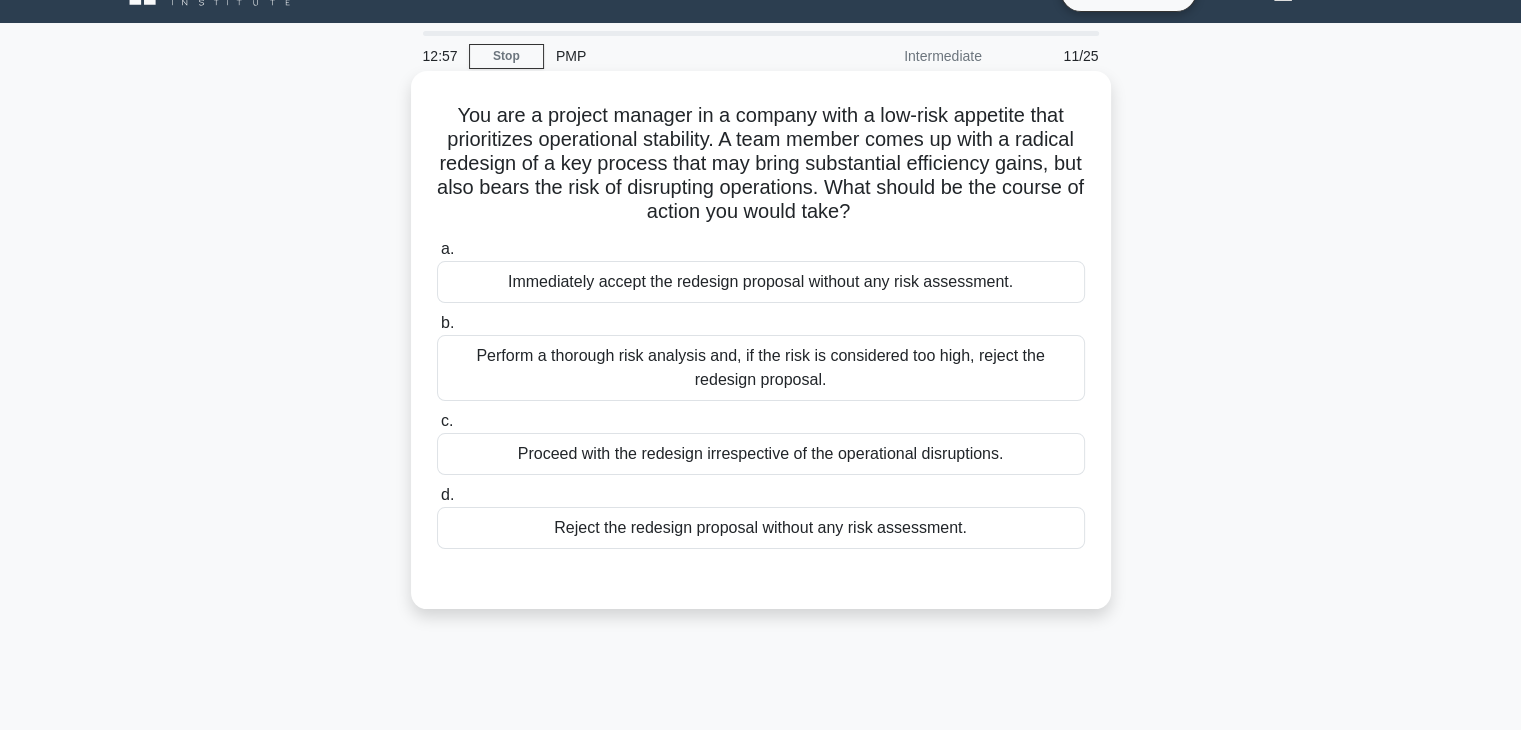 click on "Perform a thorough risk analysis and, if the risk is considered too high, reject the redesign proposal." at bounding box center (761, 368) 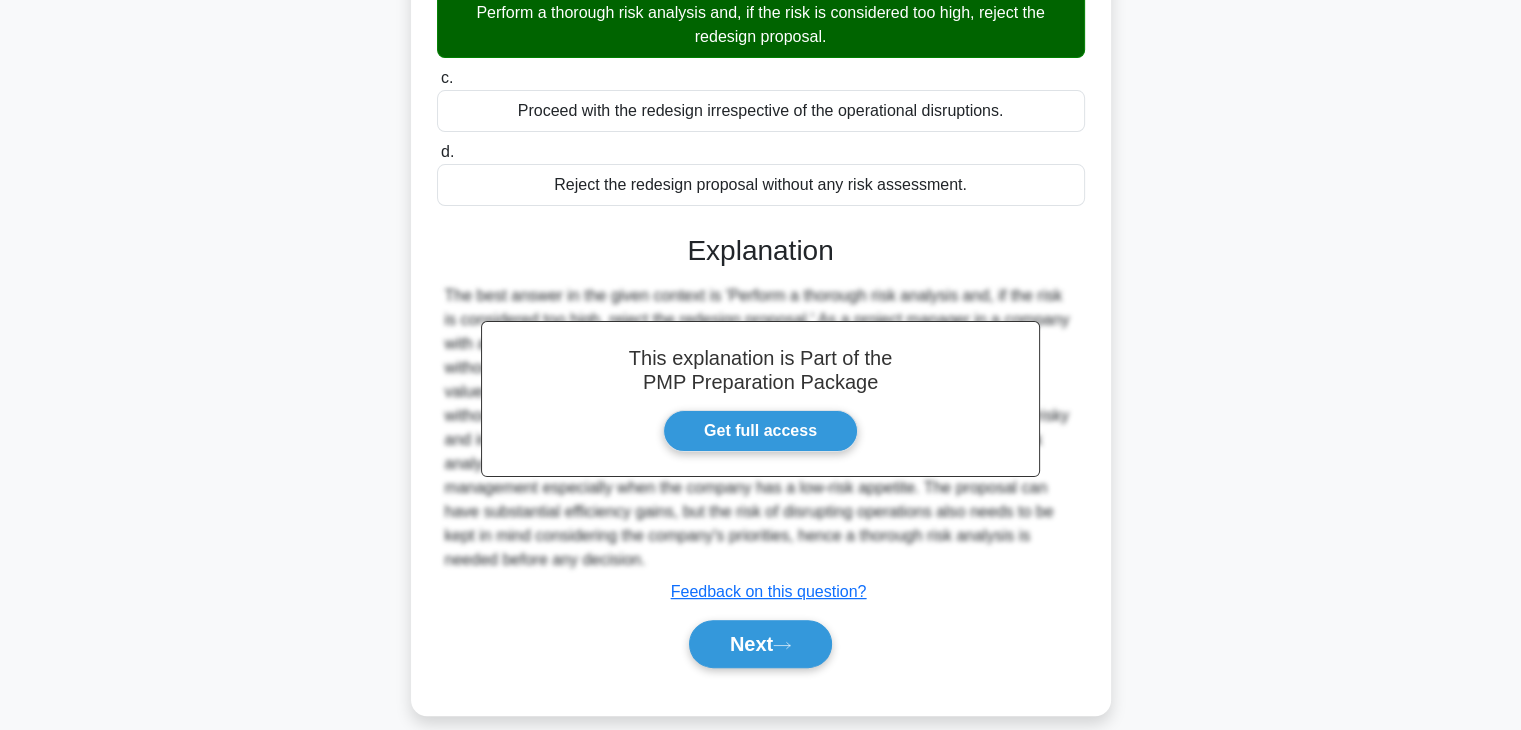 scroll, scrollTop: 406, scrollLeft: 0, axis: vertical 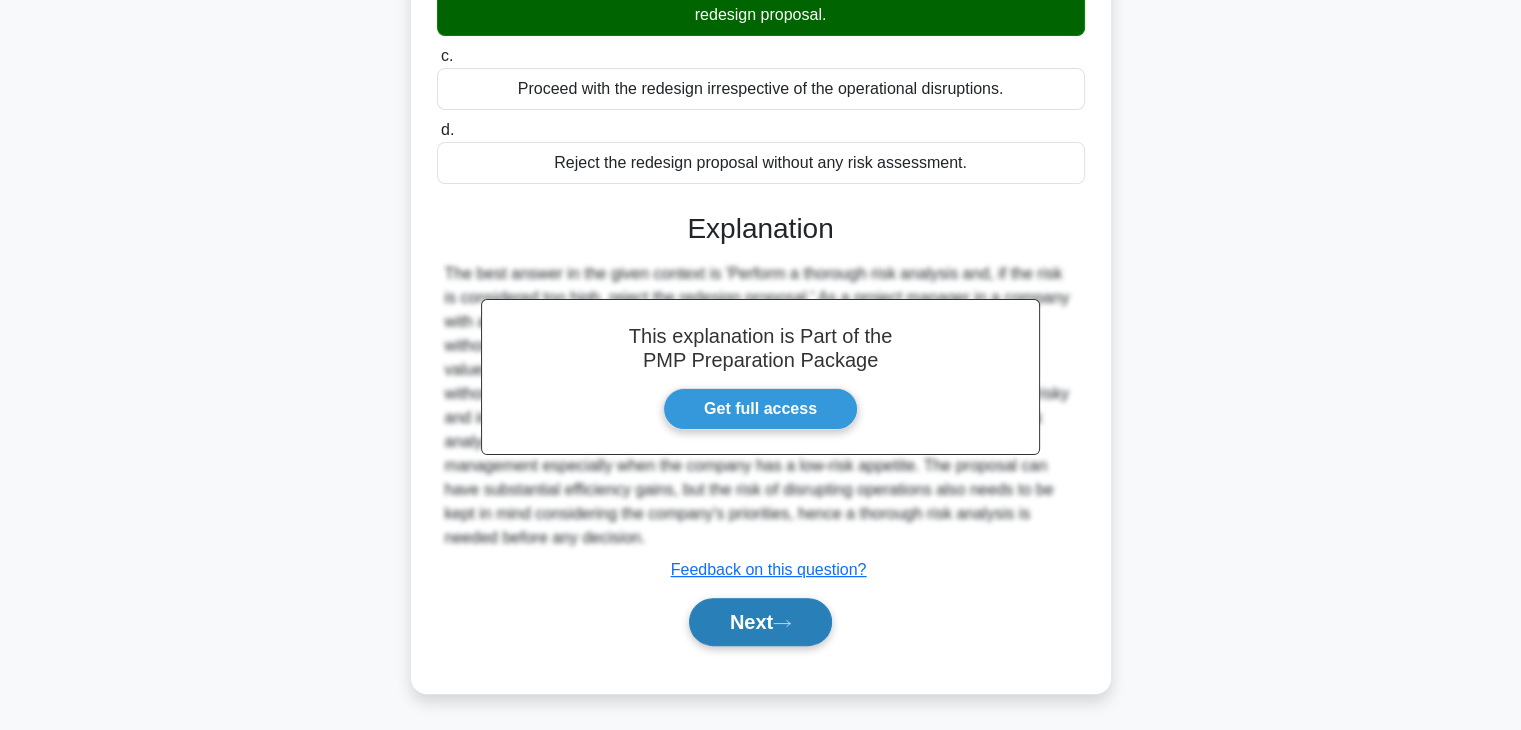 click on "Next" at bounding box center (760, 622) 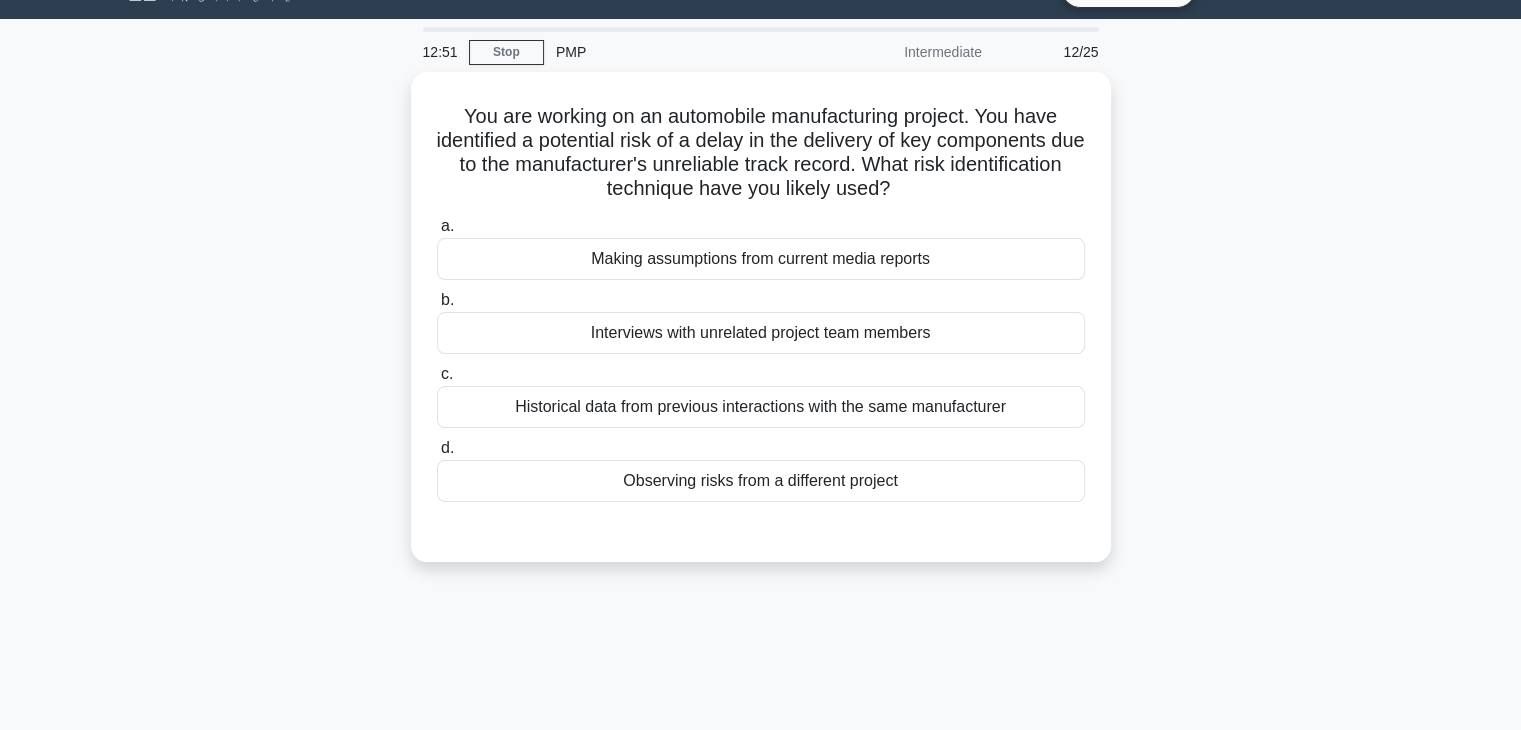 scroll, scrollTop: 43, scrollLeft: 0, axis: vertical 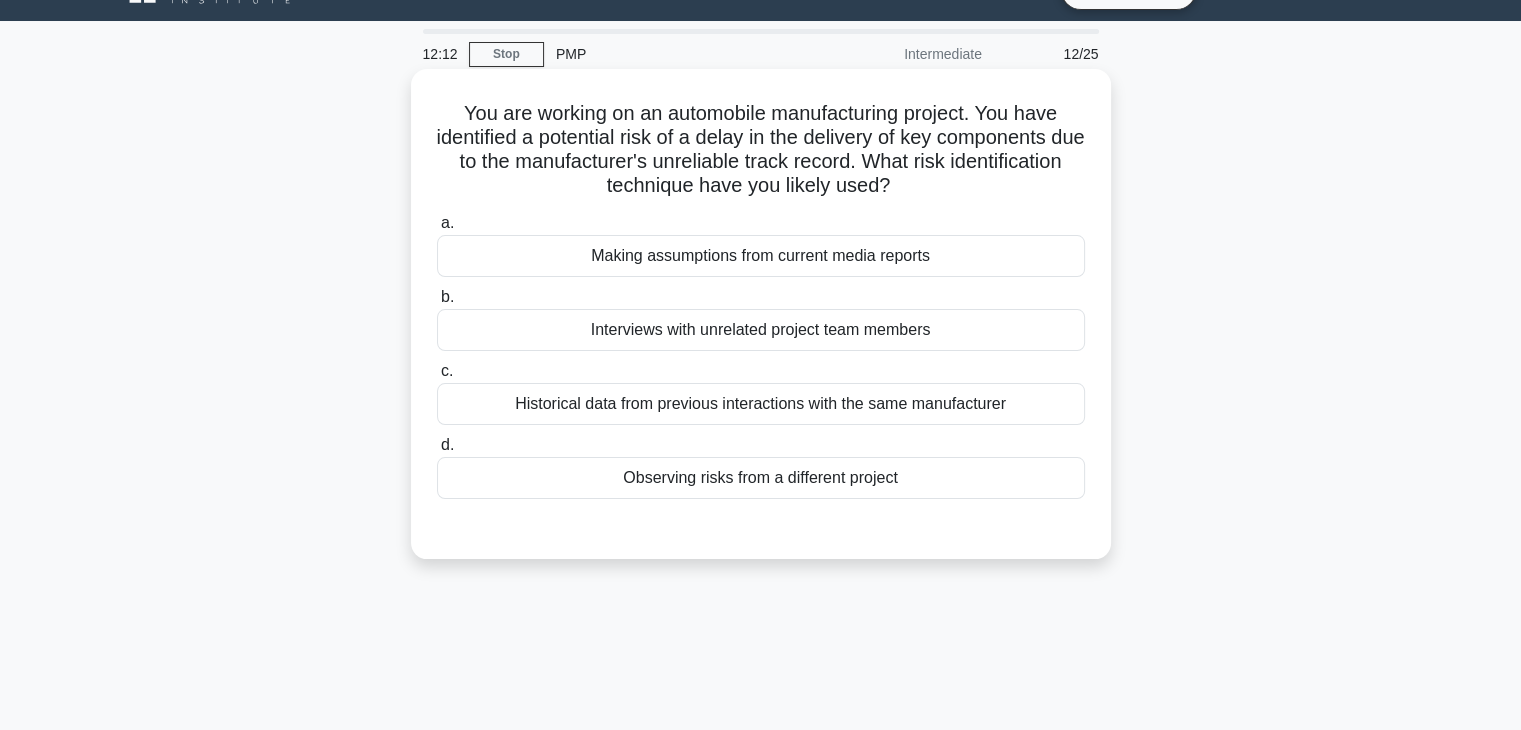 click on "Historical data from previous interactions with the same manufacturer" at bounding box center [761, 404] 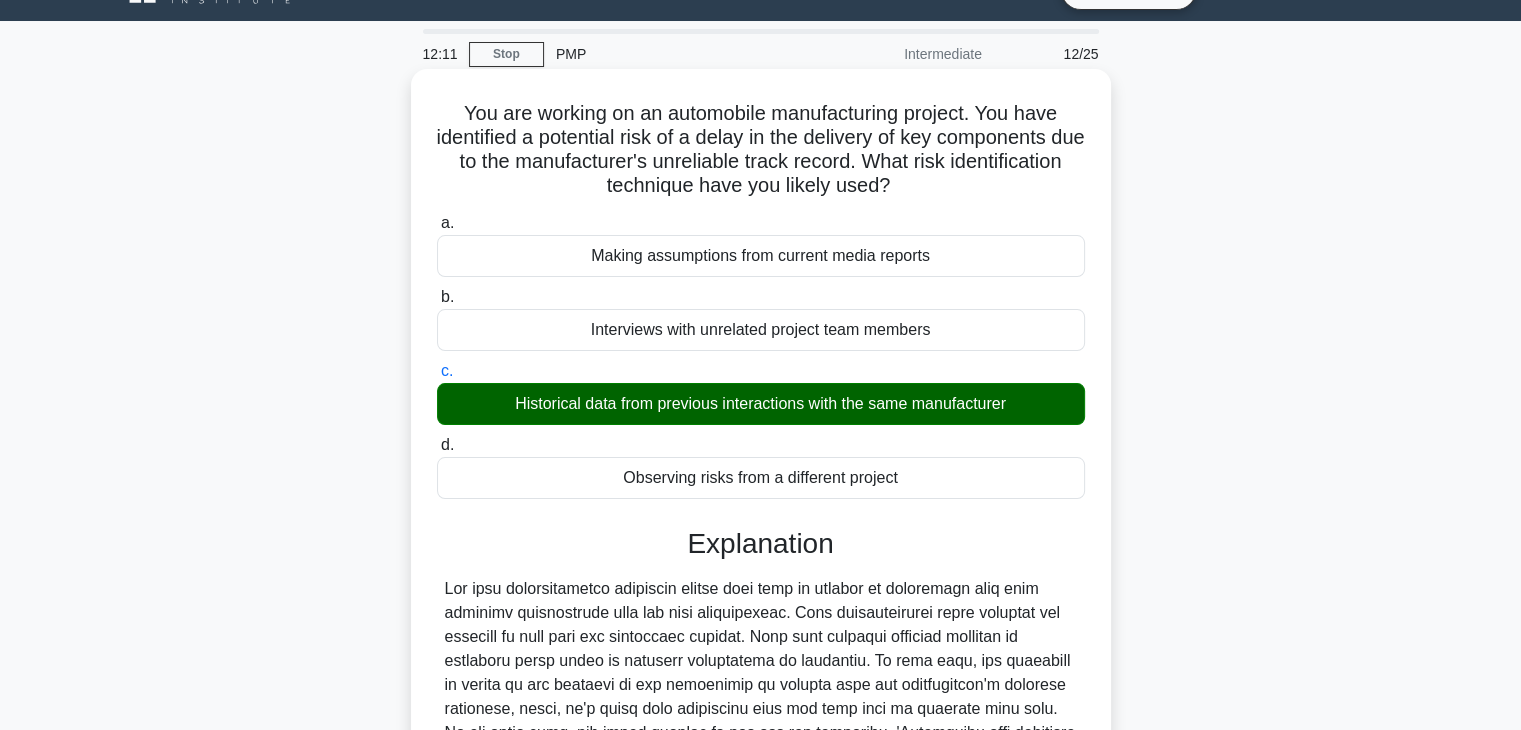 scroll, scrollTop: 358, scrollLeft: 0, axis: vertical 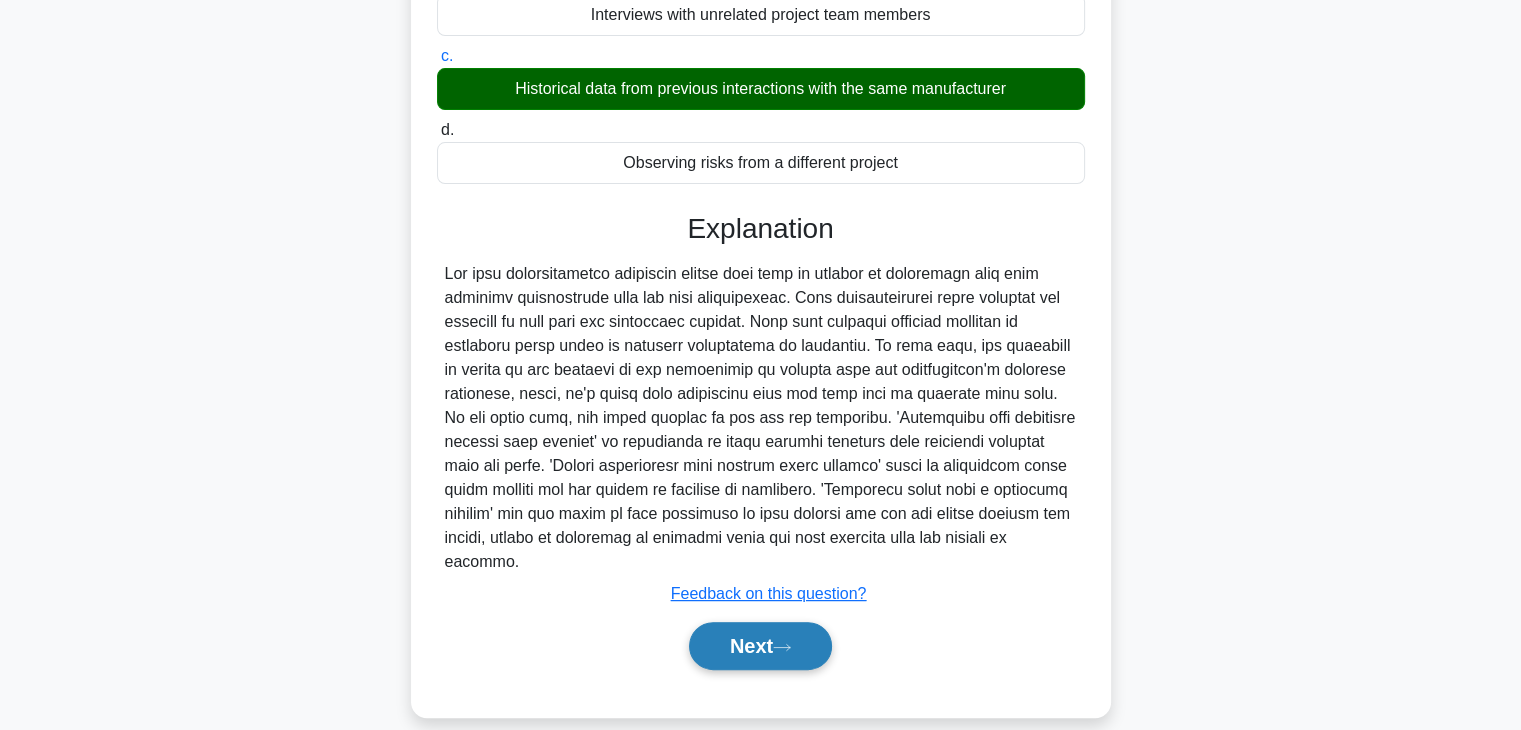click on "Next" at bounding box center [760, 646] 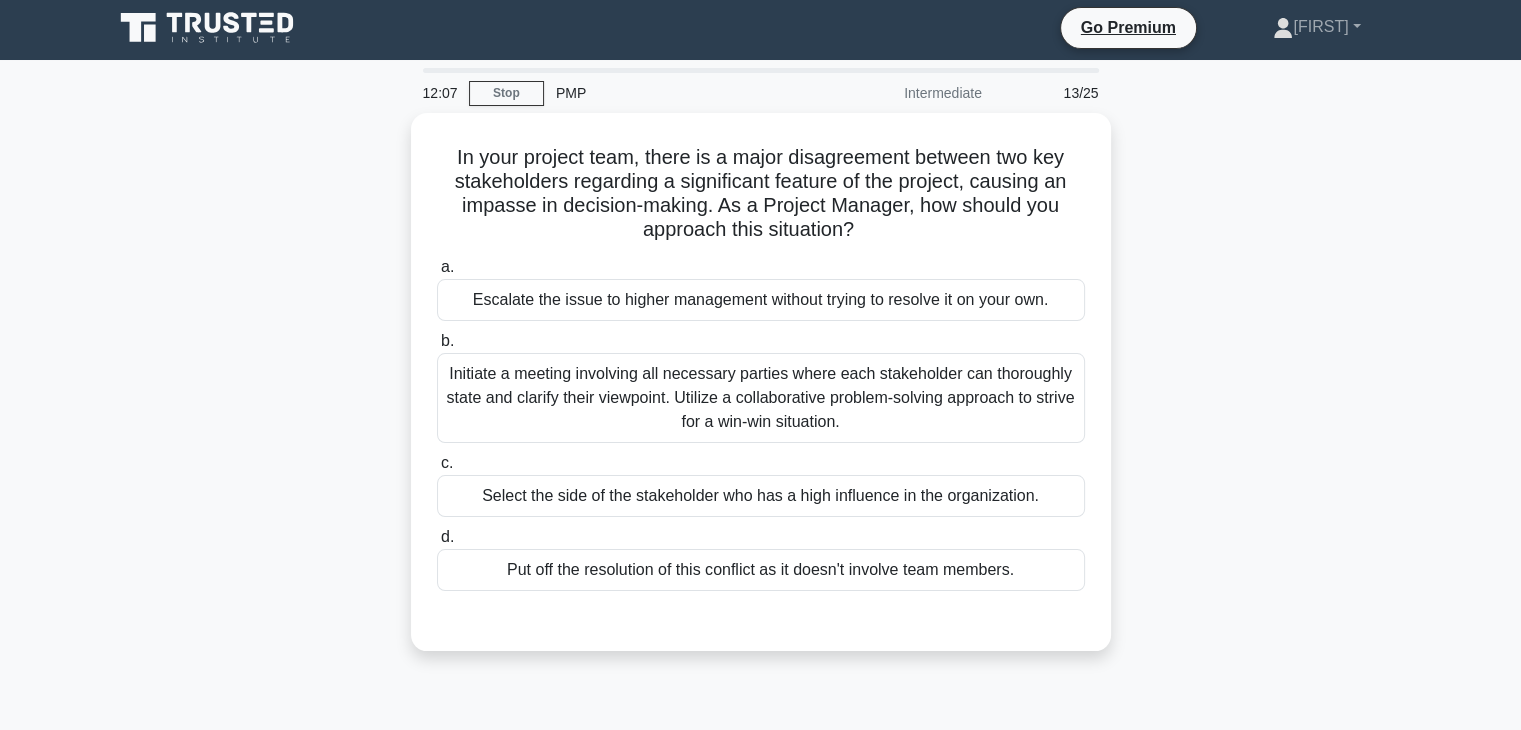 scroll, scrollTop: 3, scrollLeft: 0, axis: vertical 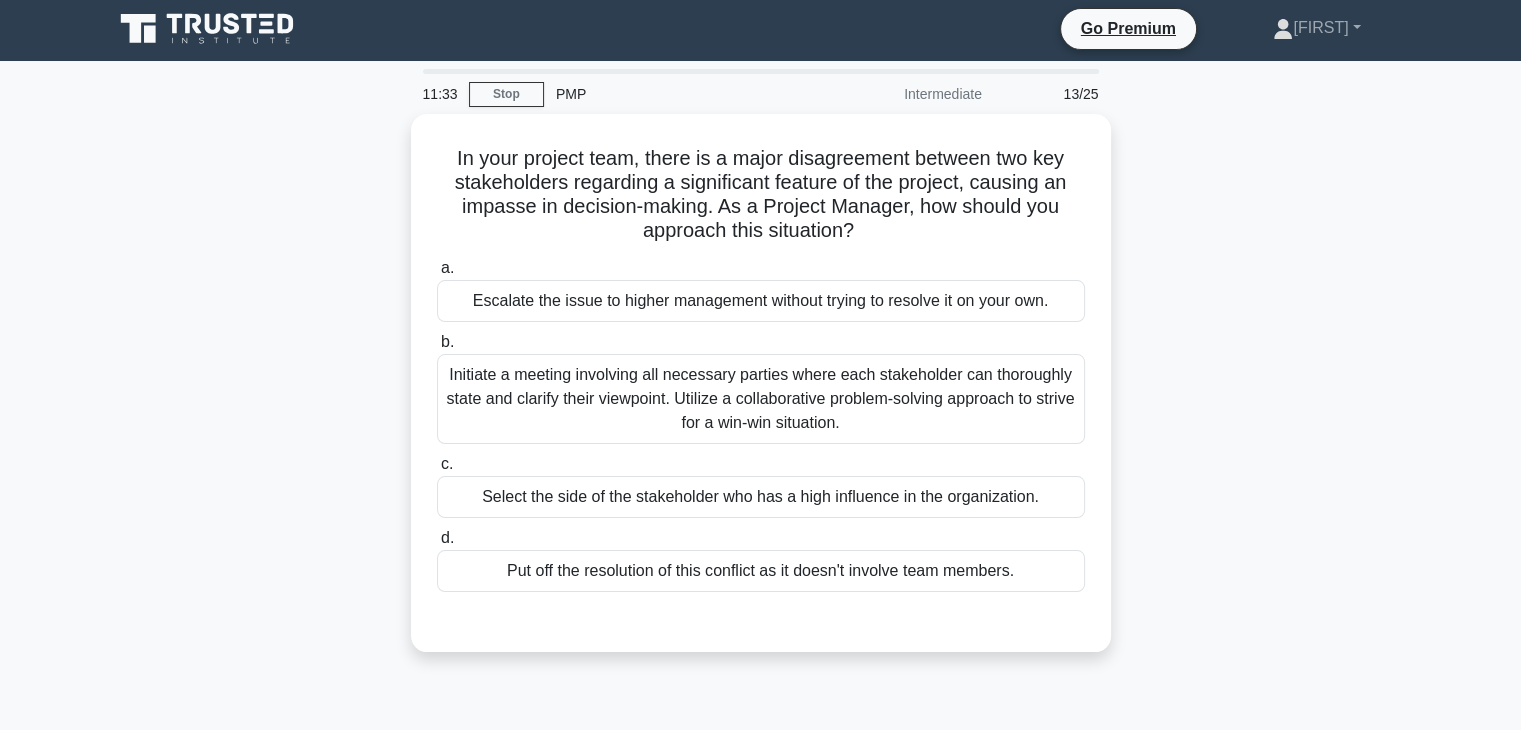click on "Initiate a meeting involving all necessary parties where each stakeholder can thoroughly state and clarify their viewpoint. Utilize a collaborative problem-solving approach to strive for a win-win situation." at bounding box center (761, 399) 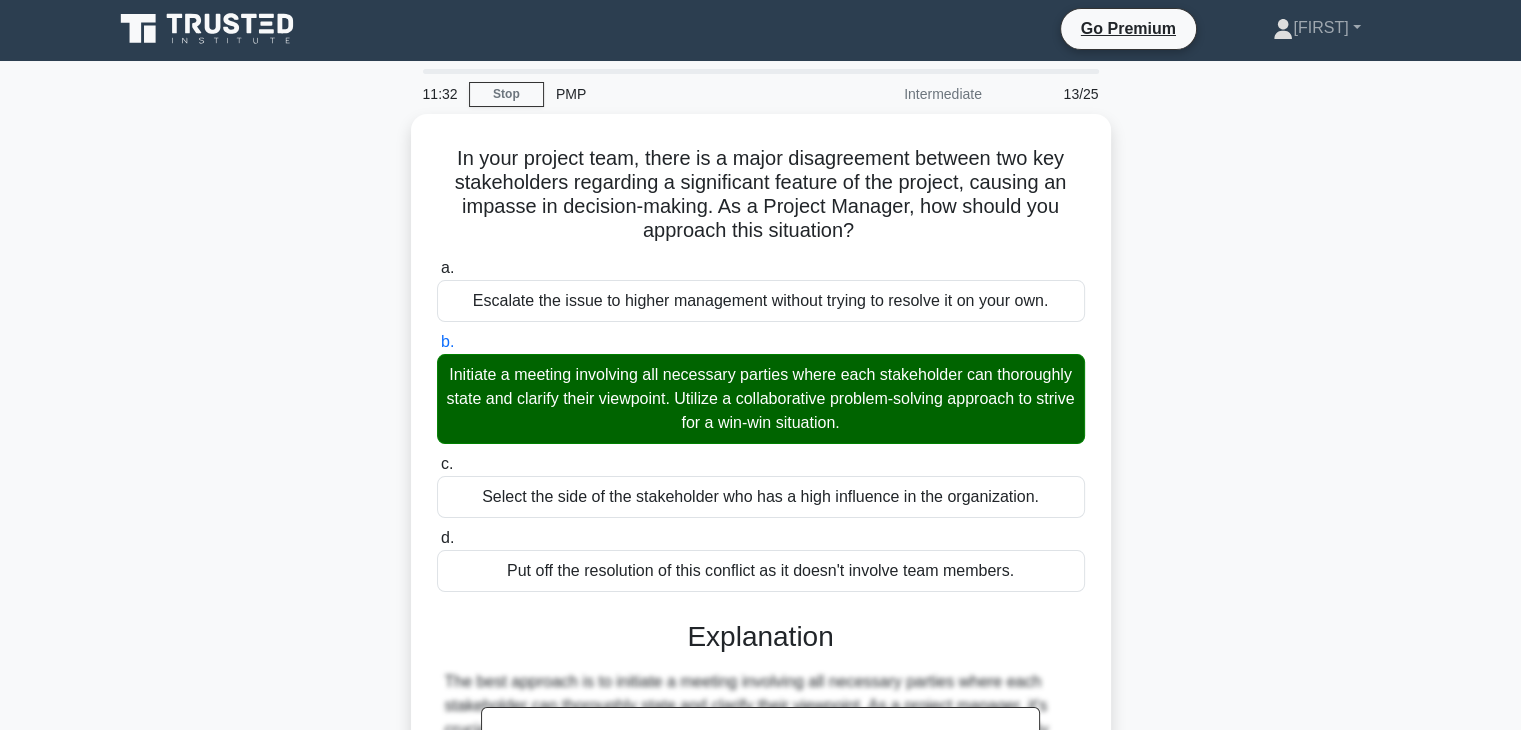 scroll, scrollTop: 430, scrollLeft: 0, axis: vertical 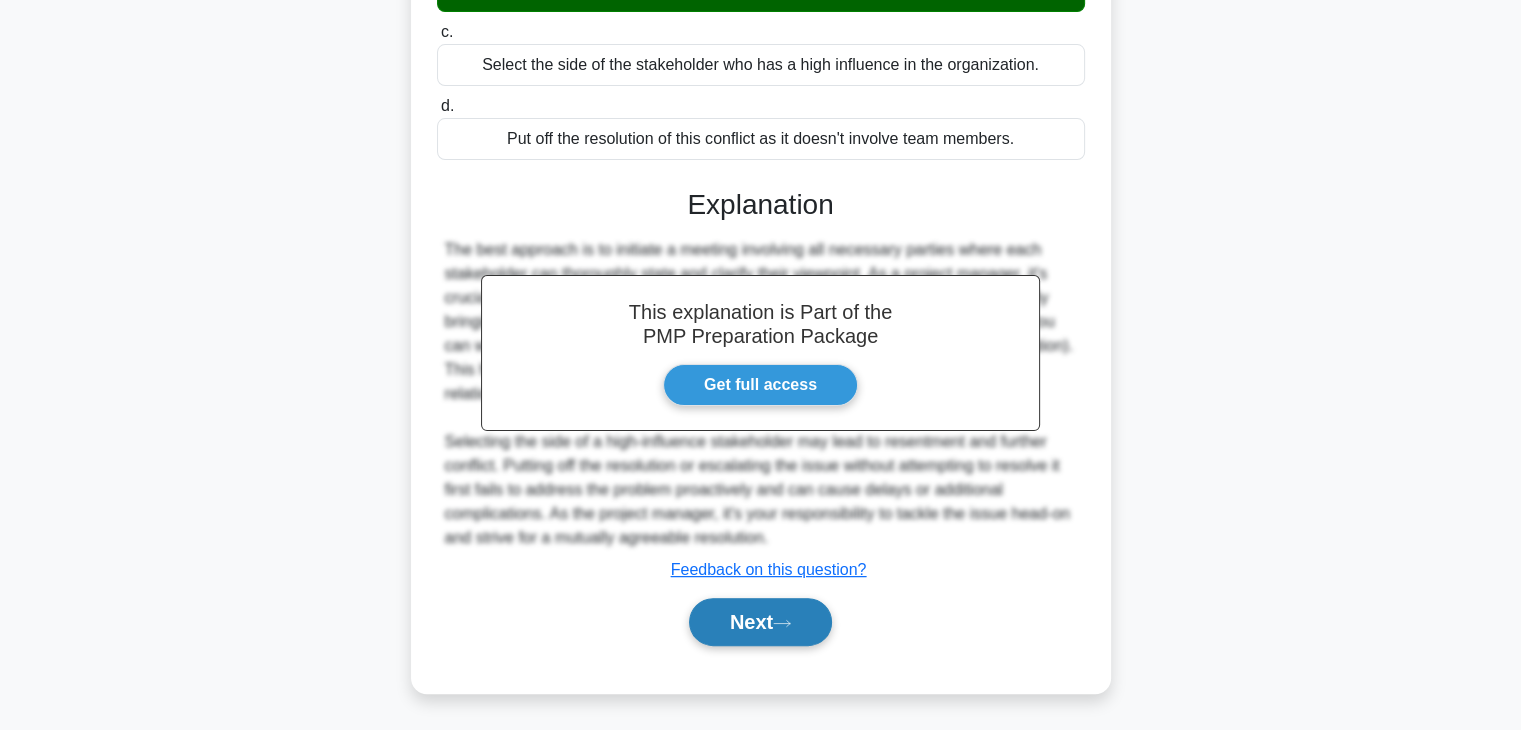 click on "Next" at bounding box center (760, 622) 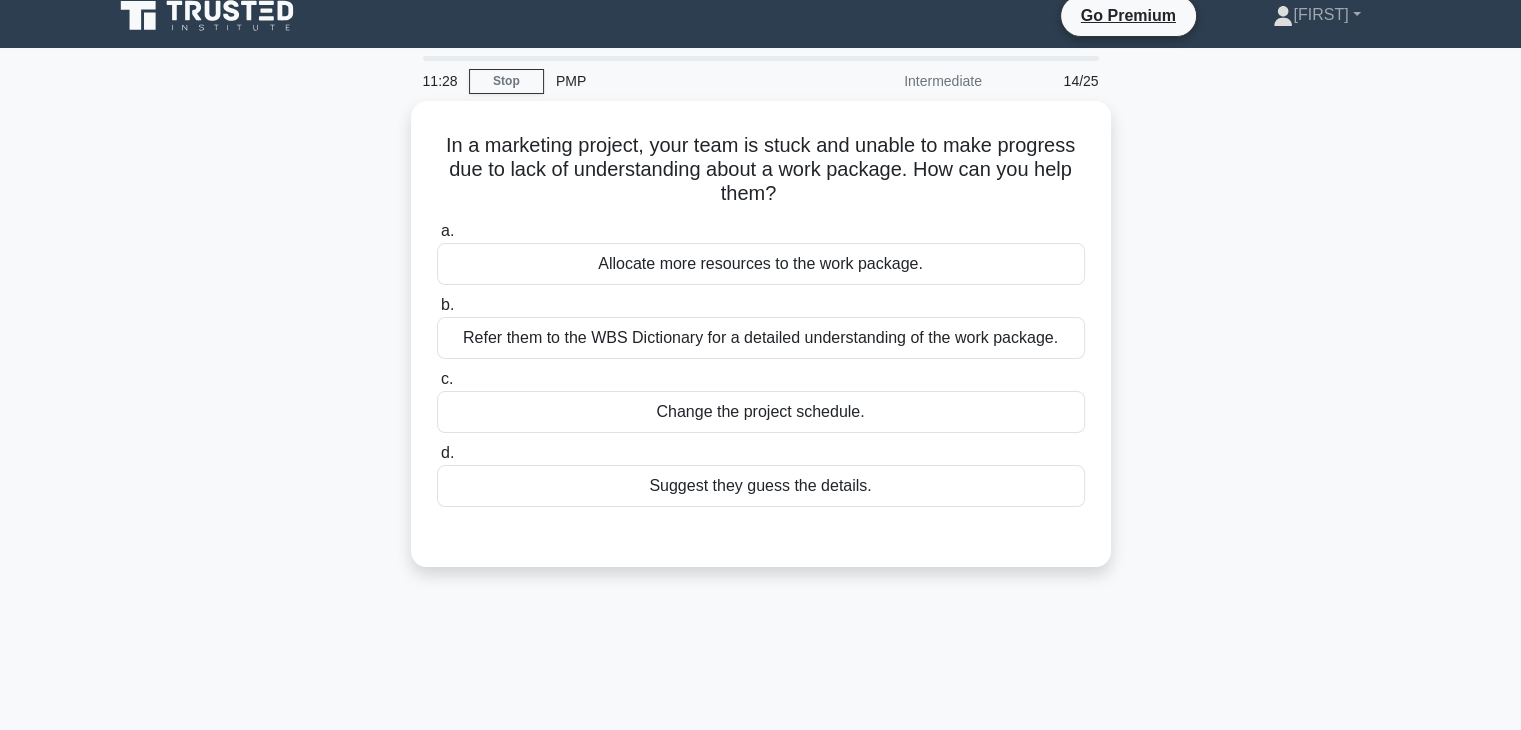 scroll, scrollTop: 14, scrollLeft: 0, axis: vertical 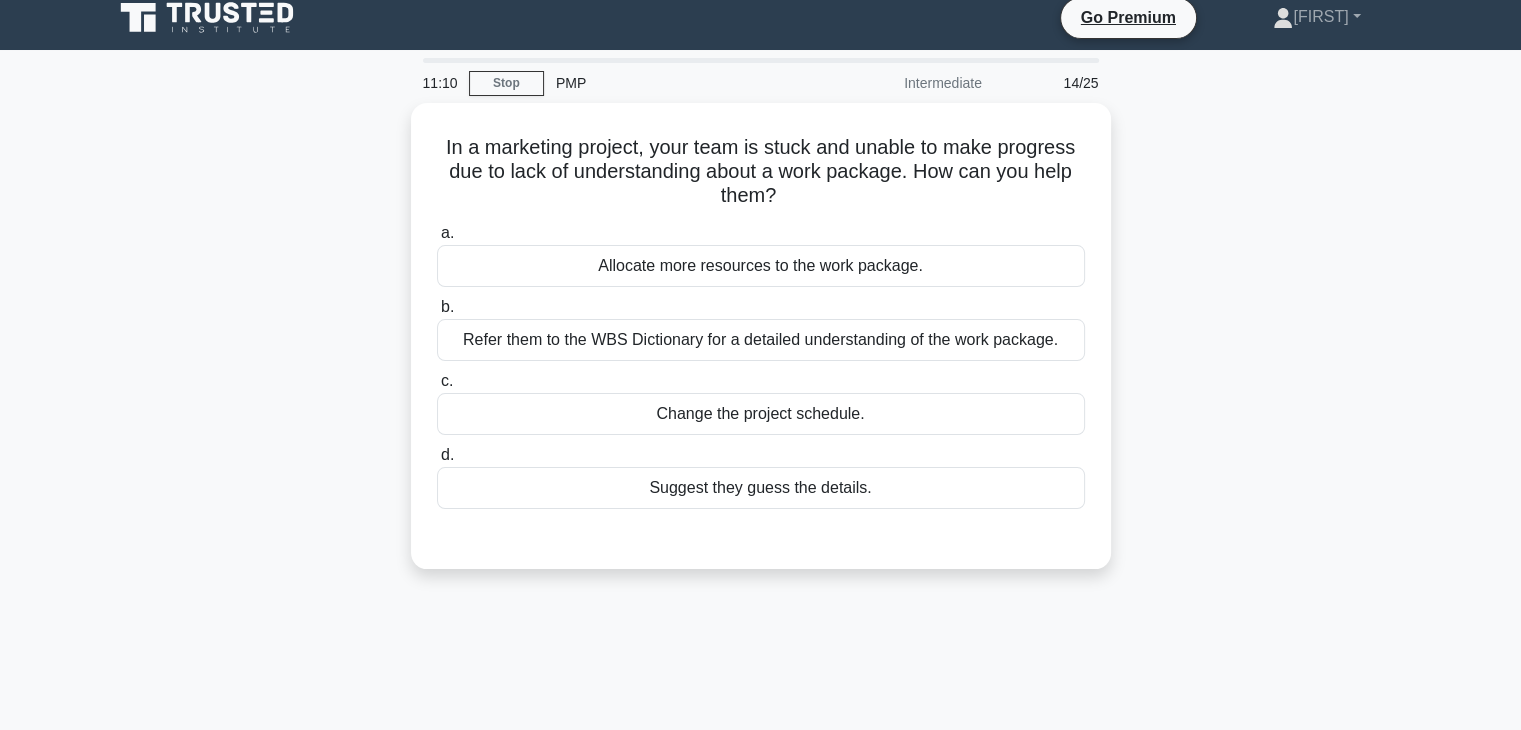 click on "Refer them to the WBS Dictionary for a detailed understanding of the work package." at bounding box center (761, 340) 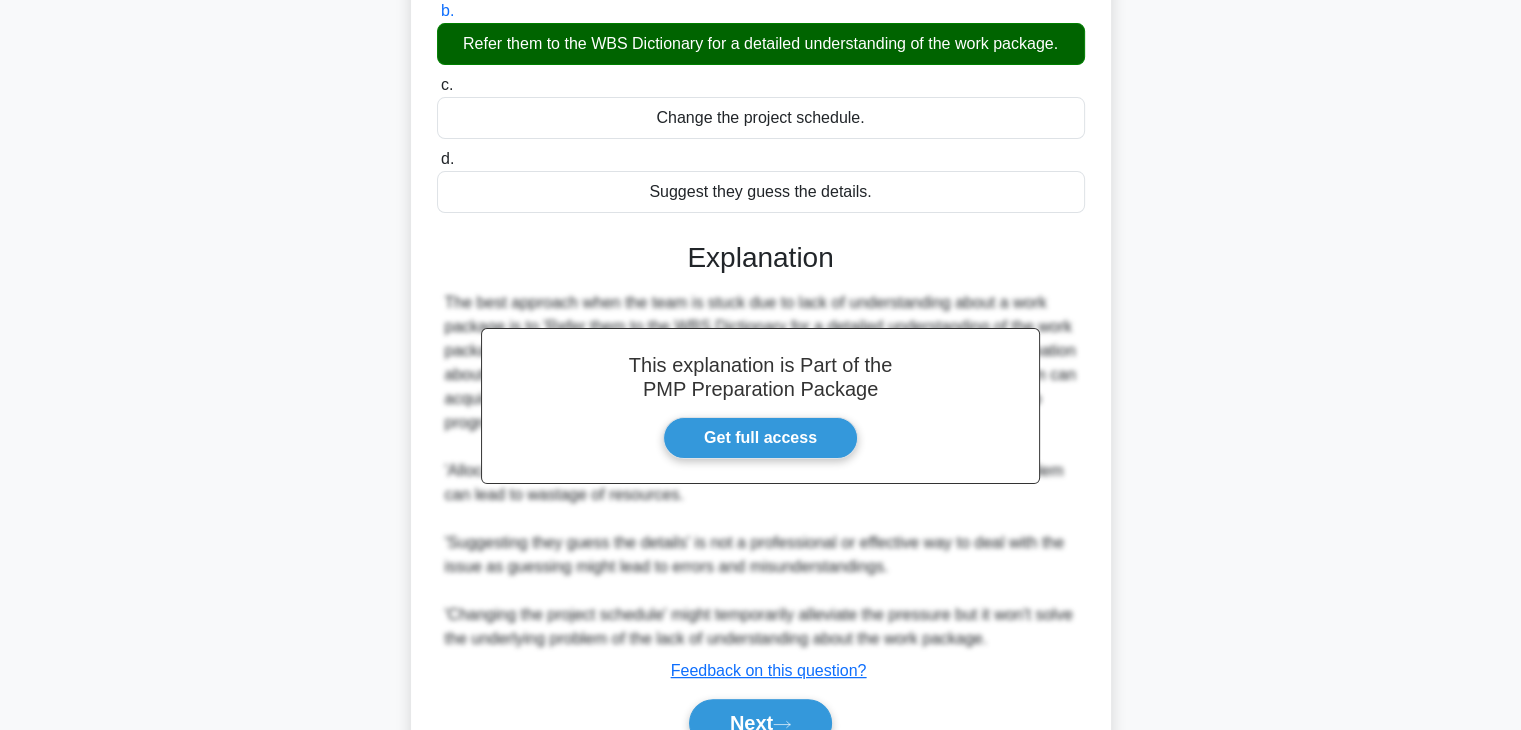scroll, scrollTop: 406, scrollLeft: 0, axis: vertical 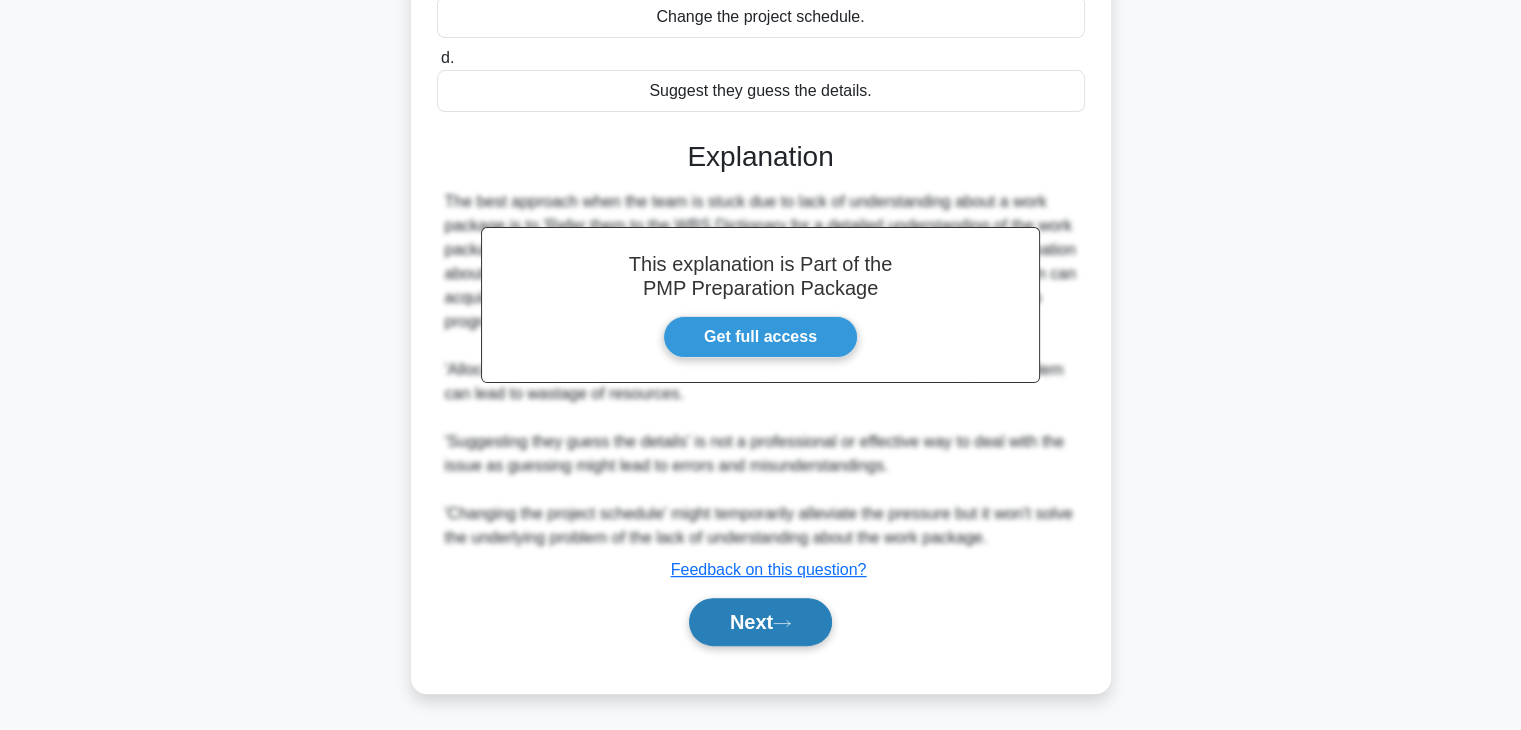 click on "Next" at bounding box center [760, 622] 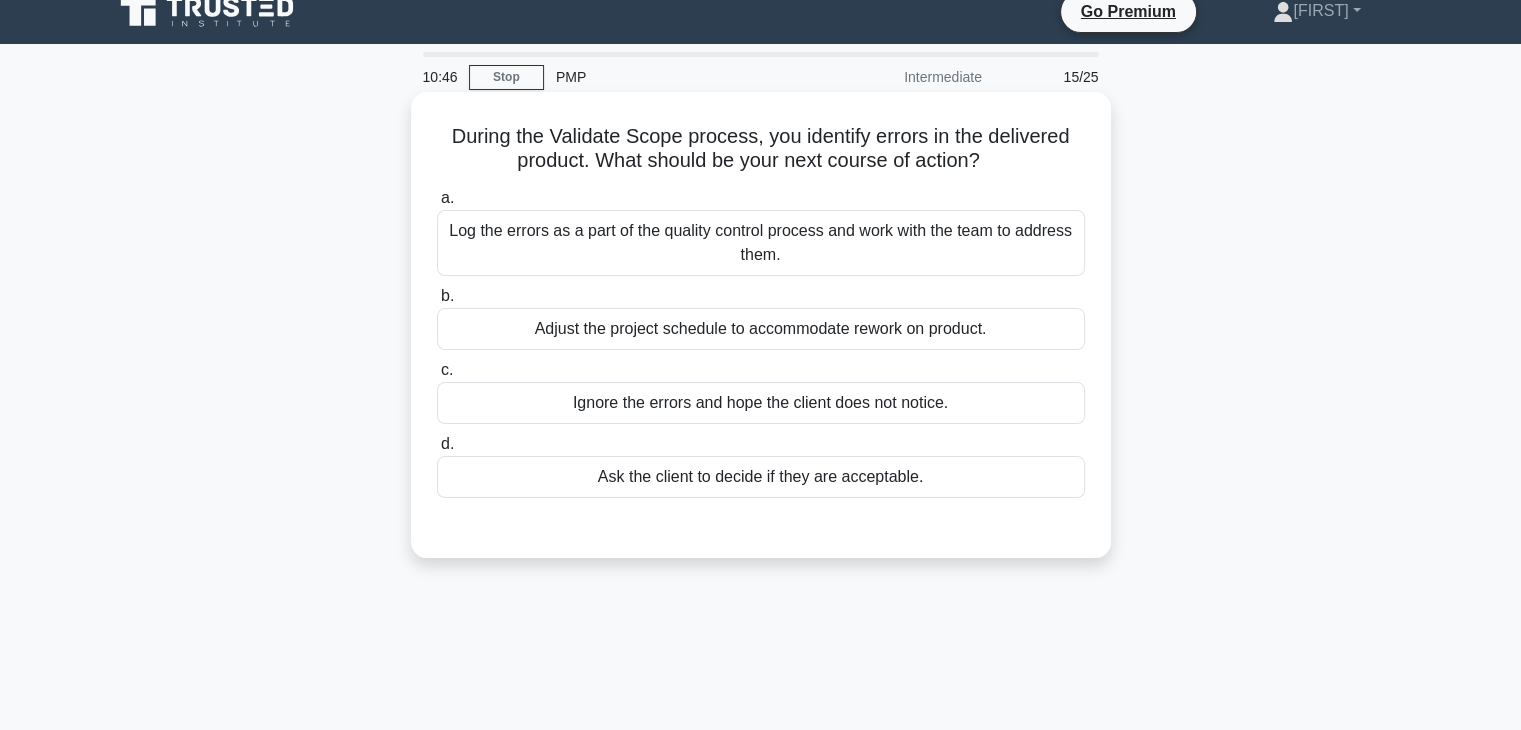 scroll, scrollTop: 20, scrollLeft: 0, axis: vertical 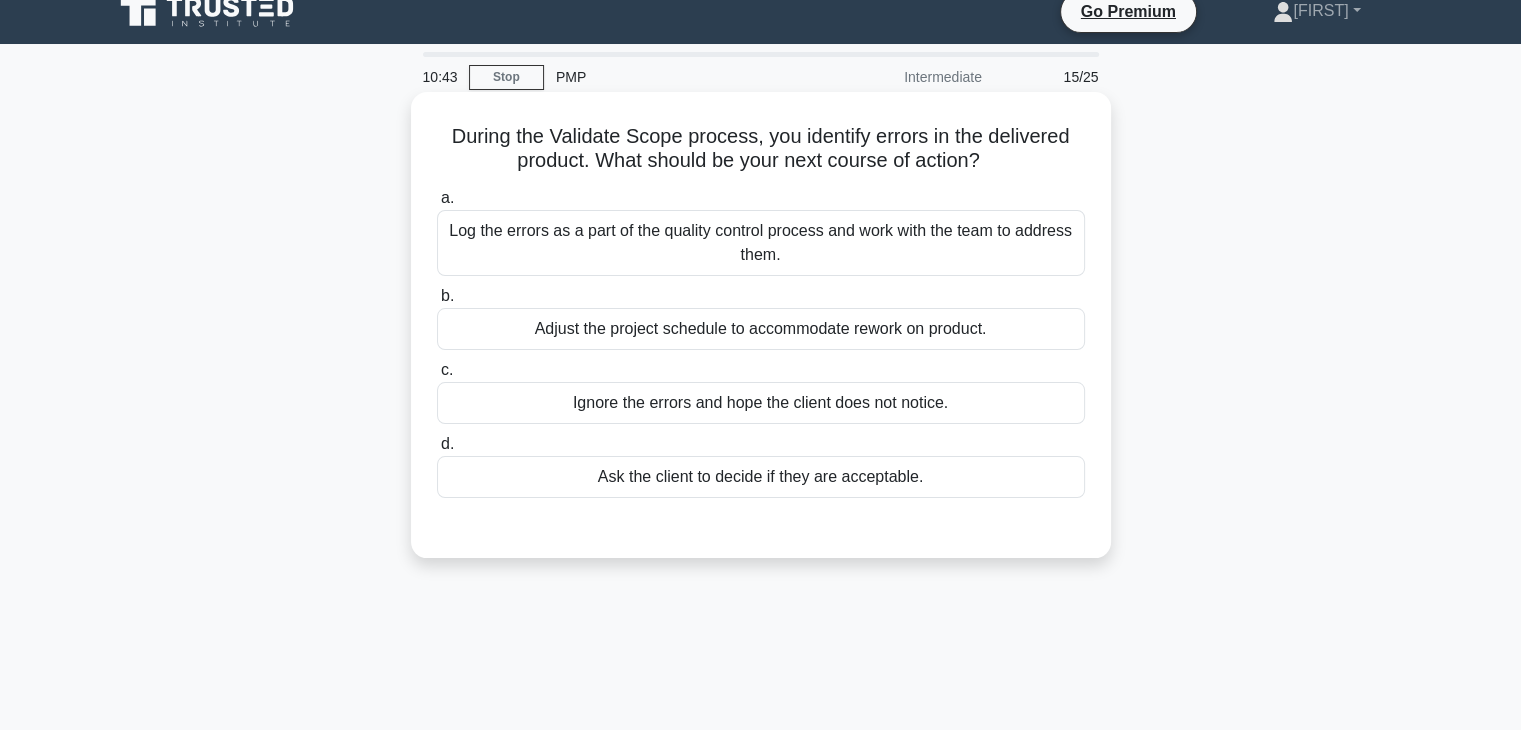 click on "Log the errors as a part of the quality control process and work with the team to address them." at bounding box center (761, 243) 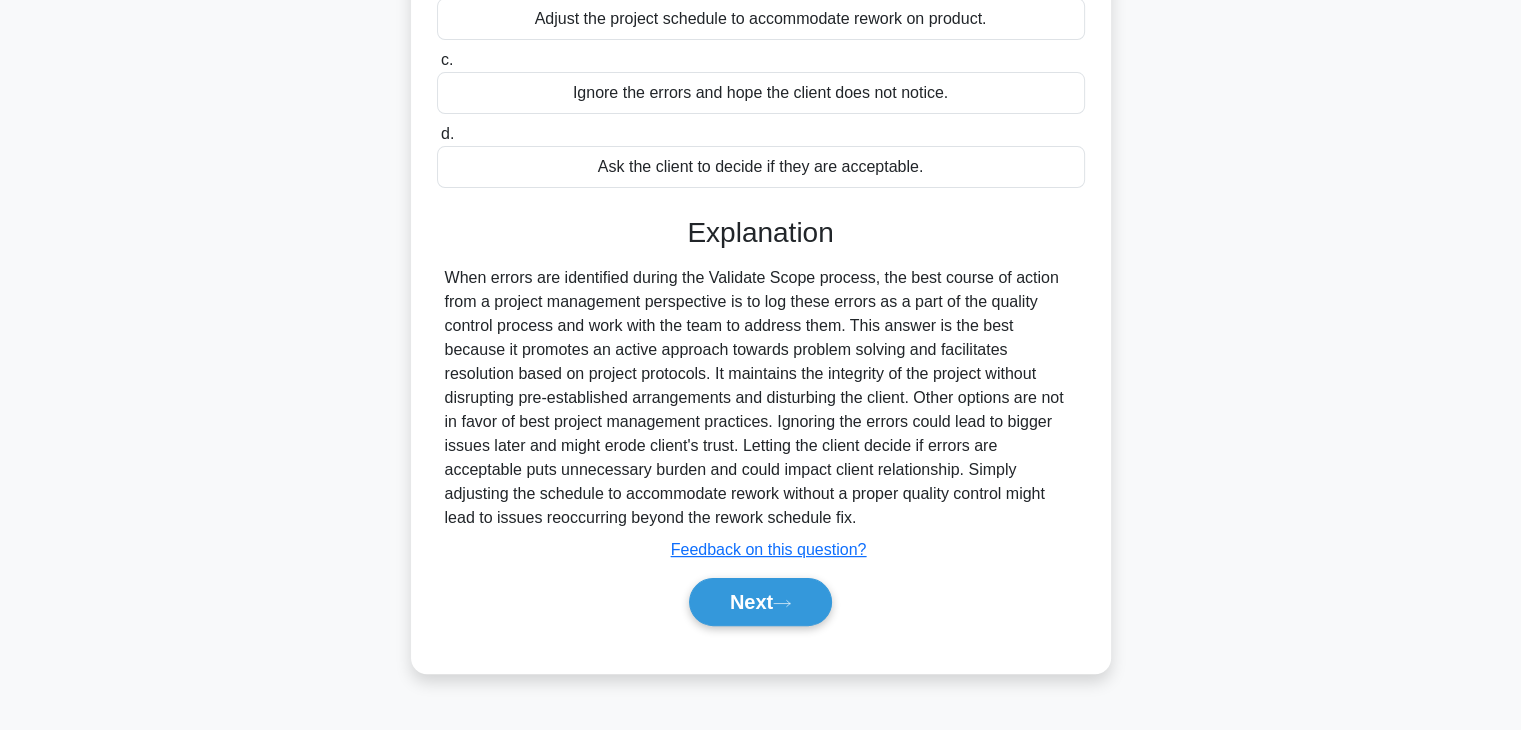 scroll, scrollTop: 351, scrollLeft: 0, axis: vertical 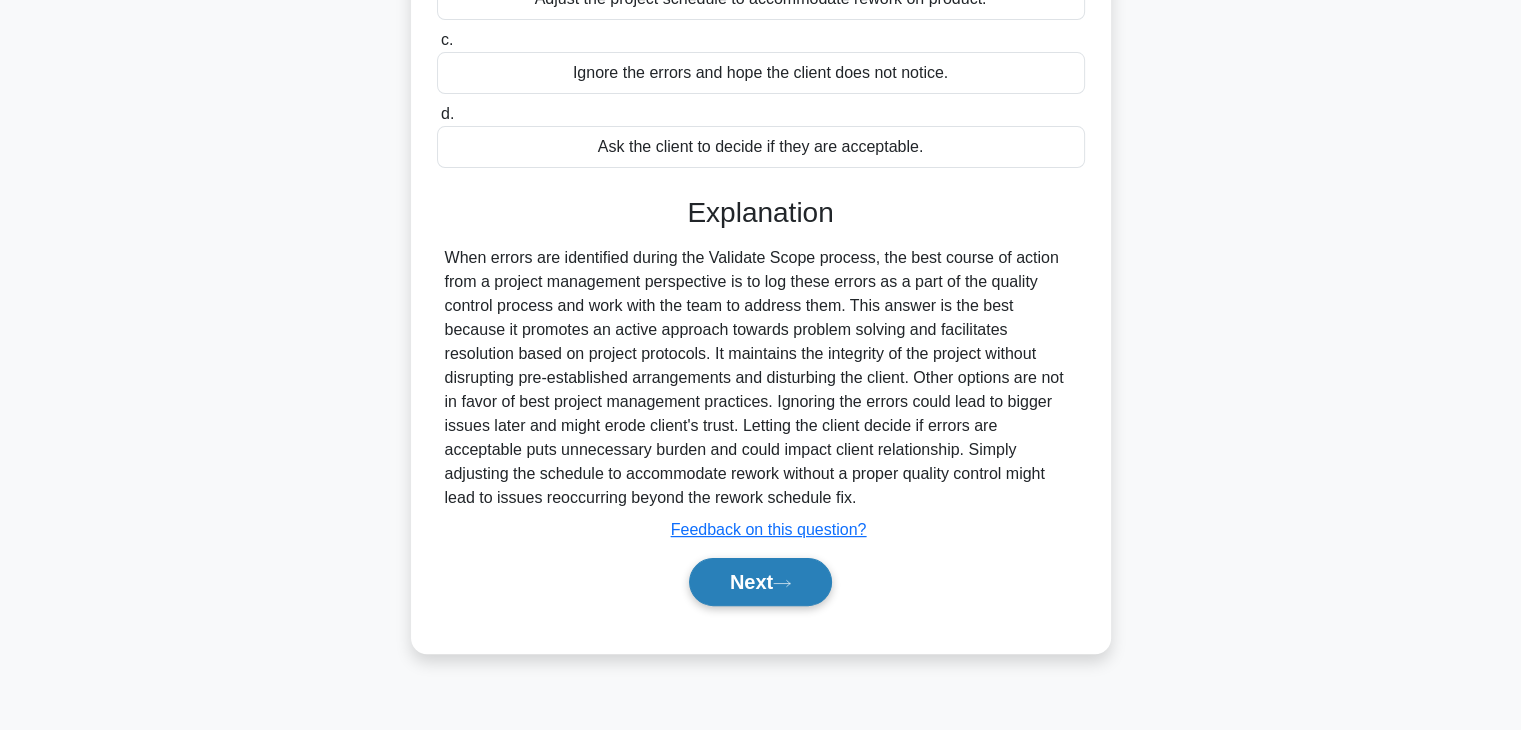 click on "Next" at bounding box center [760, 582] 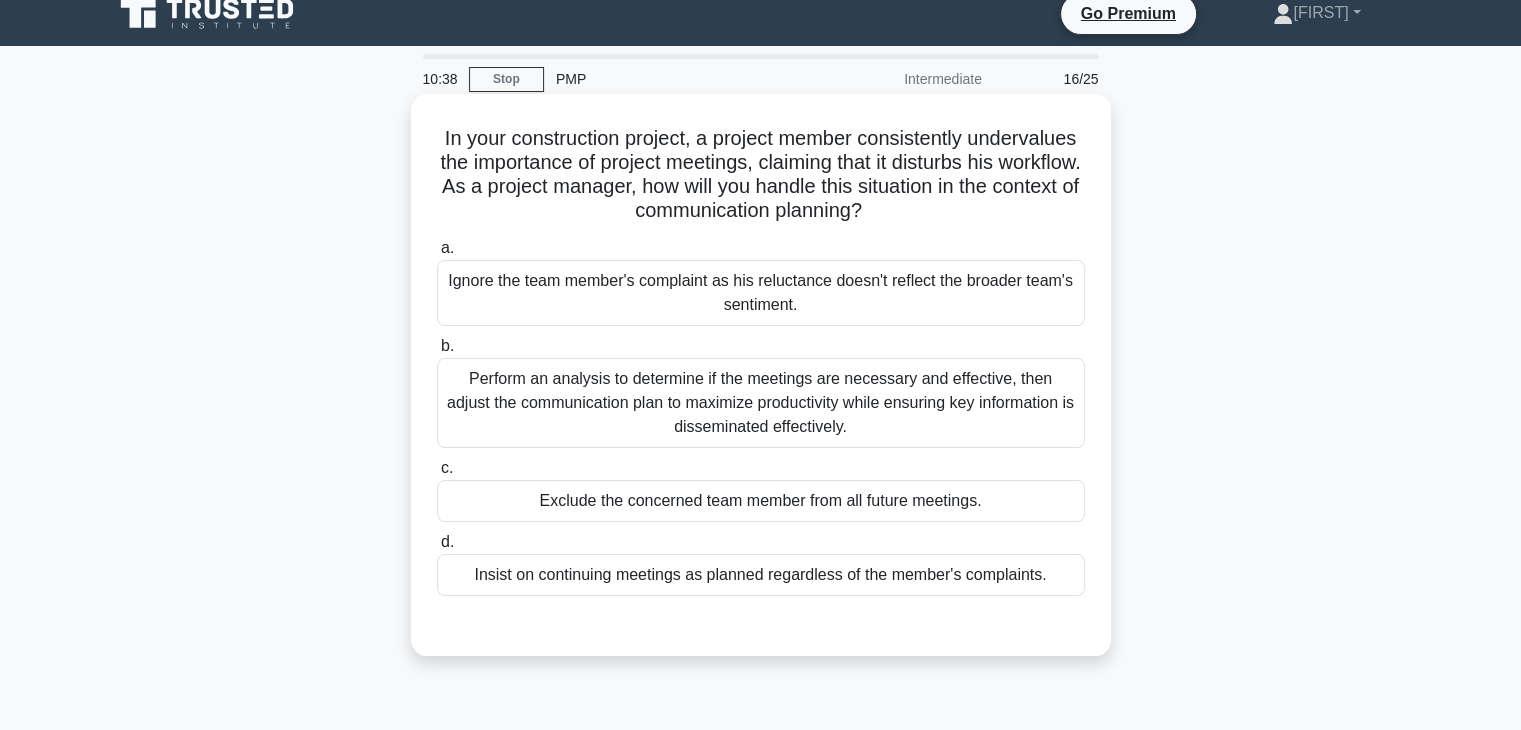 scroll, scrollTop: 17, scrollLeft: 0, axis: vertical 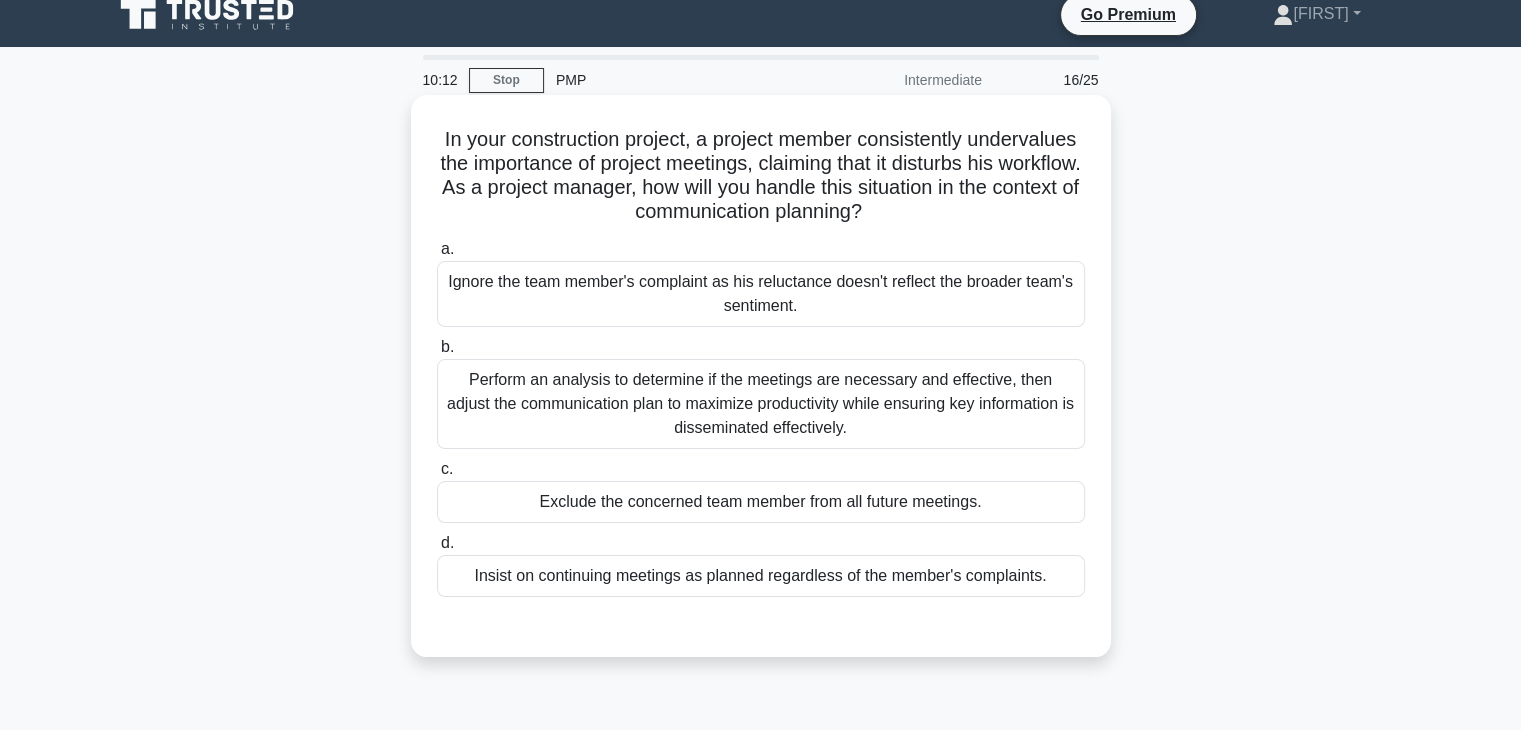 click on "Perform an analysis to determine if the meetings are necessary and effective, then adjust the communication plan to maximize productivity while ensuring key information is disseminated effectively." at bounding box center [761, 404] 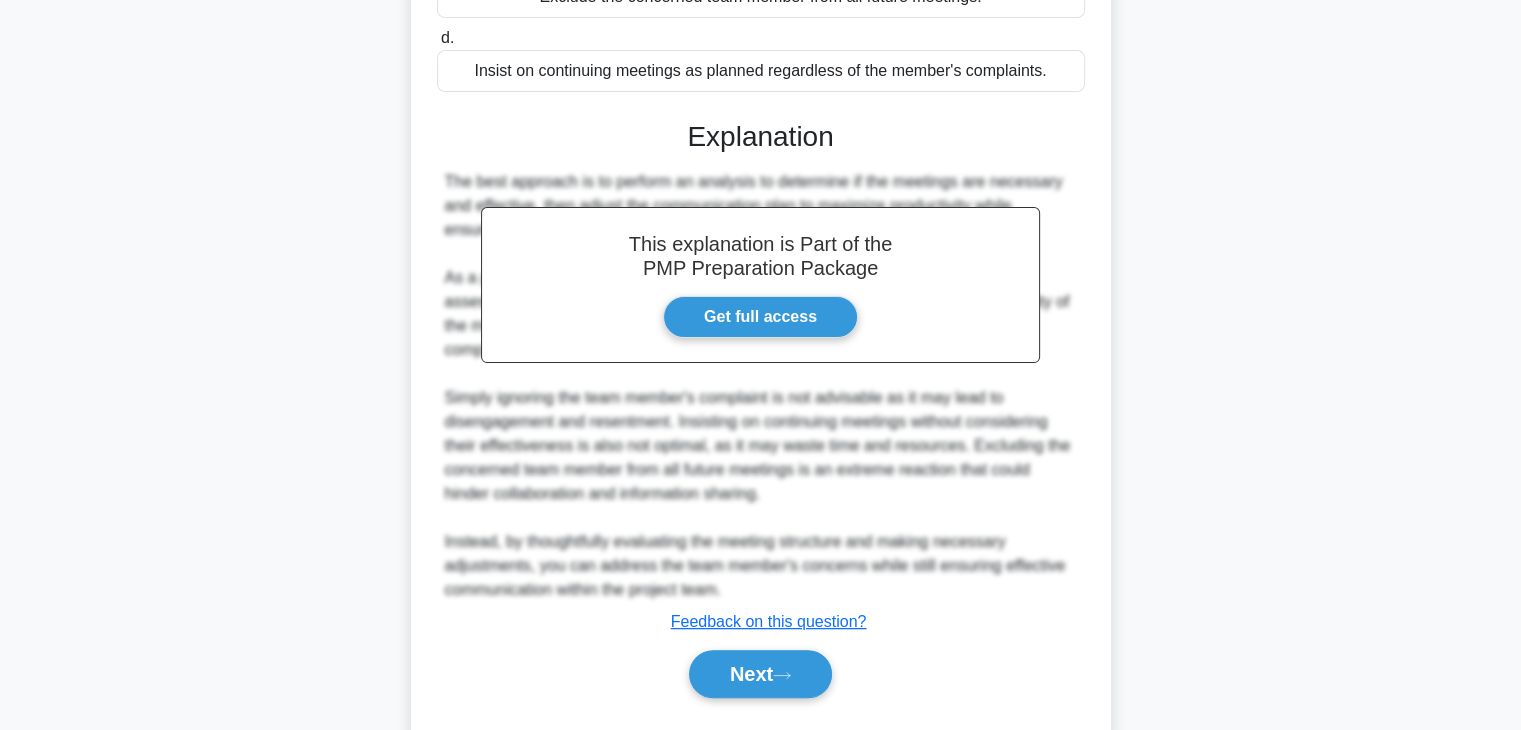 scroll, scrollTop: 574, scrollLeft: 0, axis: vertical 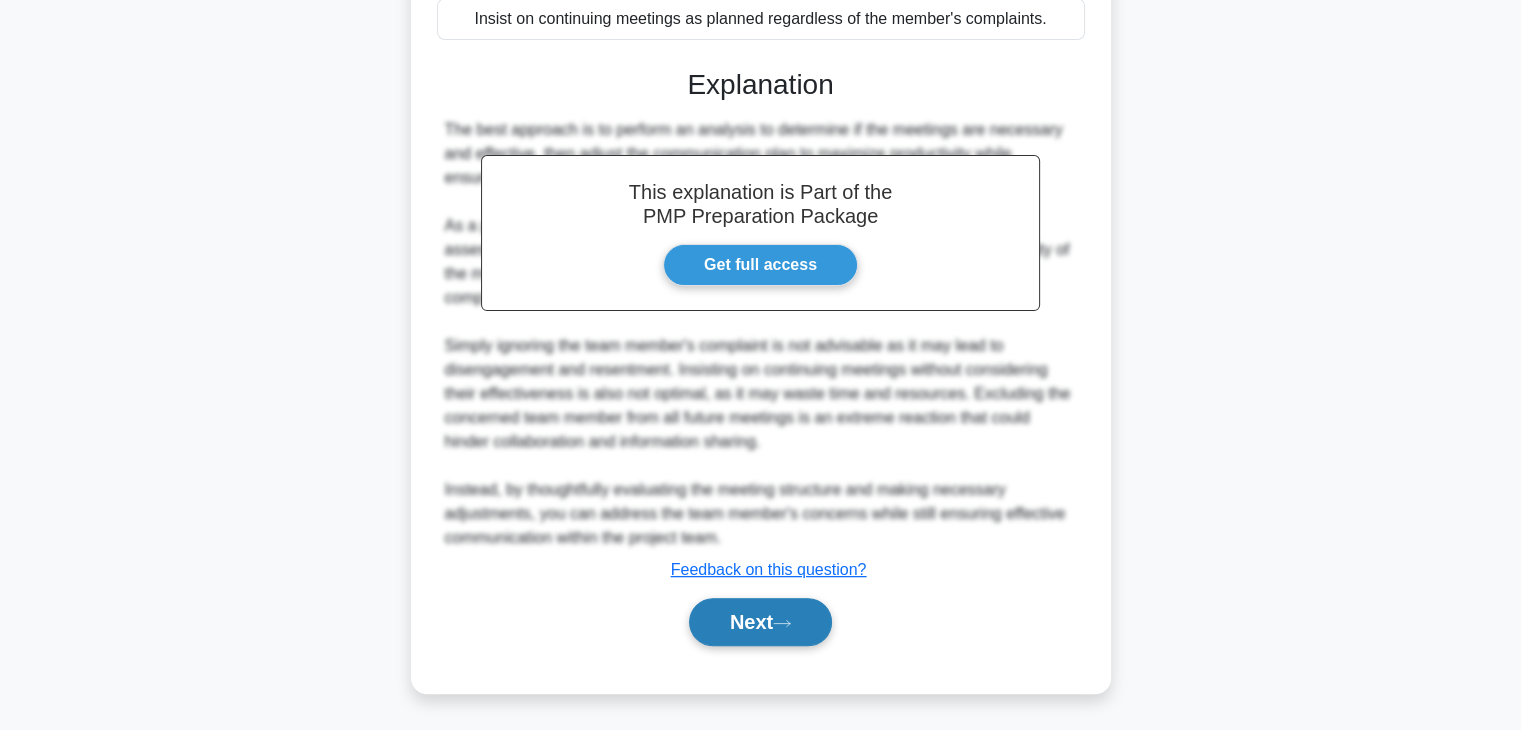 click on "Next" at bounding box center (760, 622) 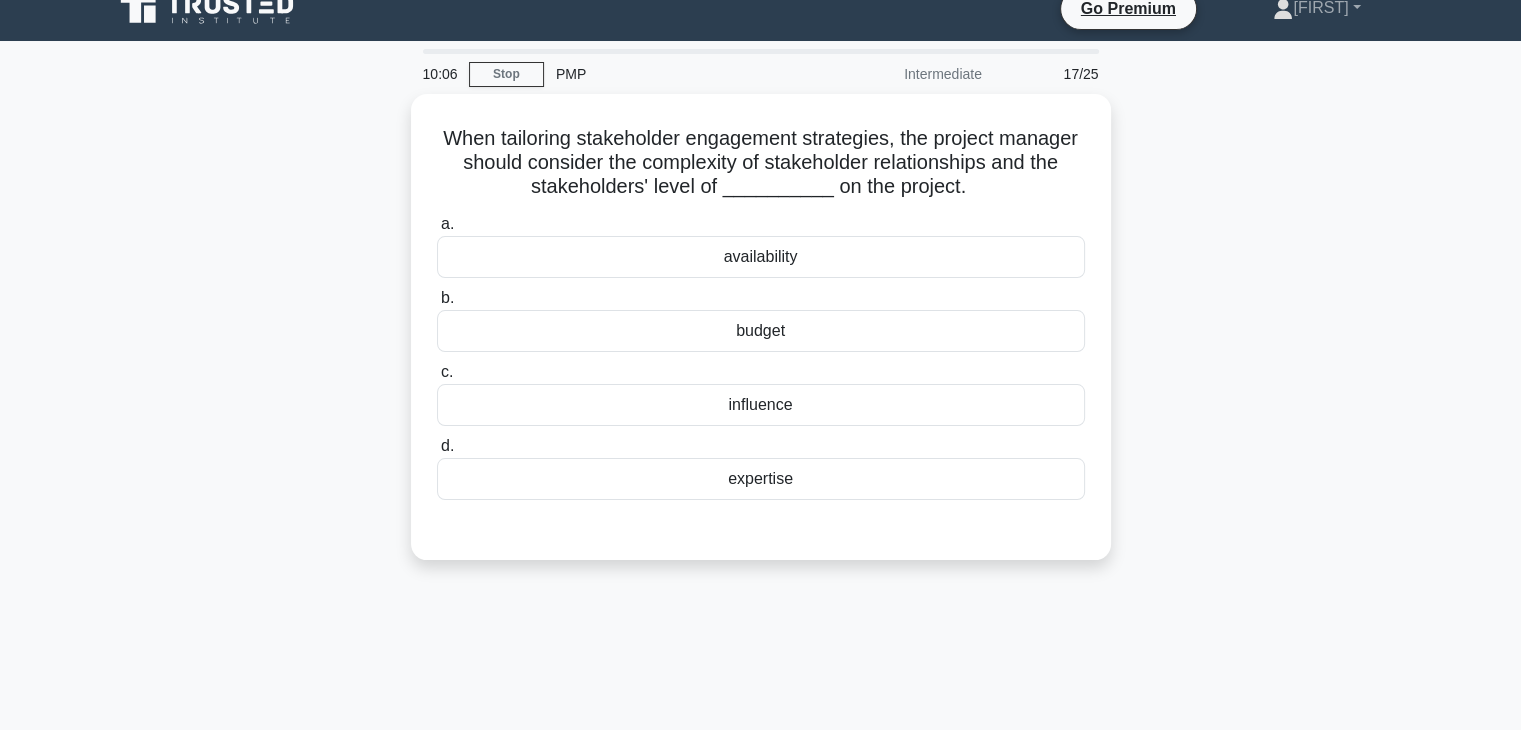 scroll, scrollTop: 7, scrollLeft: 0, axis: vertical 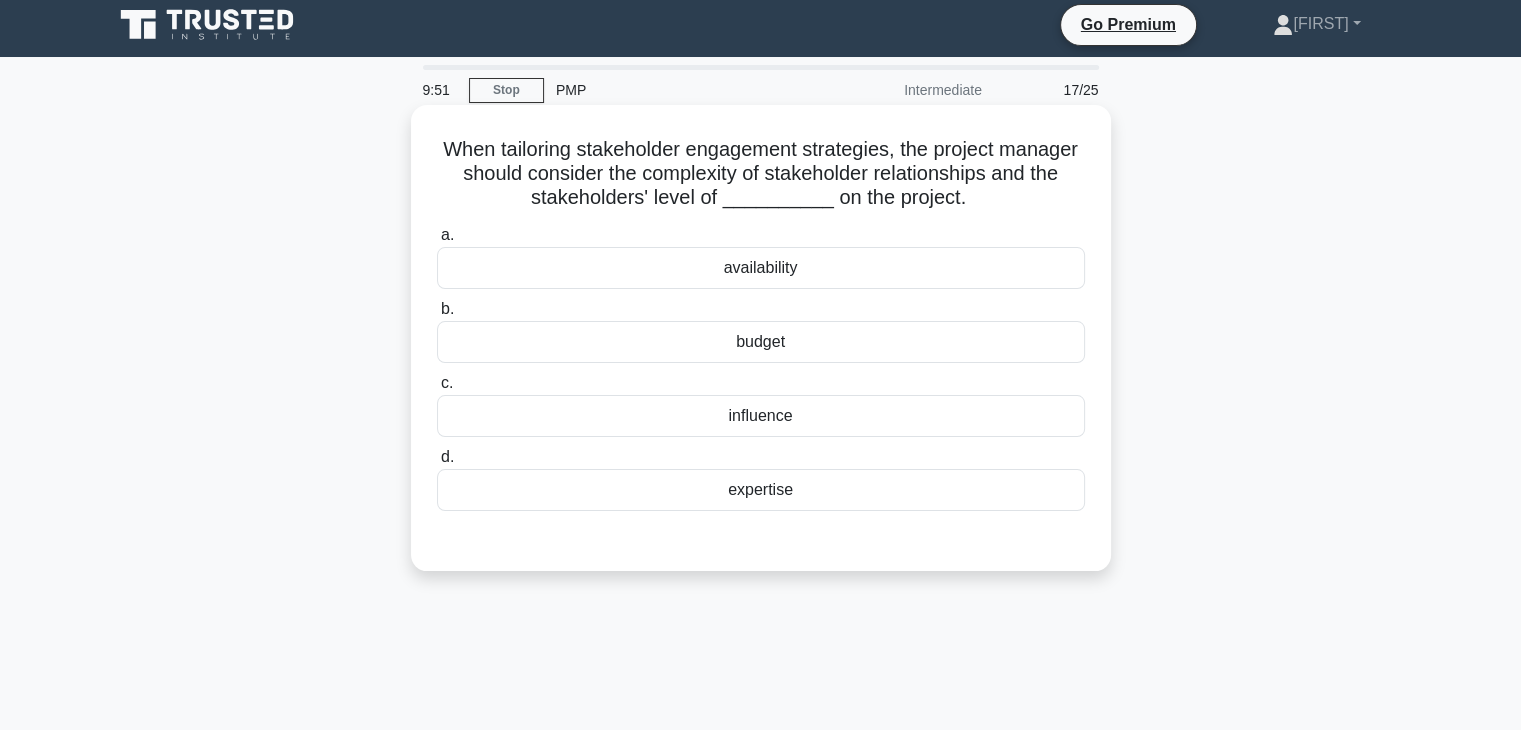 click on "availability" at bounding box center [761, 268] 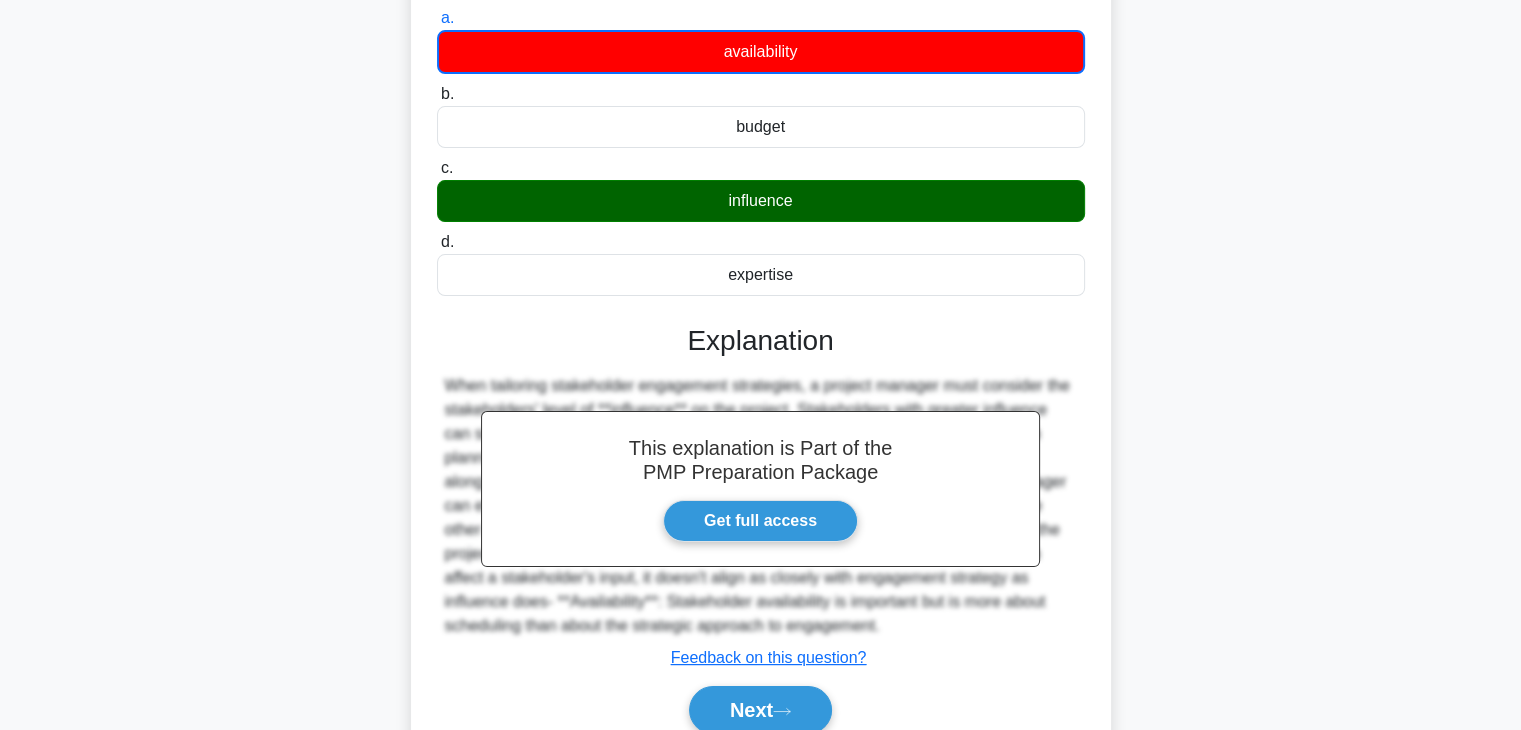 scroll, scrollTop: 351, scrollLeft: 0, axis: vertical 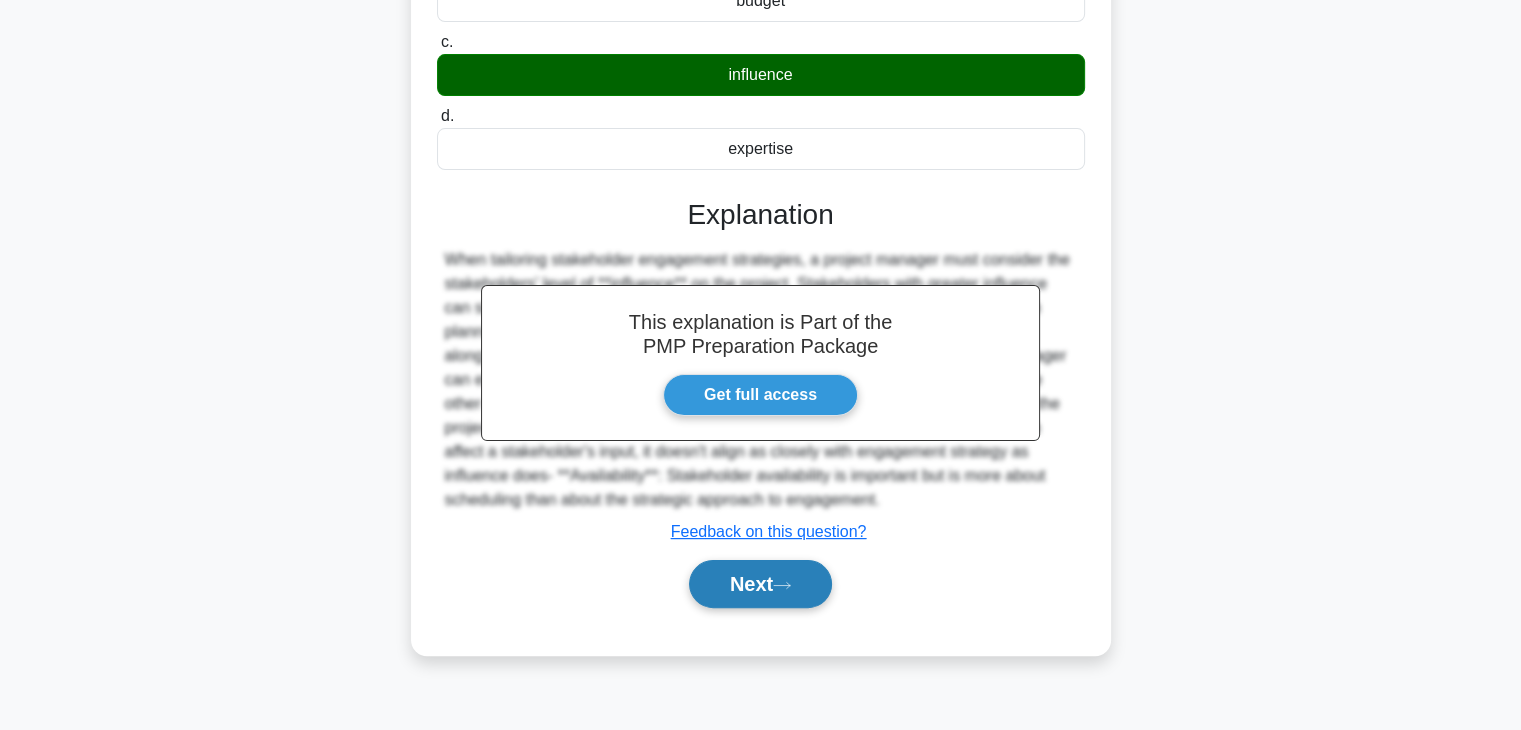 click on "Next" at bounding box center [760, 584] 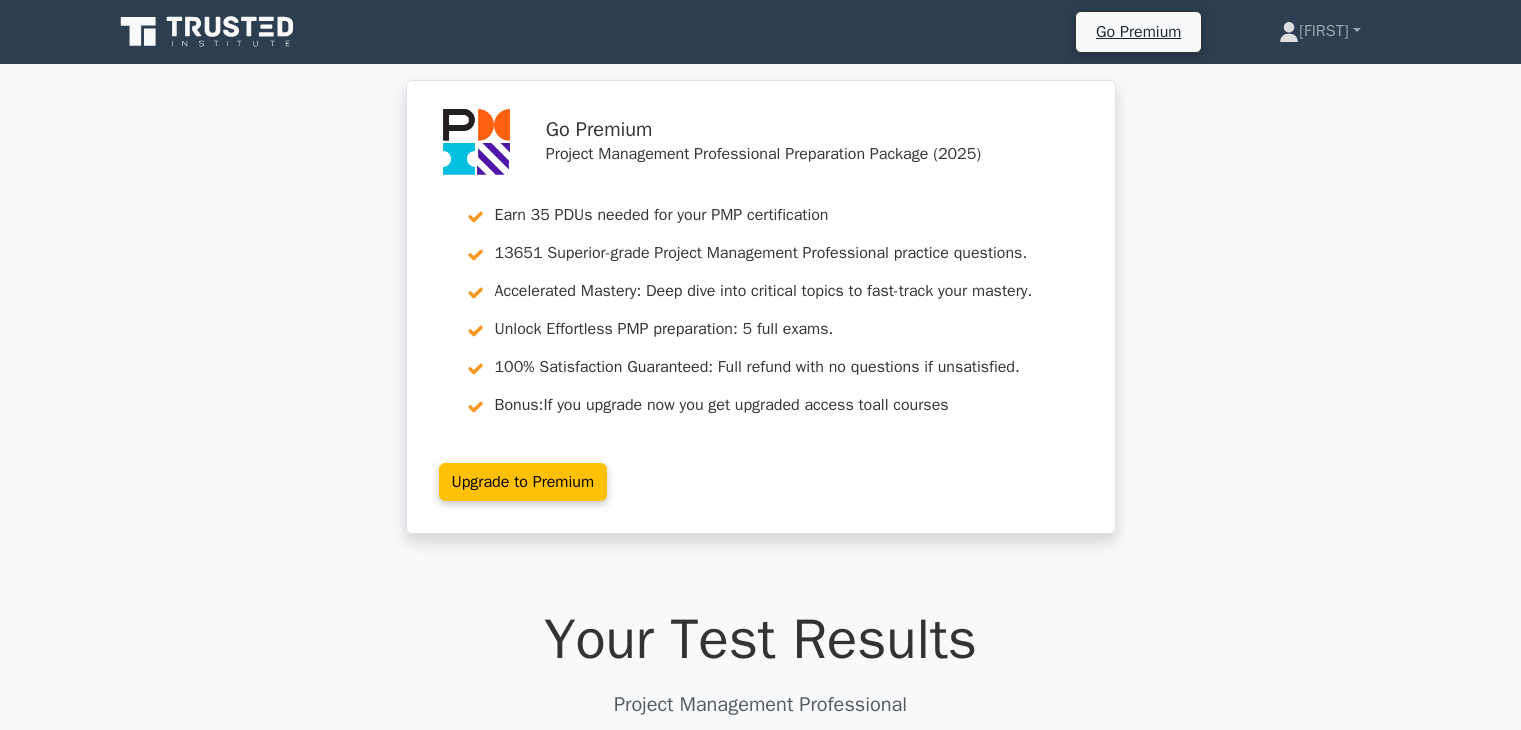 scroll, scrollTop: 0, scrollLeft: 0, axis: both 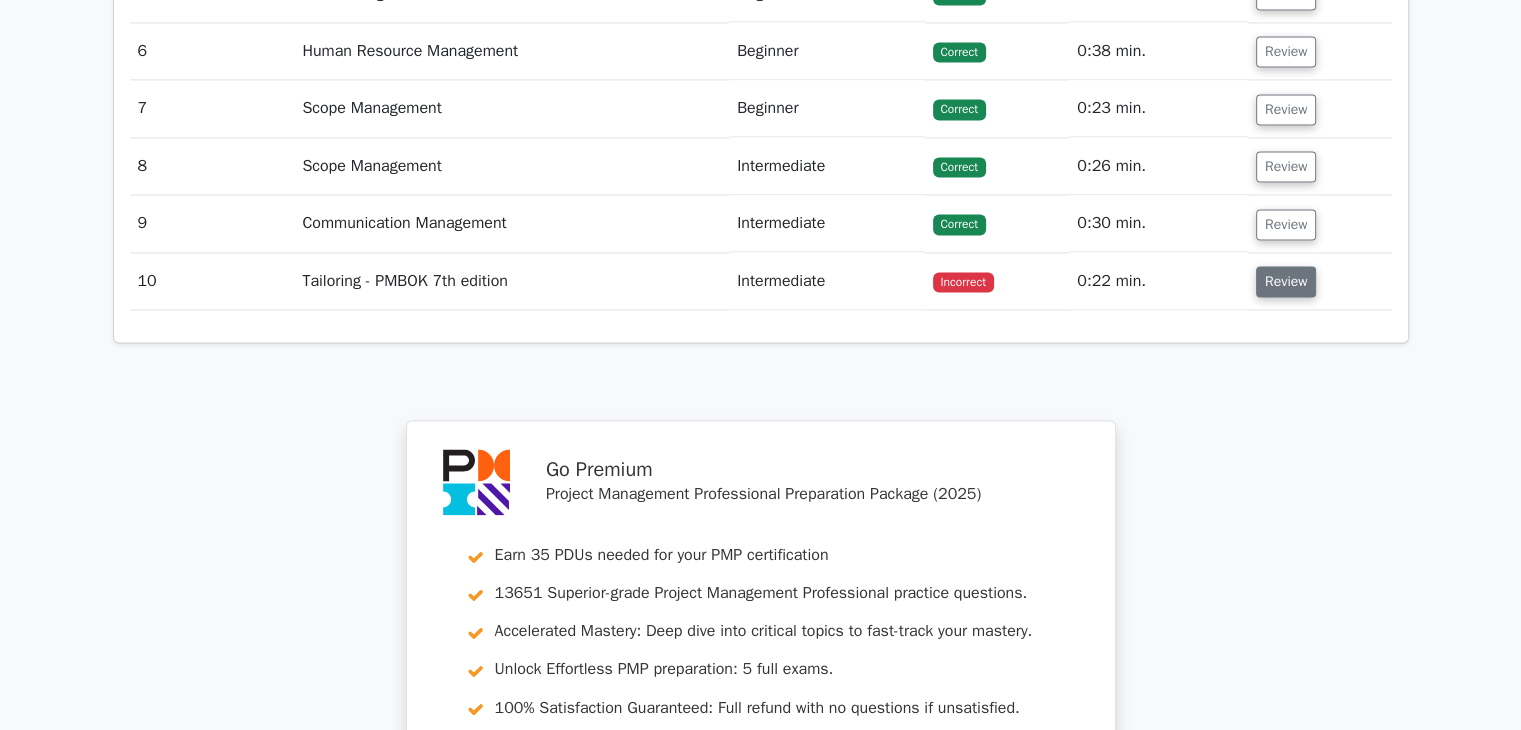click on "Review" at bounding box center (1286, 281) 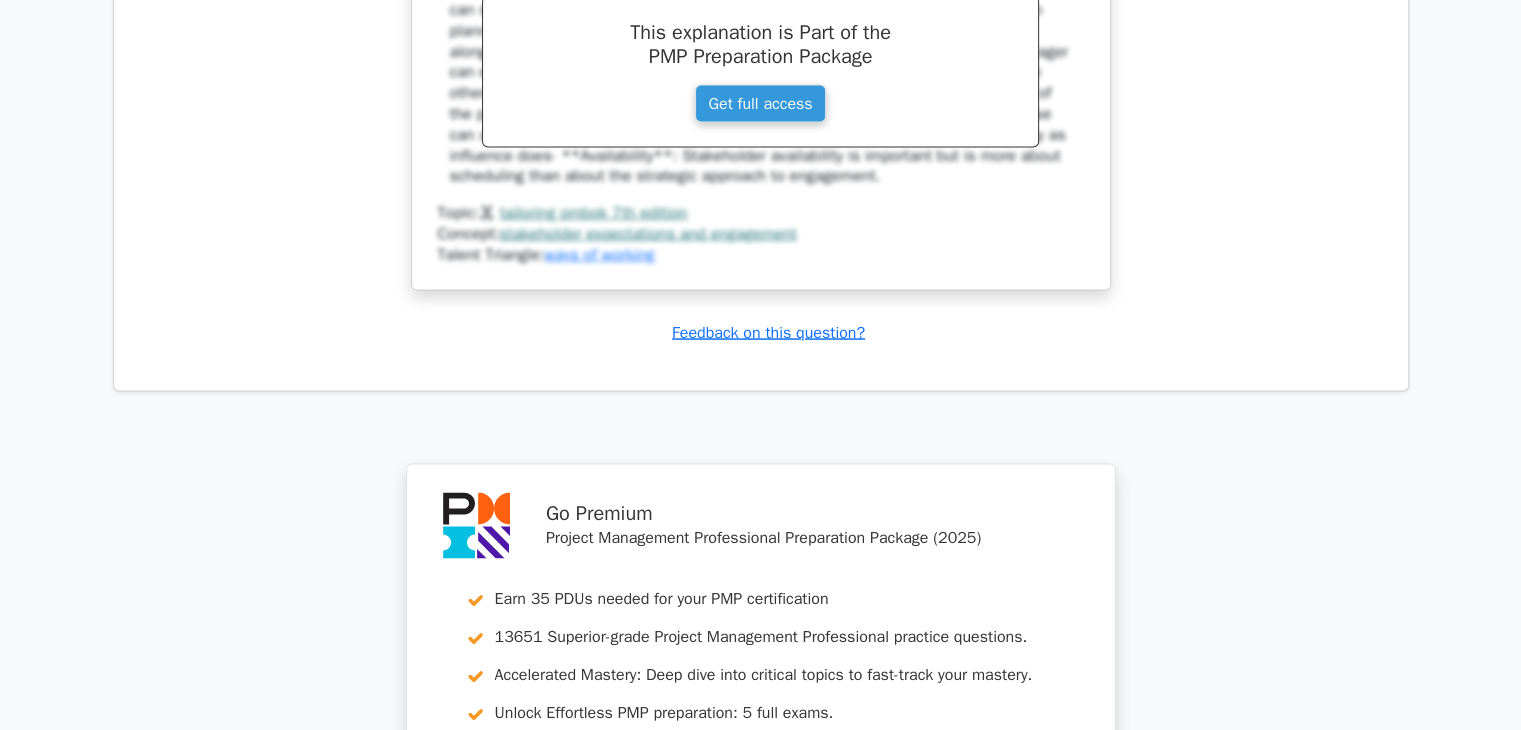 scroll, scrollTop: 3728, scrollLeft: 0, axis: vertical 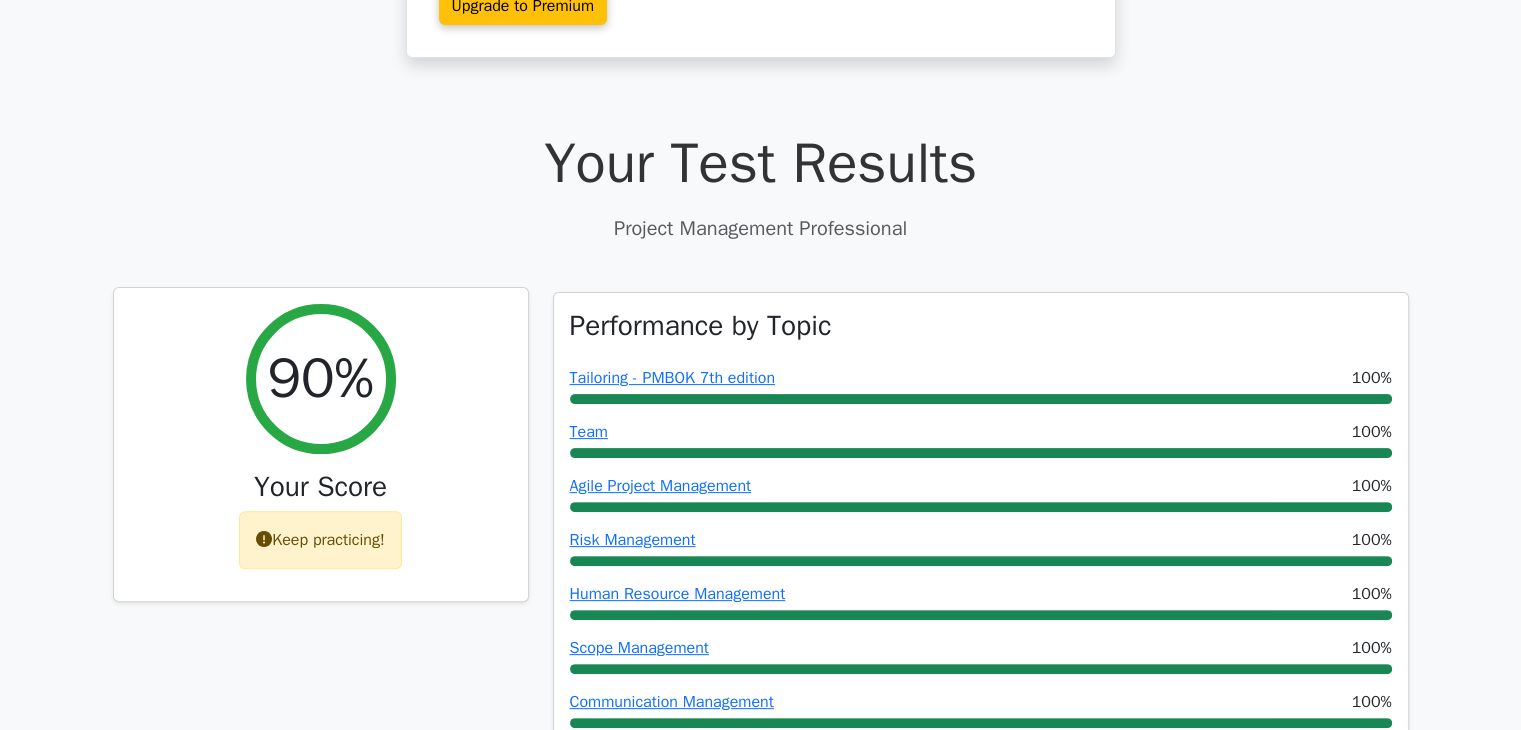 click on "Keep practicing!" at bounding box center [320, 540] 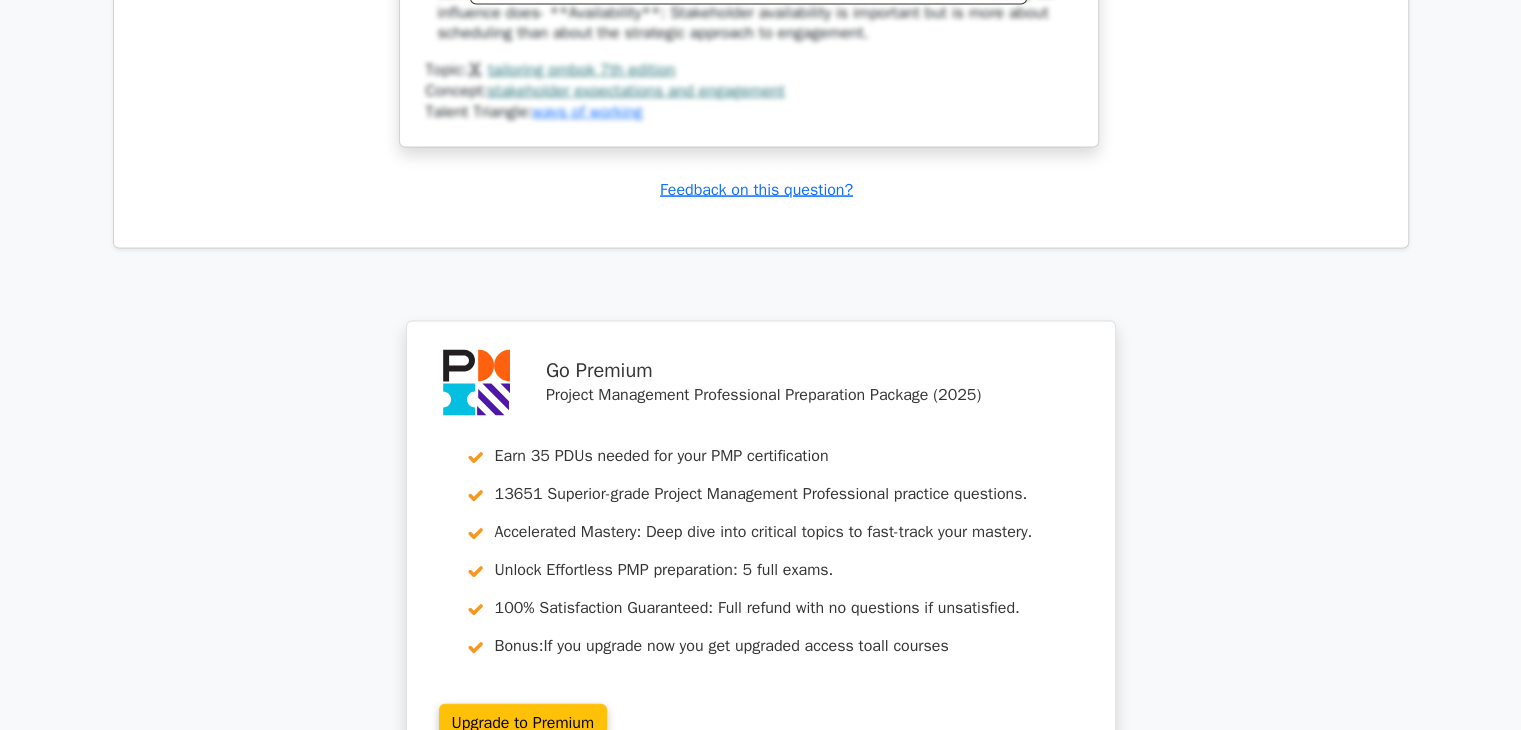 scroll, scrollTop: 4549, scrollLeft: 0, axis: vertical 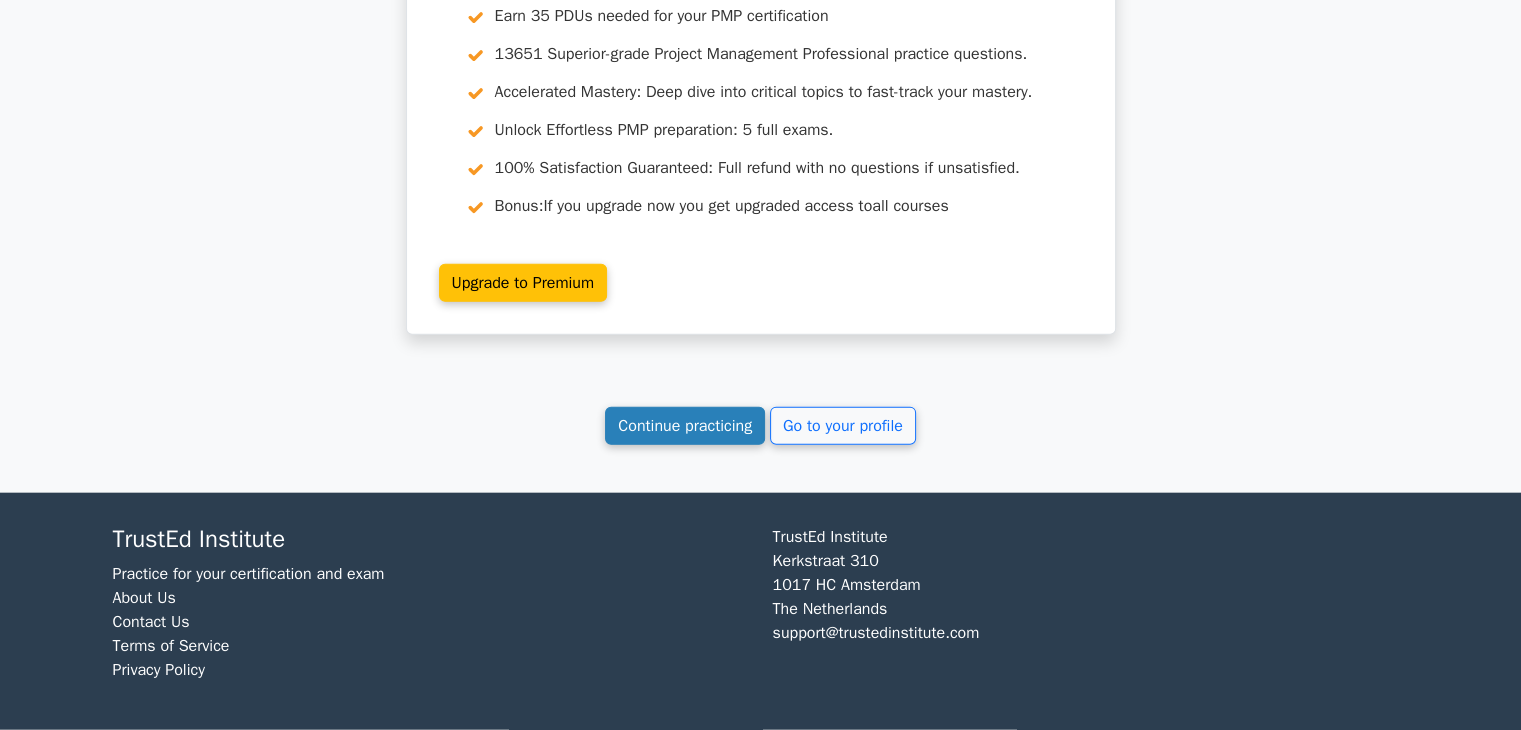 click on "Continue practicing" at bounding box center (685, 426) 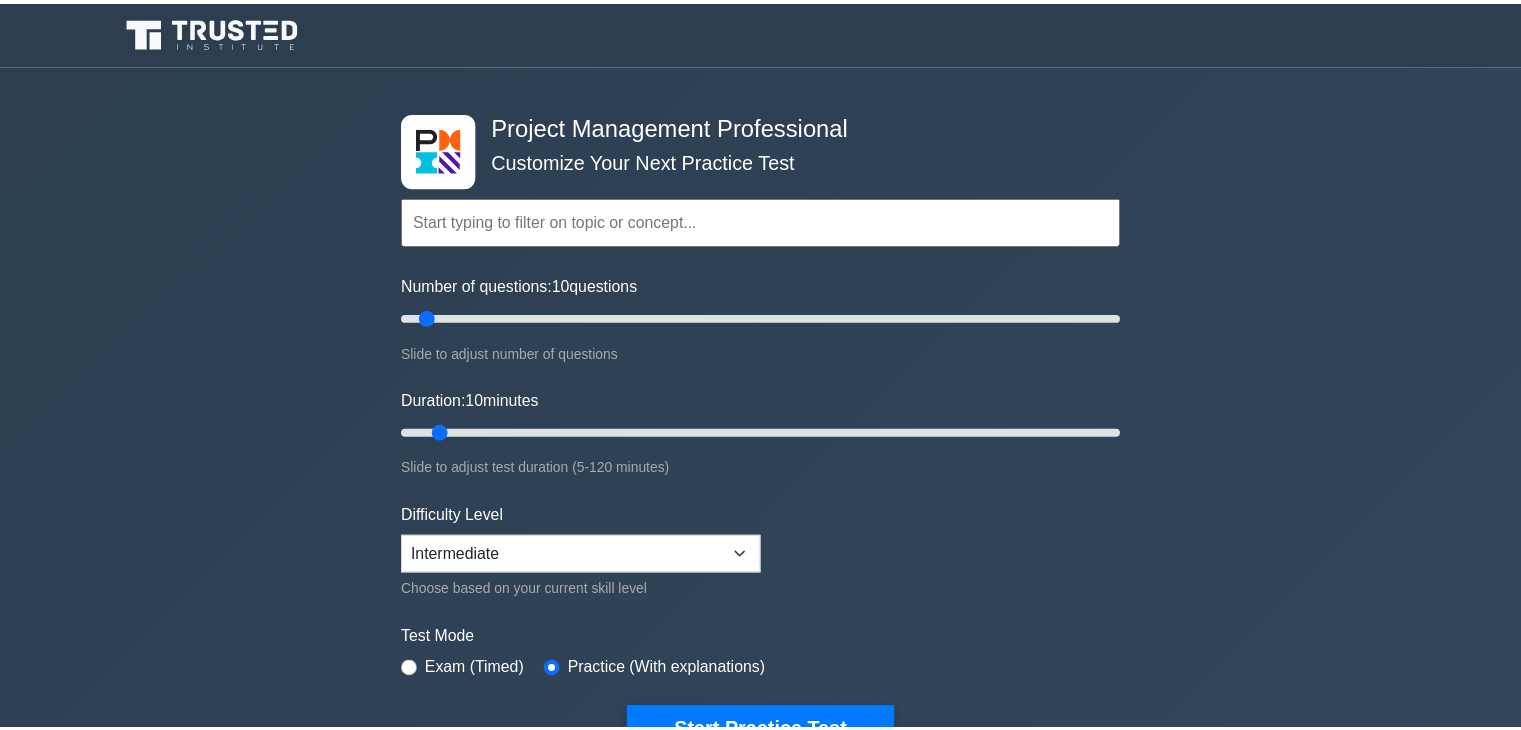 scroll, scrollTop: 0, scrollLeft: 0, axis: both 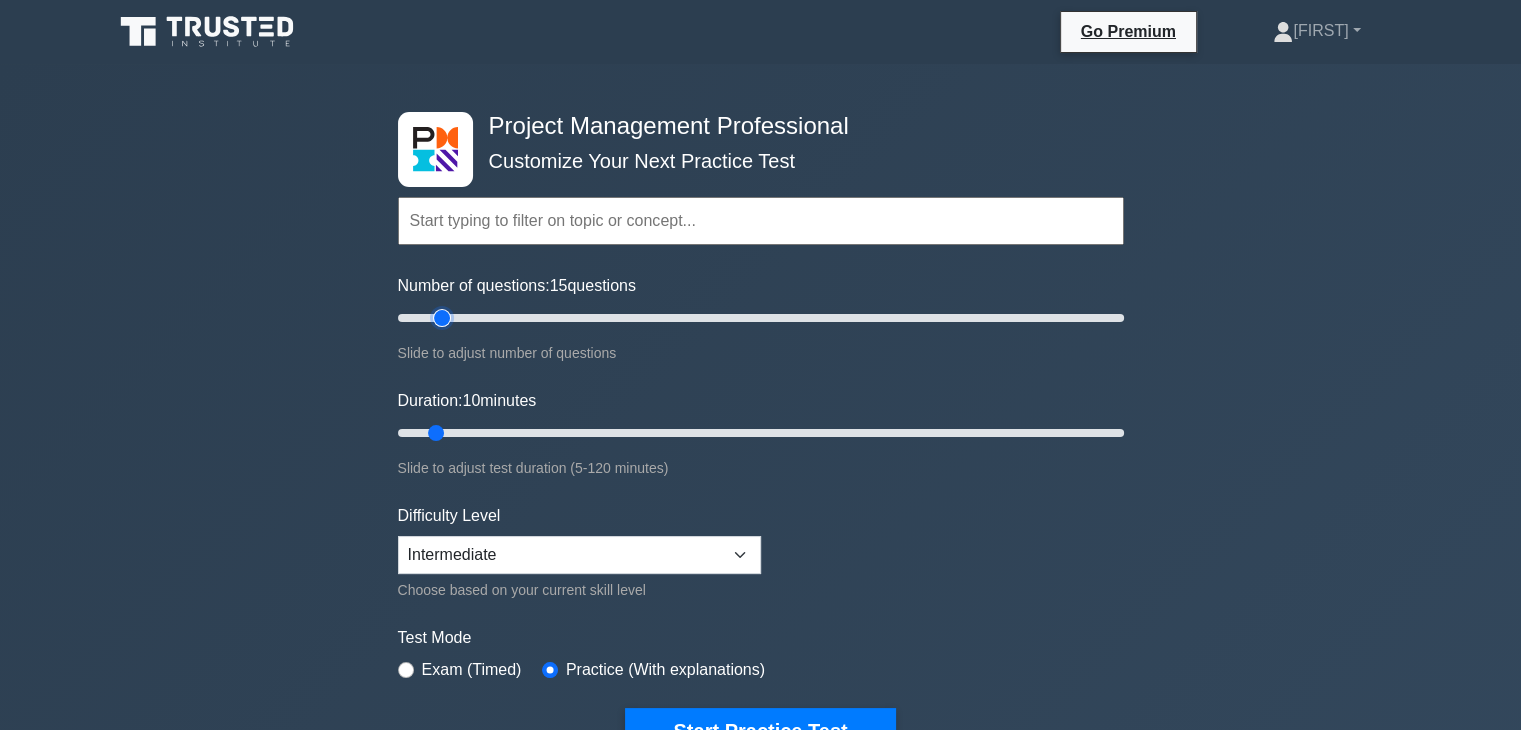 type on "15" 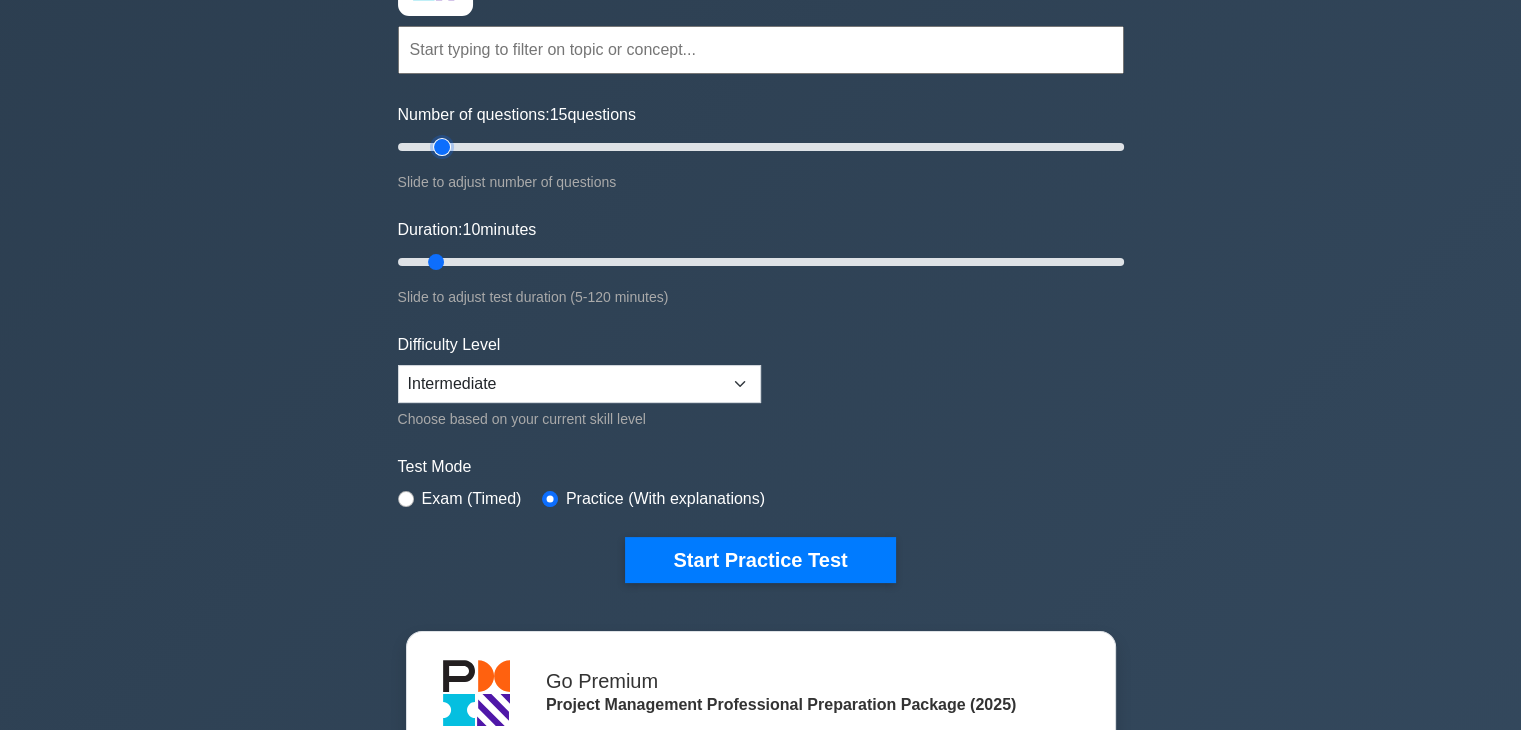 scroll, scrollTop: 172, scrollLeft: 0, axis: vertical 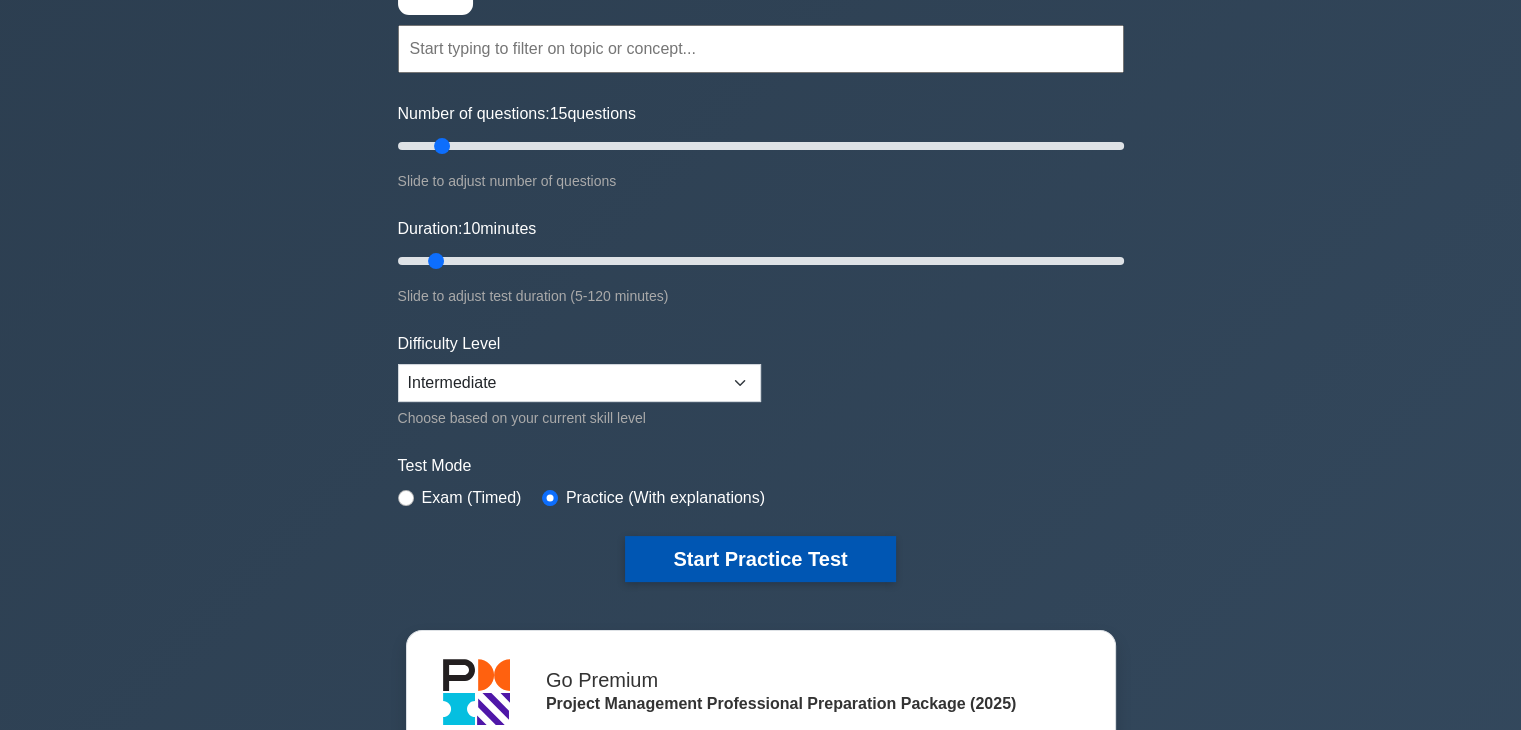 click on "Start Practice Test" at bounding box center (760, 559) 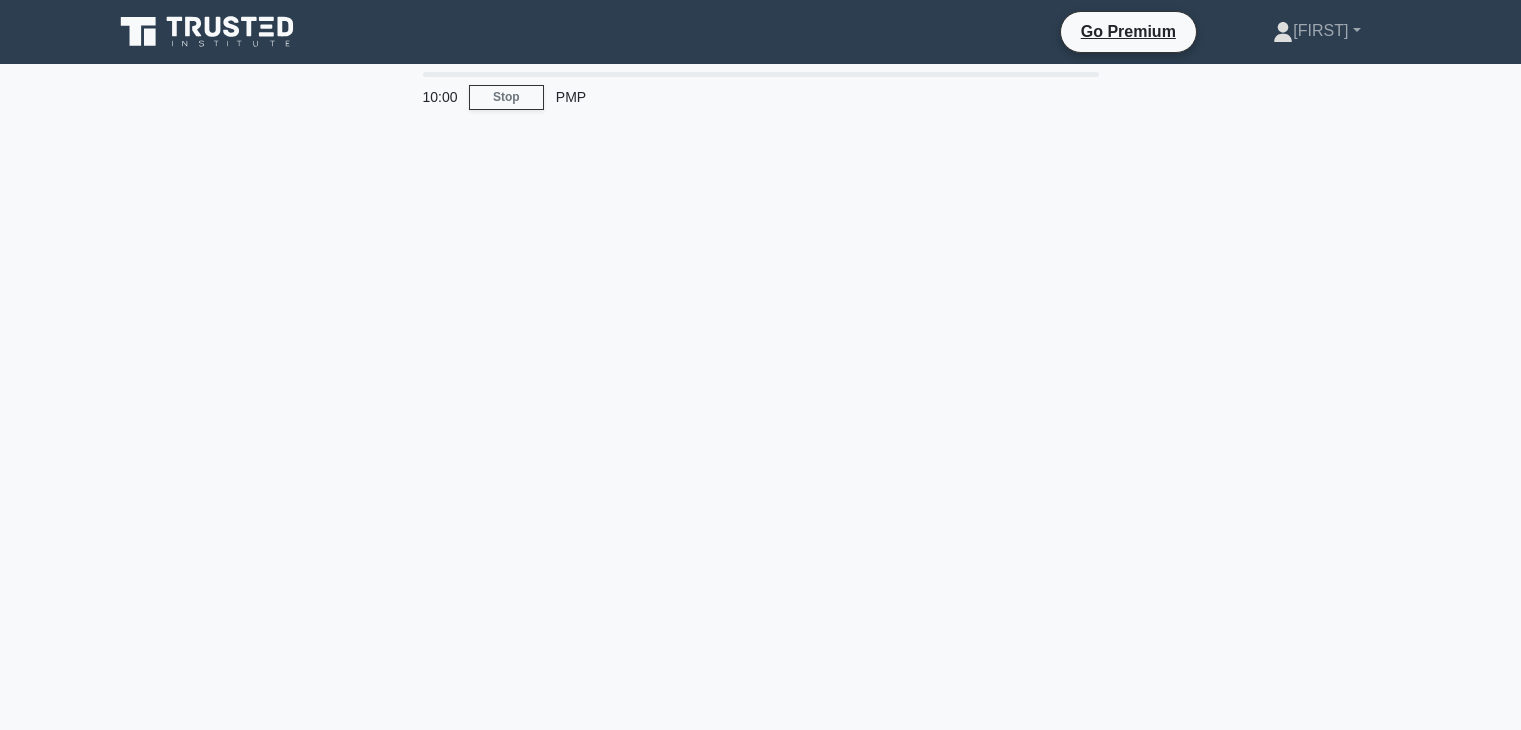 scroll, scrollTop: 0, scrollLeft: 0, axis: both 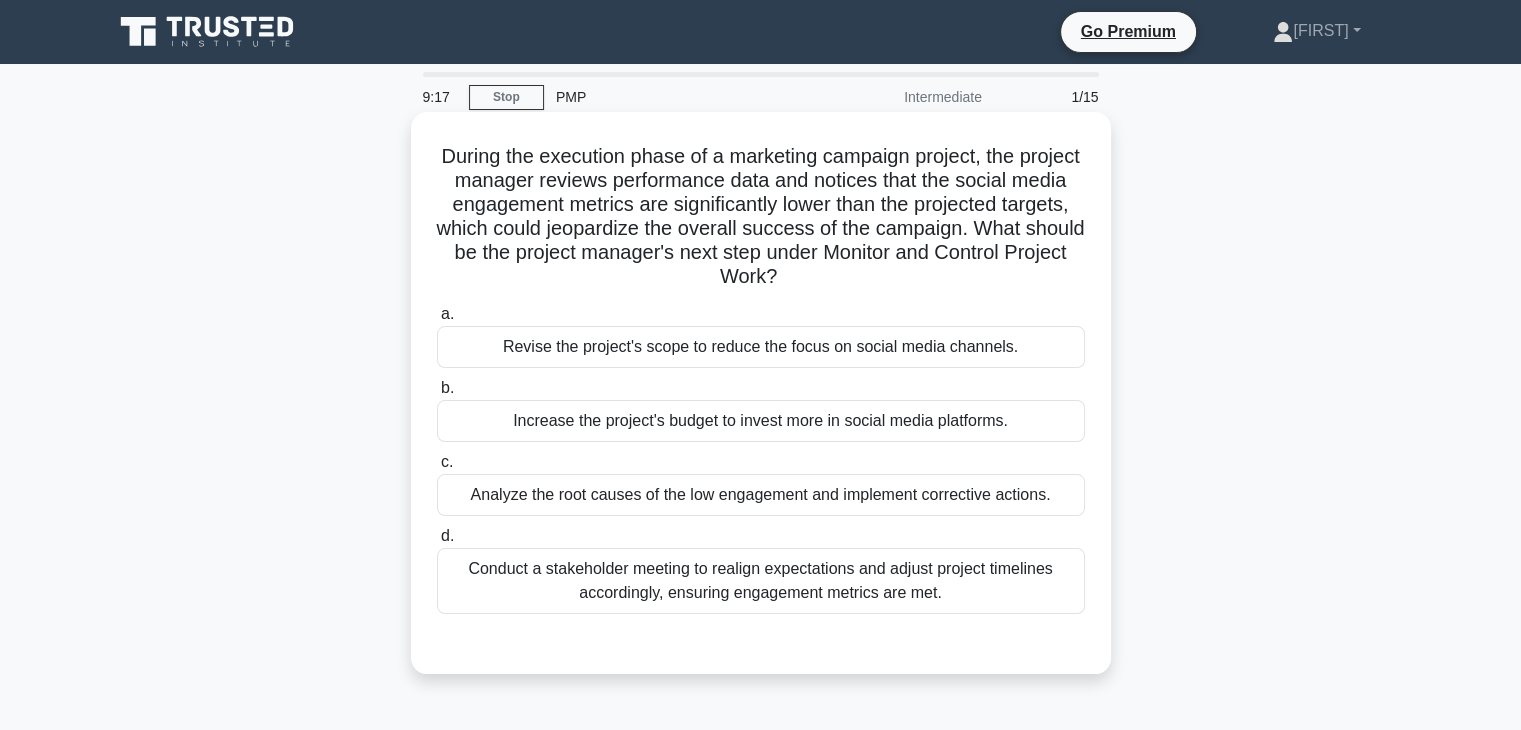 click on "Analyze the root causes of the low engagement and implement corrective actions." at bounding box center [761, 495] 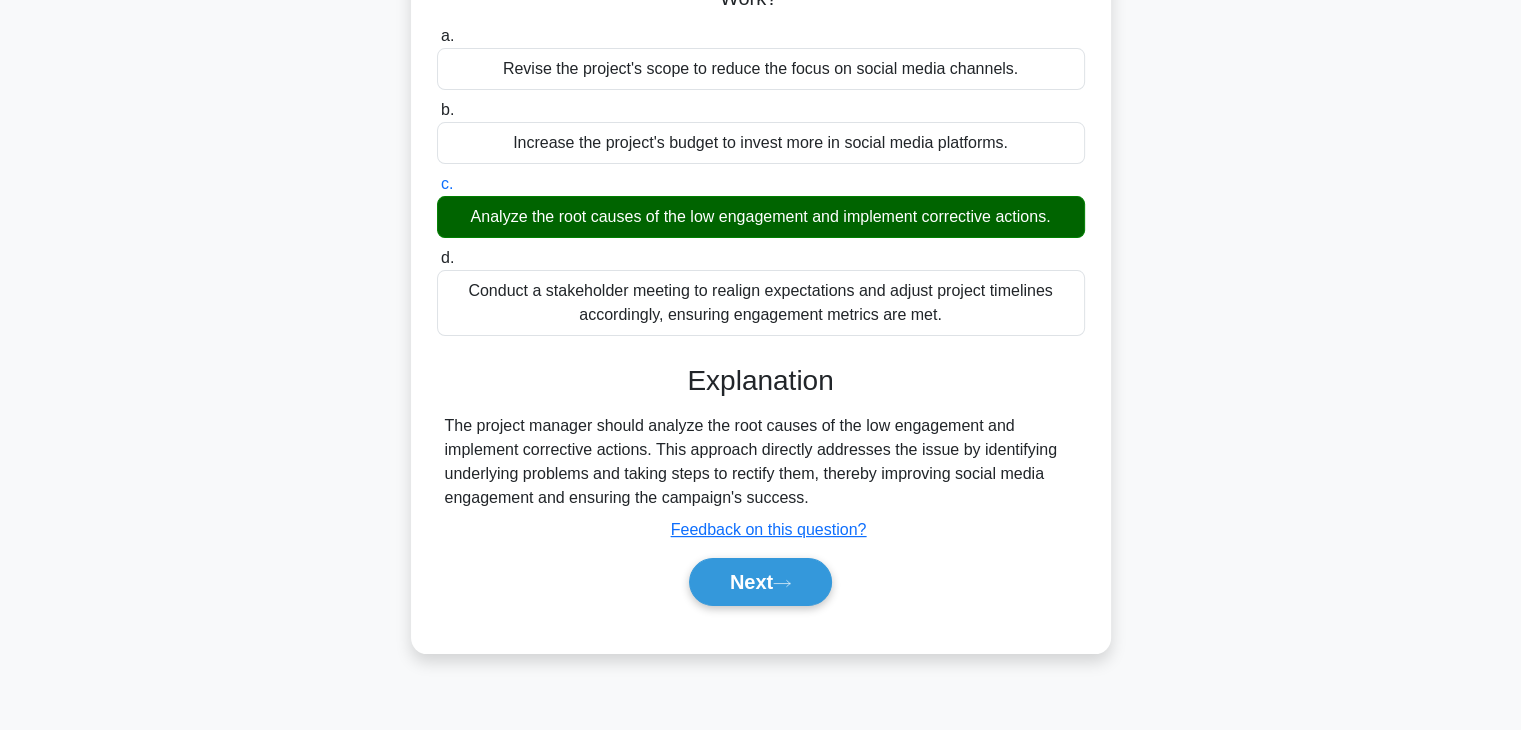 scroll, scrollTop: 351, scrollLeft: 0, axis: vertical 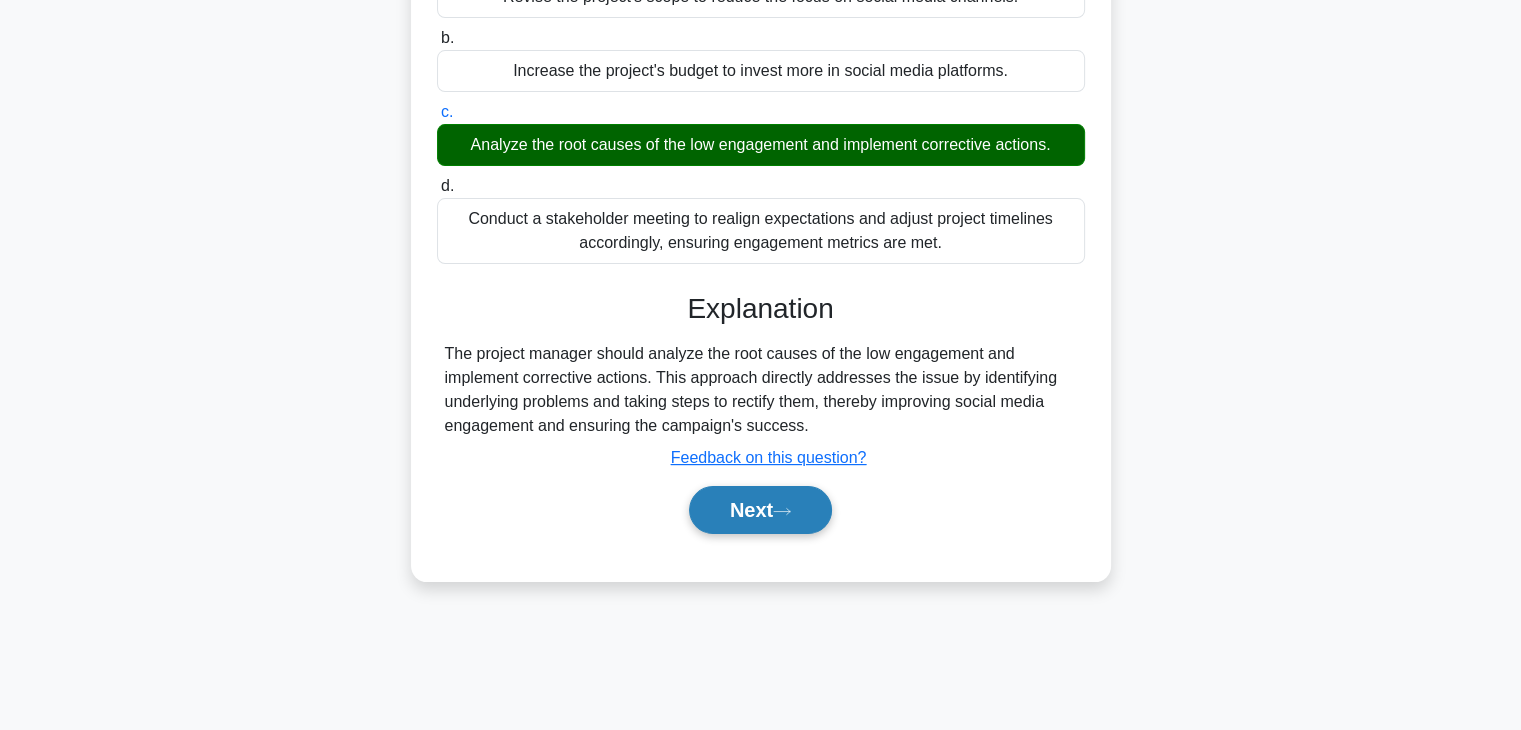 click on "Next" at bounding box center [760, 510] 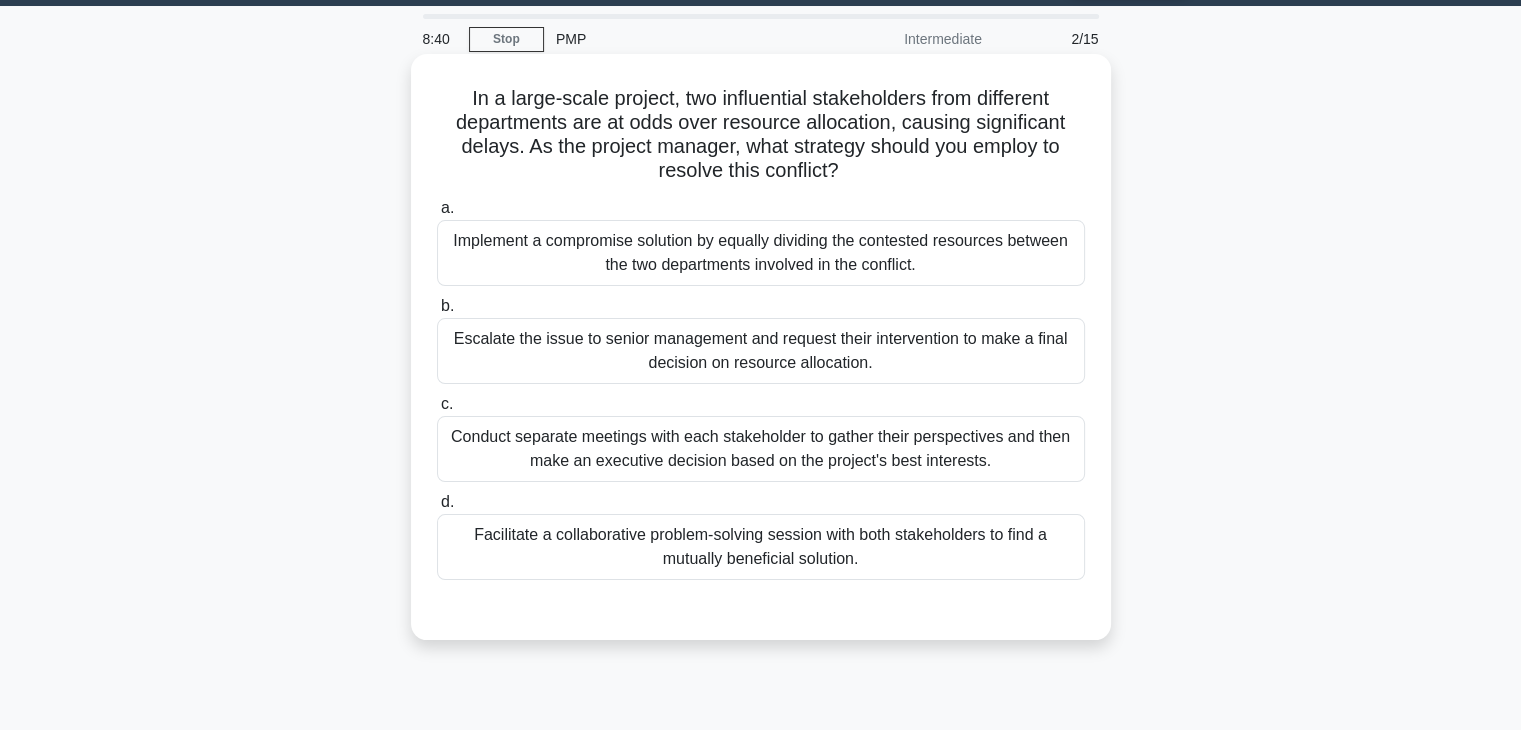 scroll, scrollTop: 32, scrollLeft: 0, axis: vertical 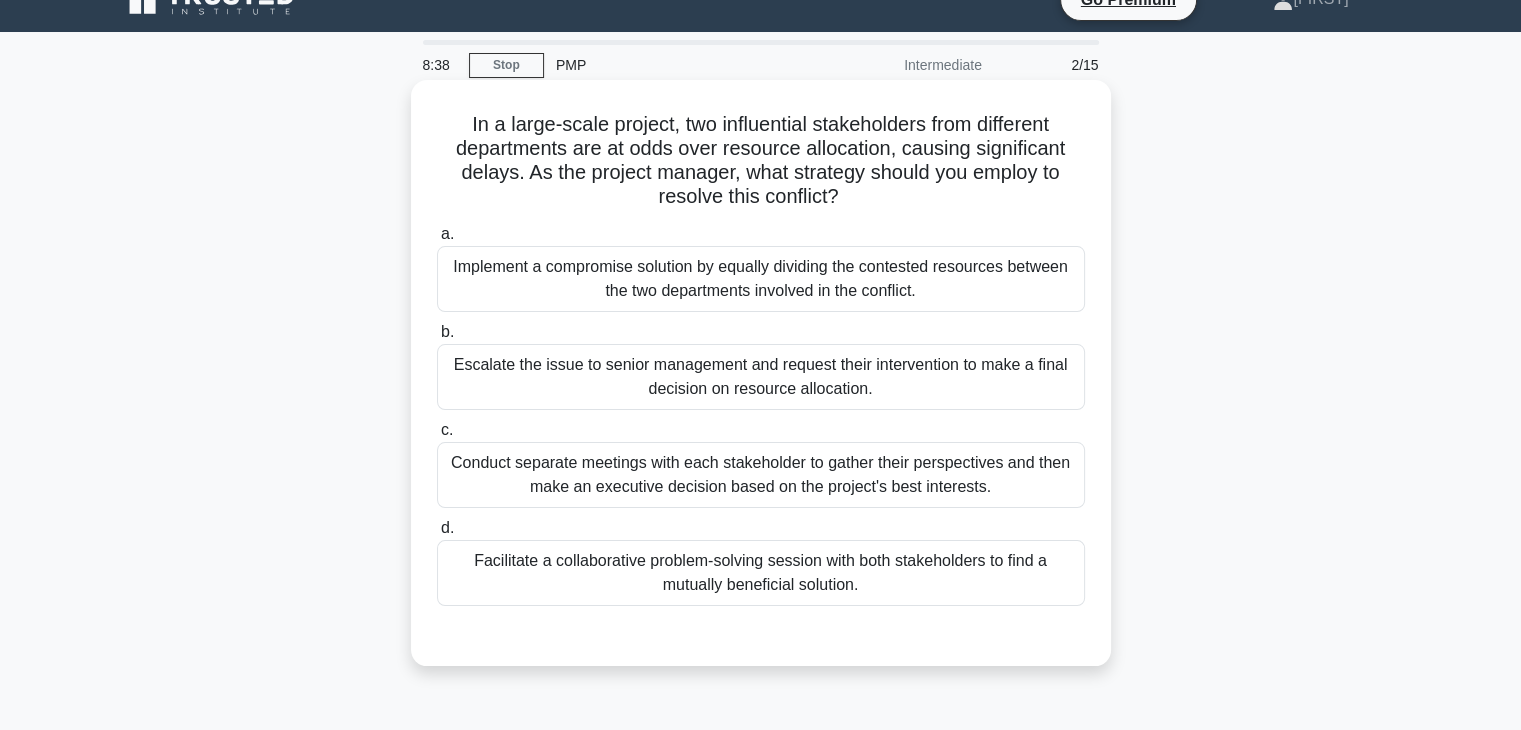 click on "Facilitate a collaborative problem-solving session with both stakeholders to find a mutually beneficial solution." at bounding box center (761, 573) 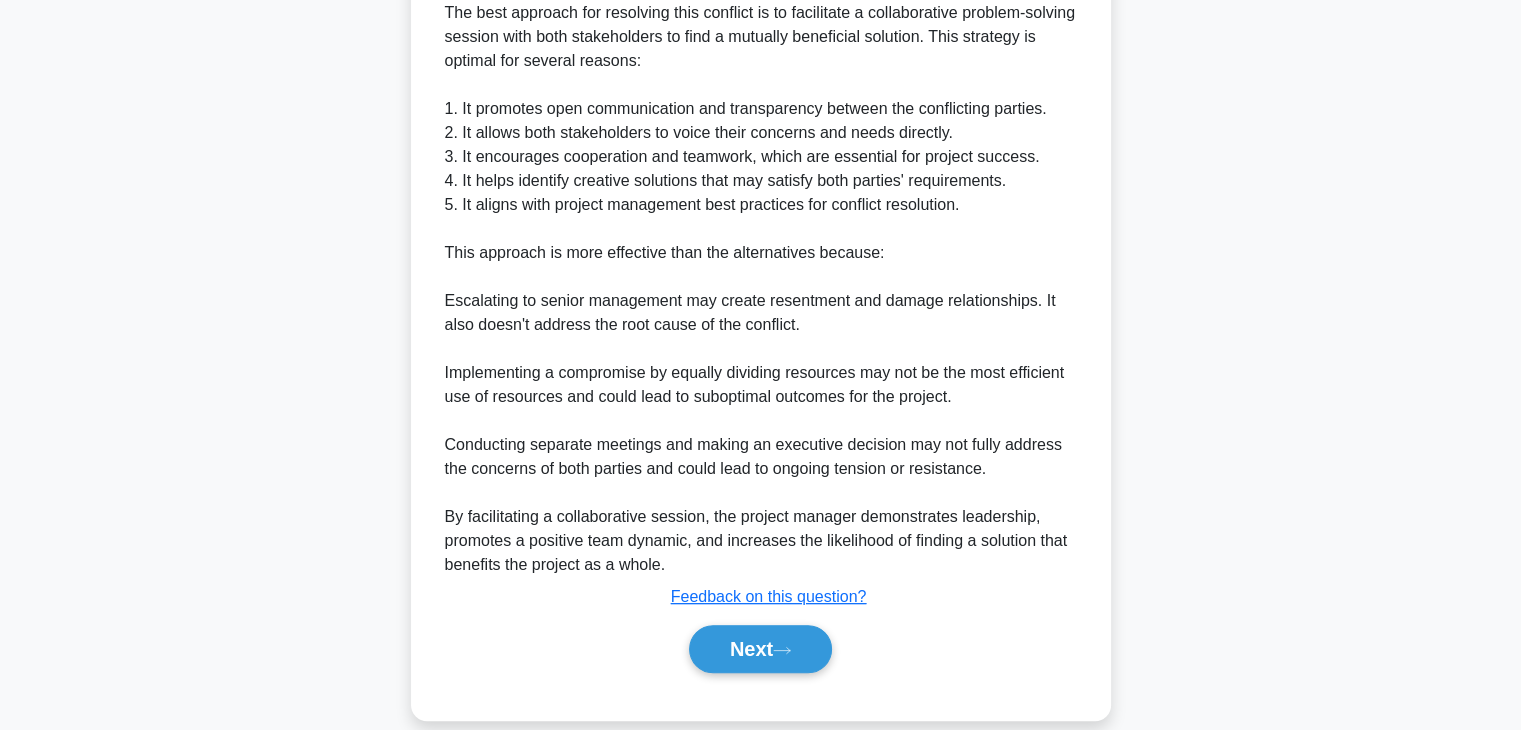 scroll, scrollTop: 742, scrollLeft: 0, axis: vertical 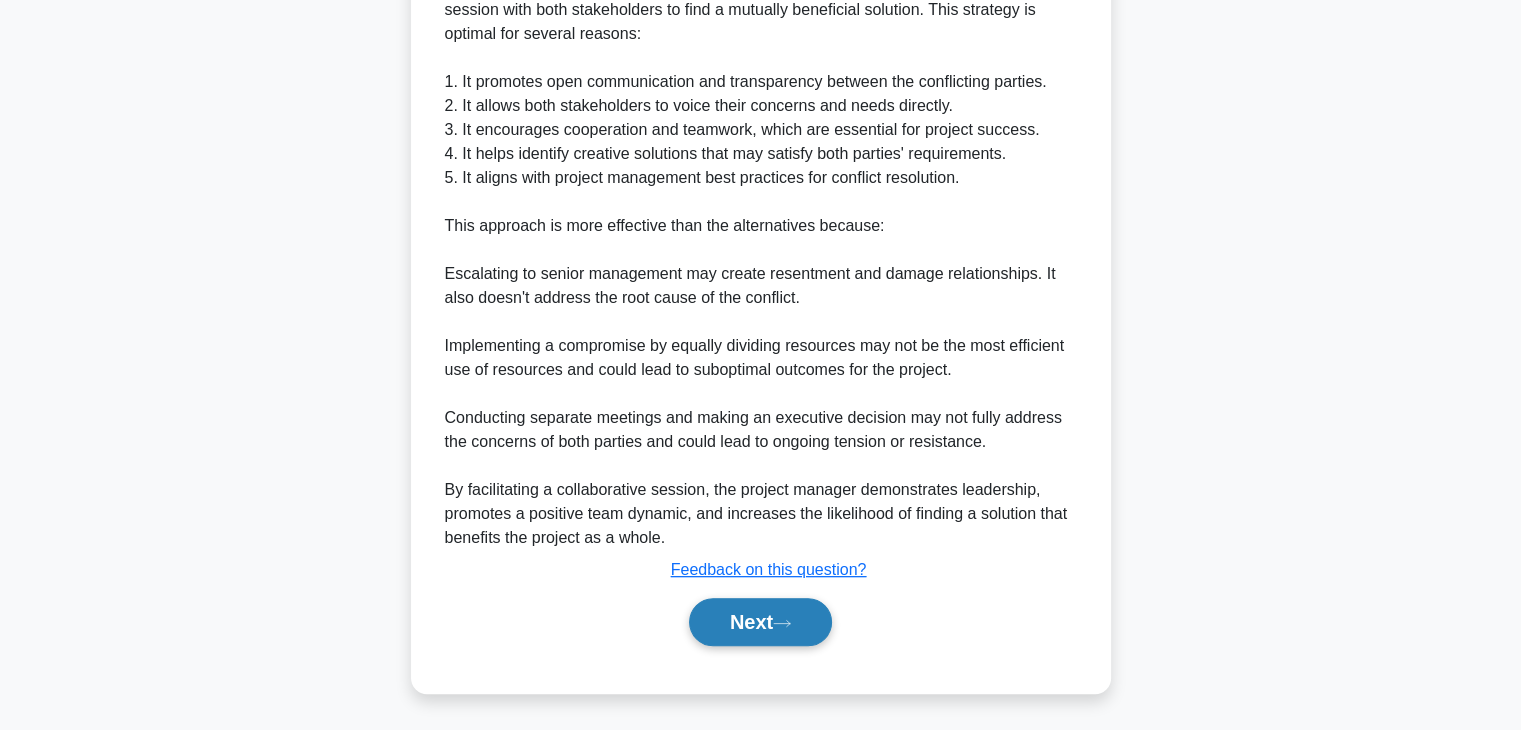 click on "Next" at bounding box center [760, 622] 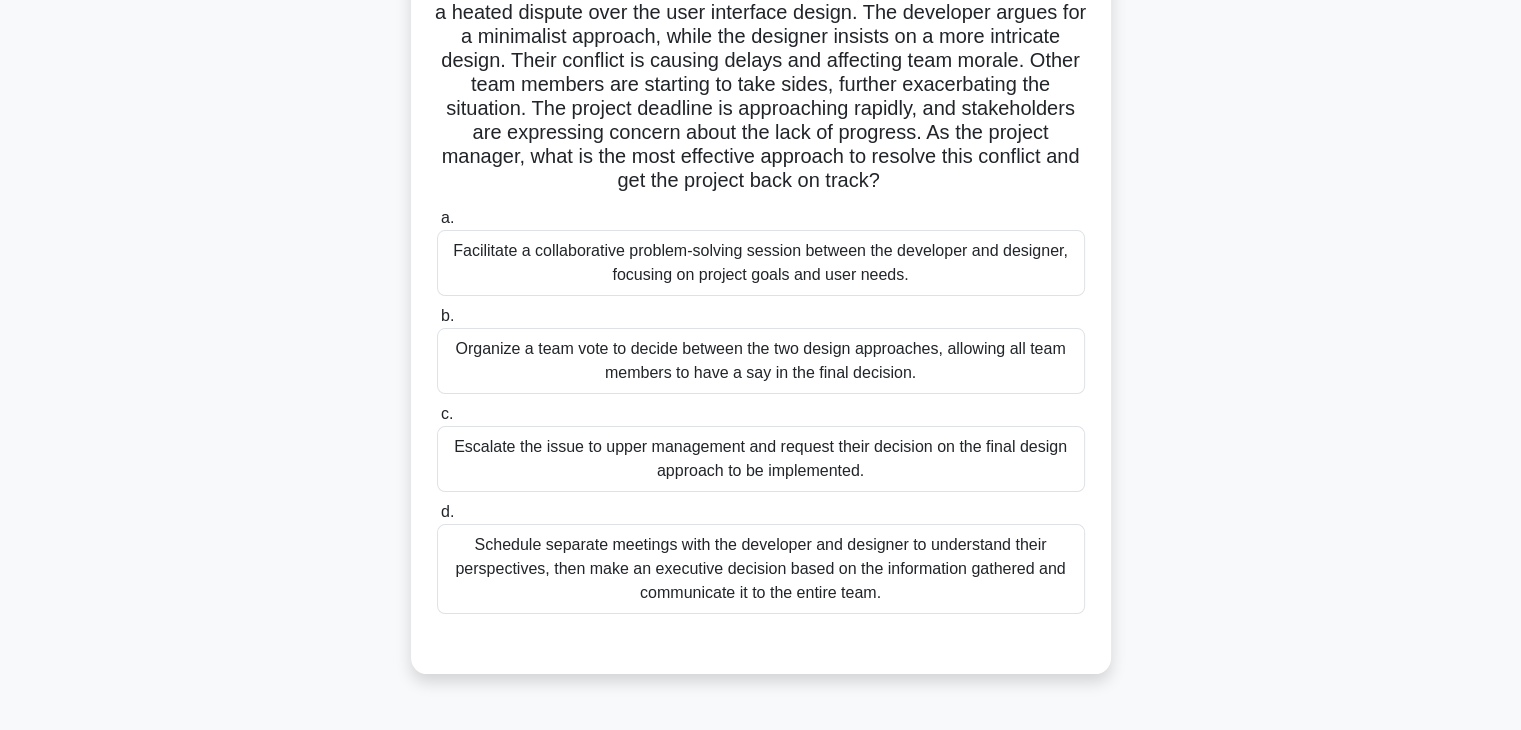 scroll, scrollTop: 168, scrollLeft: 0, axis: vertical 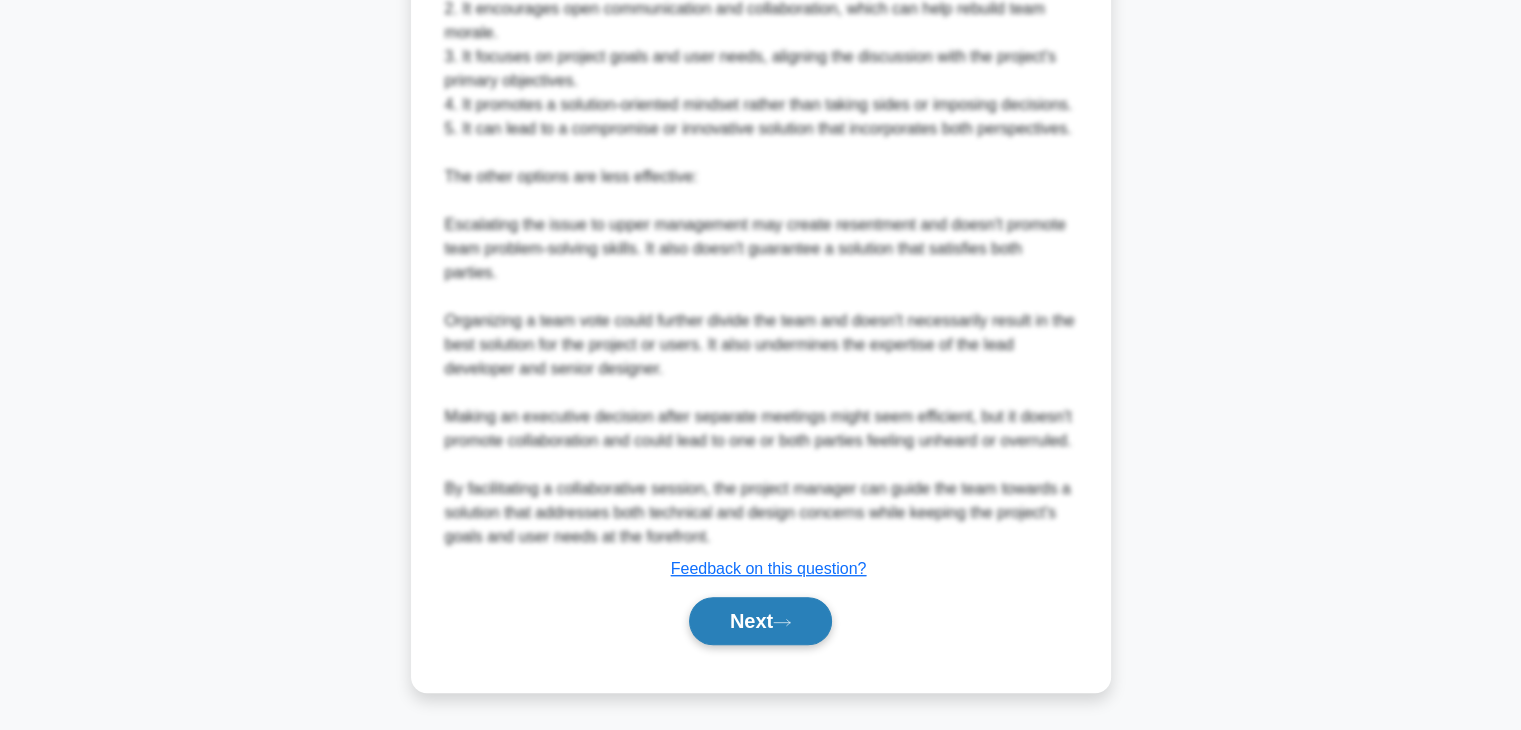 click on "Next" at bounding box center (760, 621) 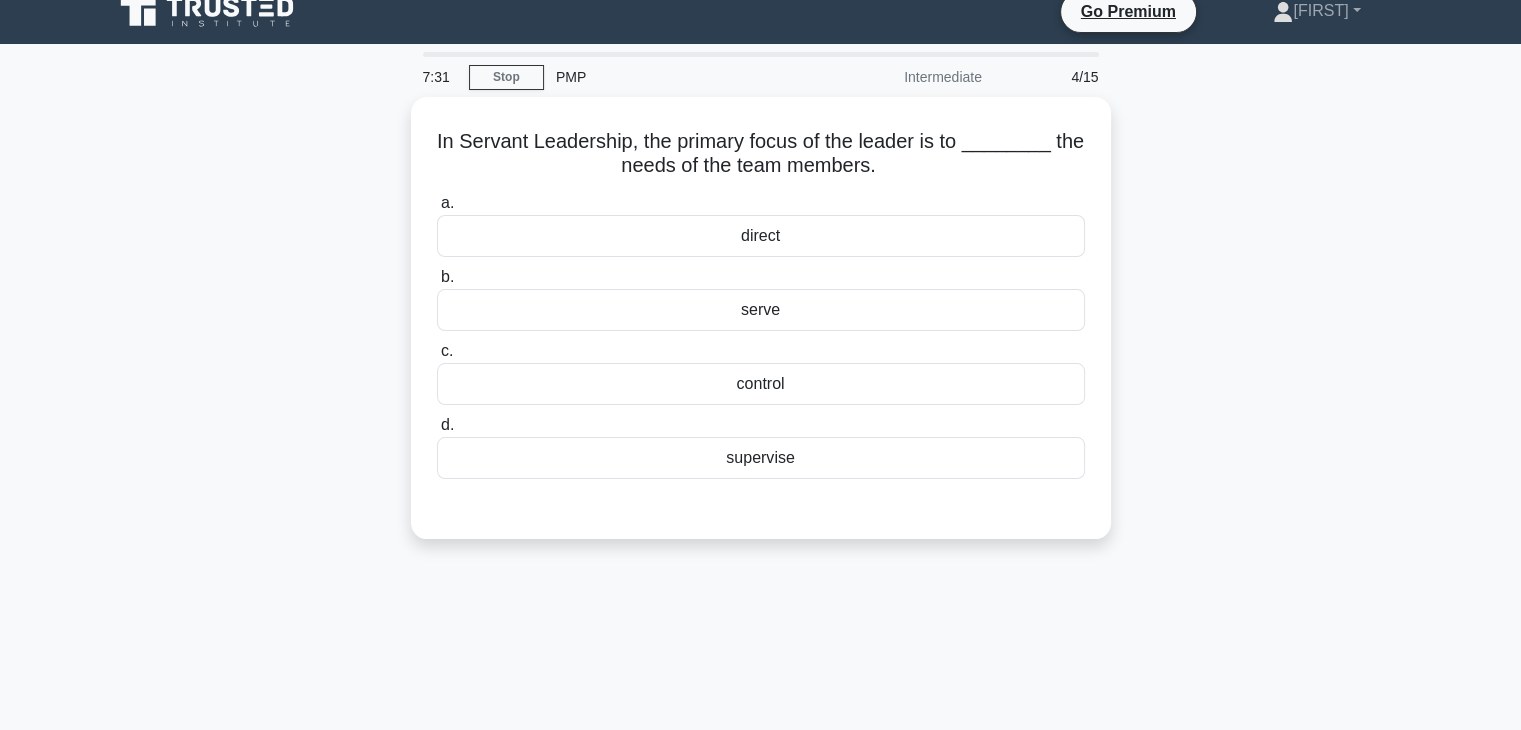 scroll, scrollTop: 19, scrollLeft: 0, axis: vertical 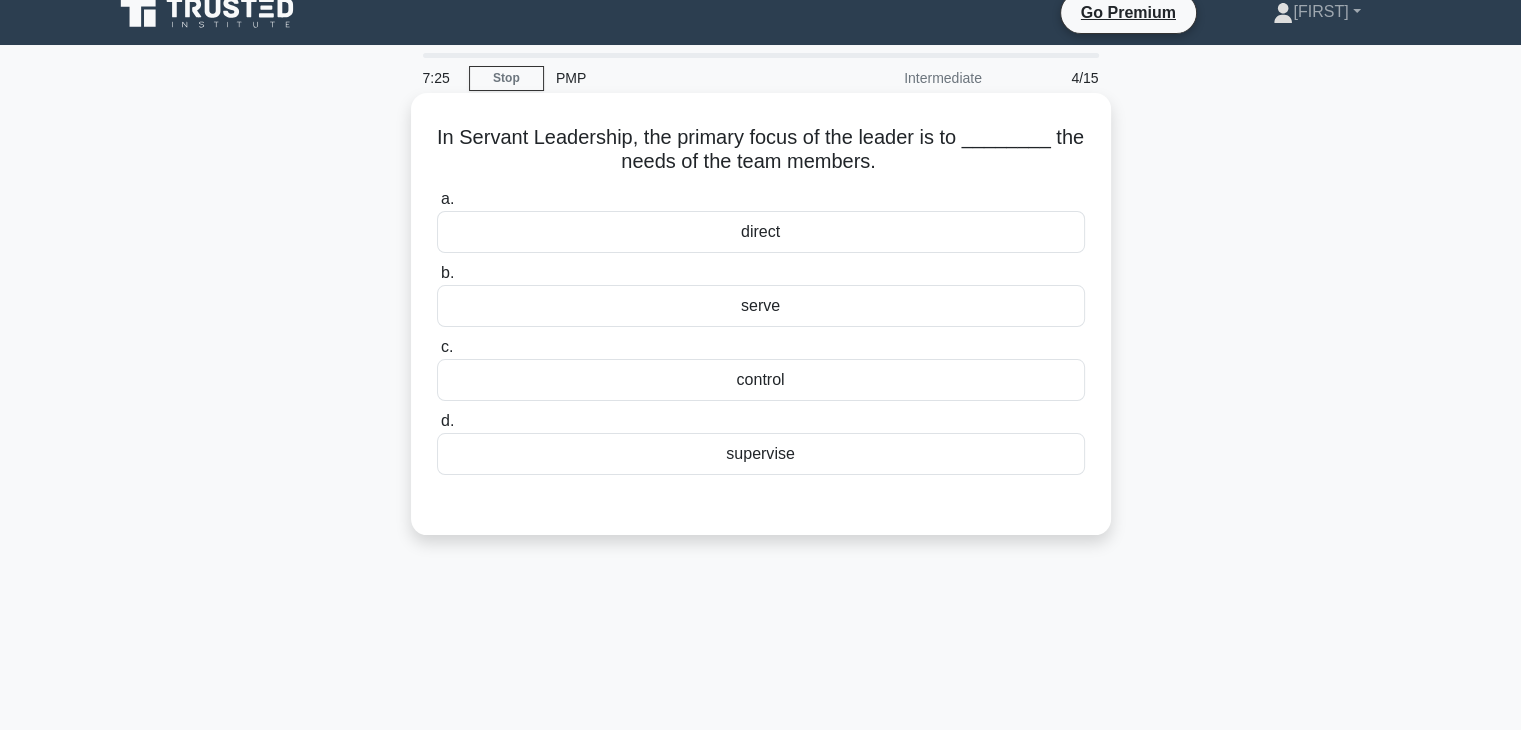 click on "serve" at bounding box center (761, 306) 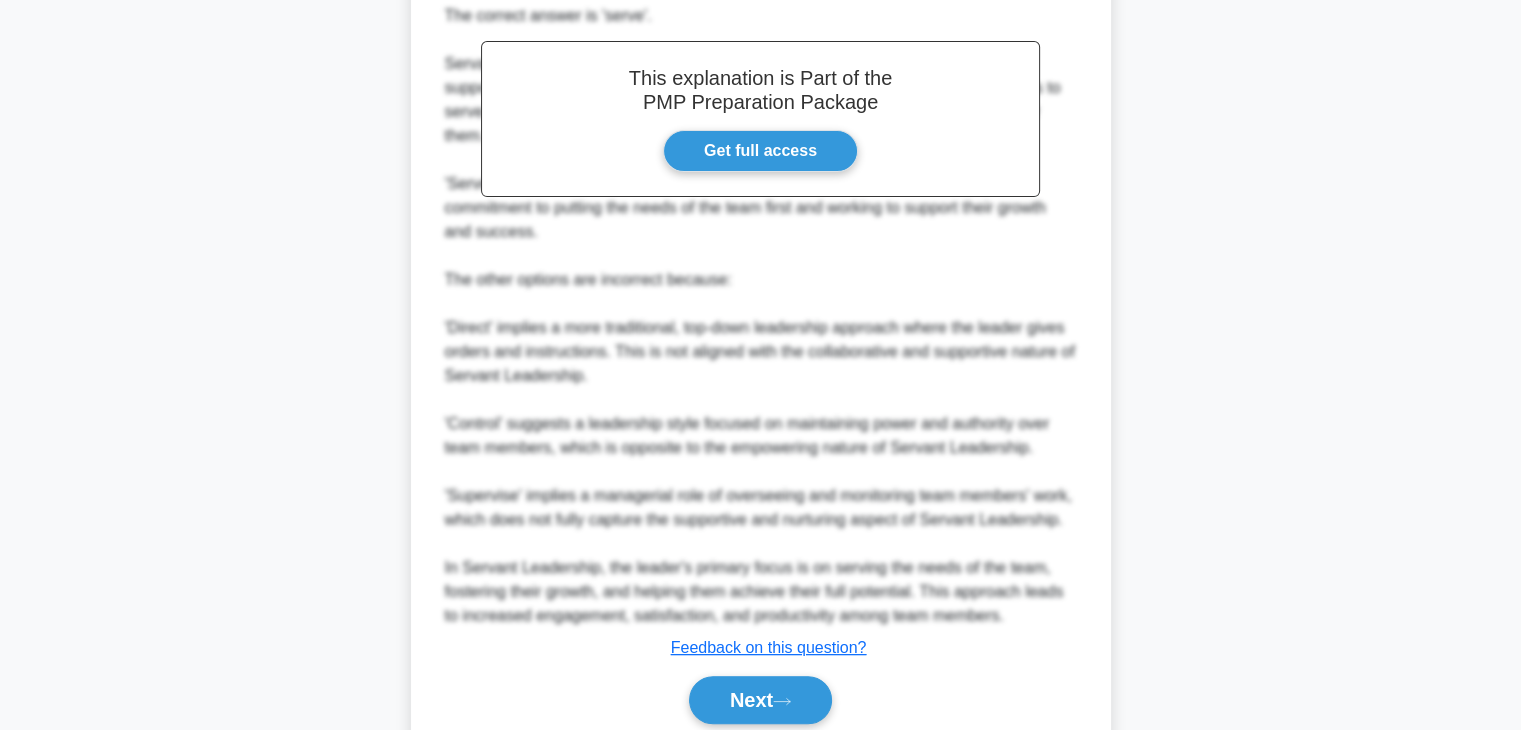scroll, scrollTop: 646, scrollLeft: 0, axis: vertical 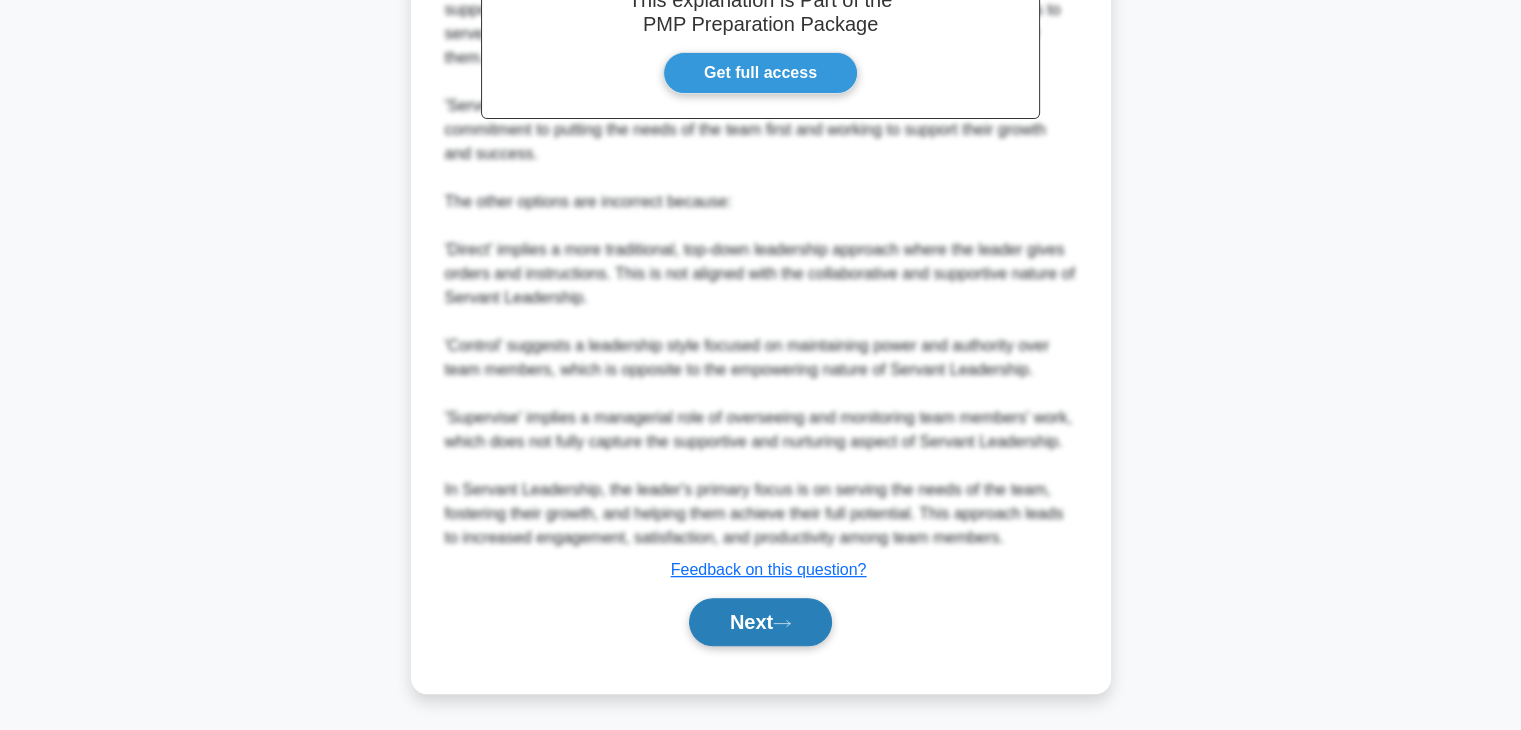 click on "Next" at bounding box center [760, 622] 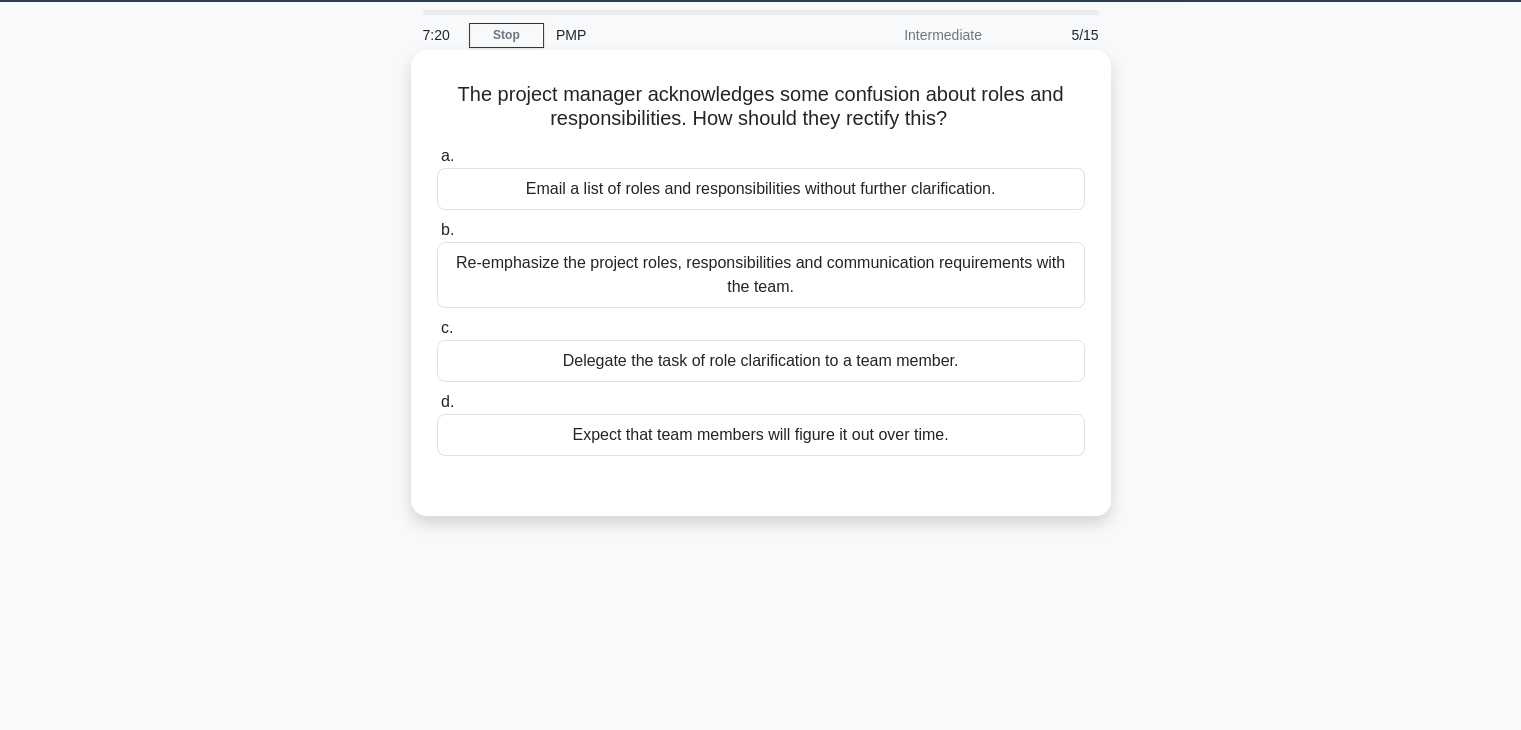 scroll, scrollTop: 0, scrollLeft: 0, axis: both 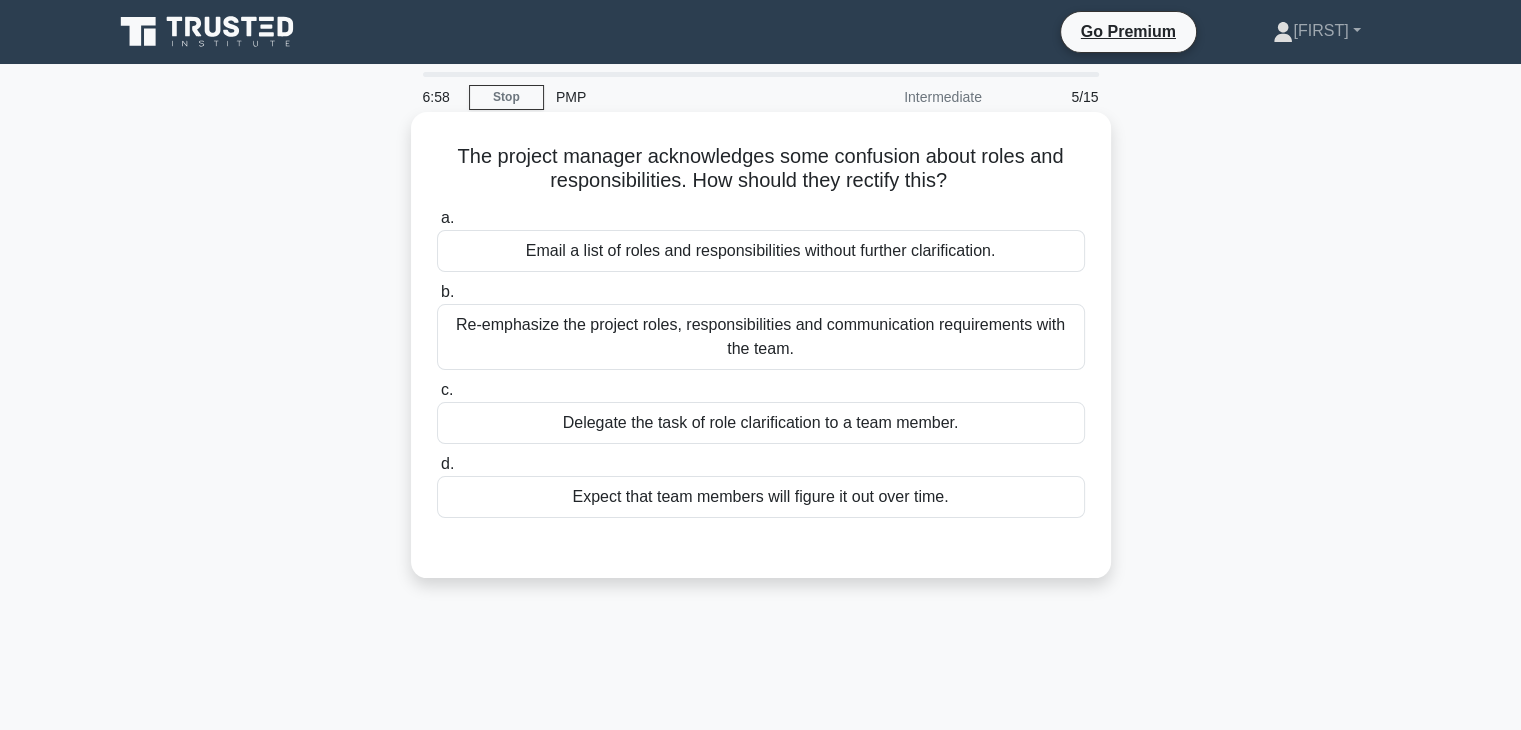 click on "Re-emphasize the project roles, responsibilities and communication requirements with the team." at bounding box center (761, 337) 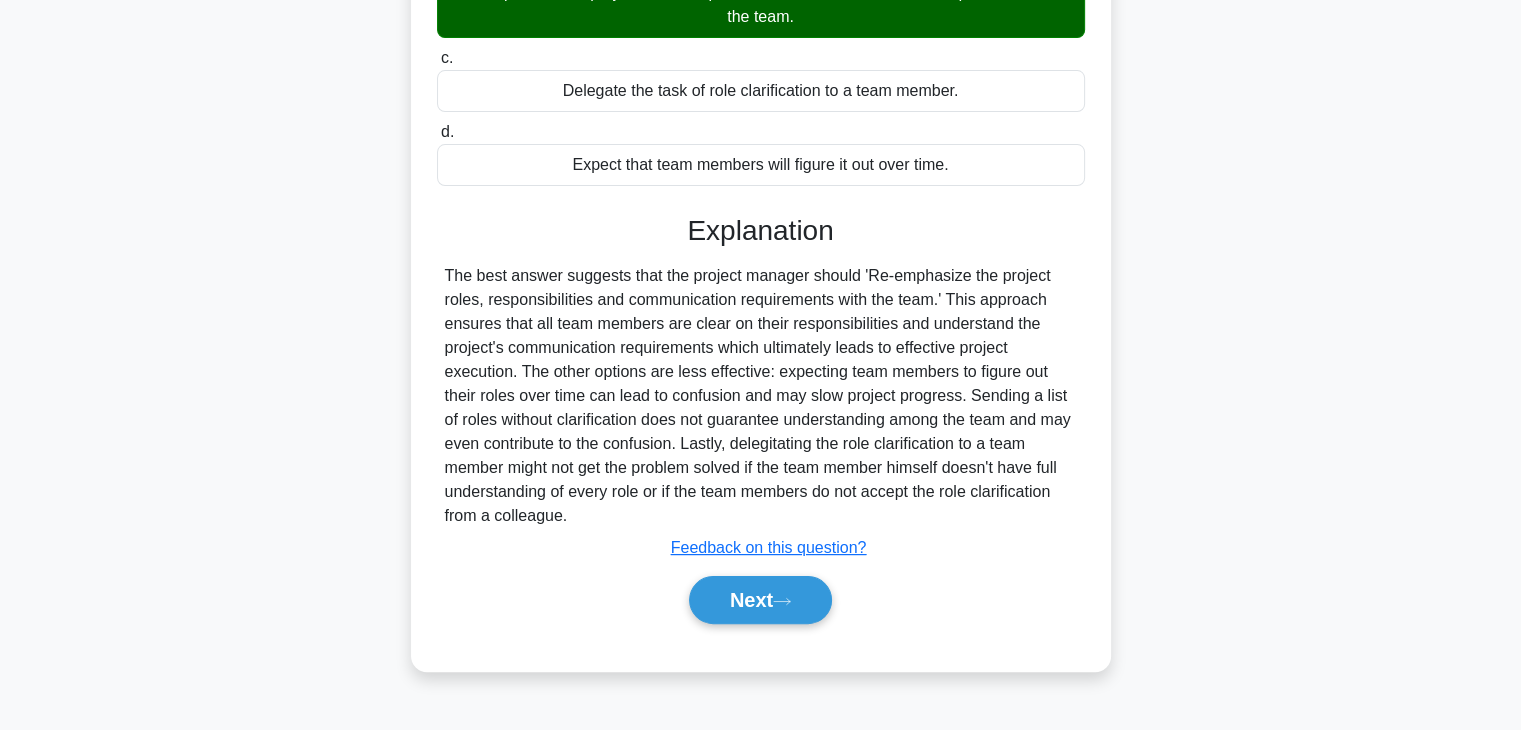 scroll, scrollTop: 351, scrollLeft: 0, axis: vertical 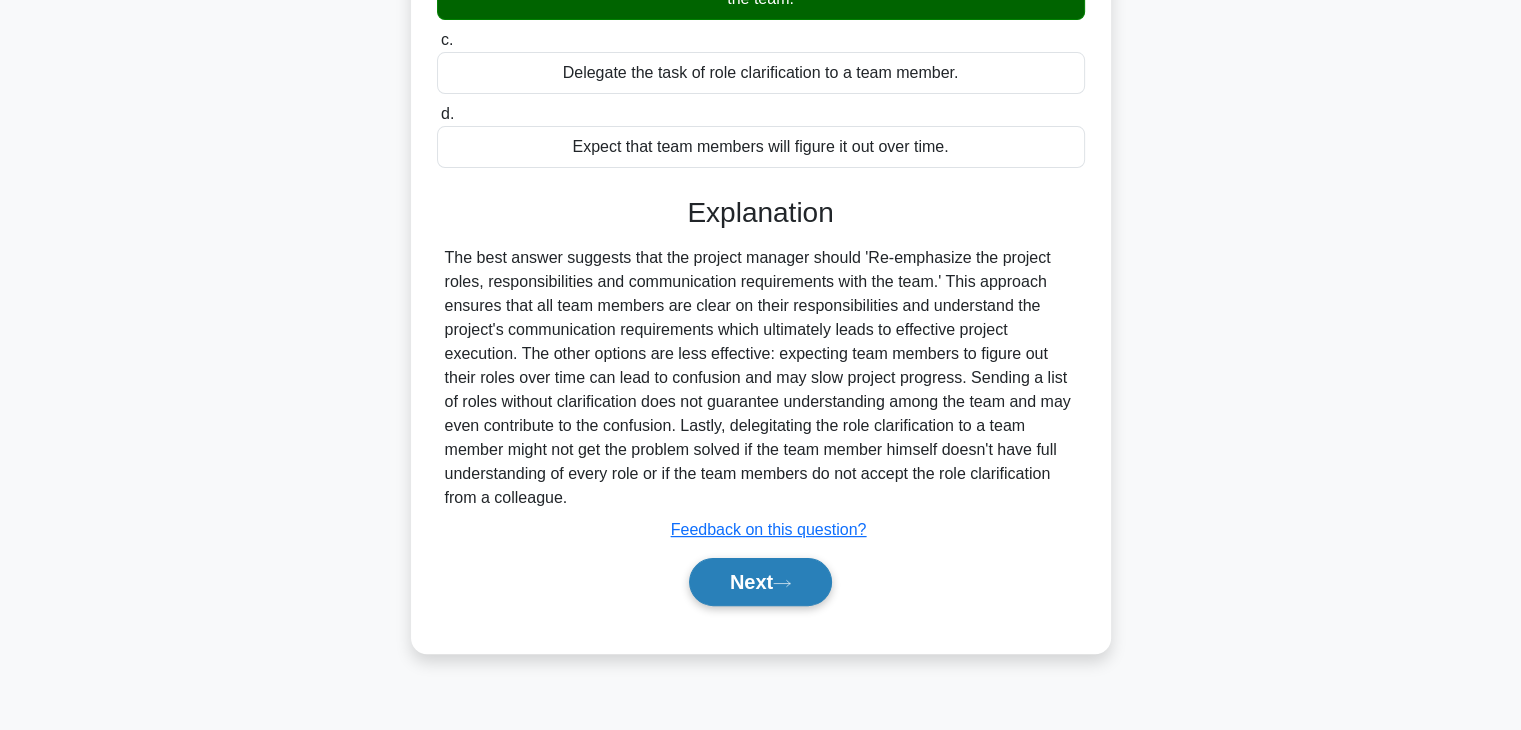 click on "Next" at bounding box center [760, 582] 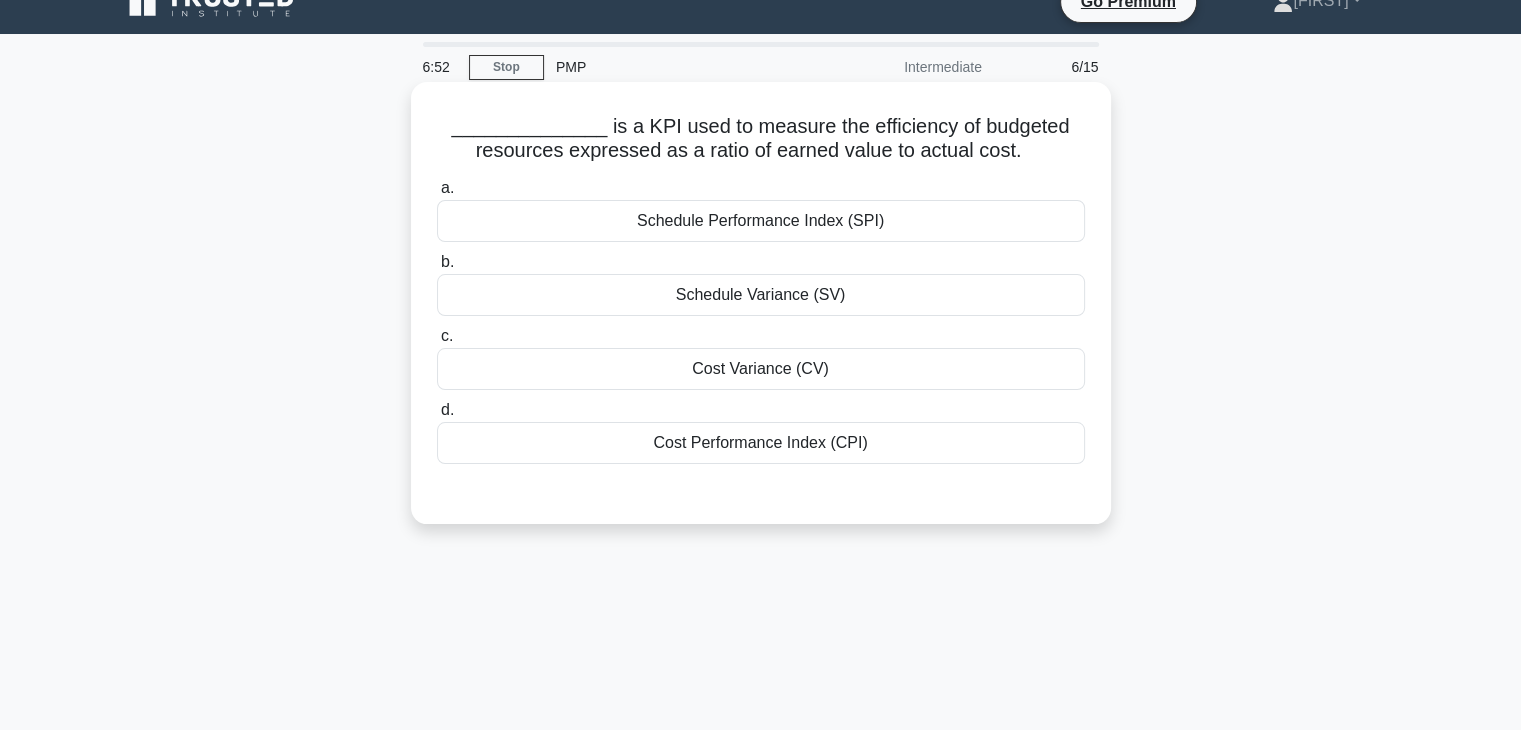 scroll, scrollTop: 29, scrollLeft: 0, axis: vertical 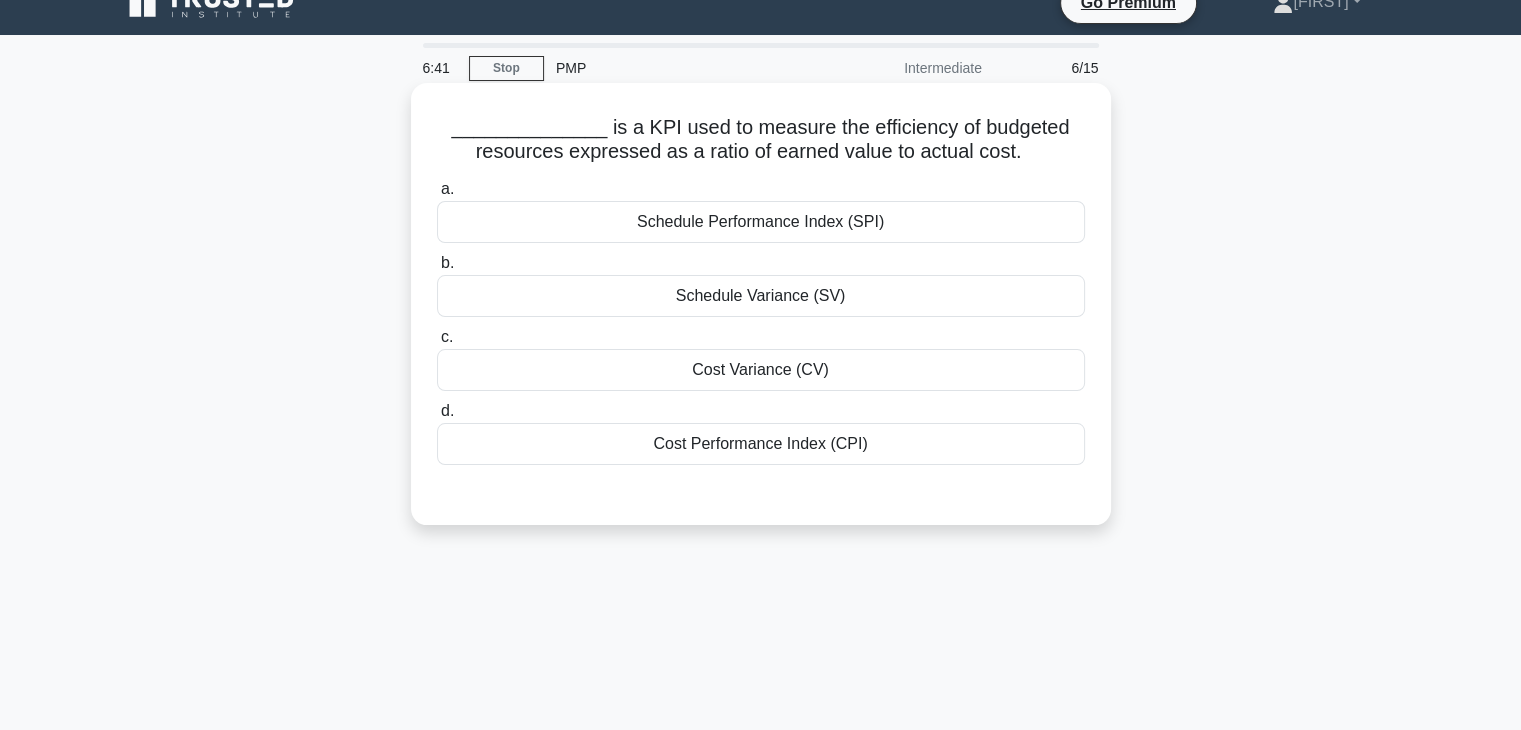 click on "Cost Performance Index (CPI)" at bounding box center [761, 444] 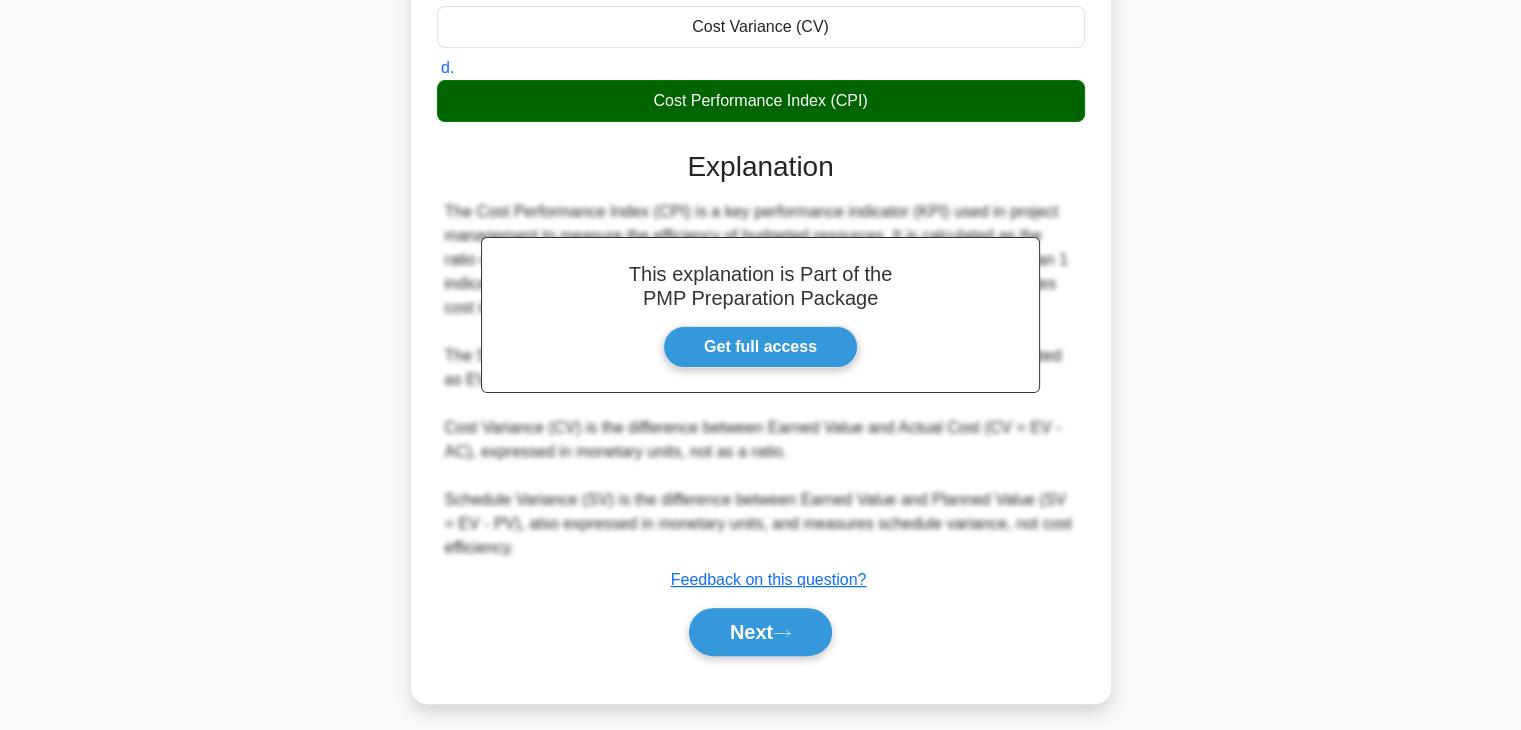 scroll, scrollTop: 382, scrollLeft: 0, axis: vertical 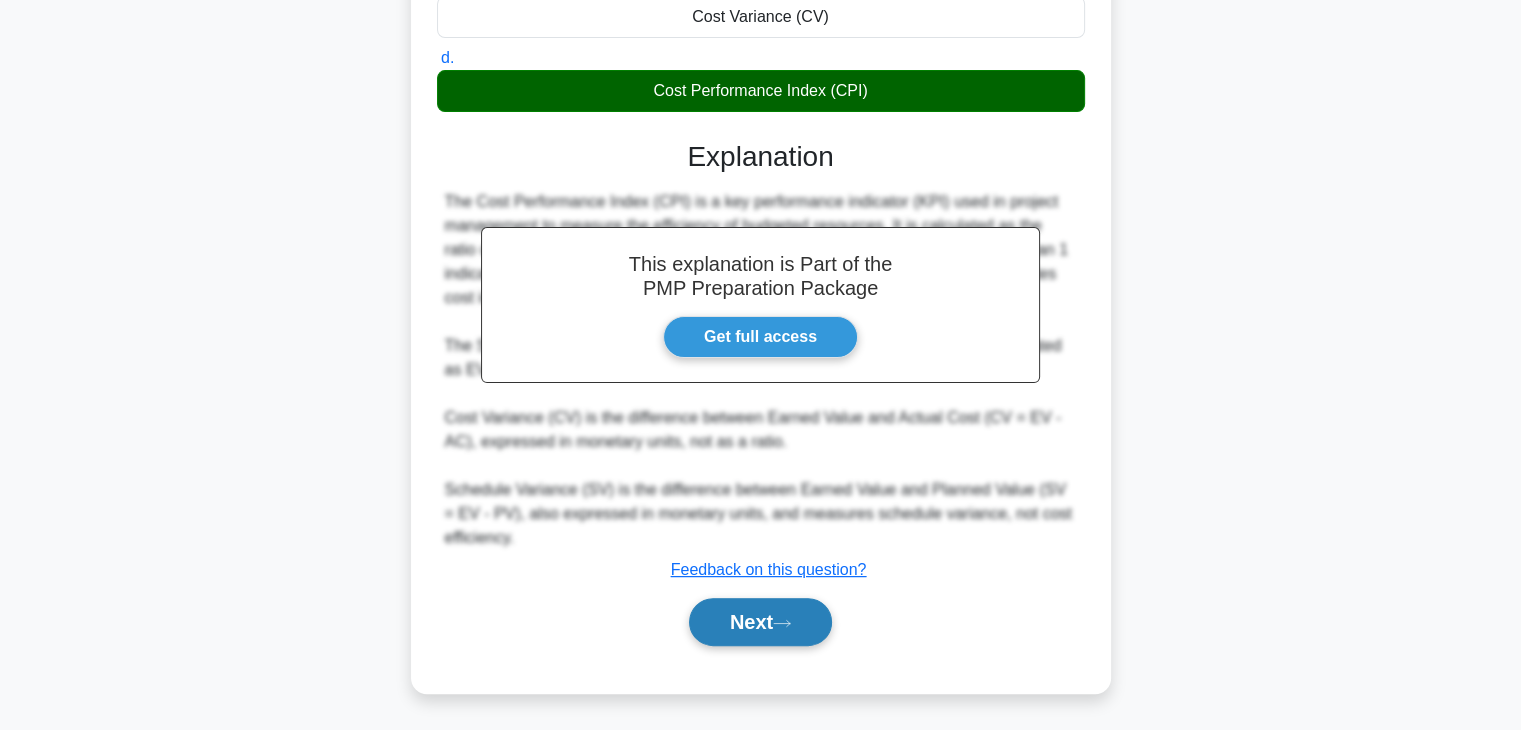 click on "Next" at bounding box center (760, 622) 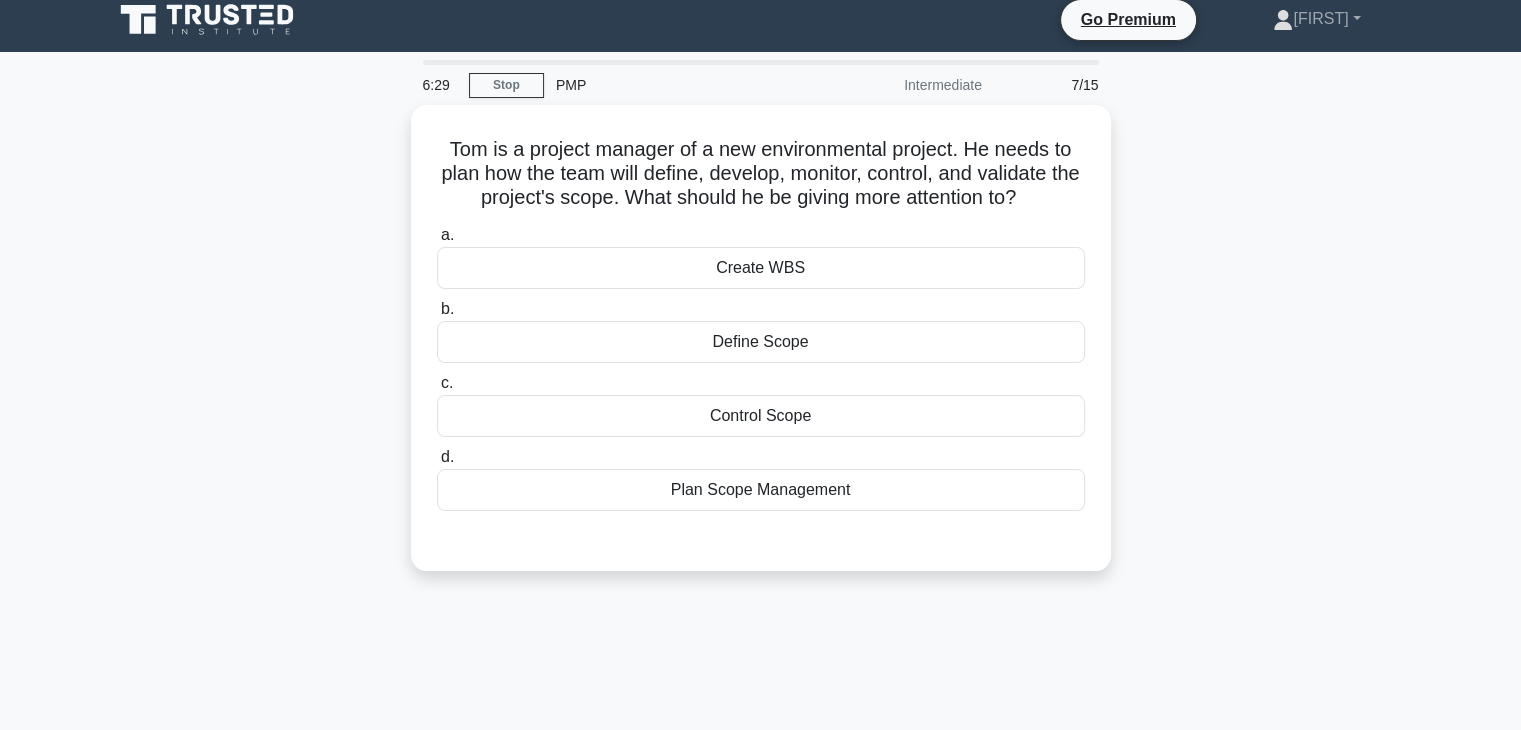 scroll, scrollTop: 12, scrollLeft: 0, axis: vertical 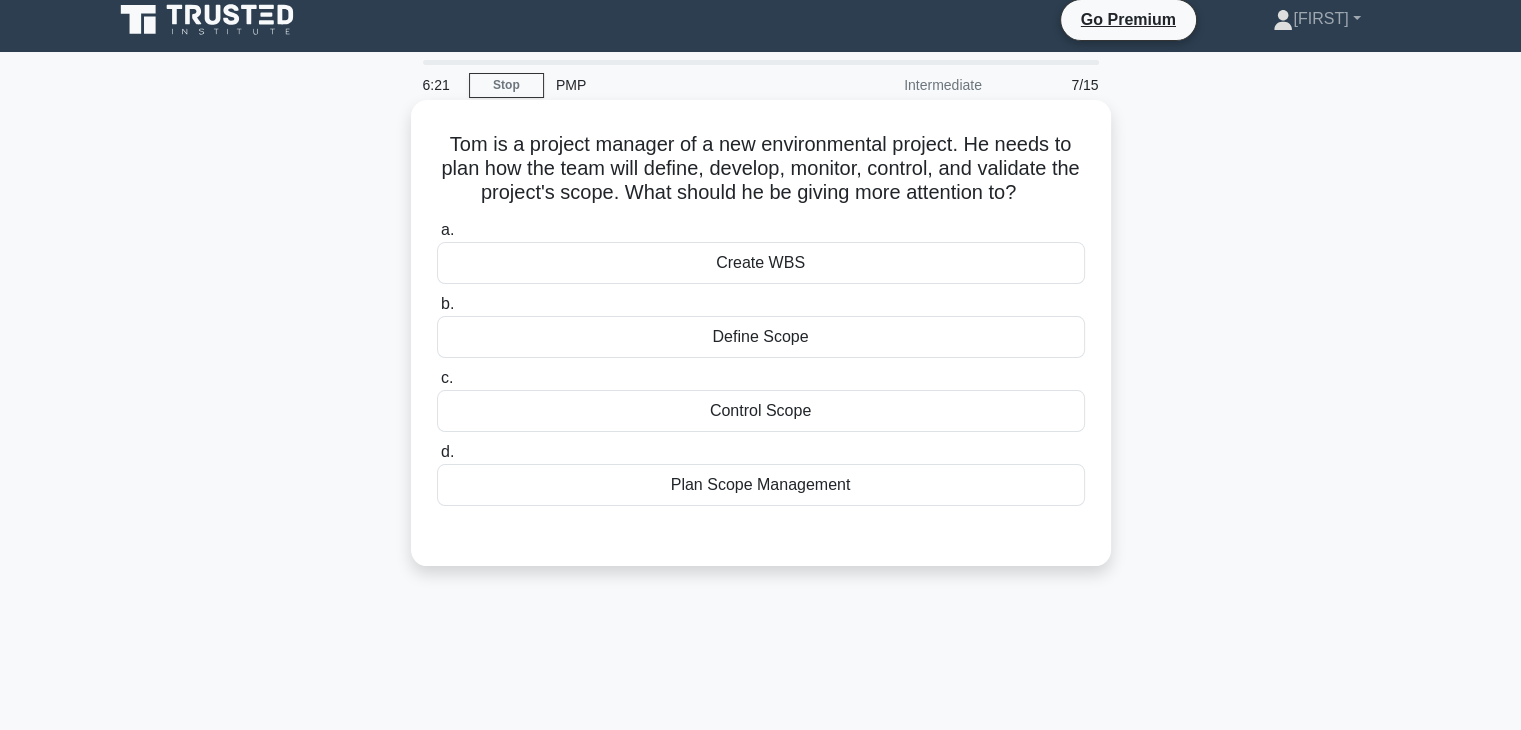 click on "Create WBS" at bounding box center [761, 263] 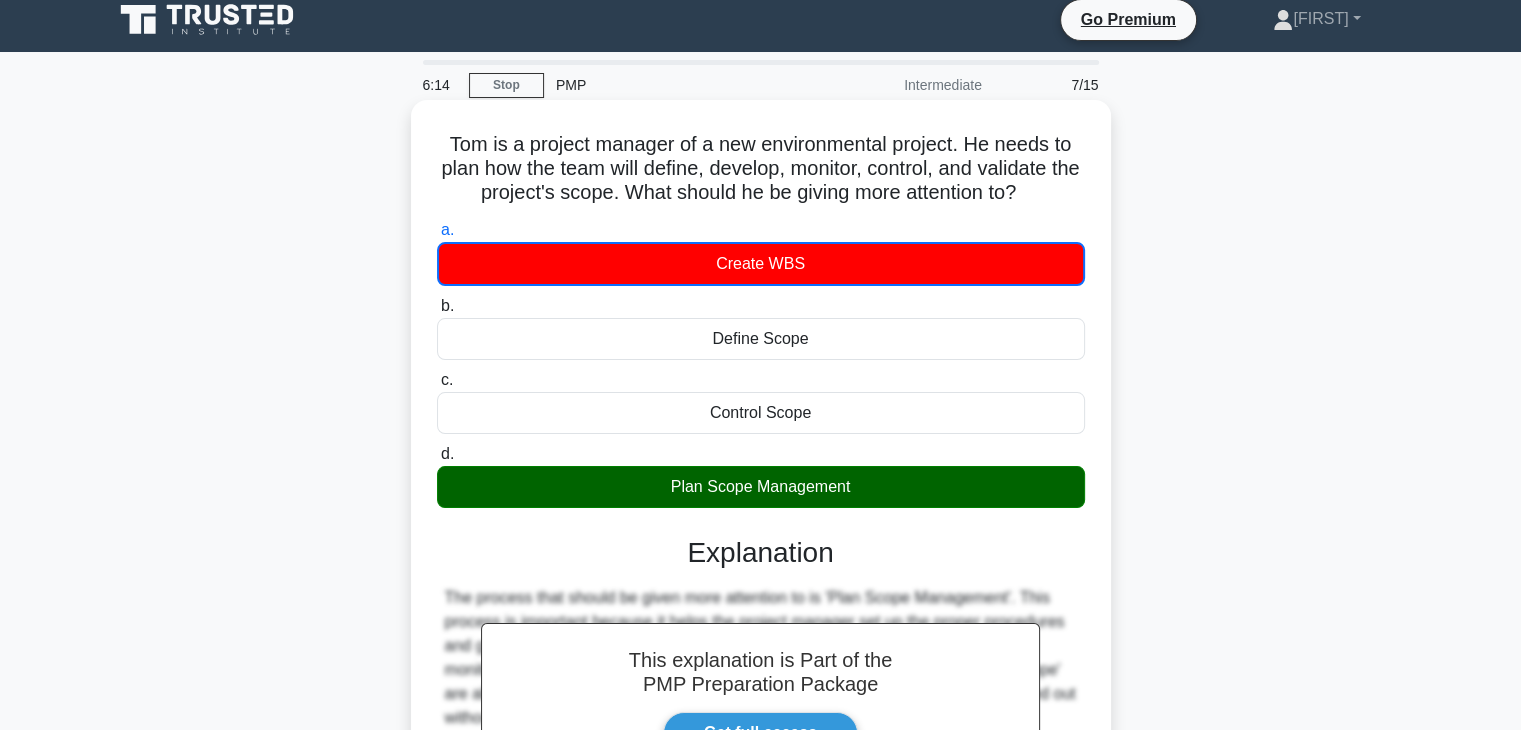 scroll, scrollTop: 351, scrollLeft: 0, axis: vertical 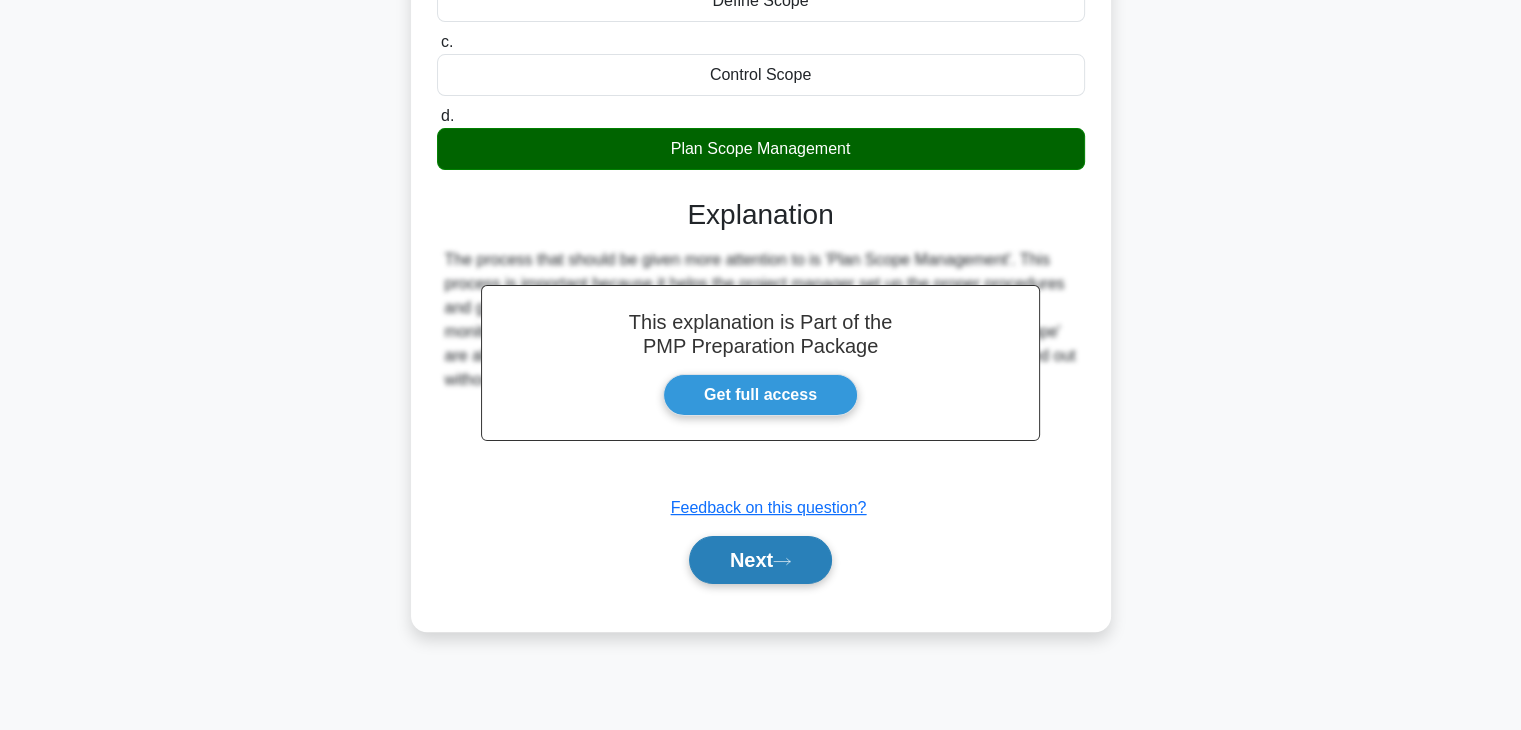 click on "Next" at bounding box center [760, 560] 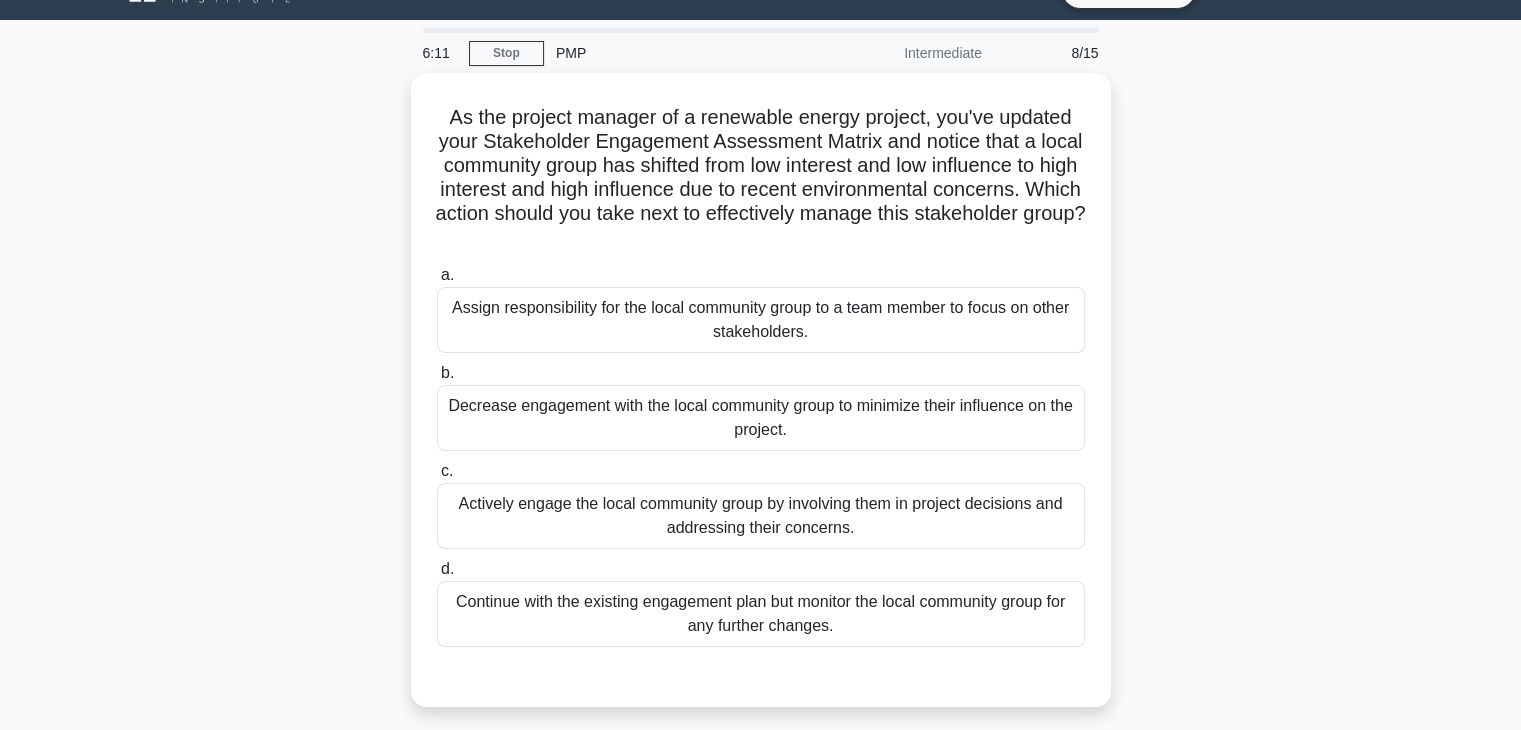 scroll, scrollTop: 40, scrollLeft: 0, axis: vertical 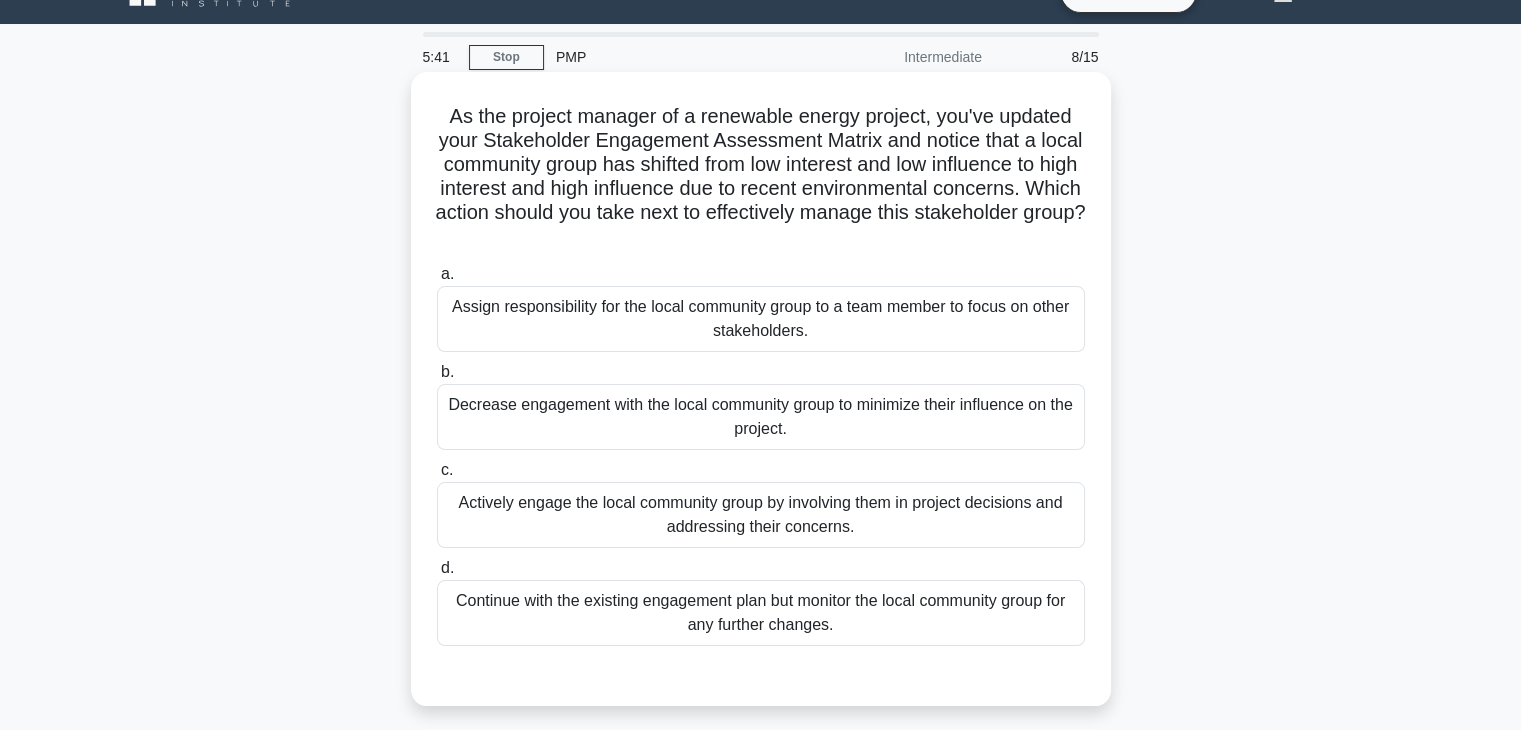 click on "Actively engage the local community group by involving them in project decisions and addressing their concerns." at bounding box center (761, 515) 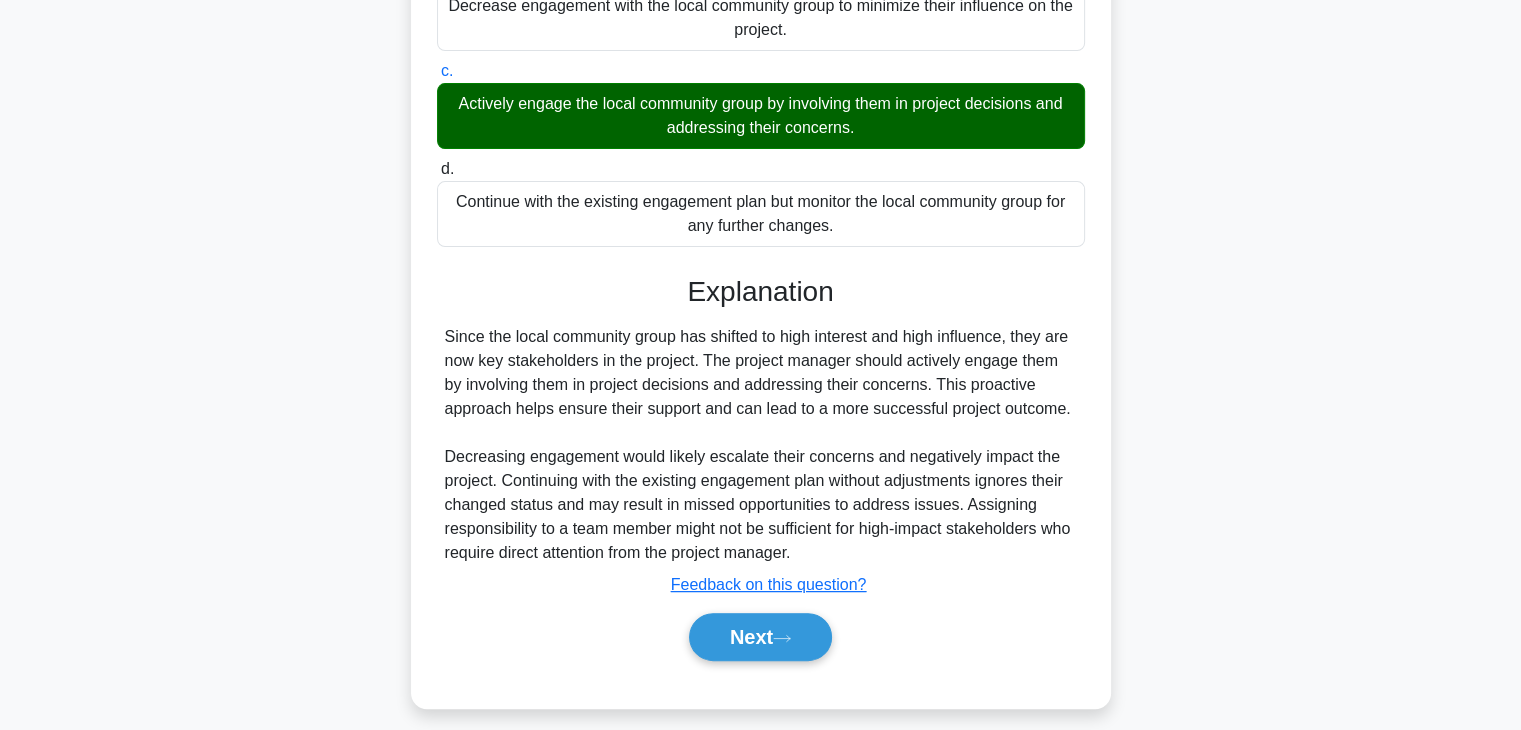 scroll, scrollTop: 454, scrollLeft: 0, axis: vertical 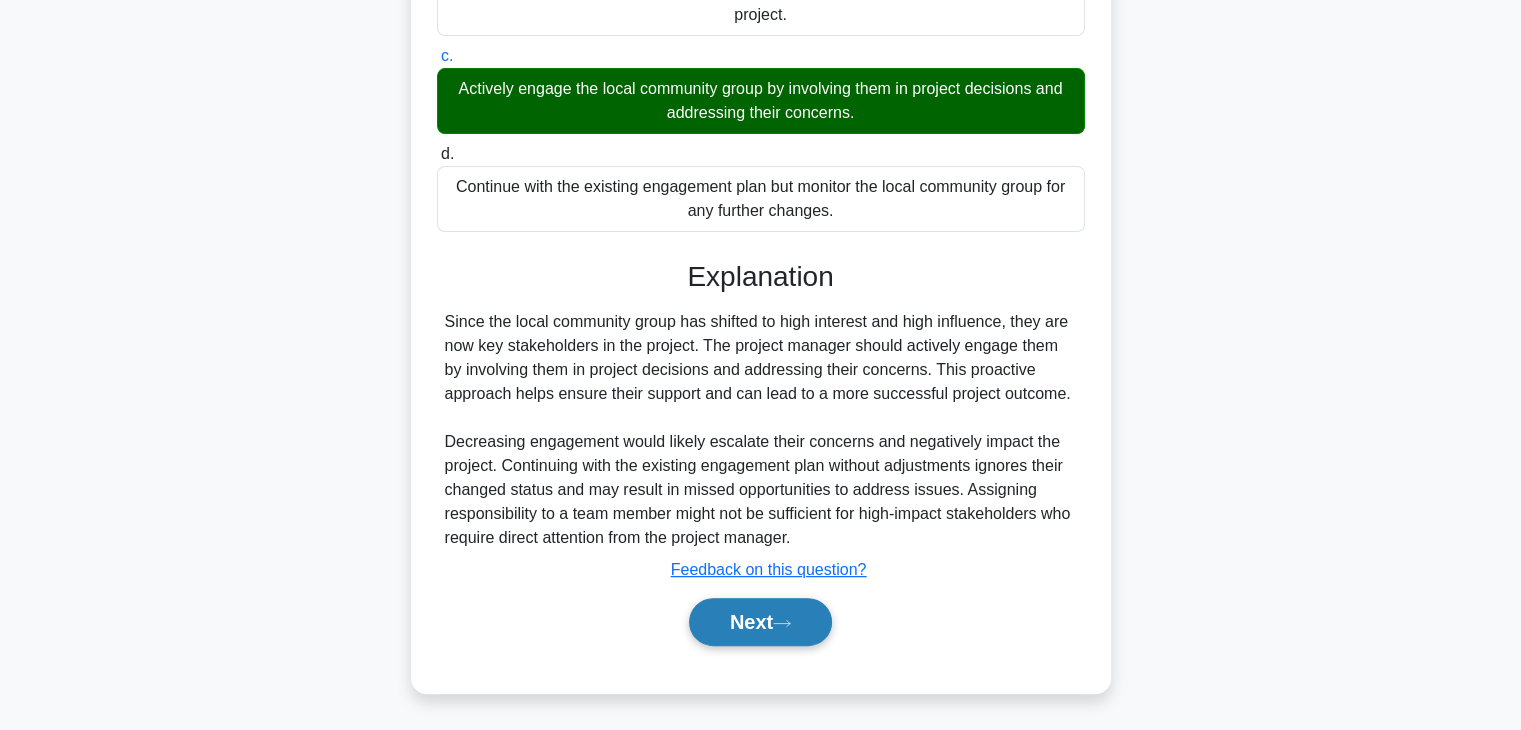 click on "Next" at bounding box center [760, 622] 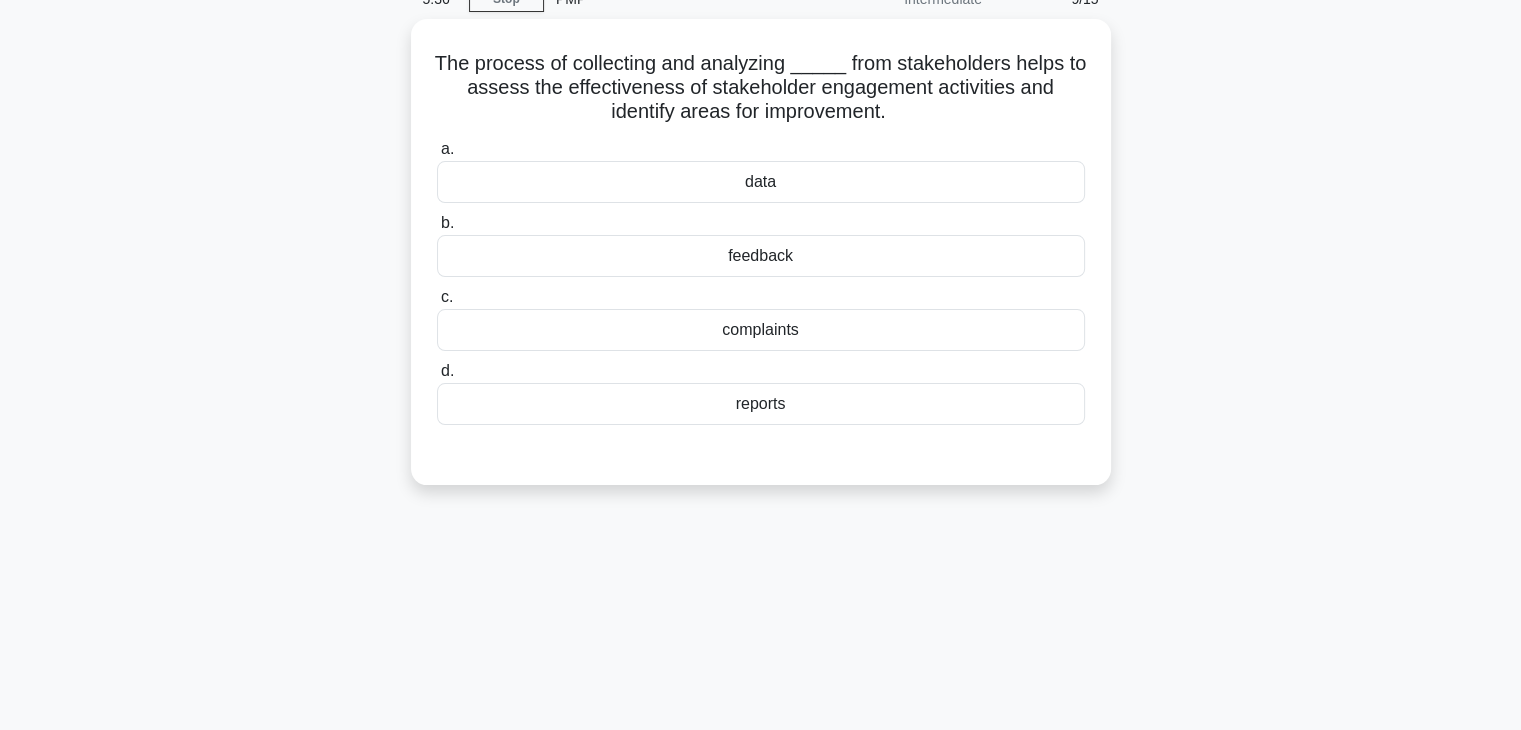 scroll, scrollTop: 0, scrollLeft: 0, axis: both 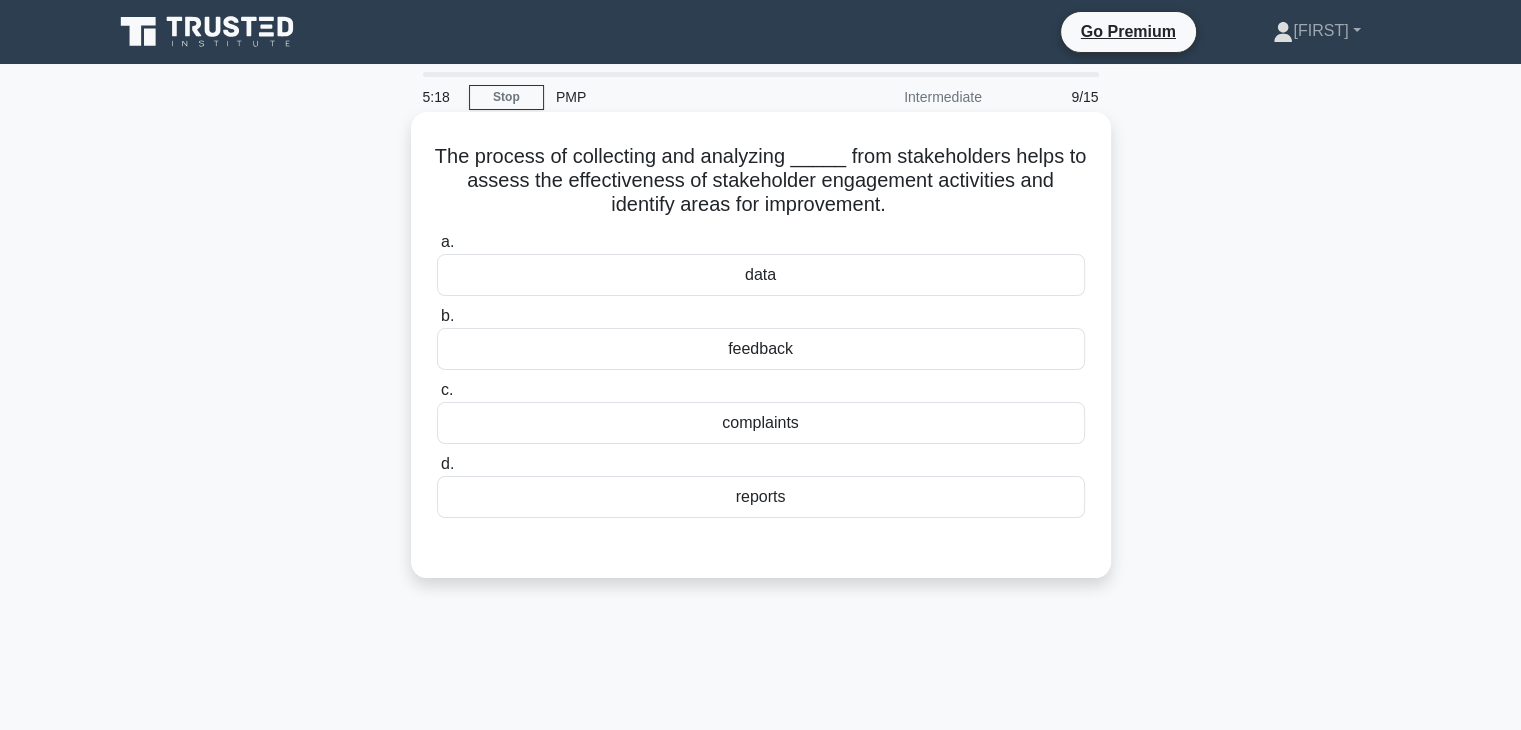 click on "data" at bounding box center [761, 275] 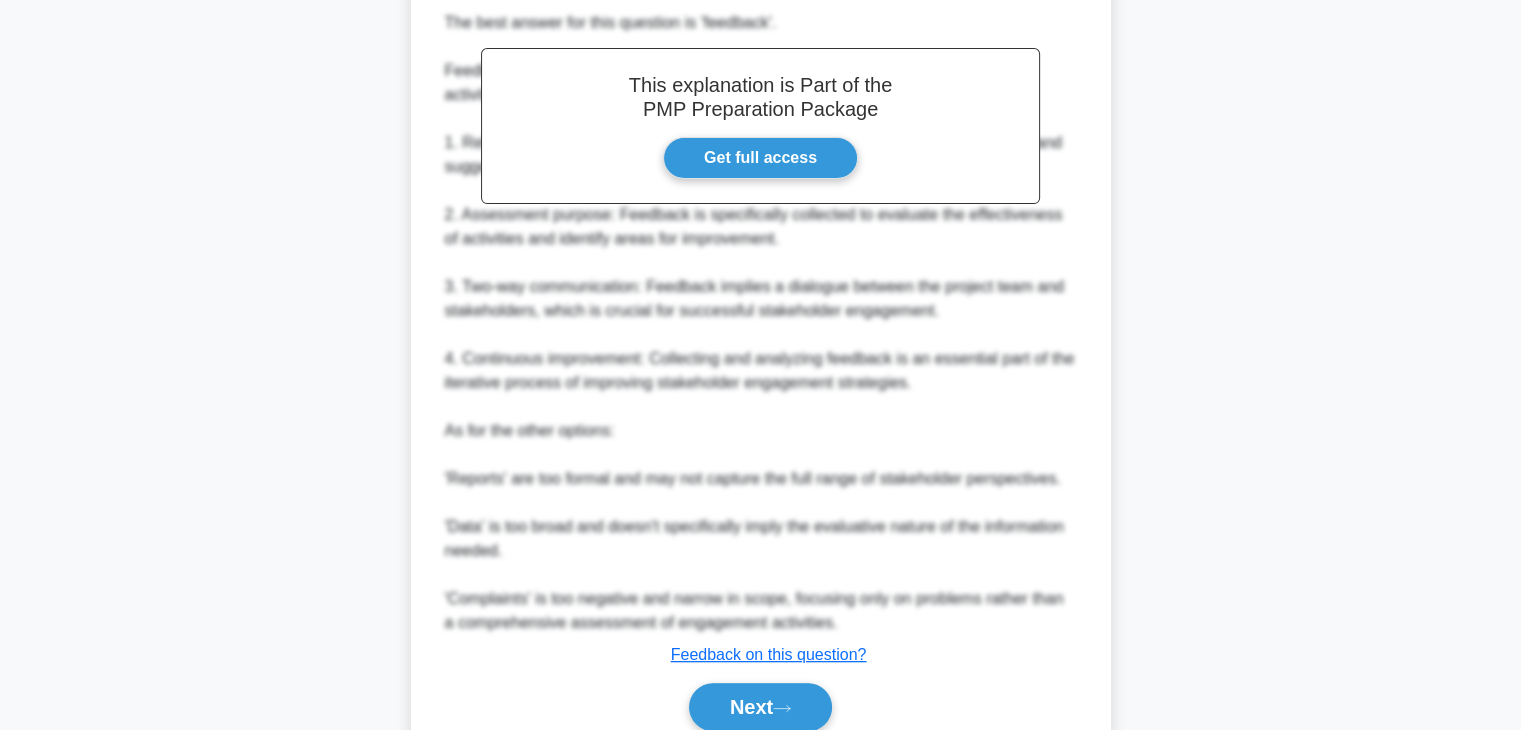 scroll, scrollTop: 672, scrollLeft: 0, axis: vertical 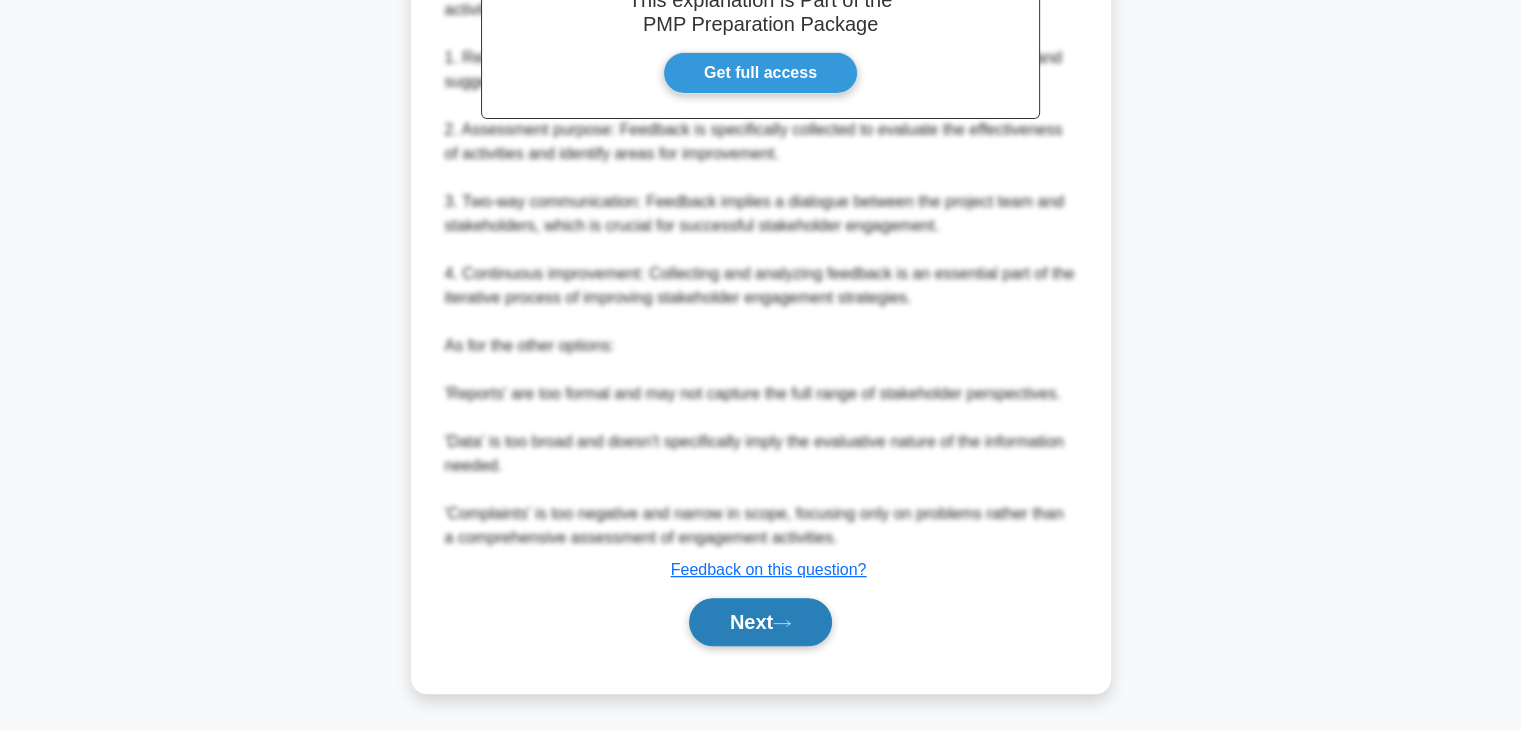 click on "Next" at bounding box center [760, 622] 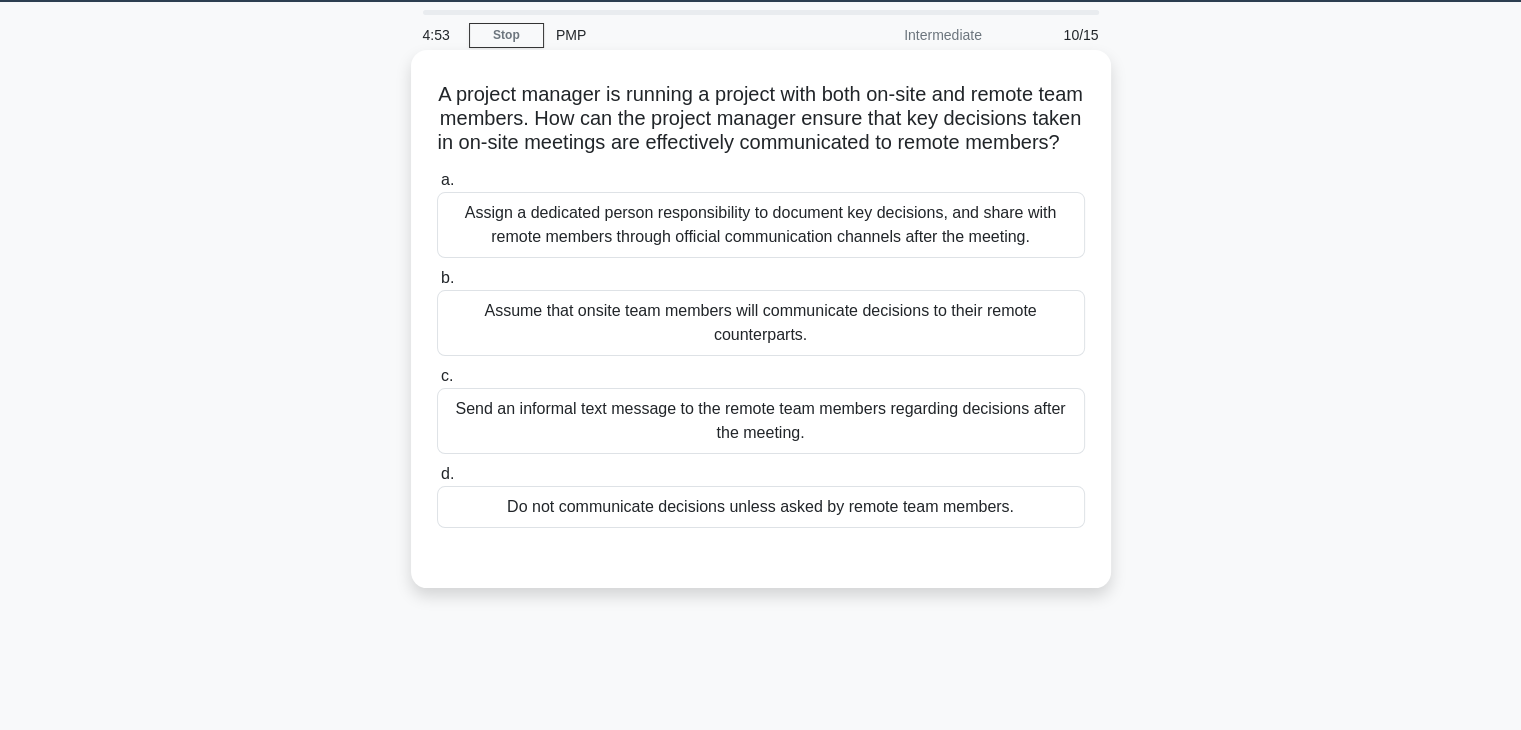 scroll, scrollTop: 64, scrollLeft: 0, axis: vertical 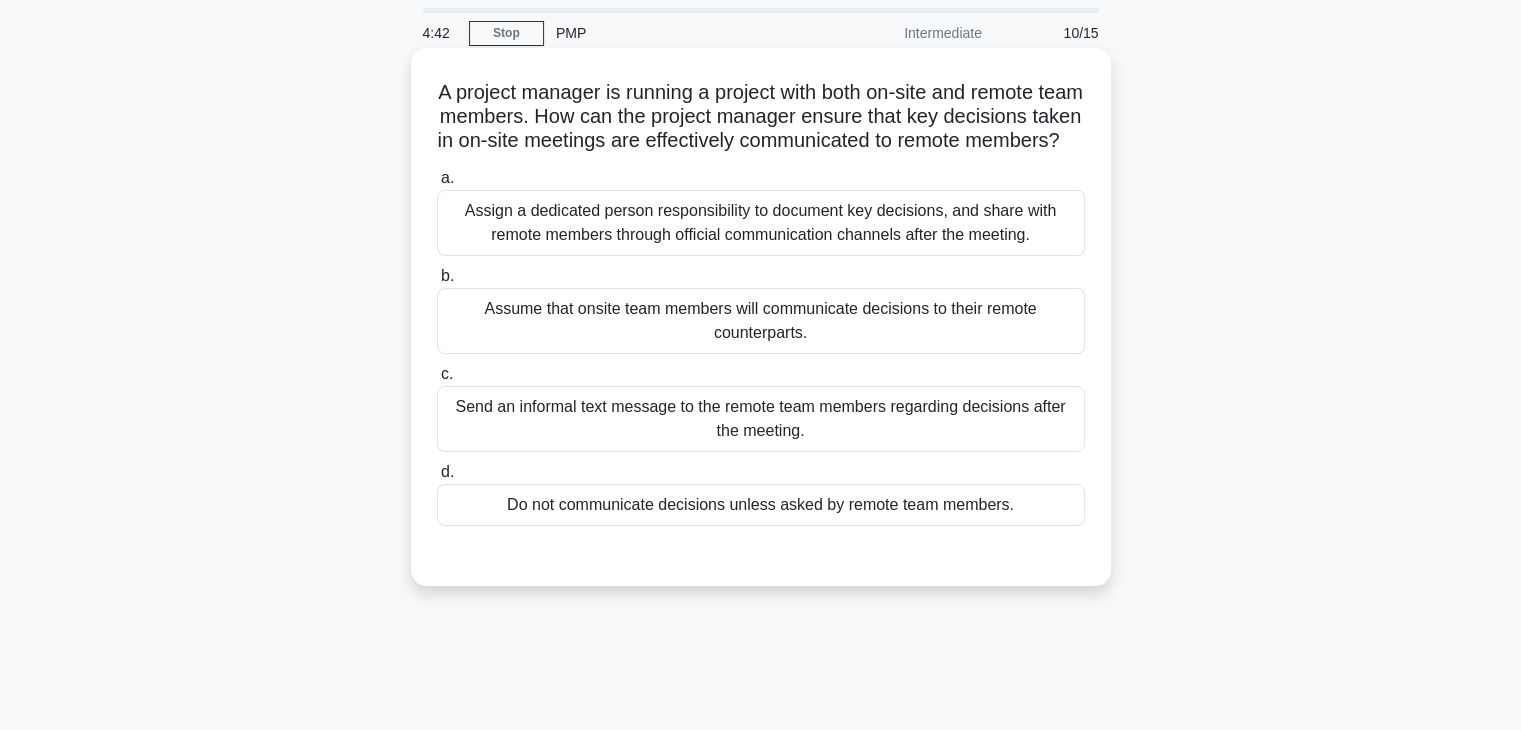click on "Assign a dedicated person responsibility to document key decisions, and share with remote members through official communication channels after the meeting." at bounding box center [761, 223] 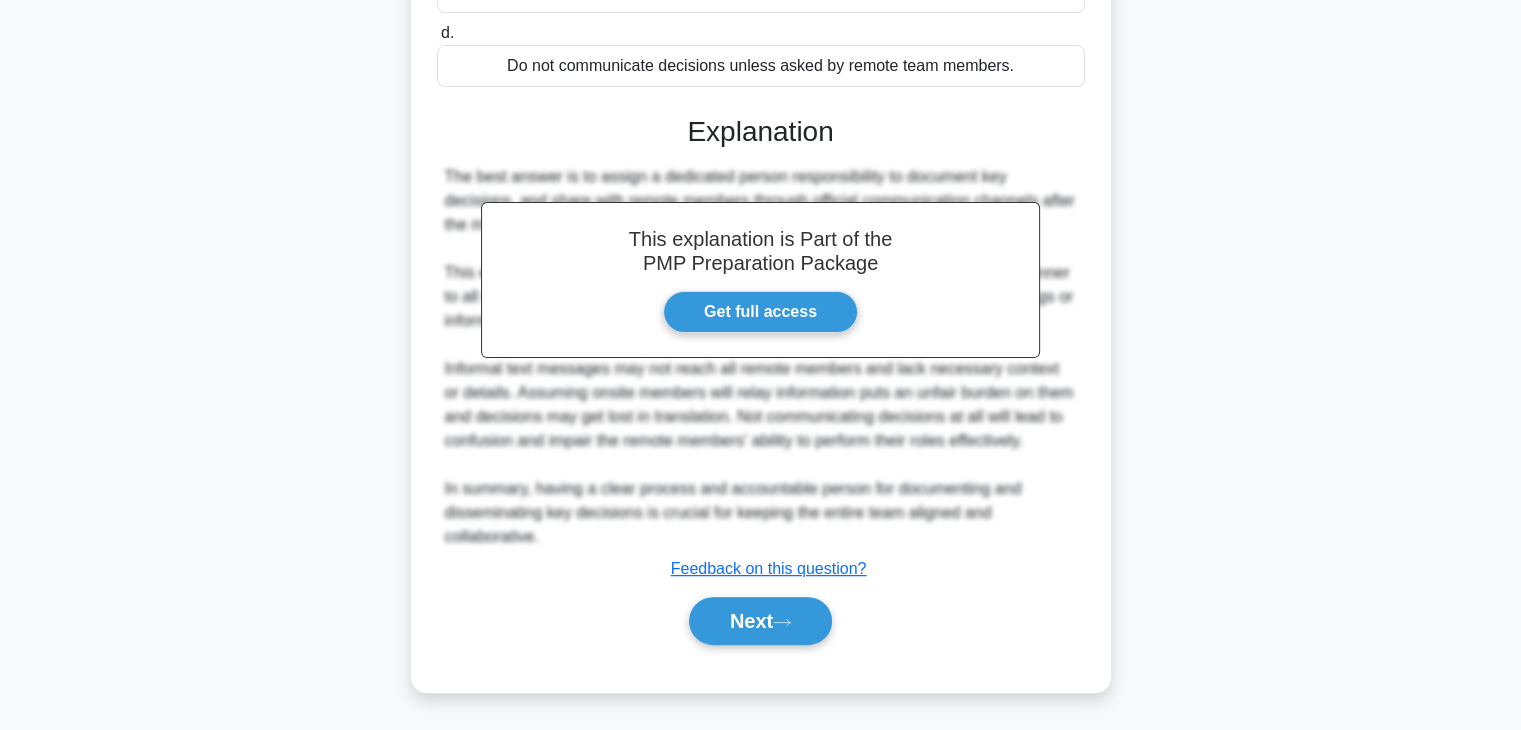 scroll, scrollTop: 517, scrollLeft: 0, axis: vertical 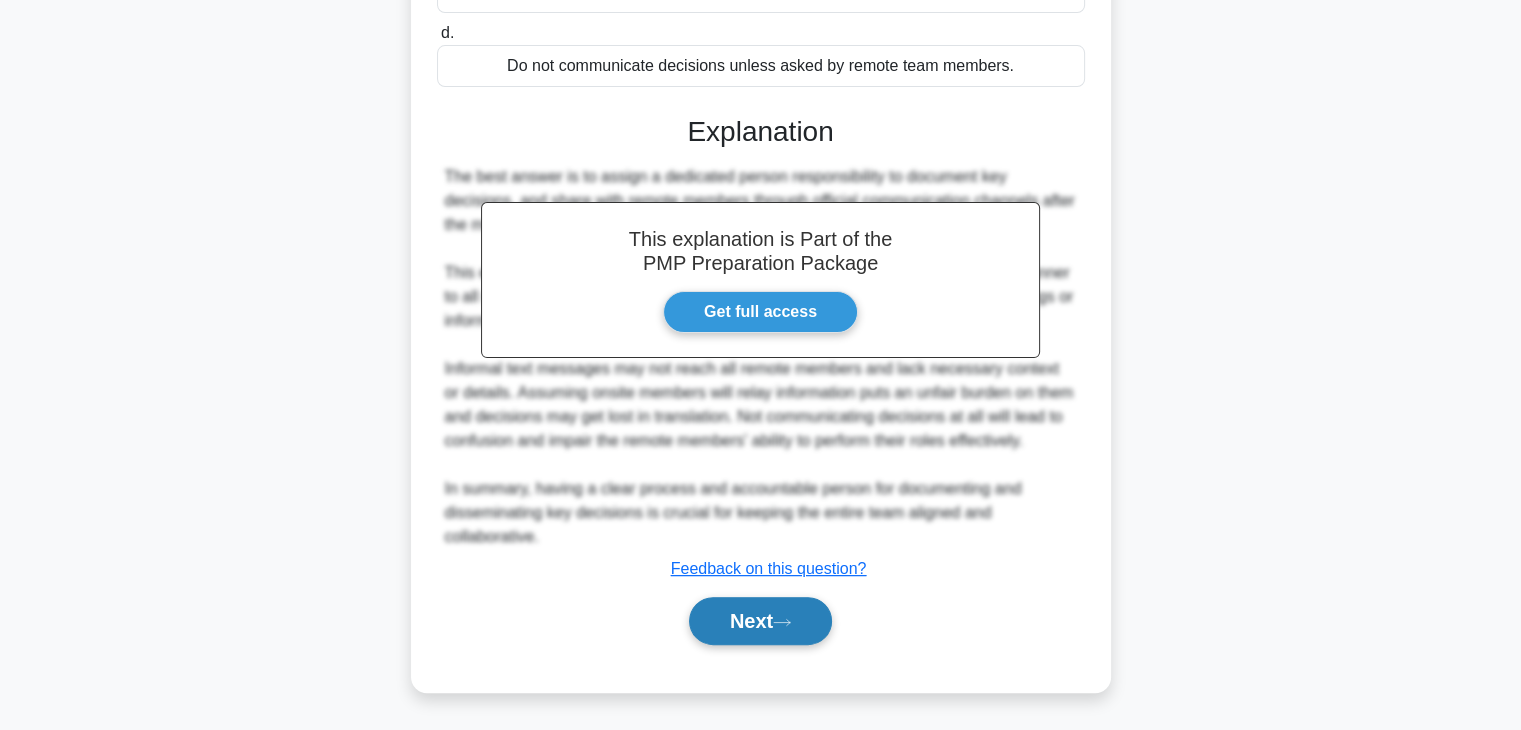 click on "Next" at bounding box center (760, 621) 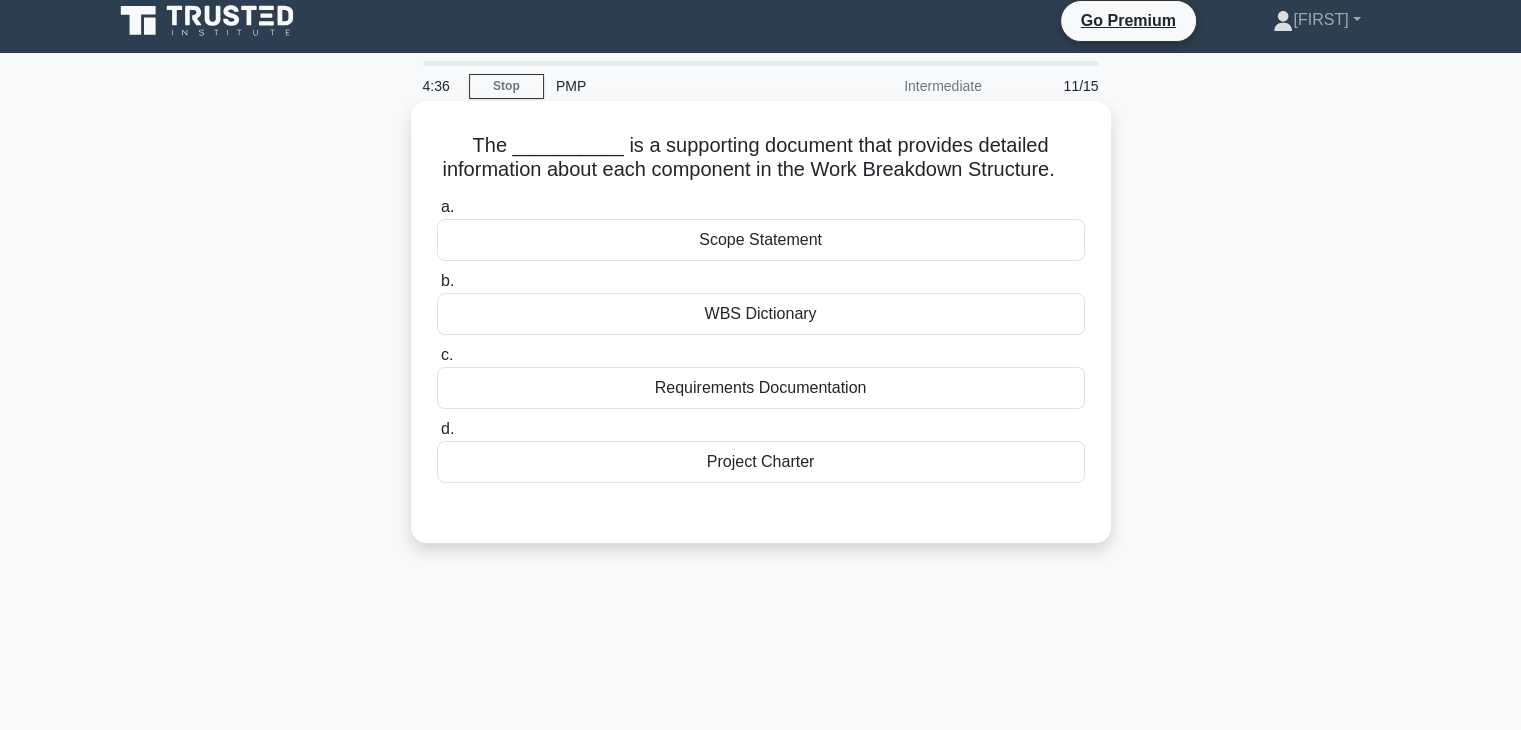 scroll, scrollTop: 0, scrollLeft: 0, axis: both 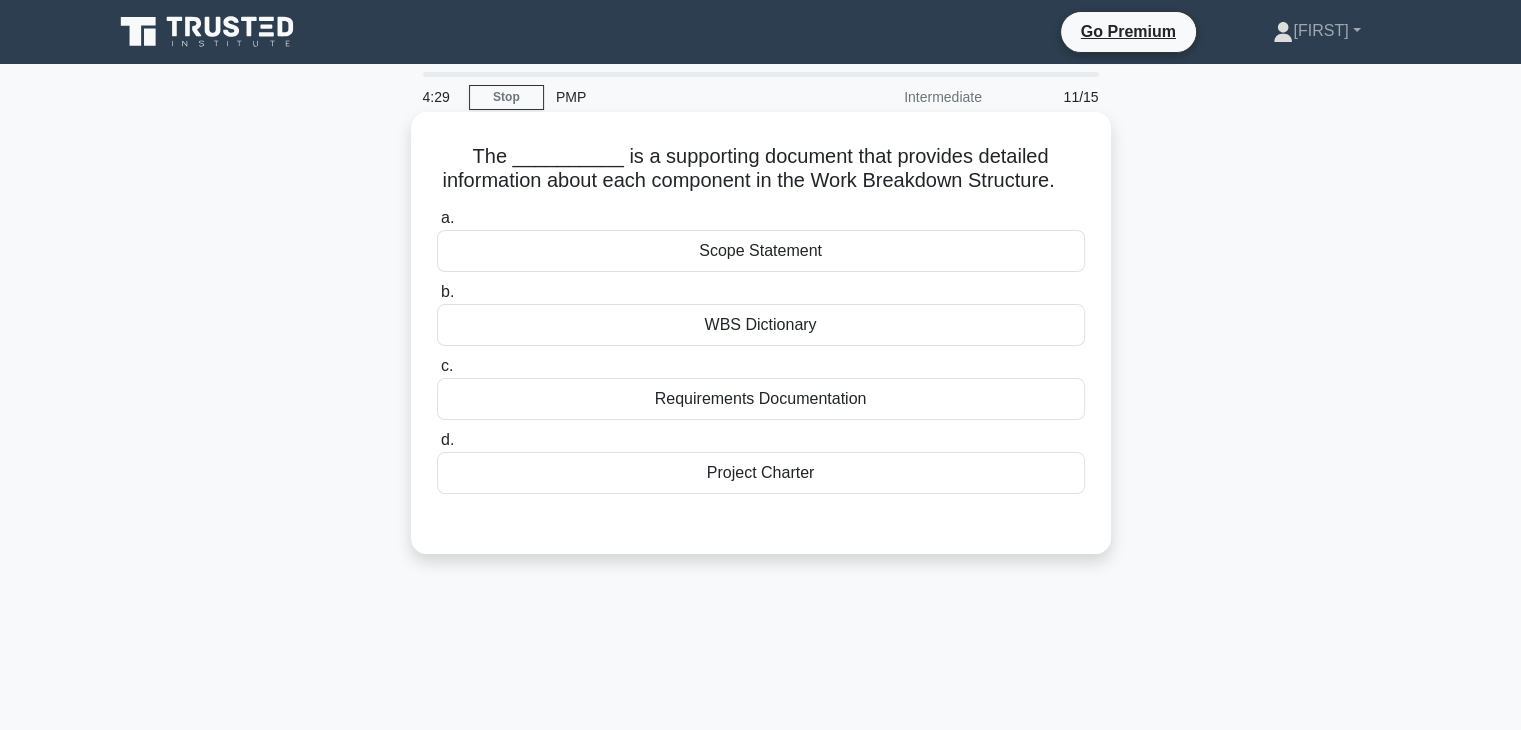 click on "WBS Dictionary" at bounding box center (761, 325) 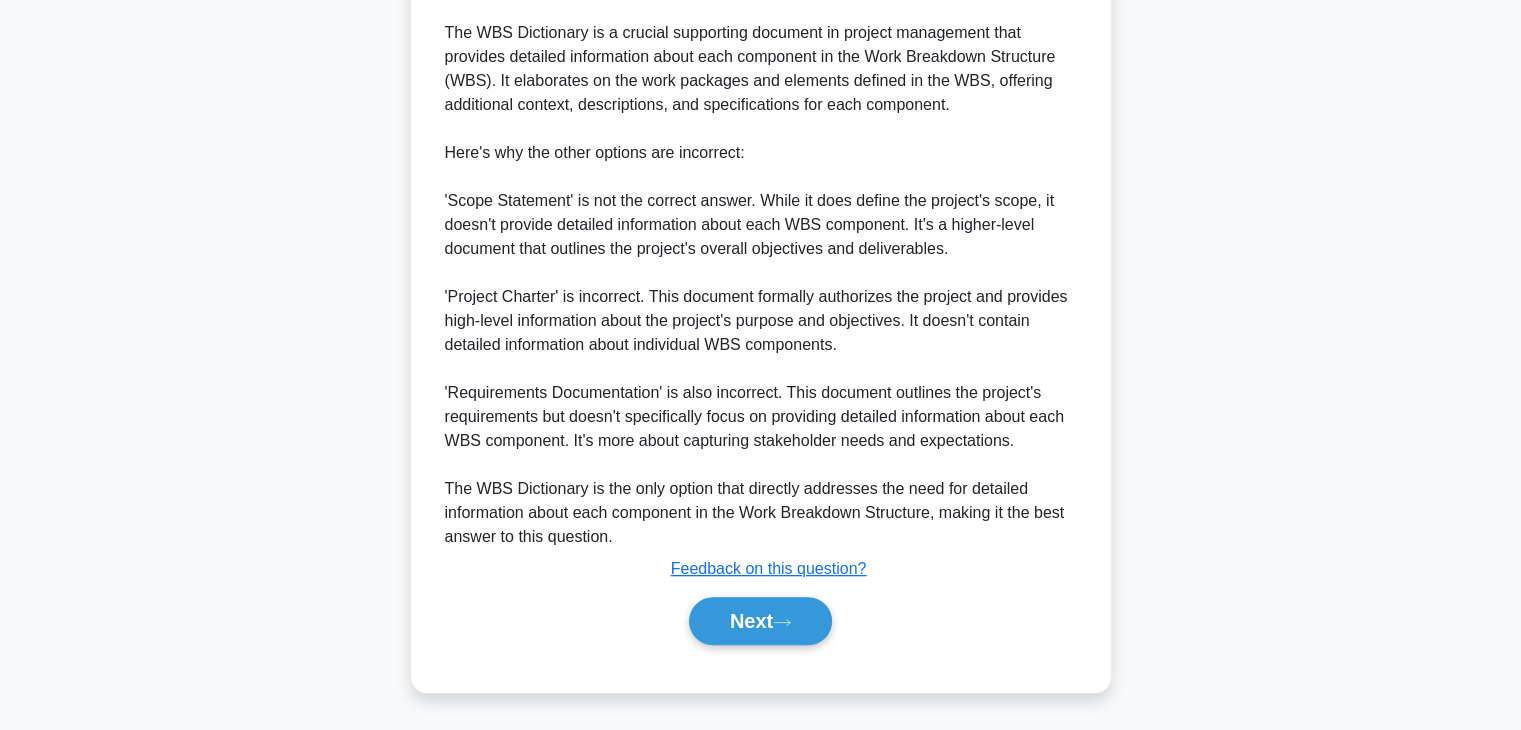 scroll, scrollTop: 622, scrollLeft: 0, axis: vertical 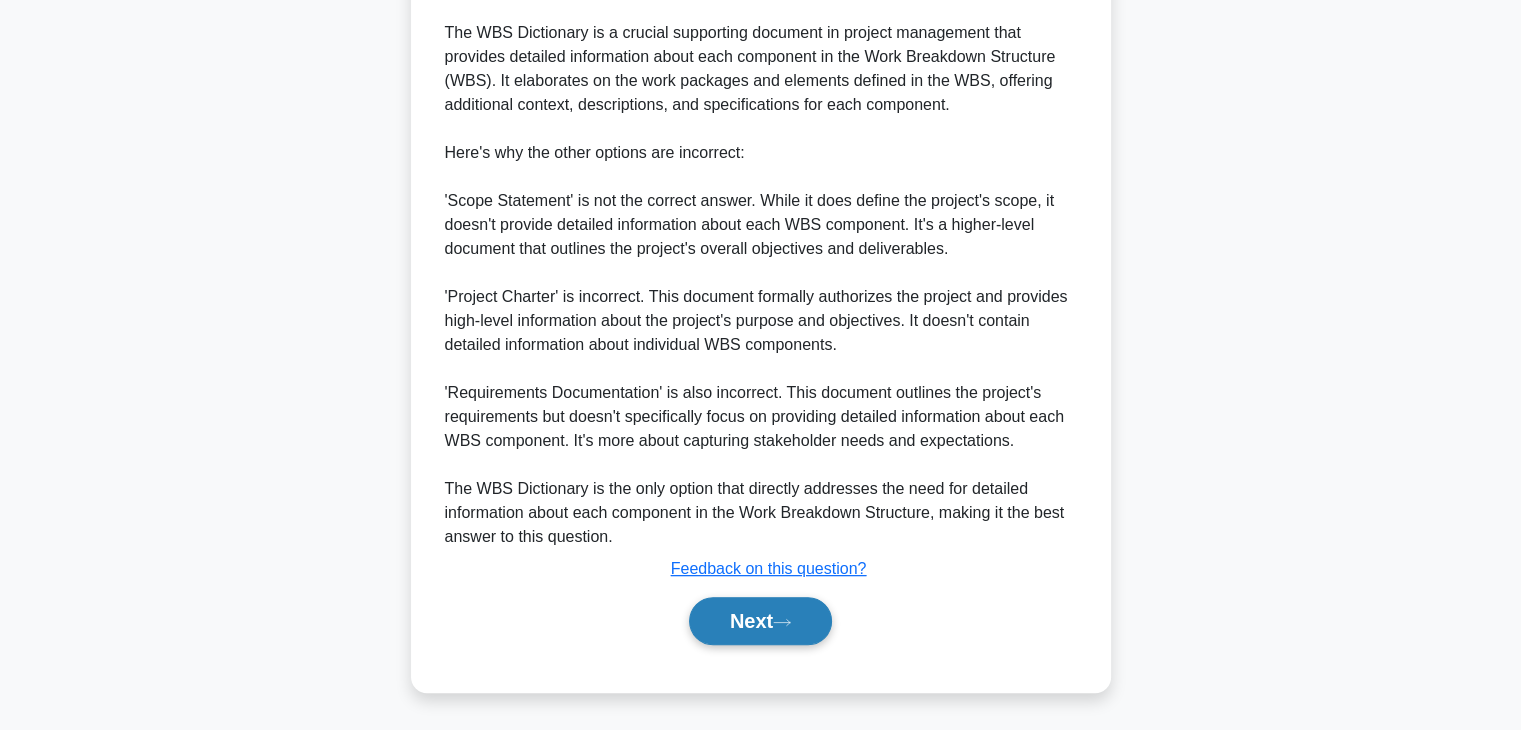 click on "Next" at bounding box center [760, 621] 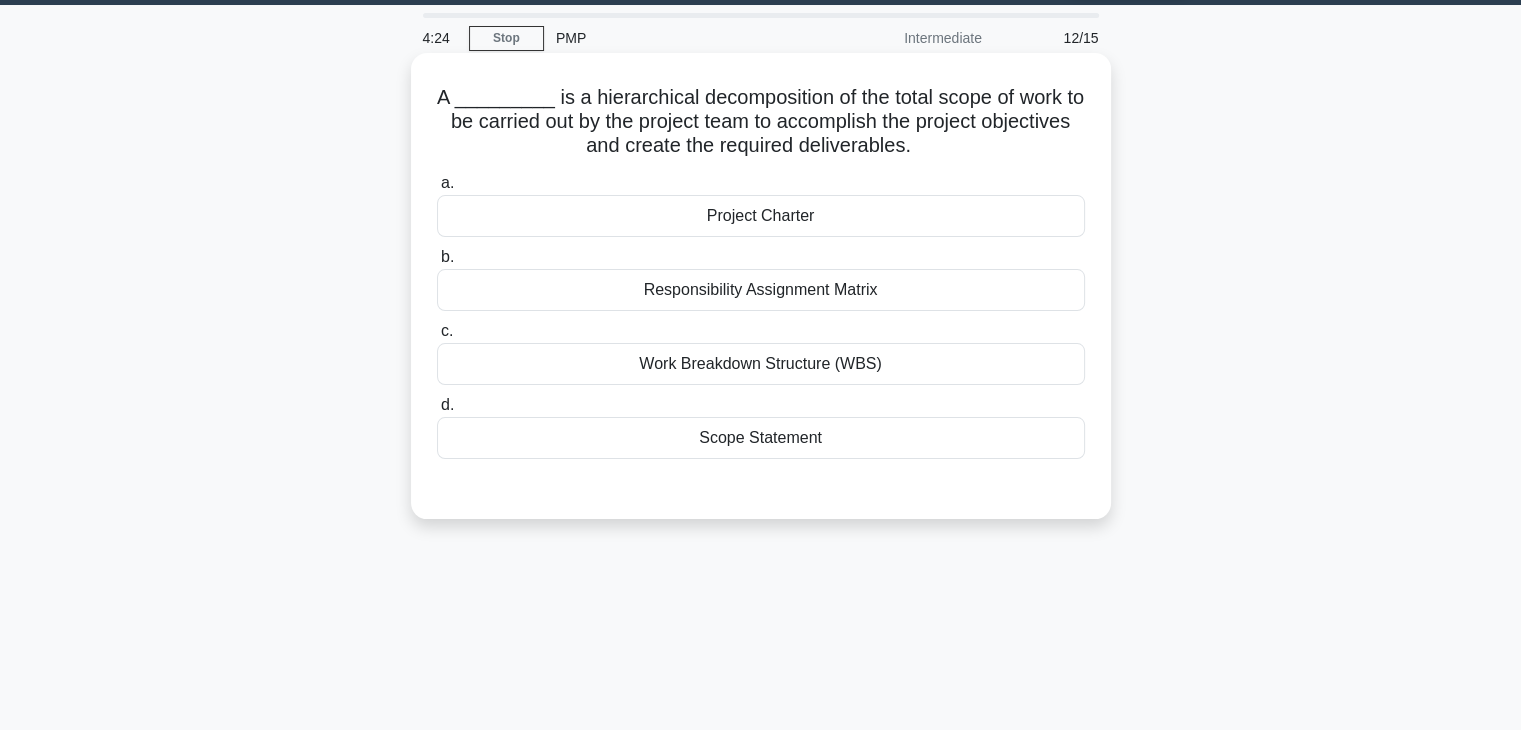 scroll, scrollTop: 49, scrollLeft: 0, axis: vertical 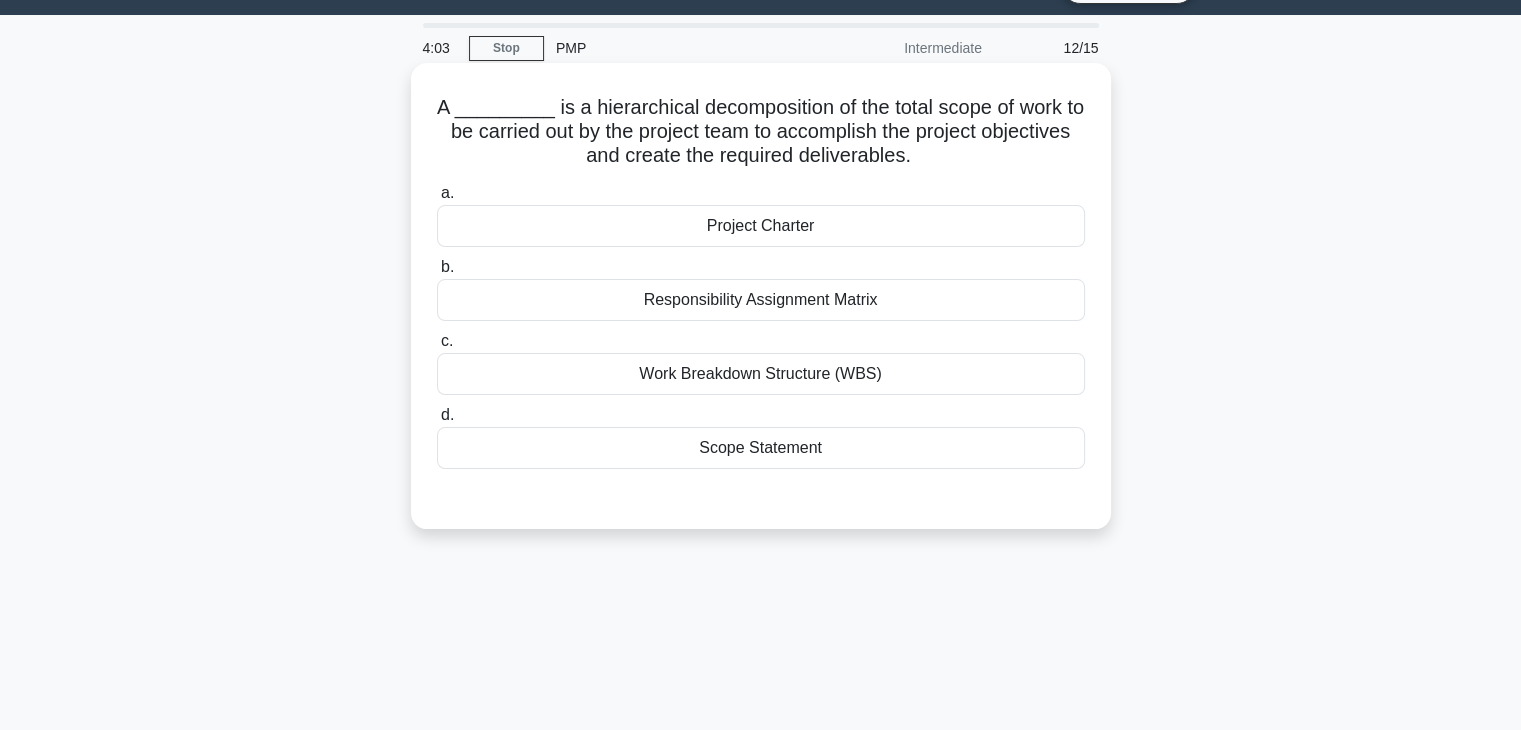 click on "Project Charter" at bounding box center (761, 226) 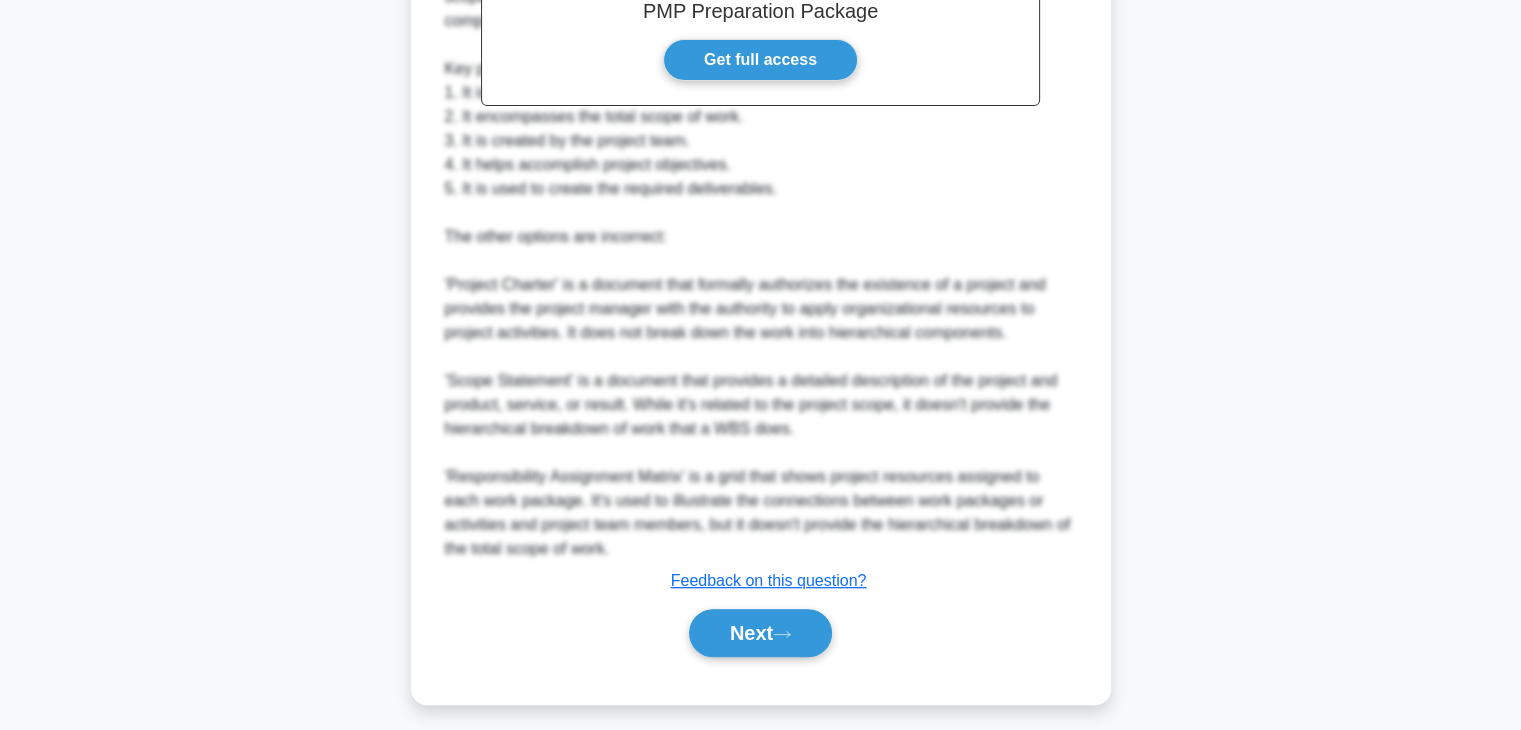scroll, scrollTop: 696, scrollLeft: 0, axis: vertical 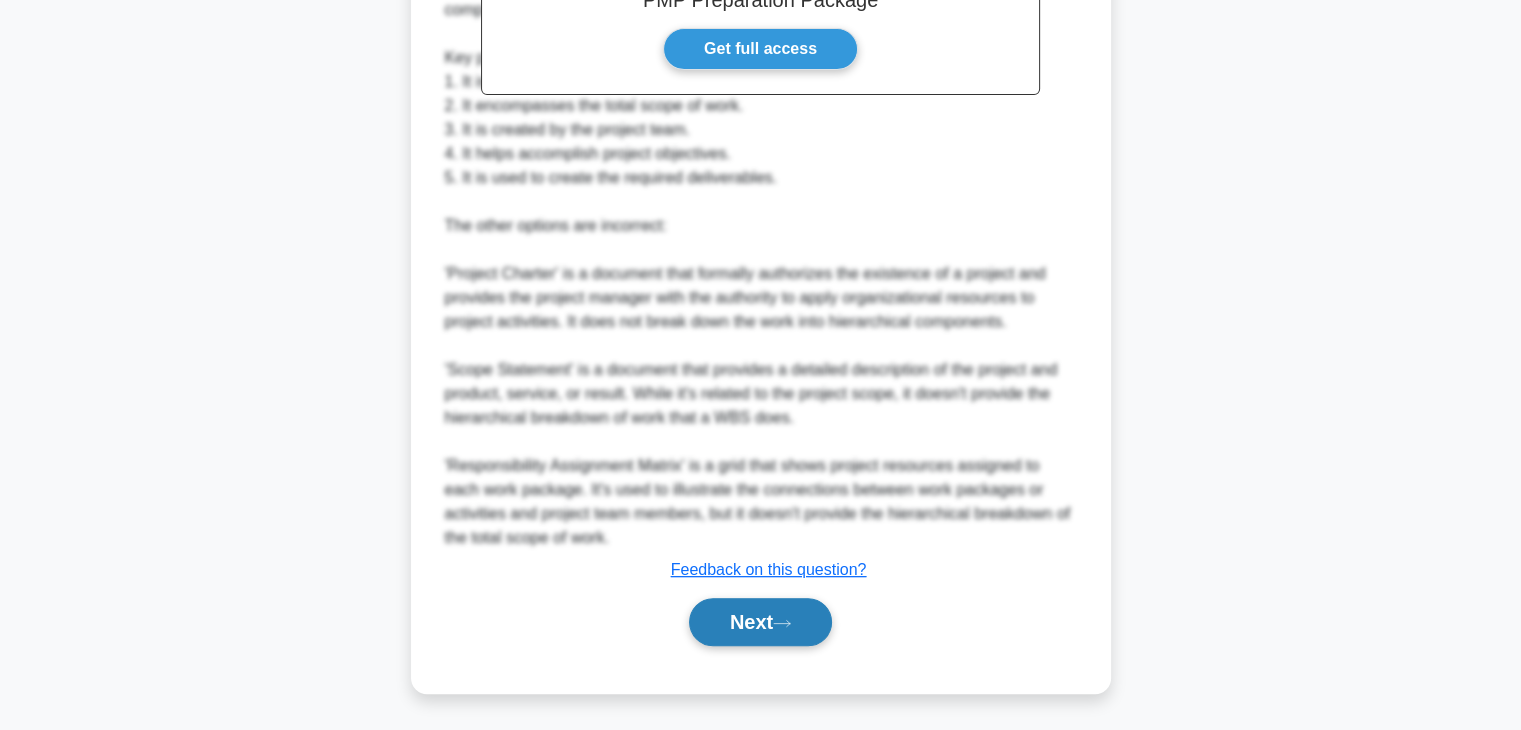 click on "Next" at bounding box center (760, 622) 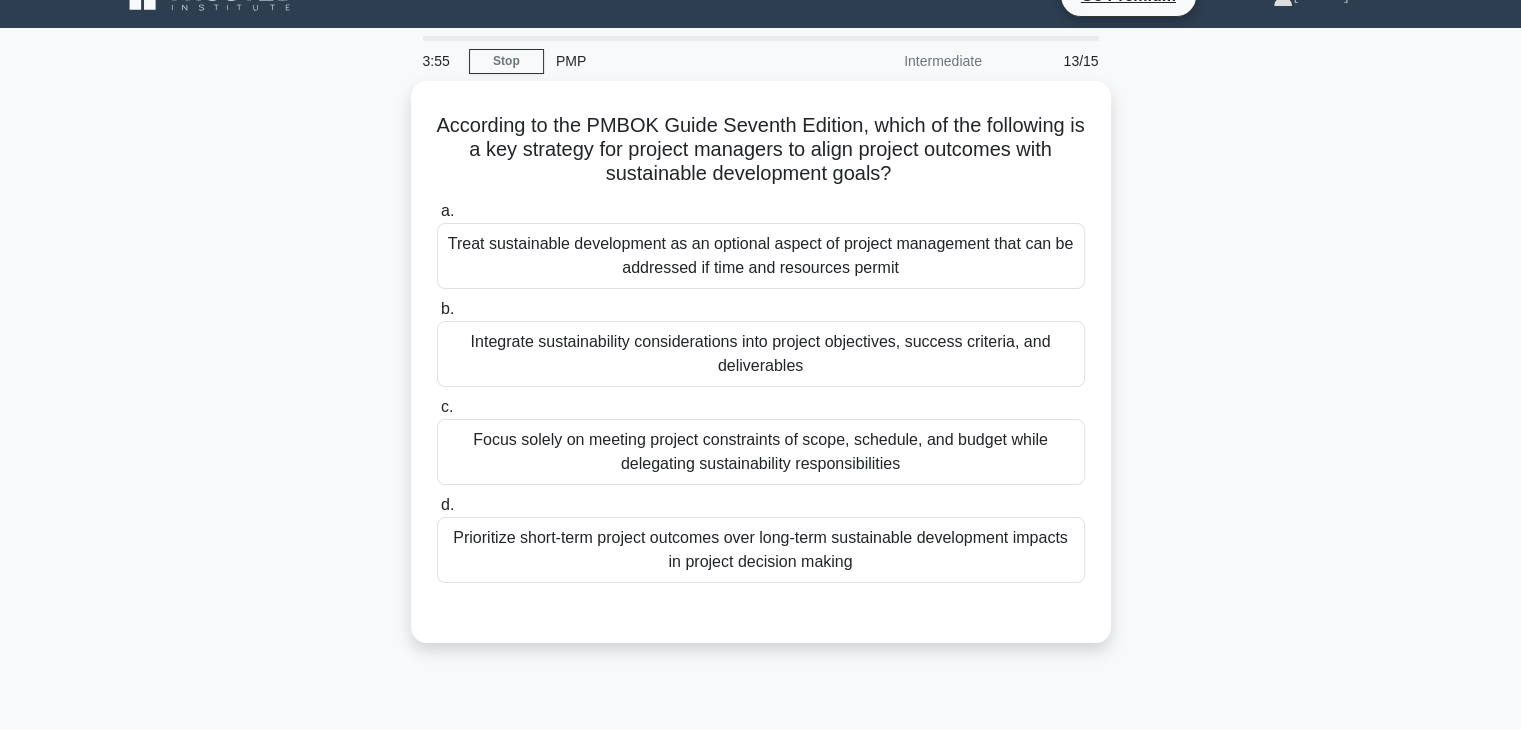 scroll, scrollTop: 0, scrollLeft: 0, axis: both 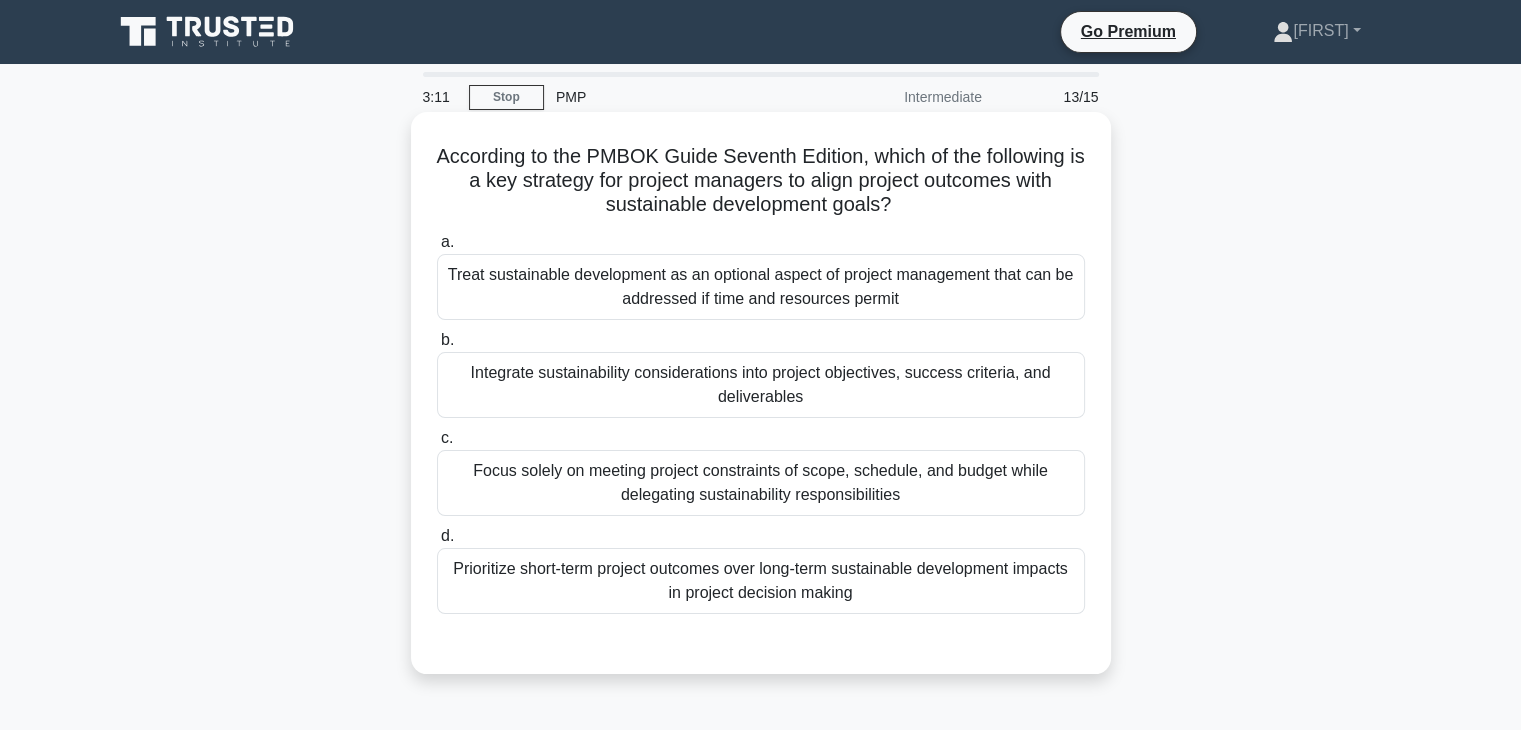 click on "Prioritize short-term project outcomes over long-term sustainable development impacts in project decision making" at bounding box center [761, 581] 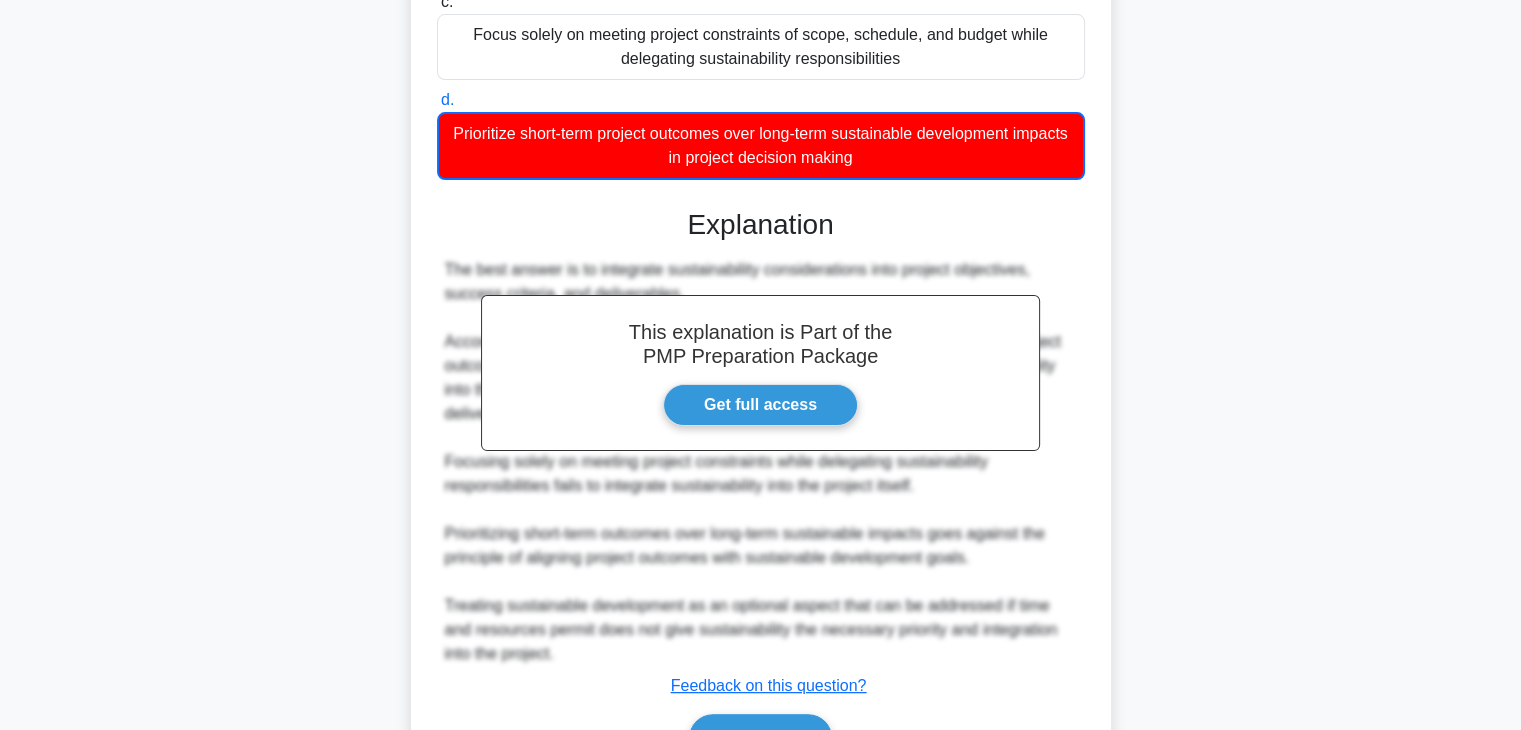 scroll, scrollTop: 552, scrollLeft: 0, axis: vertical 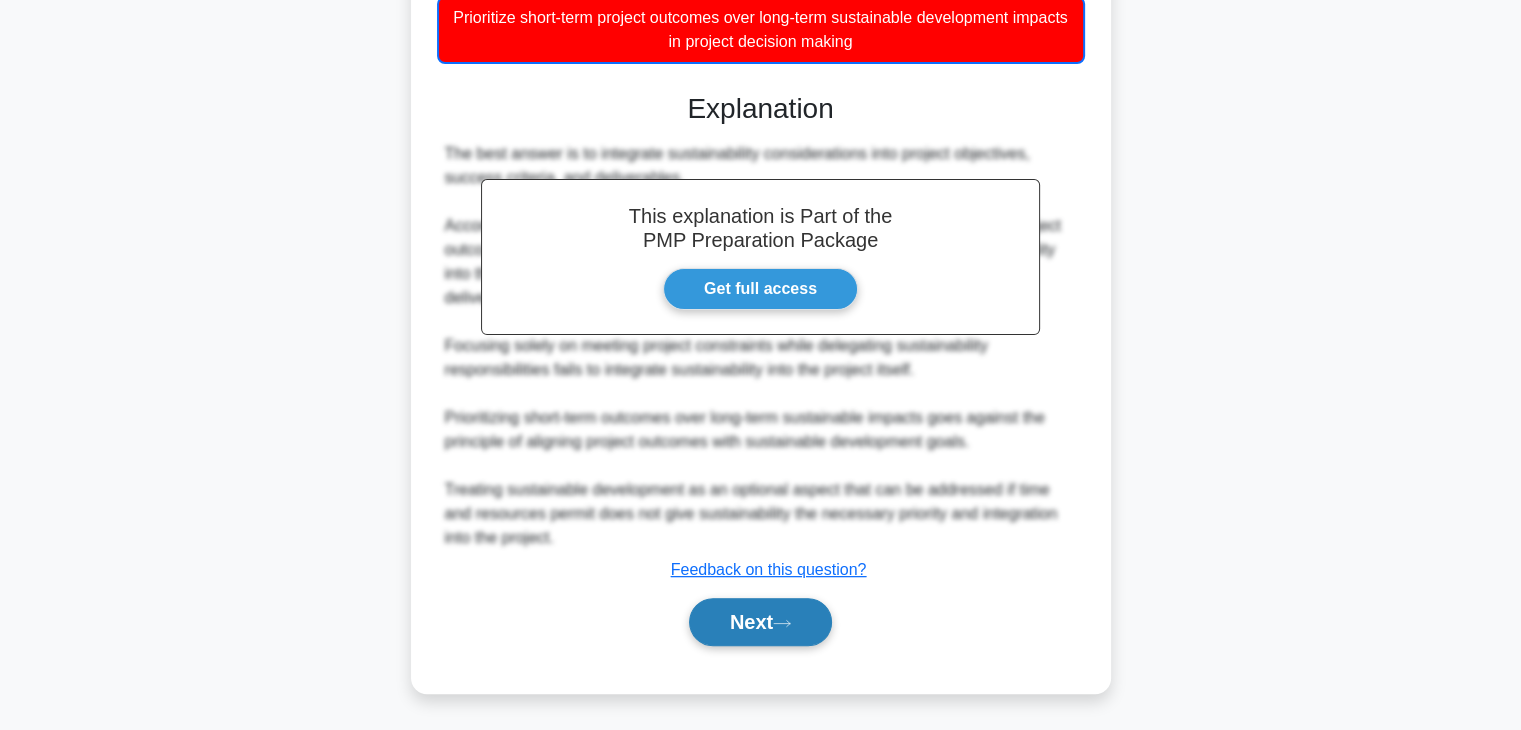 click on "Next" at bounding box center [760, 622] 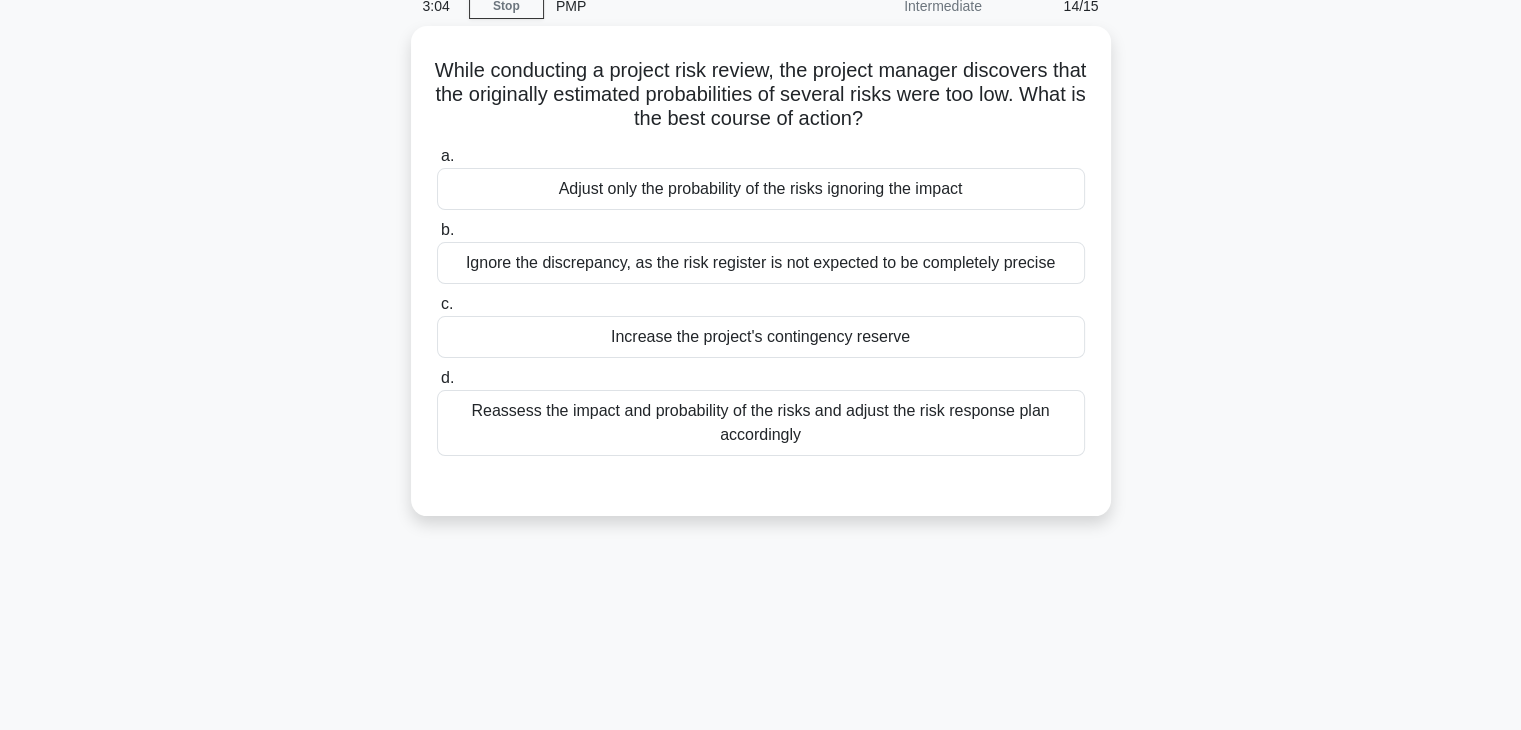 scroll, scrollTop: 0, scrollLeft: 0, axis: both 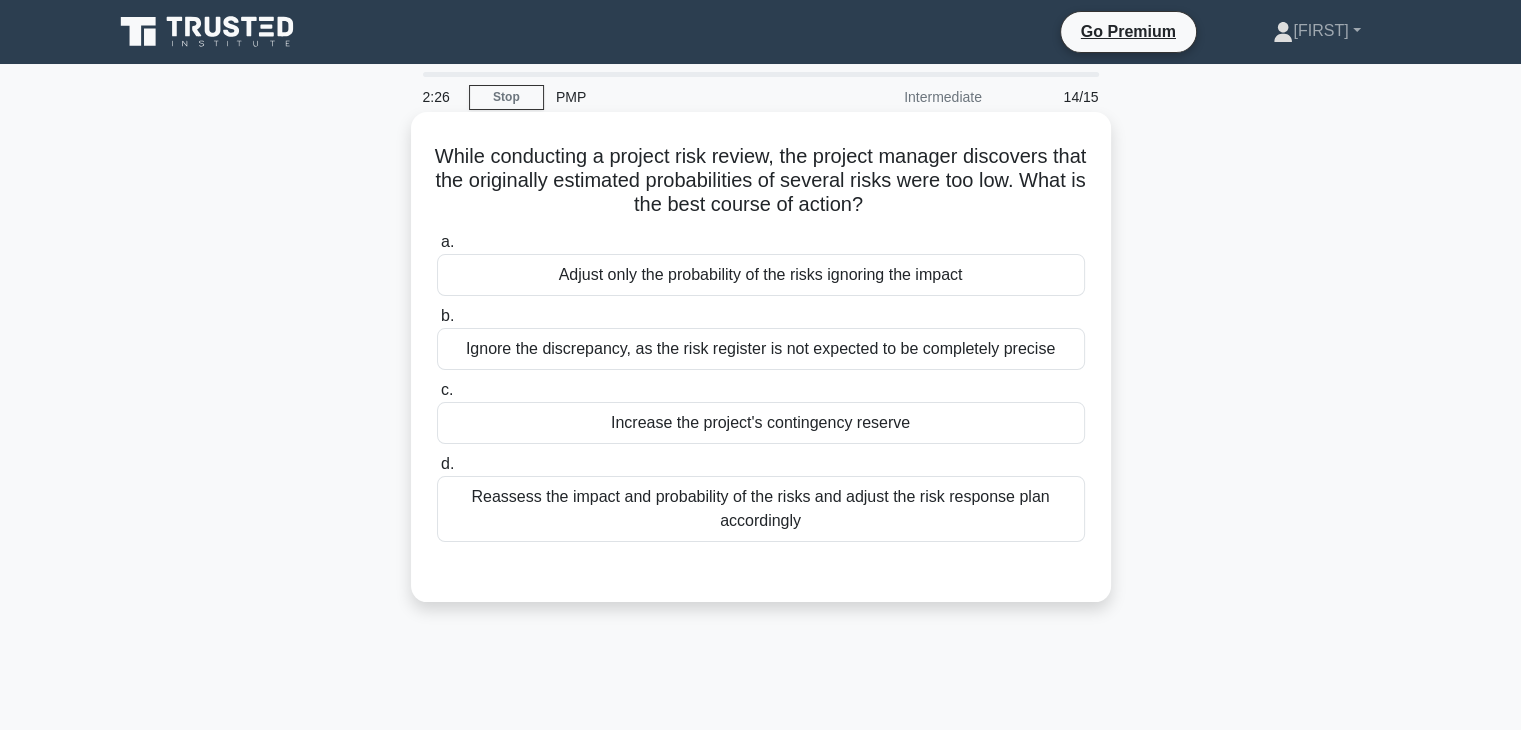 click on "Increase the project's contingency reserve" at bounding box center (761, 423) 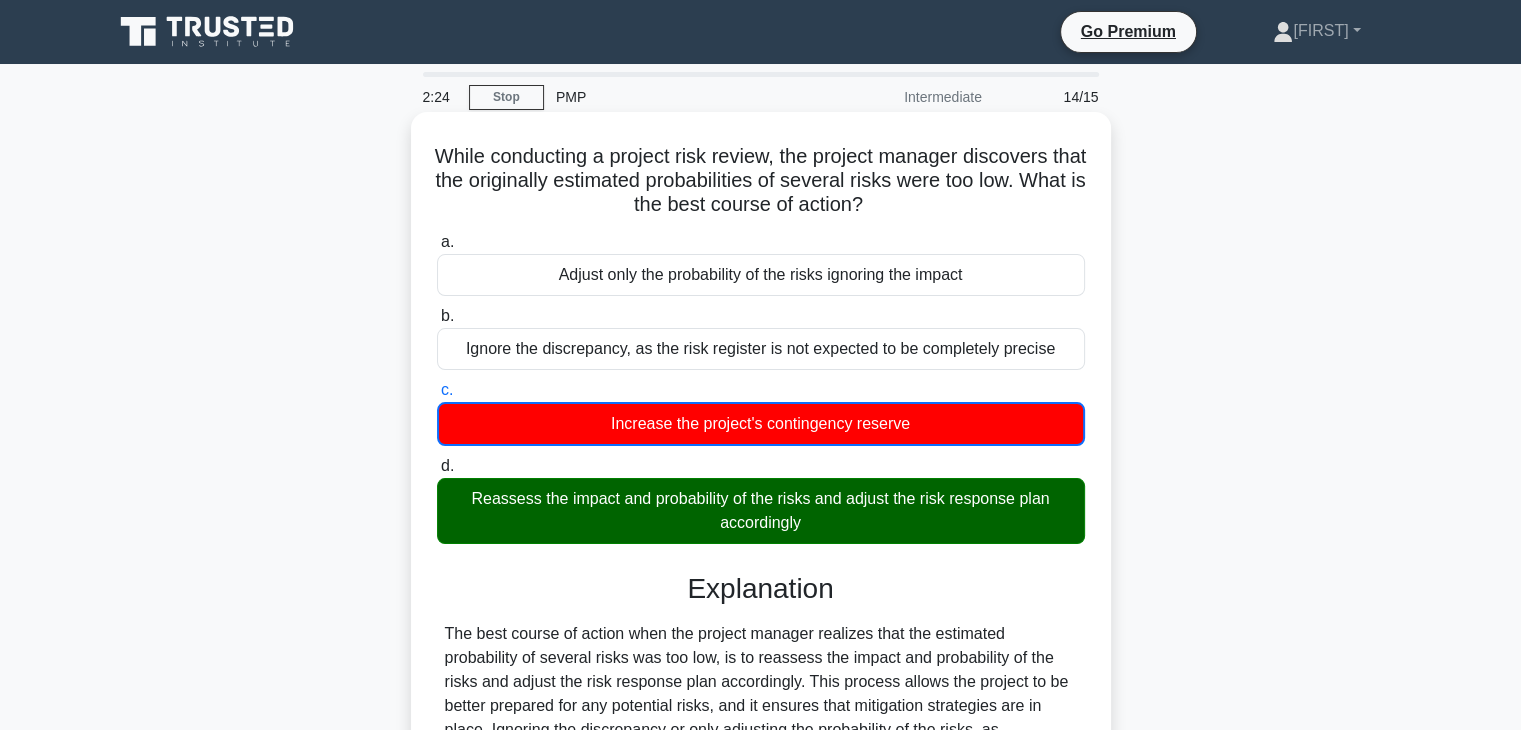 scroll, scrollTop: 351, scrollLeft: 0, axis: vertical 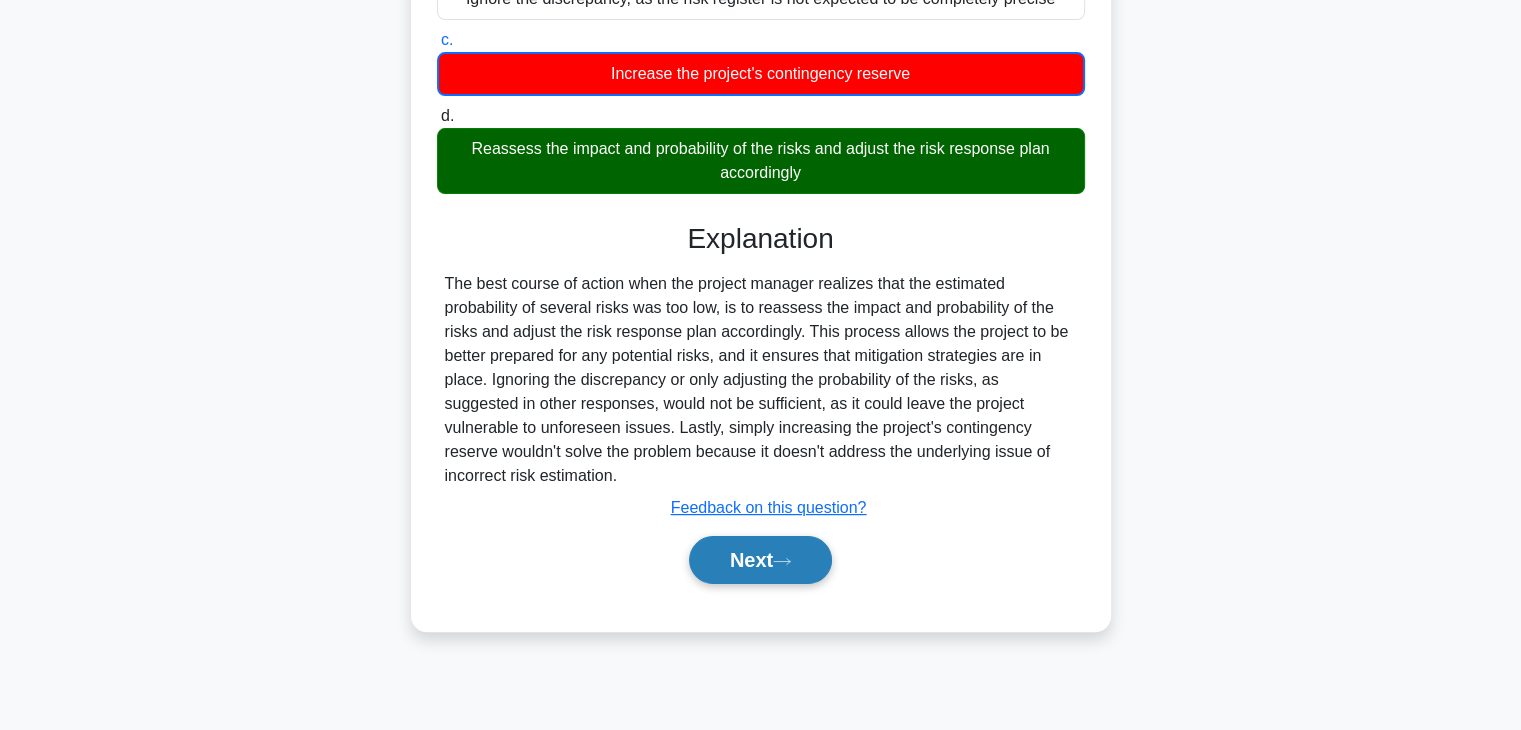 click on "Next" at bounding box center [760, 560] 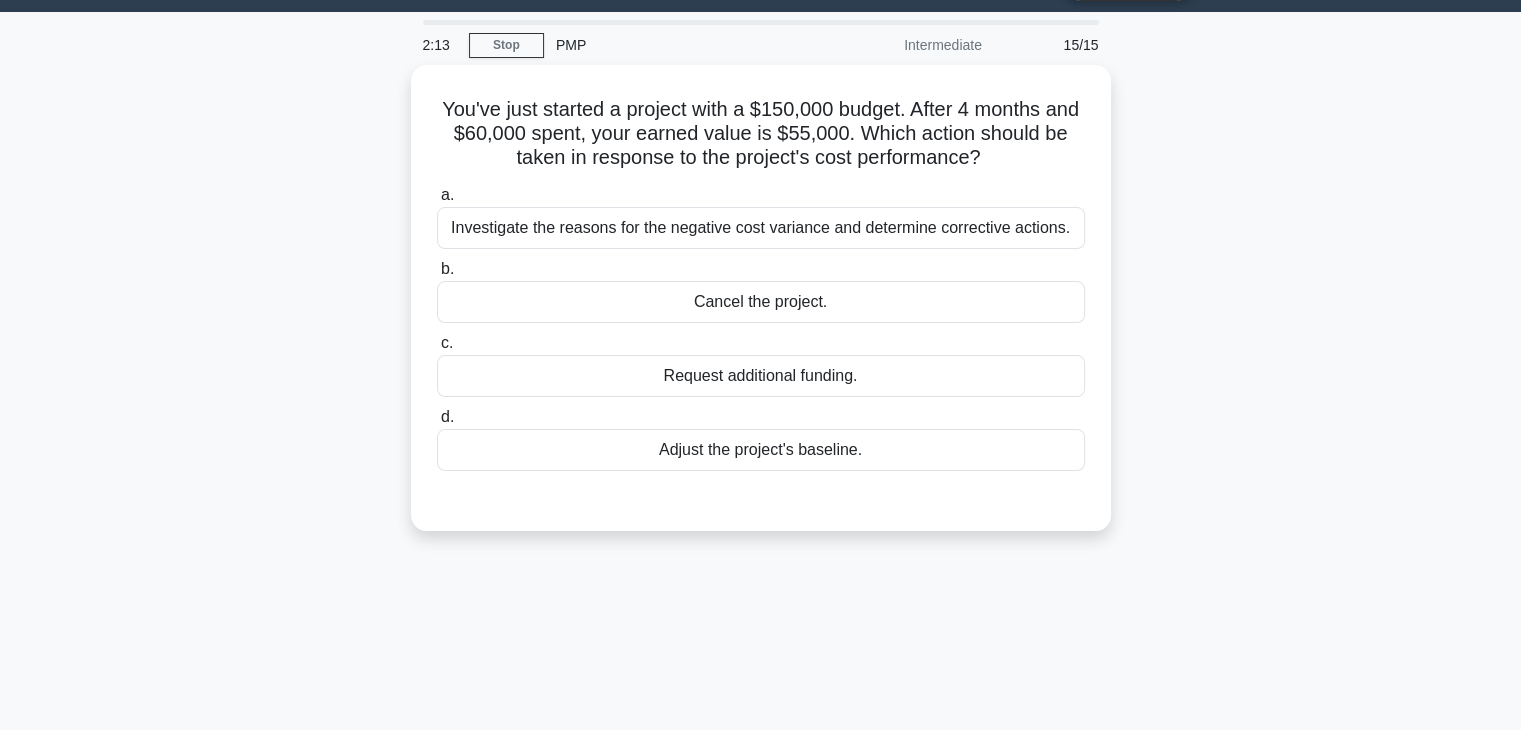 scroll, scrollTop: 51, scrollLeft: 0, axis: vertical 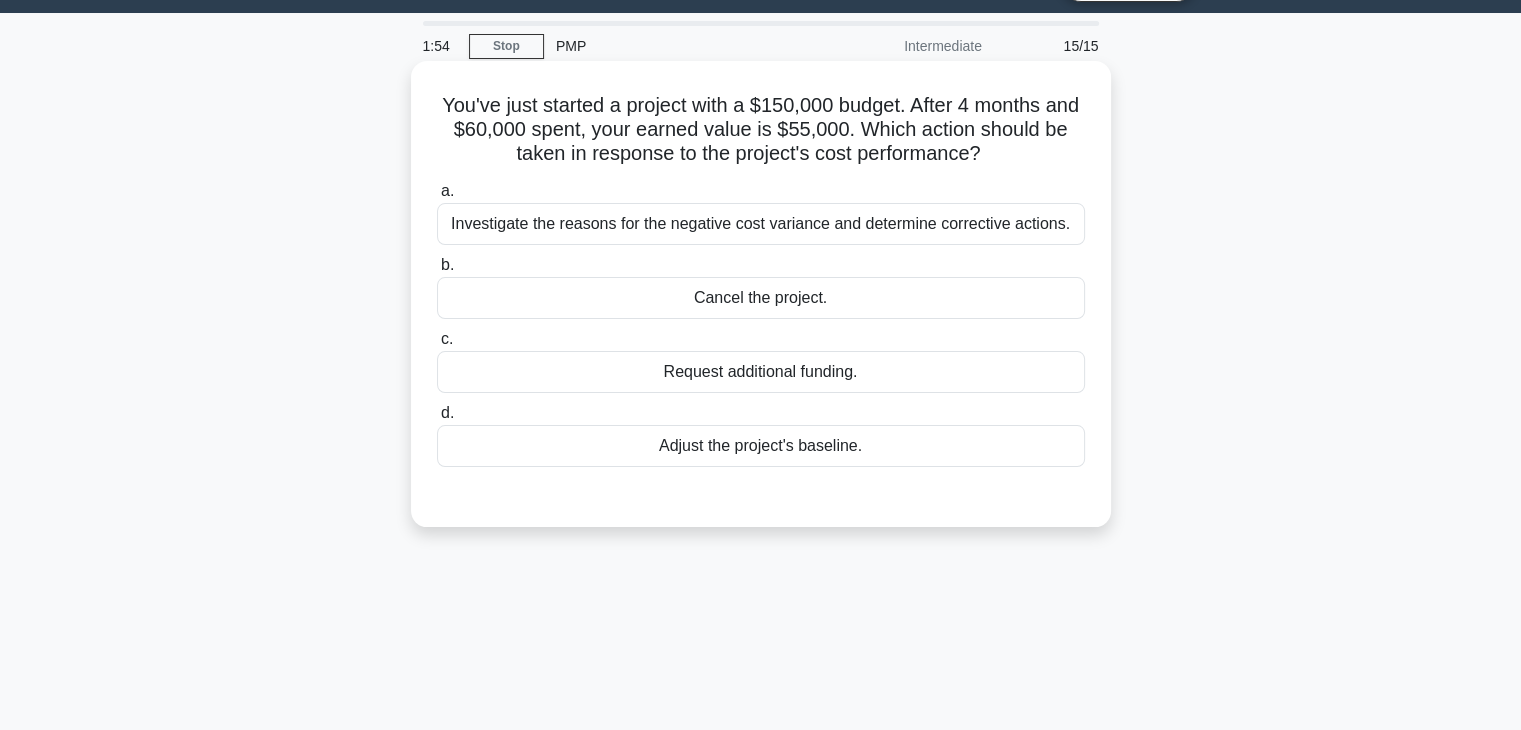click on "Investigate the reasons for the negative cost variance and determine corrective actions." at bounding box center (761, 224) 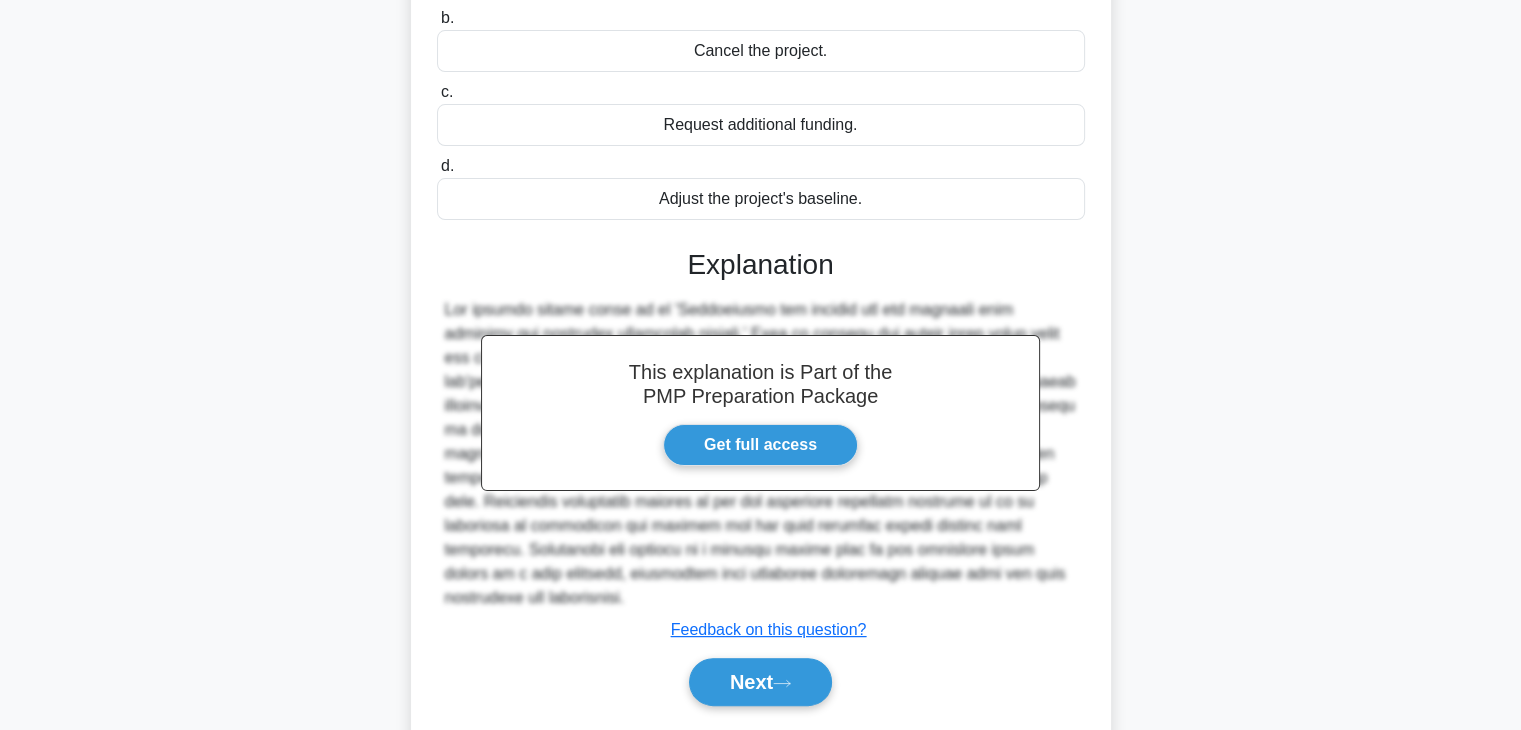 scroll, scrollTop: 358, scrollLeft: 0, axis: vertical 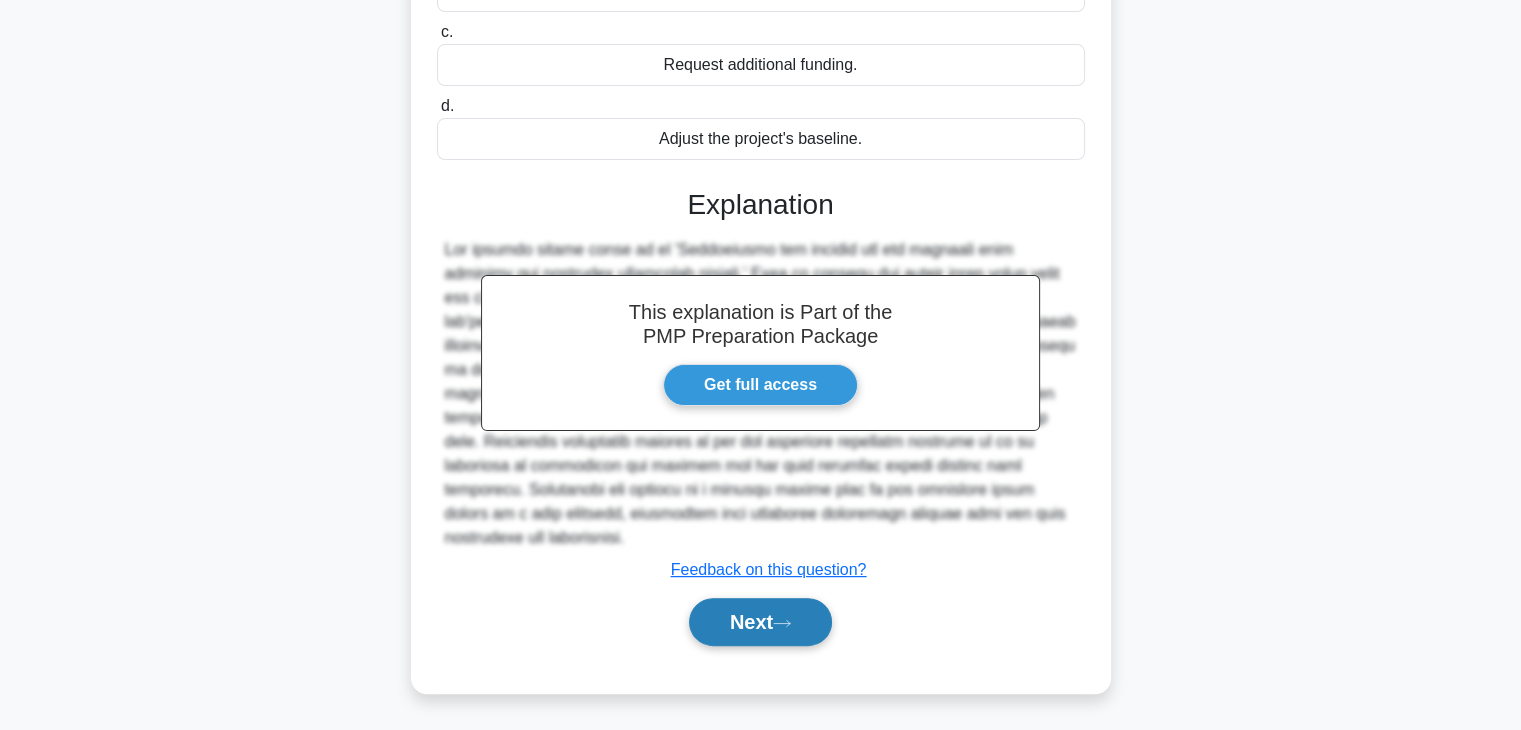 click on "Next" at bounding box center [760, 622] 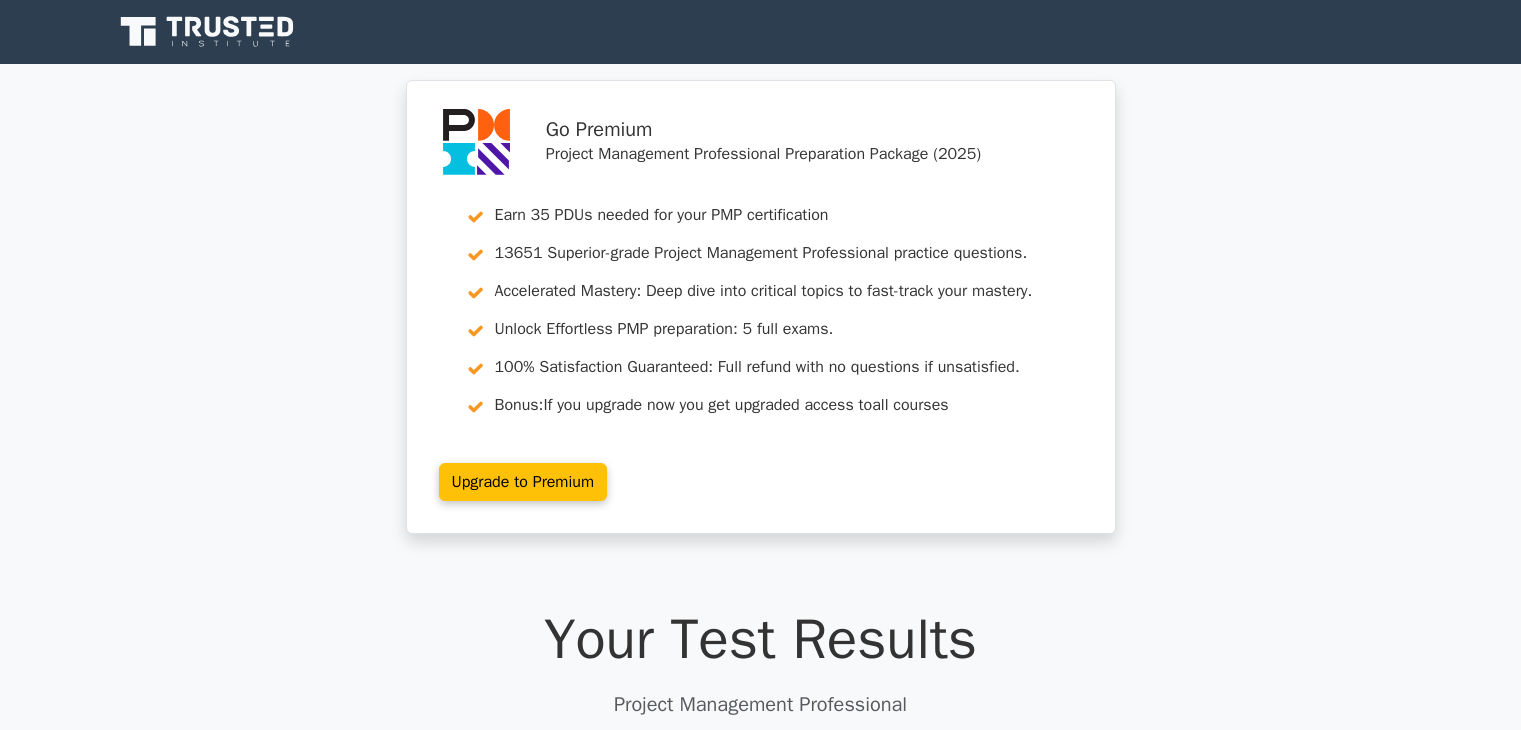 scroll, scrollTop: 0, scrollLeft: 0, axis: both 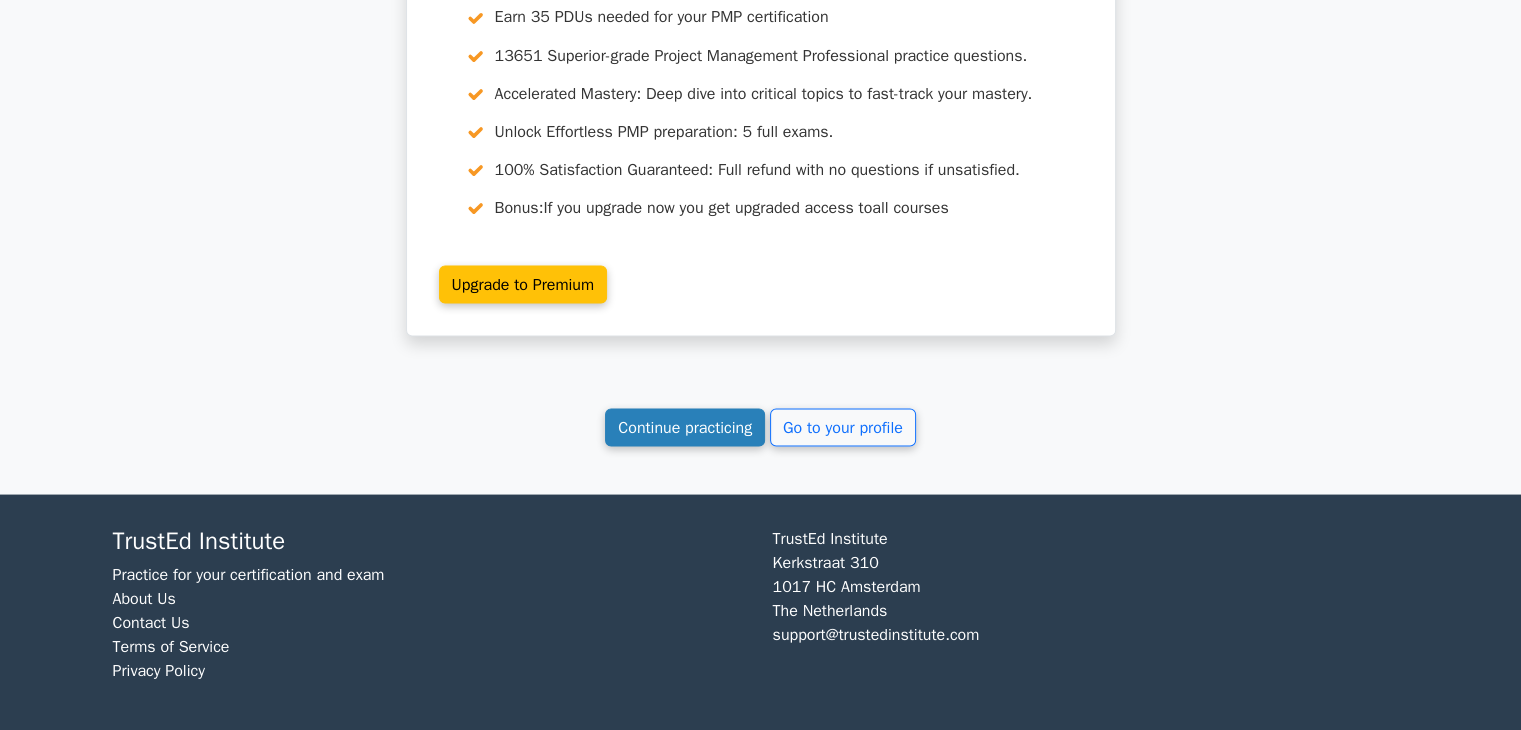 click on "Continue practicing" at bounding box center (685, 427) 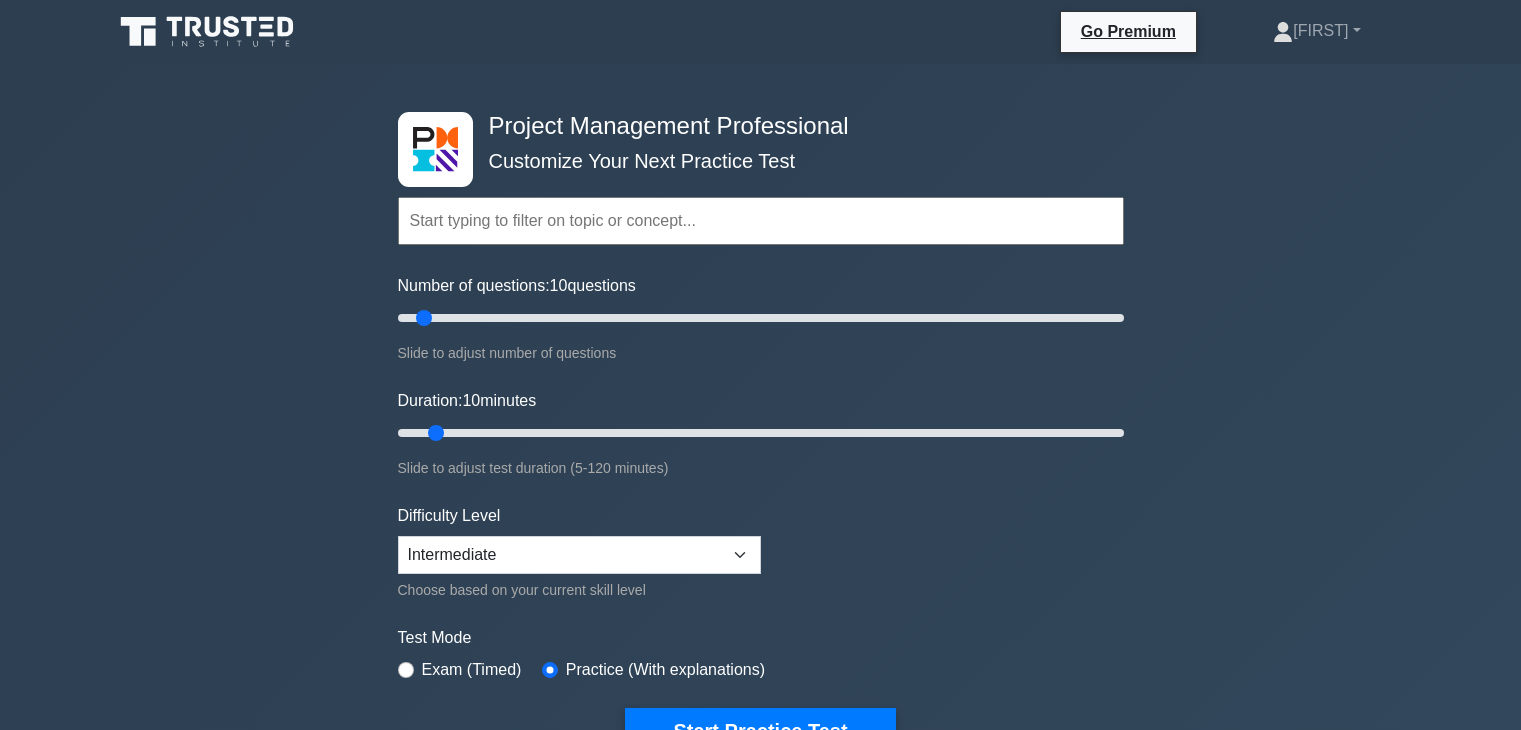 scroll, scrollTop: 0, scrollLeft: 0, axis: both 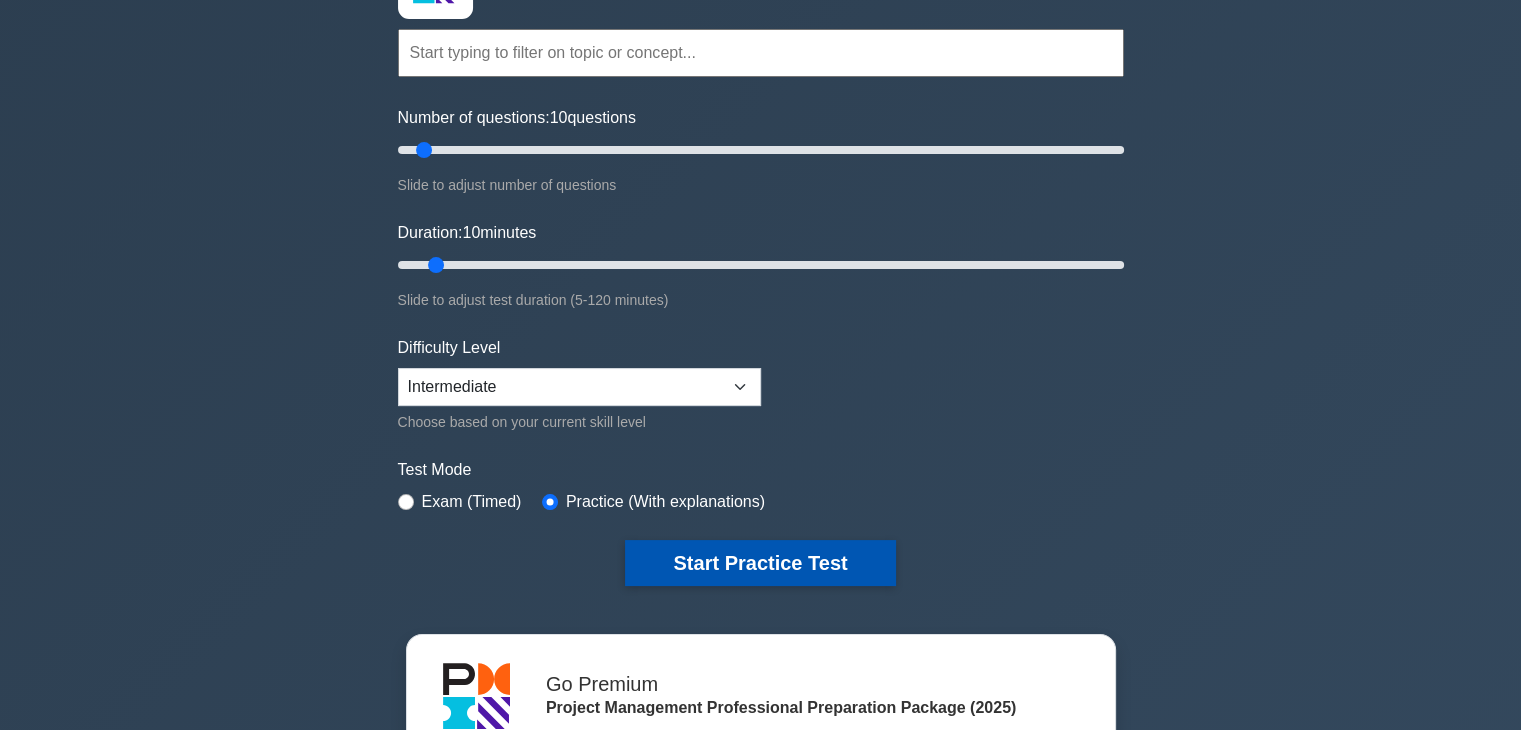 click on "Start Practice Test" at bounding box center (760, 563) 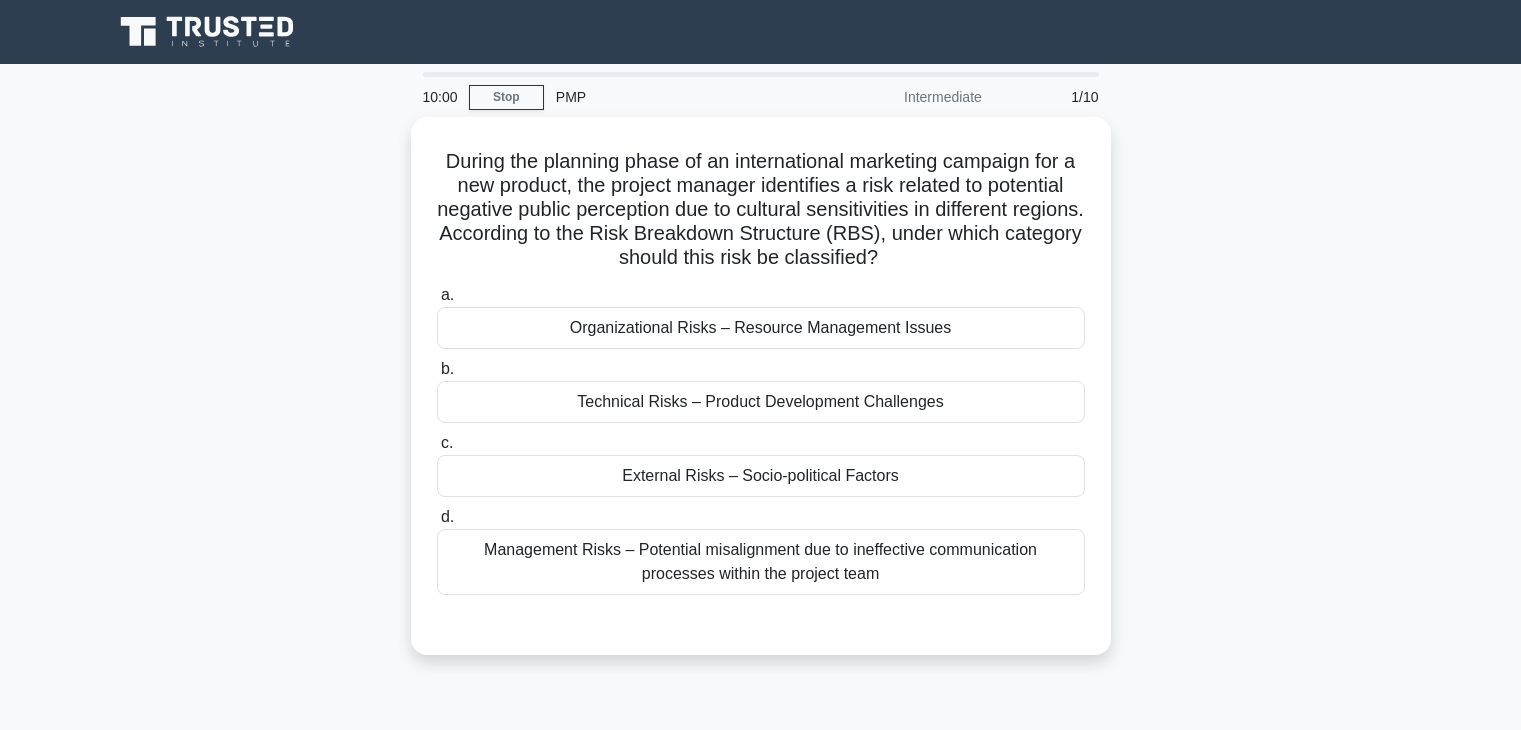 scroll, scrollTop: 0, scrollLeft: 0, axis: both 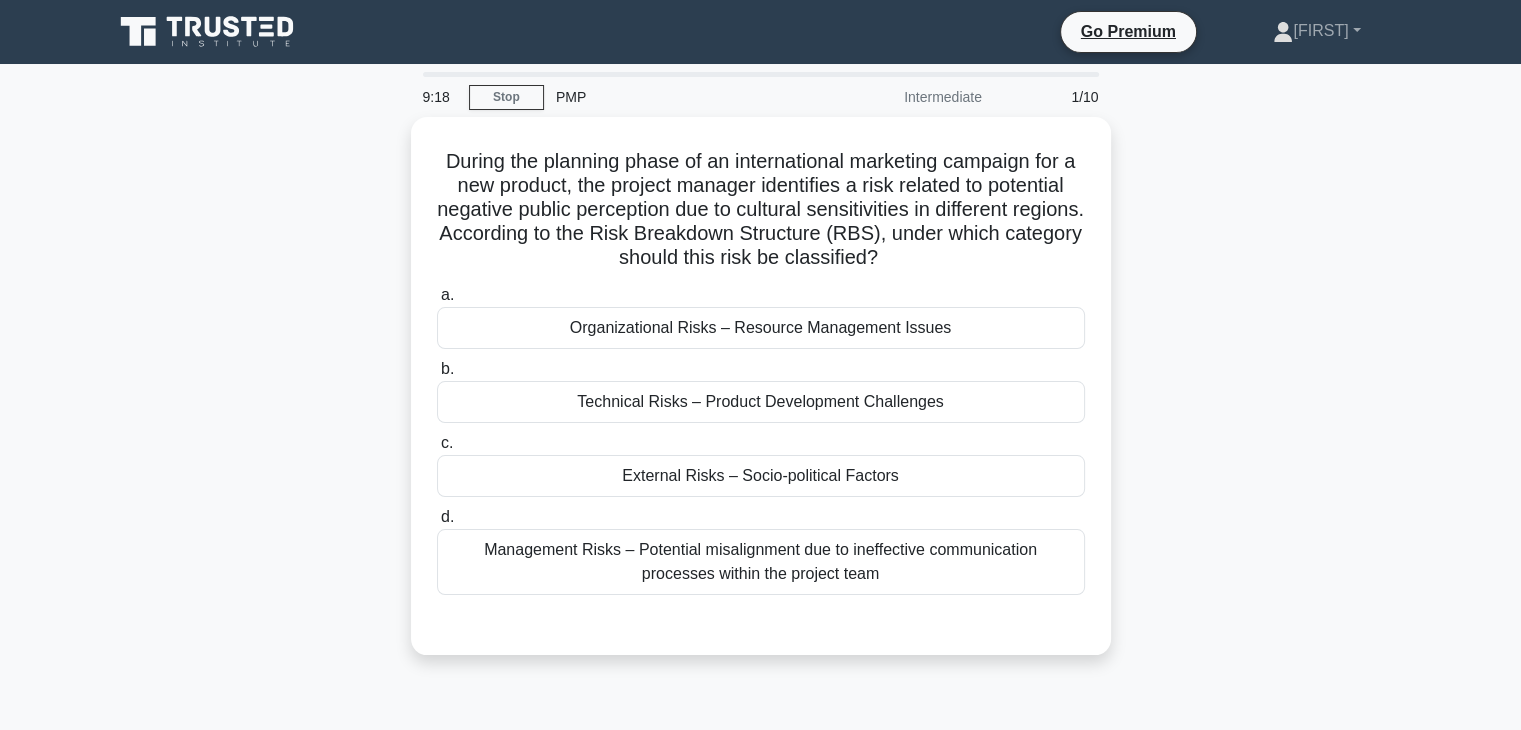 click on "Management Risks – Potential misalignment due to ineffective communication processes within the project team" at bounding box center (761, 562) 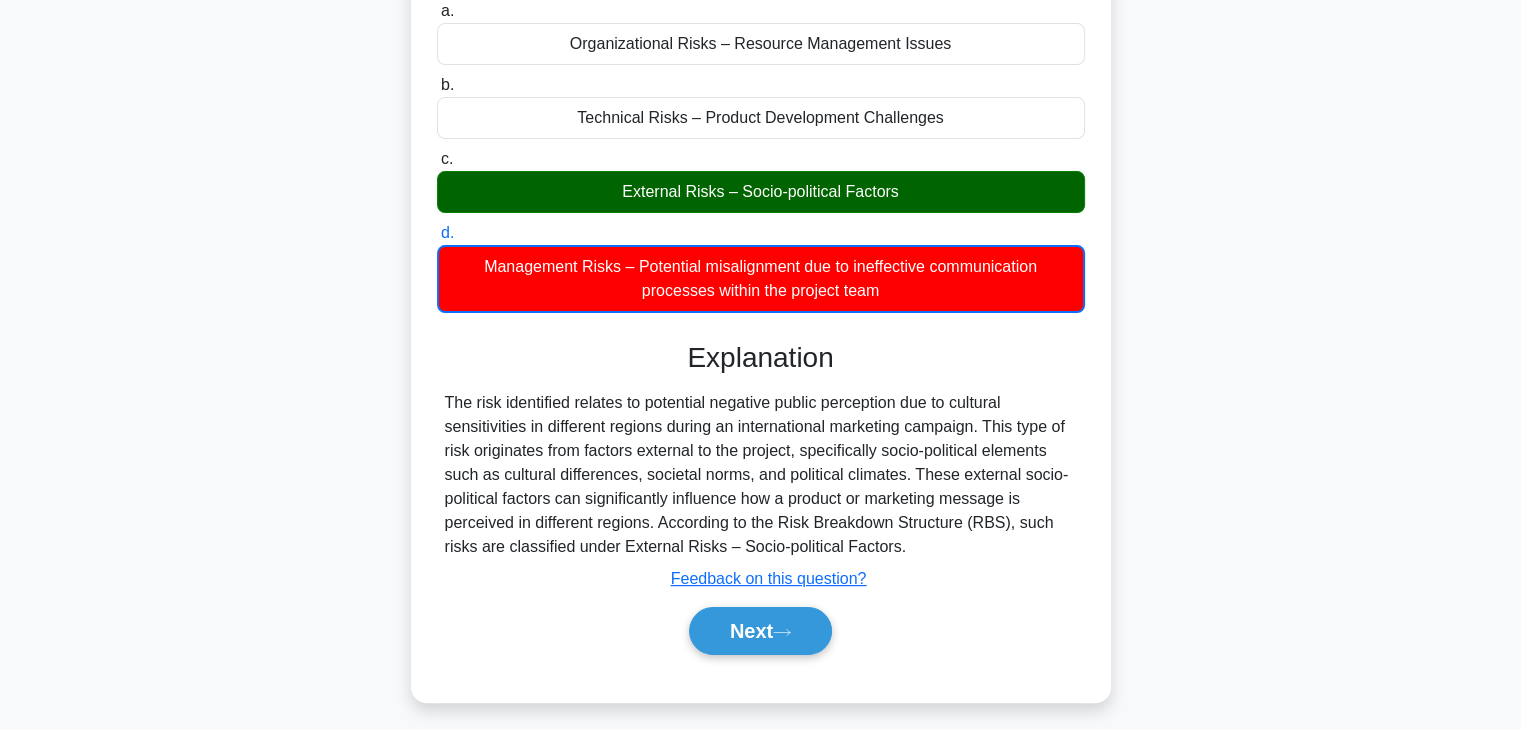 scroll, scrollTop: 351, scrollLeft: 0, axis: vertical 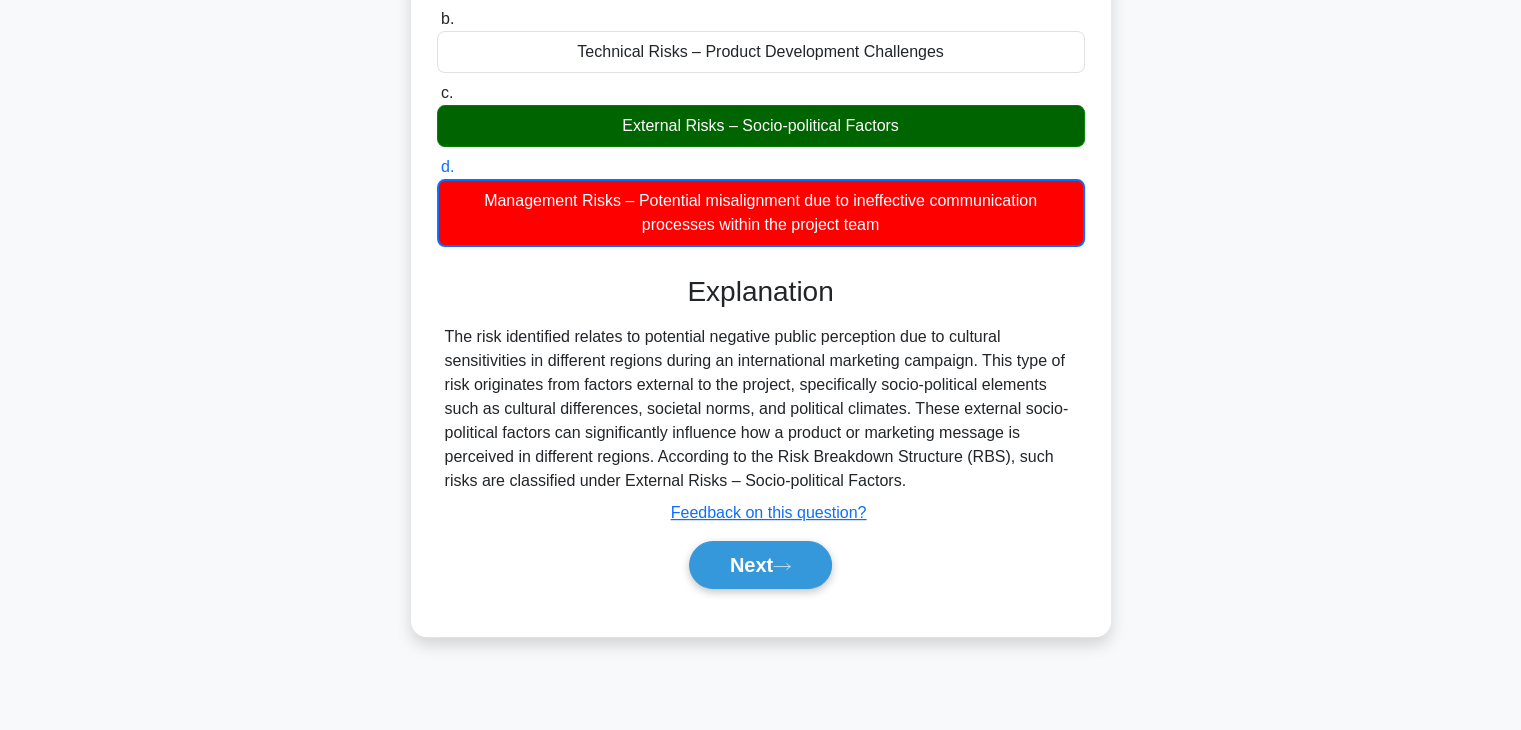 click on "Next" at bounding box center [760, 565] 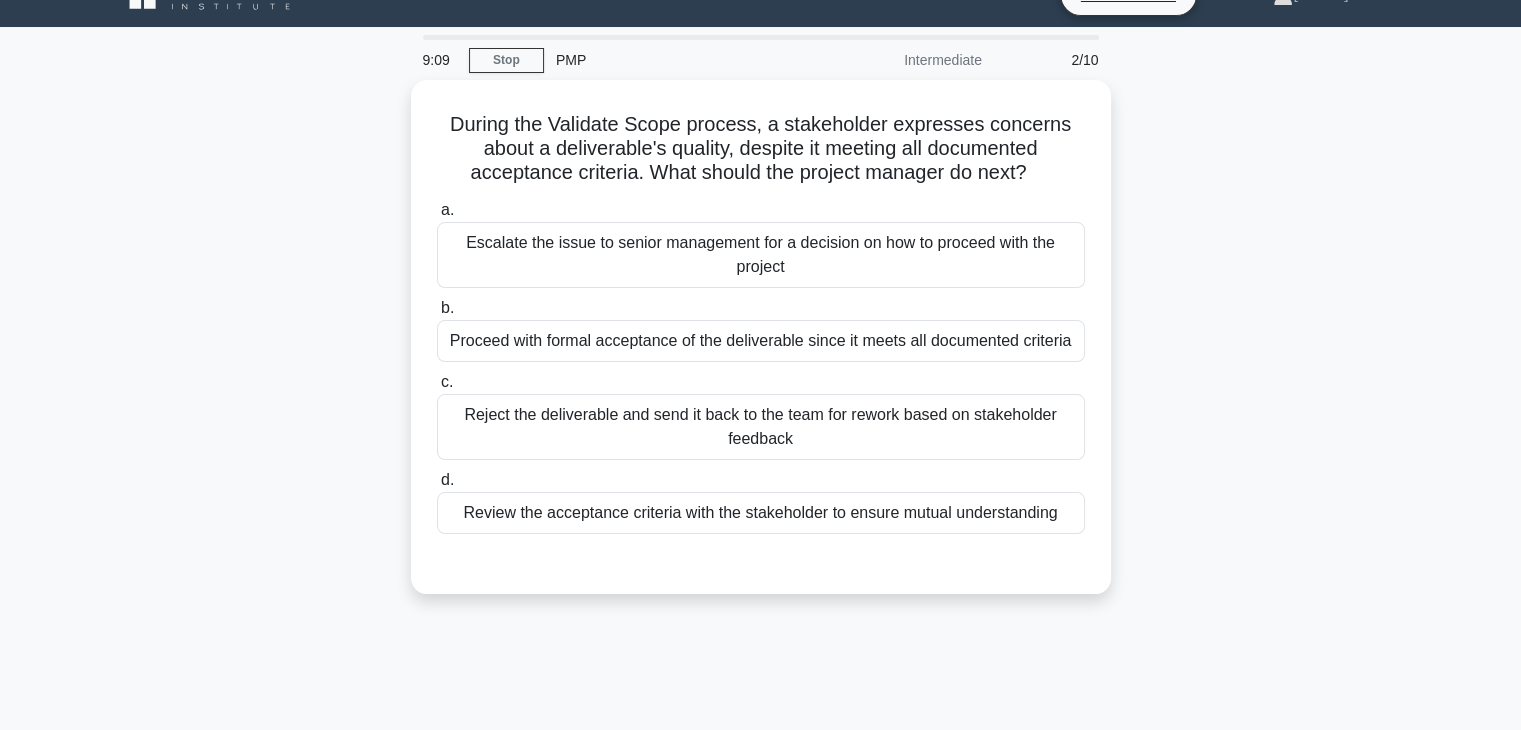 scroll, scrollTop: 34, scrollLeft: 0, axis: vertical 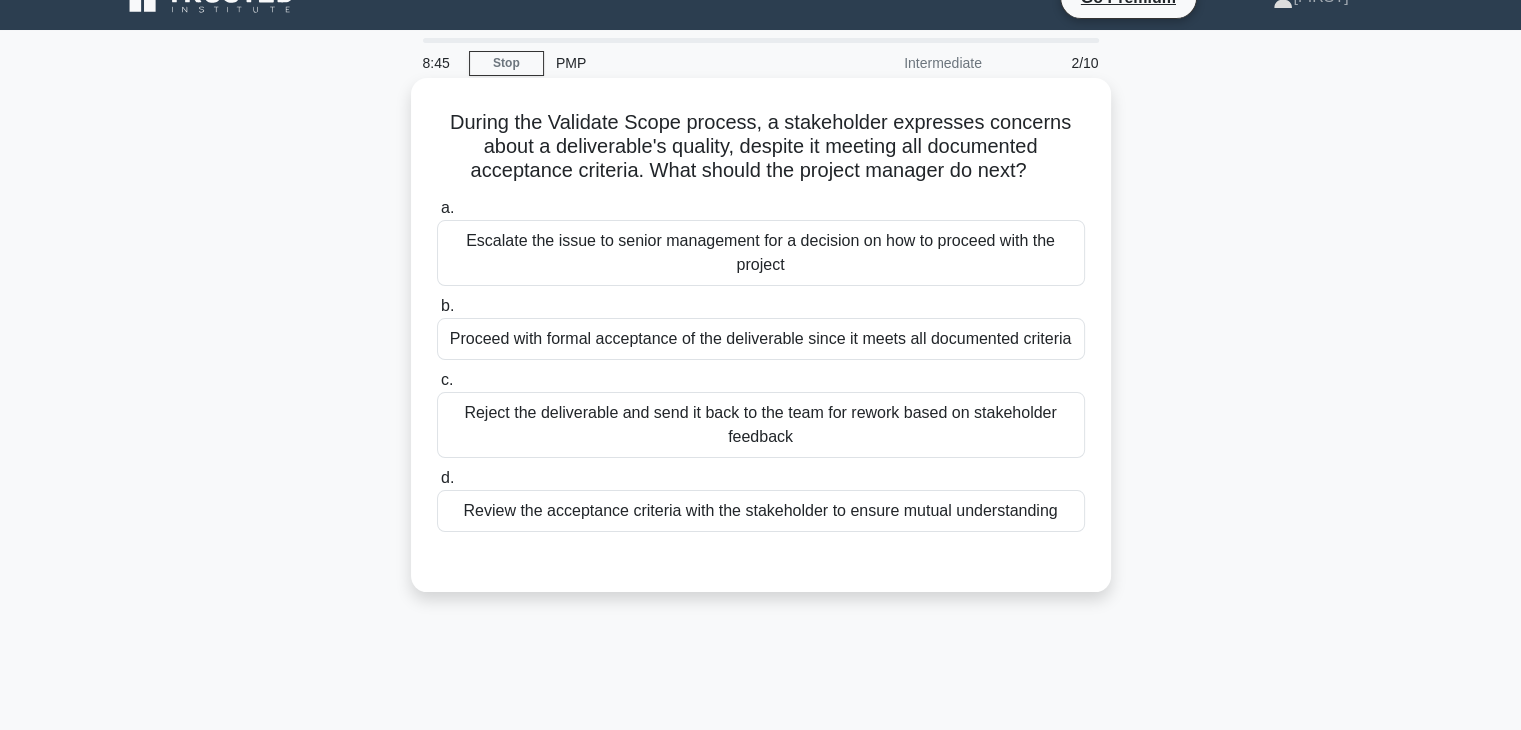 click on "Proceed with formal acceptance of the deliverable since it meets all documented criteria" at bounding box center [761, 339] 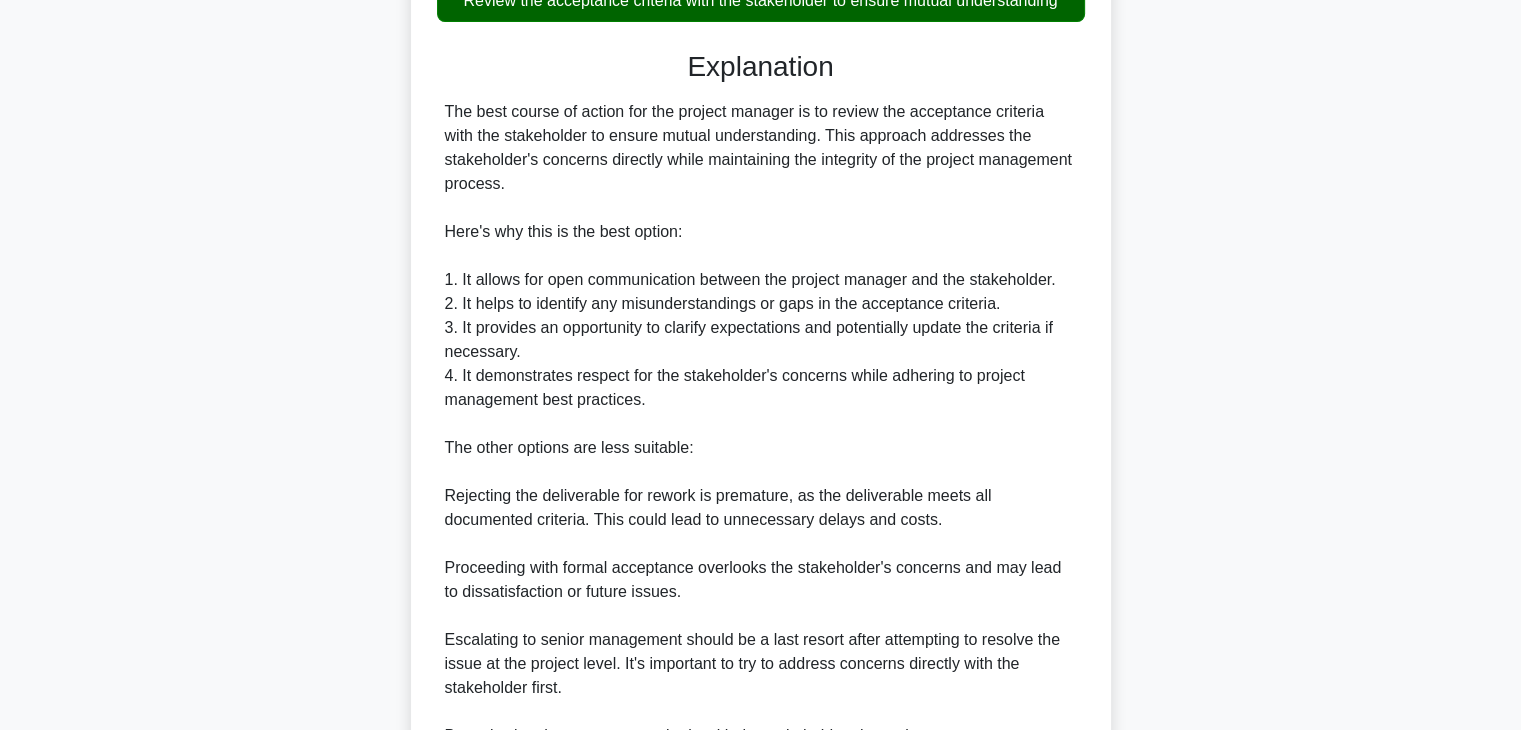scroll, scrollTop: 816, scrollLeft: 0, axis: vertical 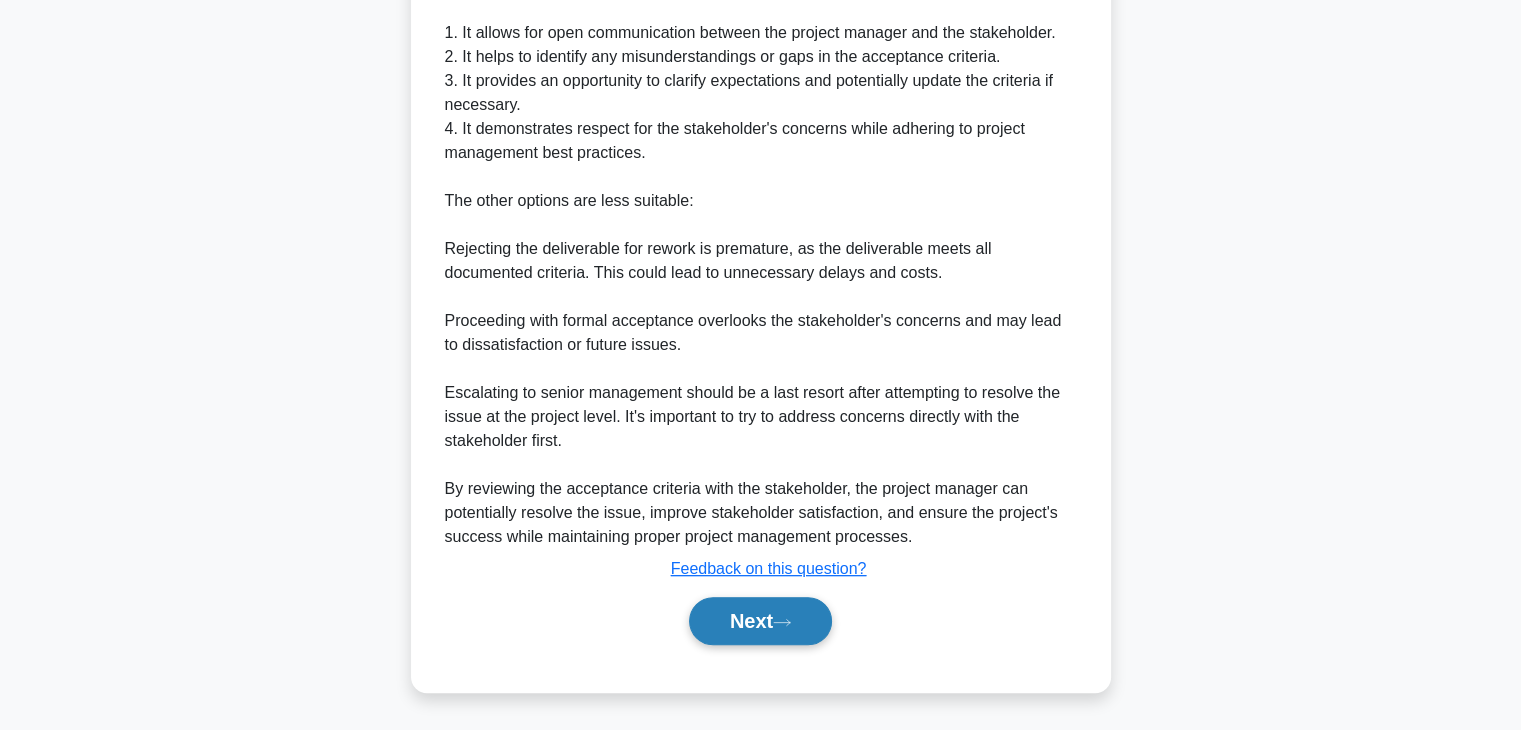 click on "Next" at bounding box center [760, 621] 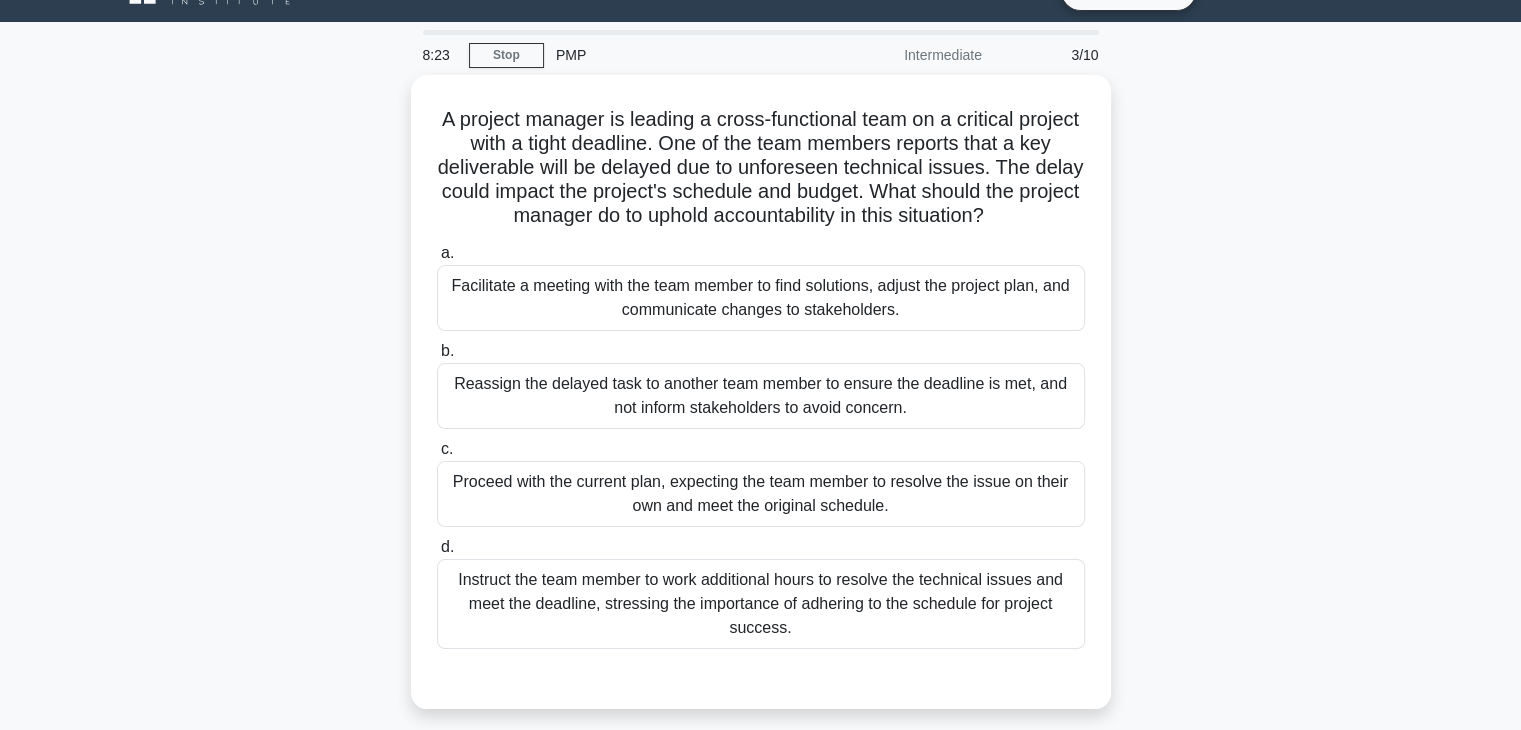 scroll, scrollTop: 41, scrollLeft: 0, axis: vertical 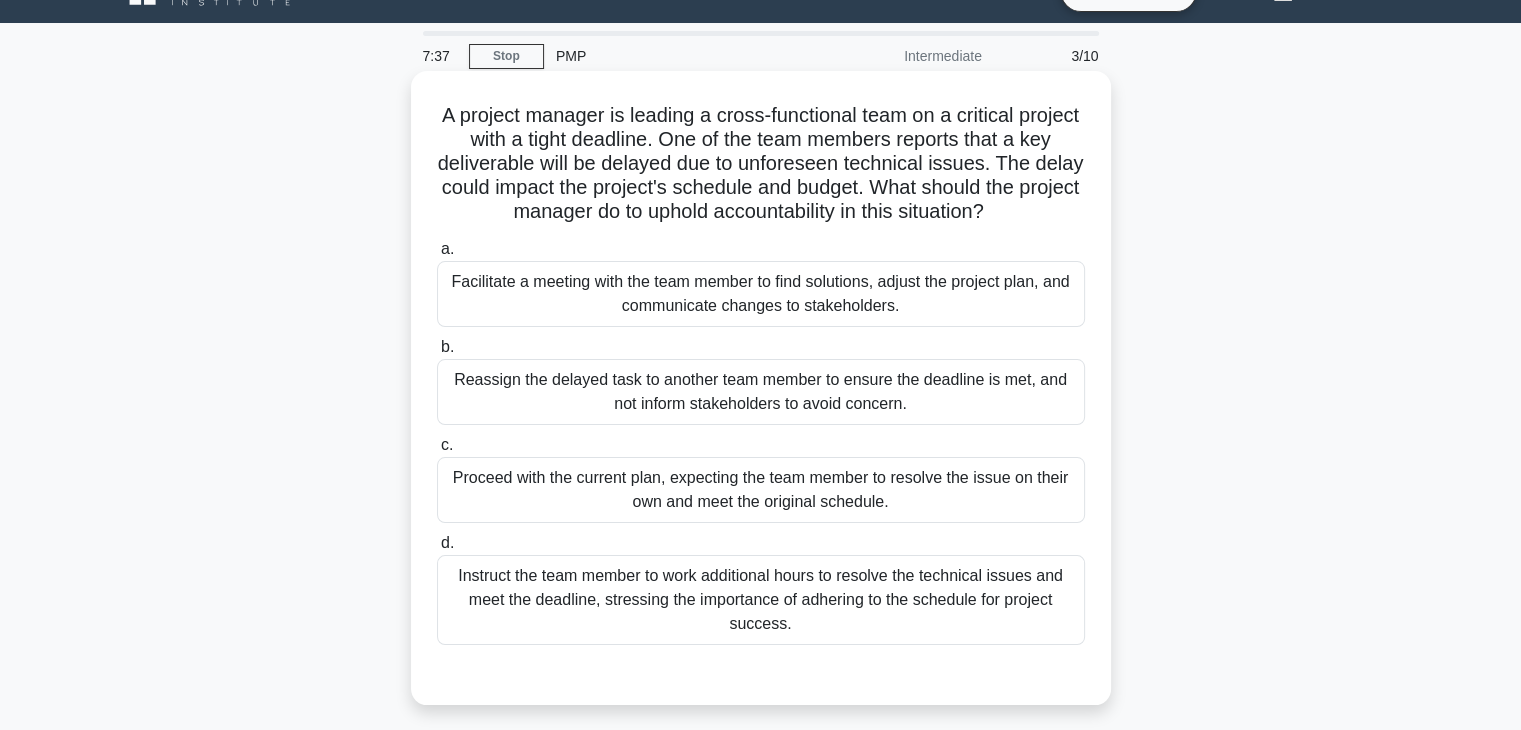 click on "Facilitate a meeting with the team member to find solutions, adjust the project plan, and communicate changes to stakeholders." at bounding box center (761, 294) 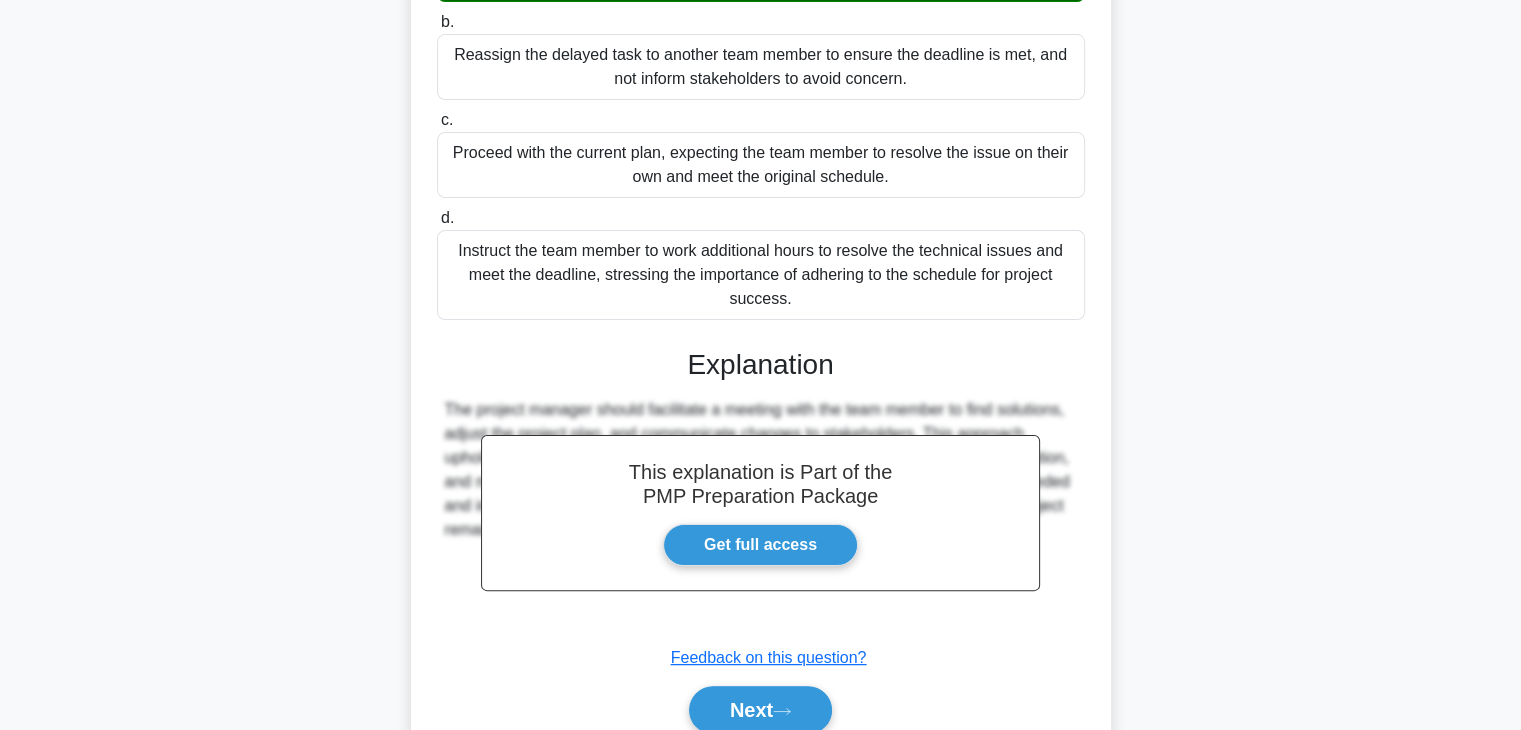 scroll, scrollTop: 454, scrollLeft: 0, axis: vertical 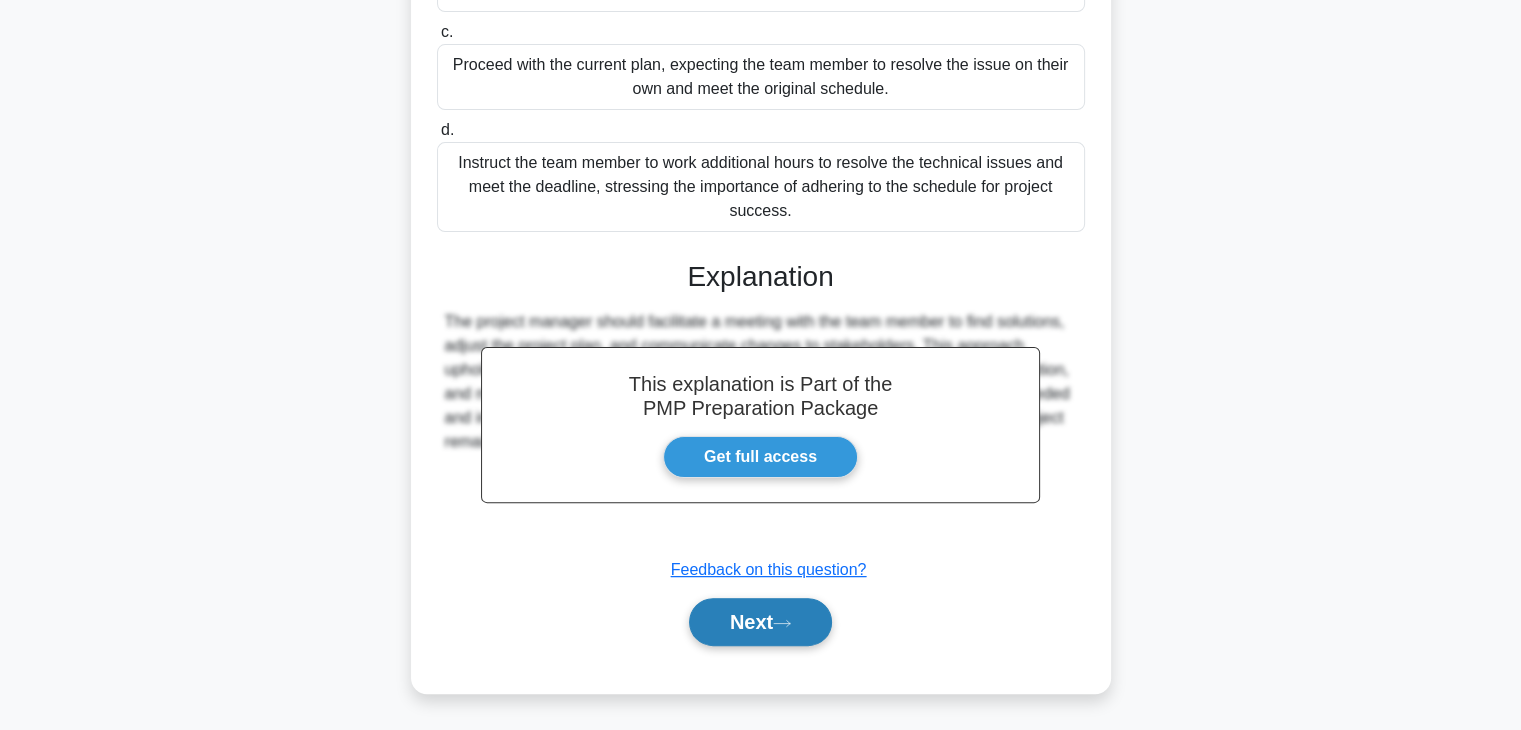 click on "Next" at bounding box center [760, 622] 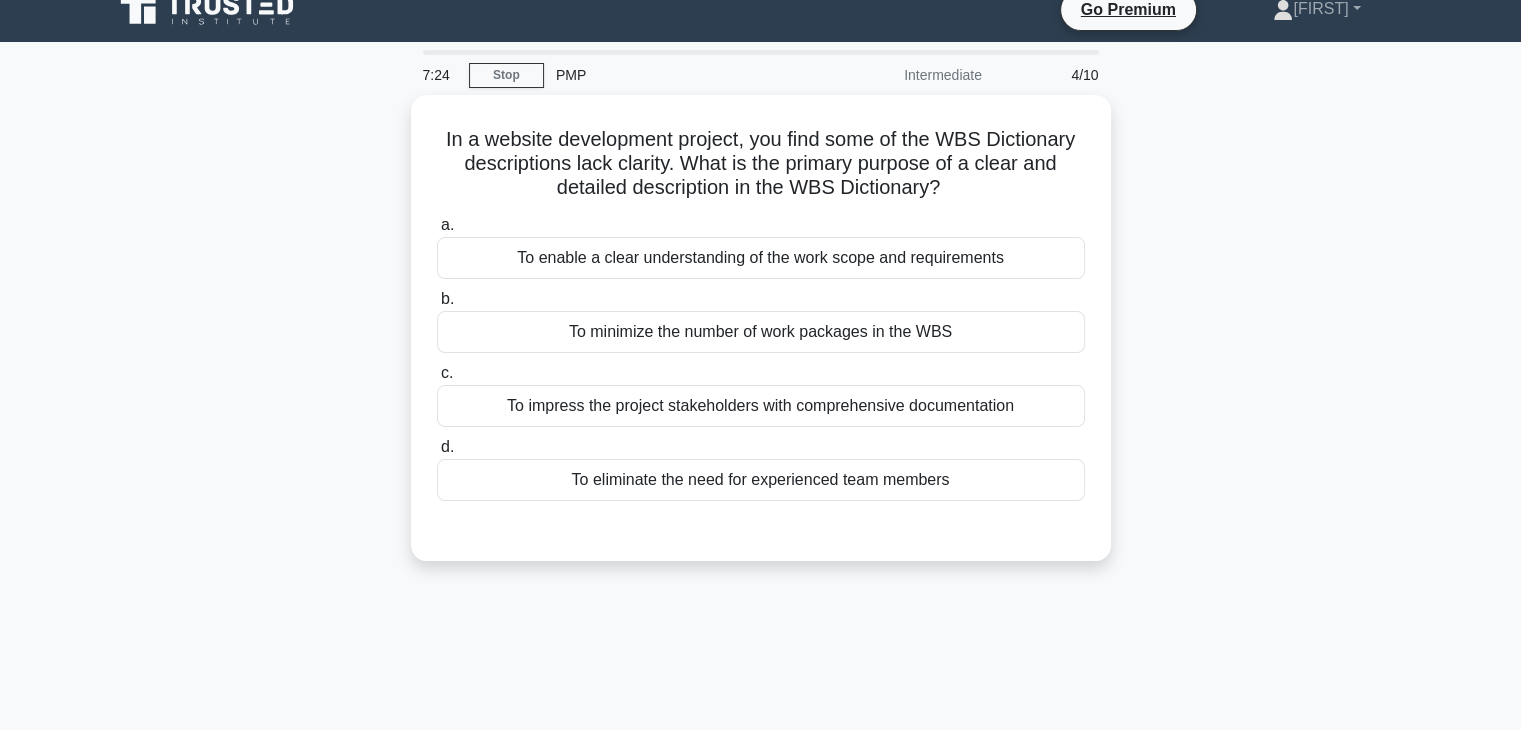 scroll, scrollTop: 28, scrollLeft: 0, axis: vertical 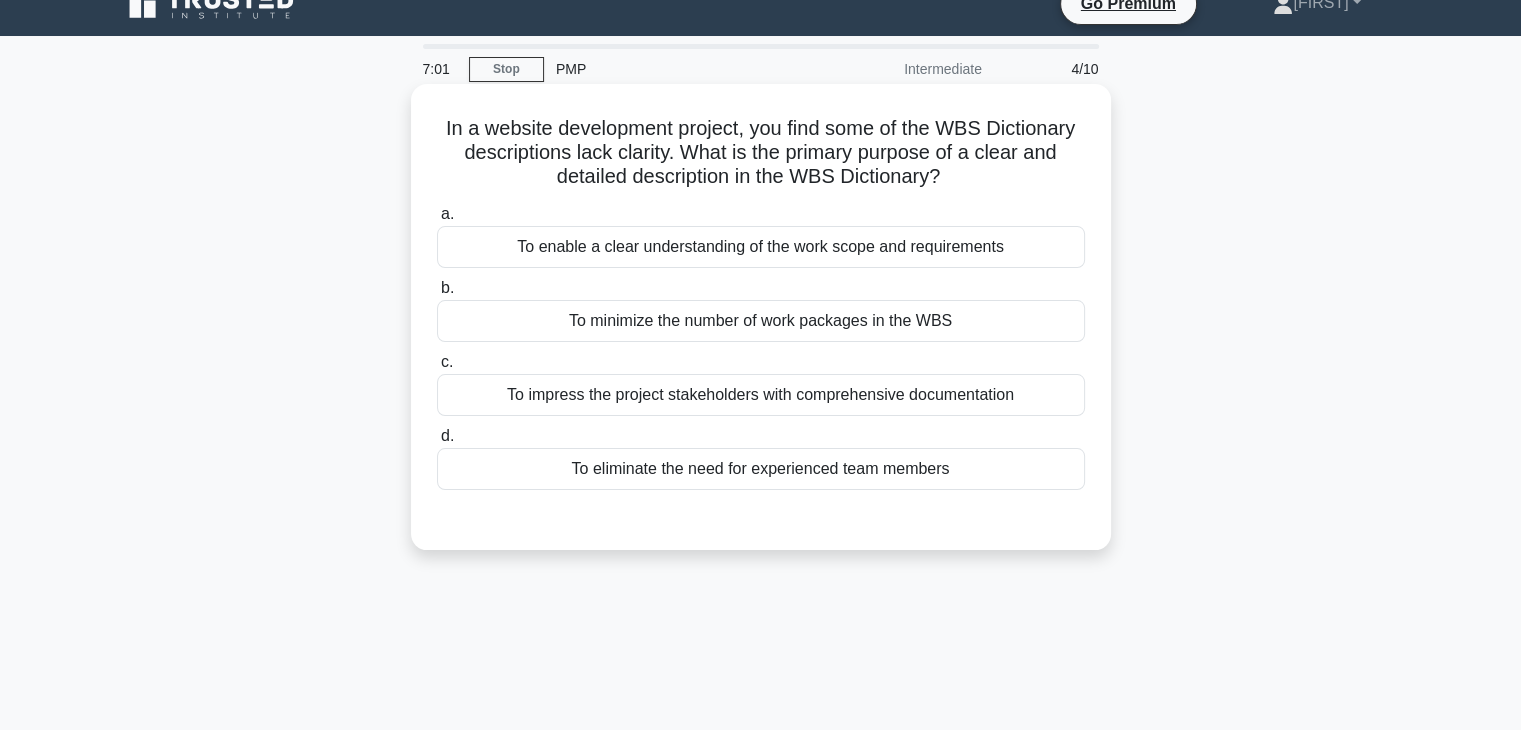 click on "b.
To minimize the number of work packages in the WBS" at bounding box center (761, 309) 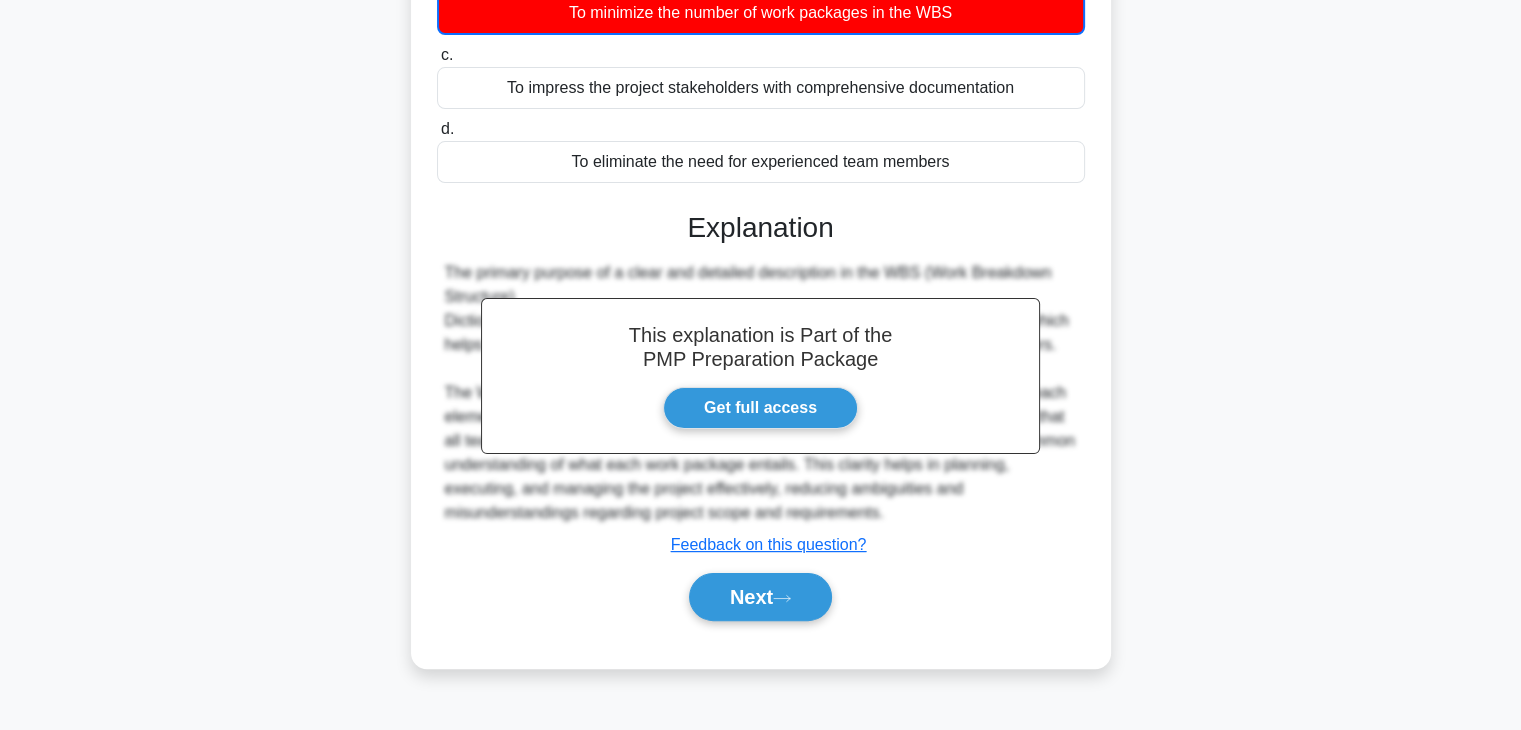 scroll, scrollTop: 338, scrollLeft: 0, axis: vertical 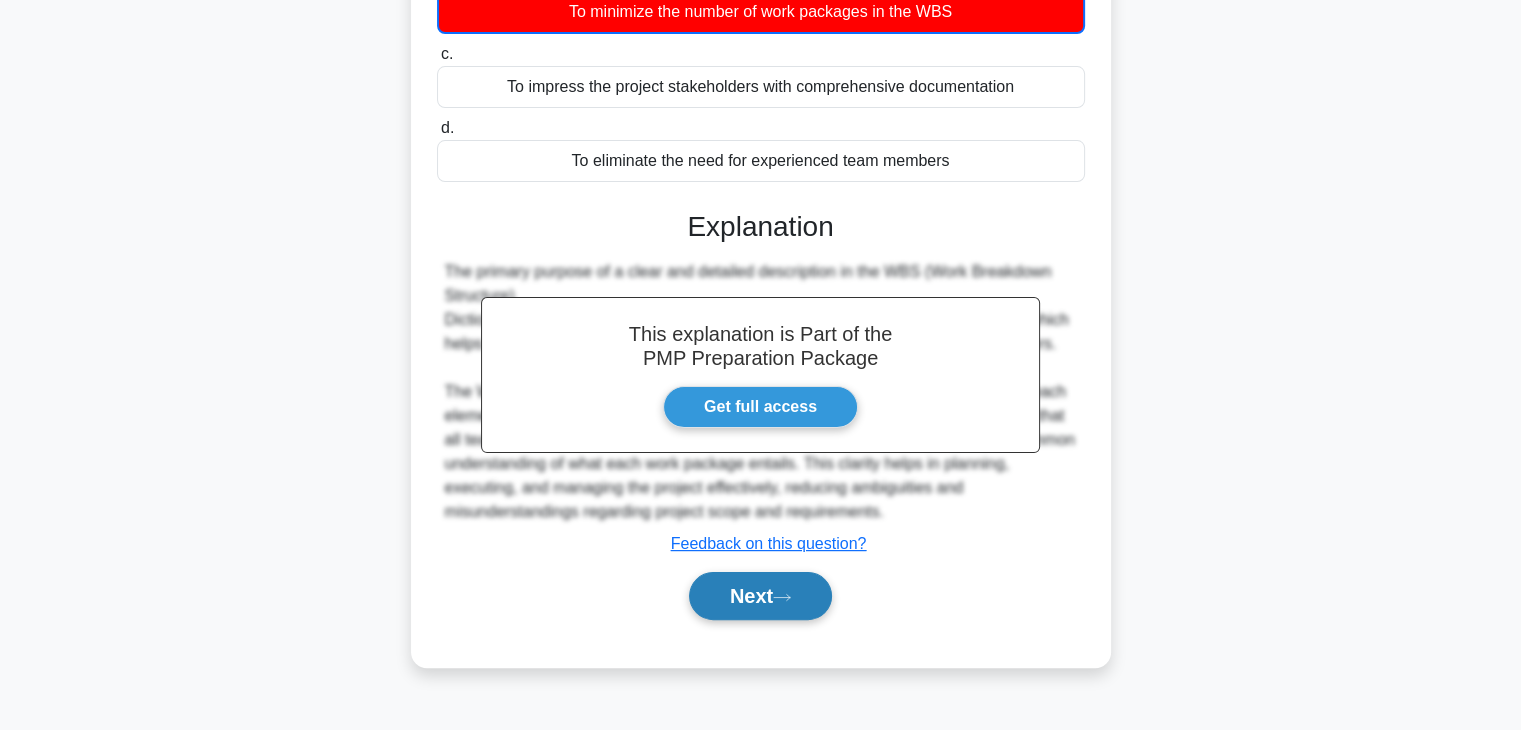 click on "Next" at bounding box center (760, 596) 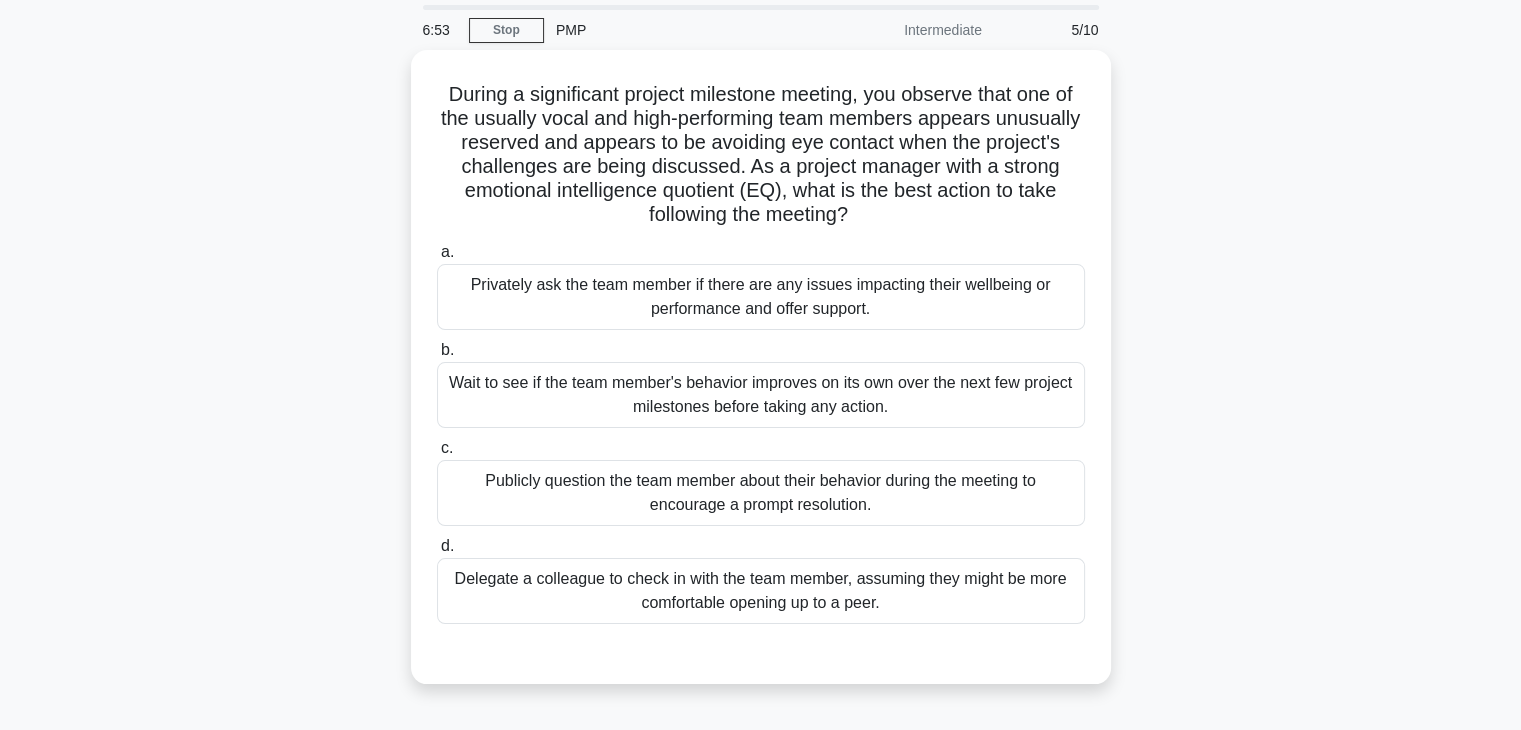 scroll, scrollTop: 66, scrollLeft: 0, axis: vertical 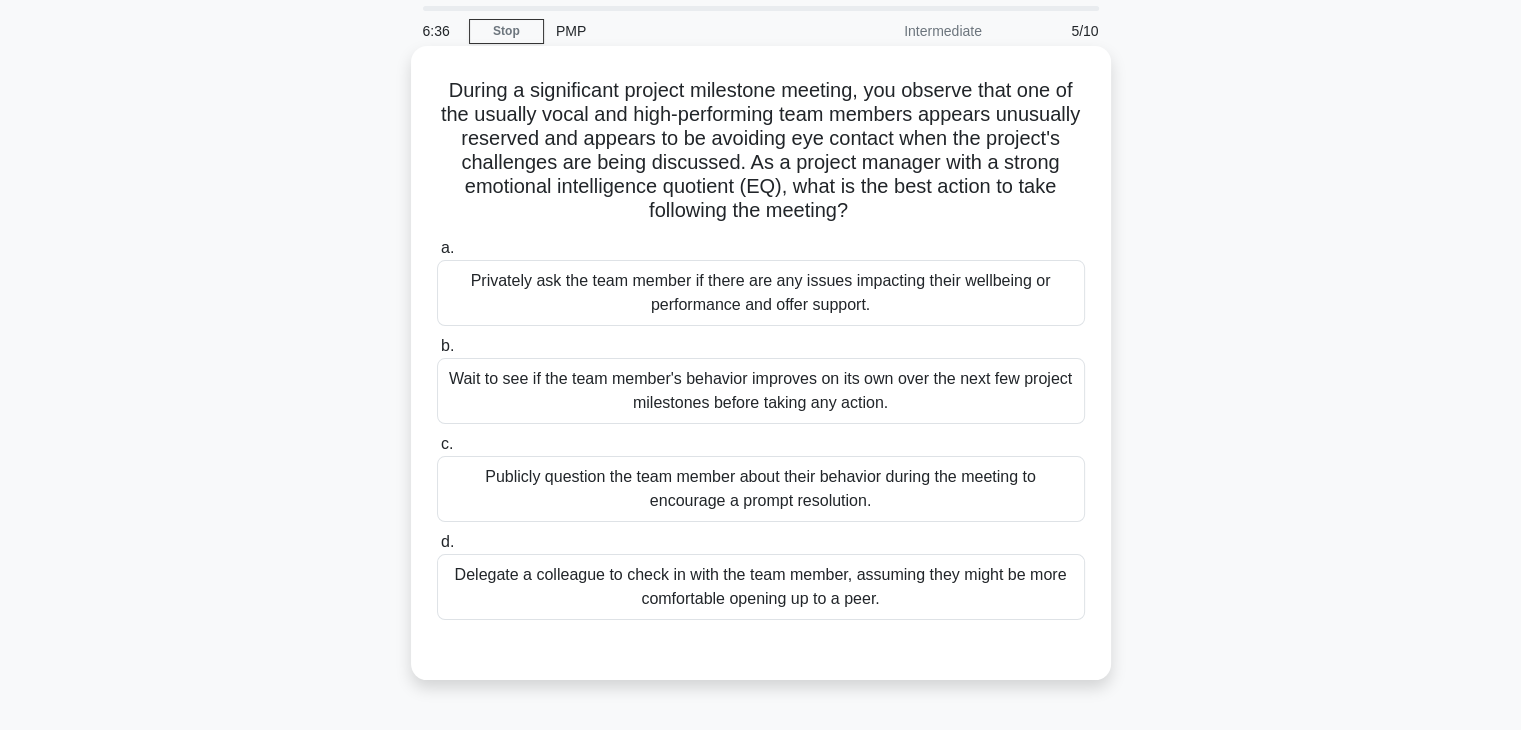 click on "Privately ask the team member if there are any issues impacting their wellbeing or performance and offer support." at bounding box center (761, 293) 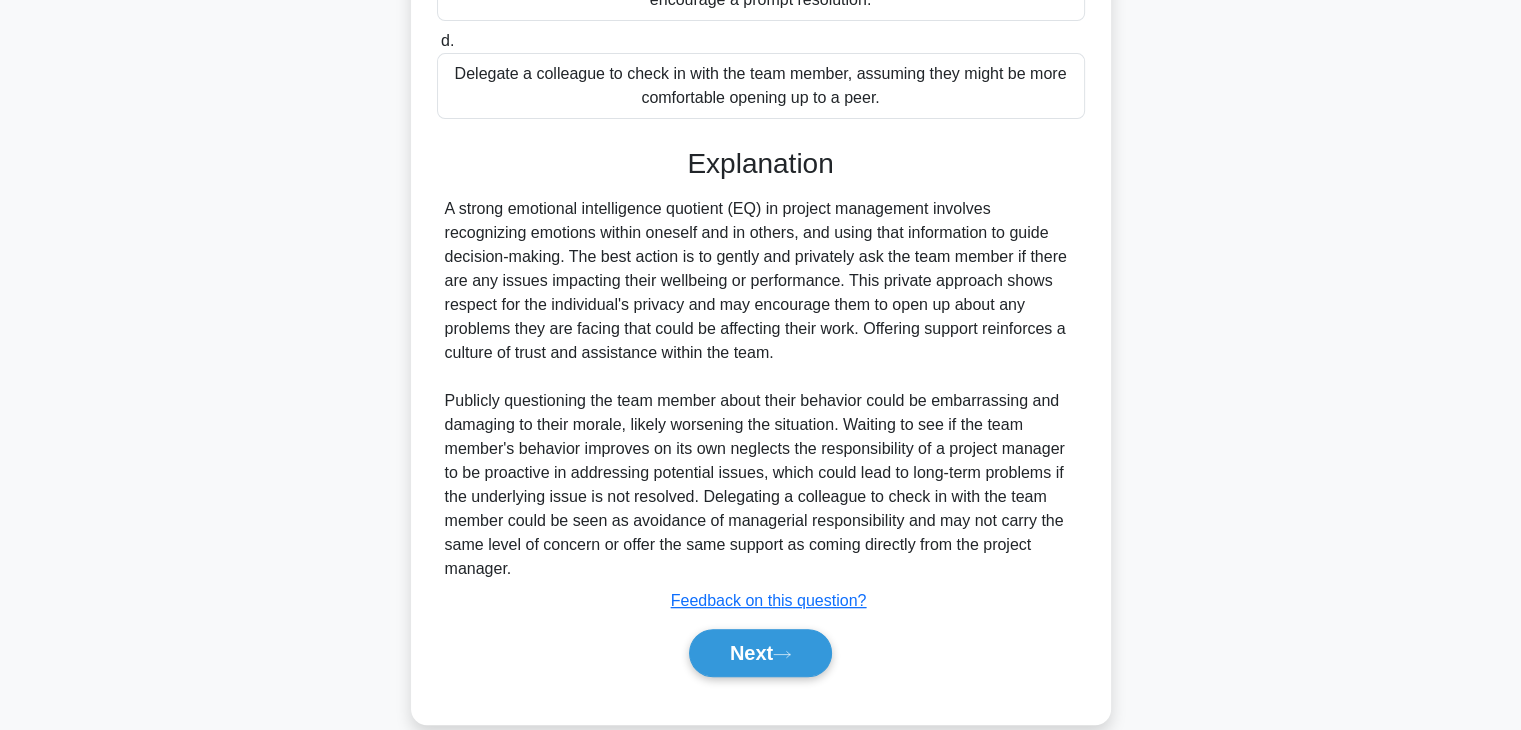 scroll, scrollTop: 598, scrollLeft: 0, axis: vertical 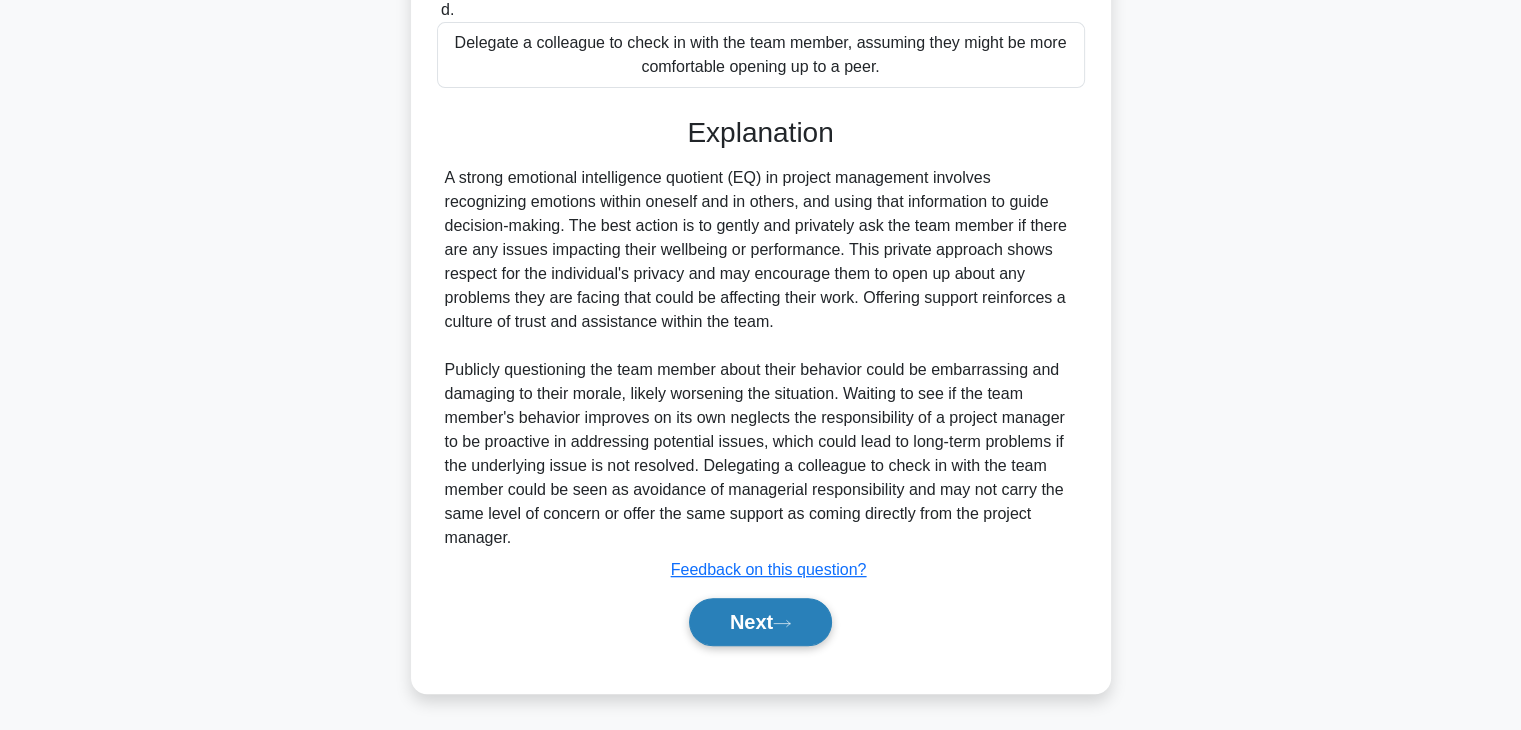 click on "Next" at bounding box center [760, 622] 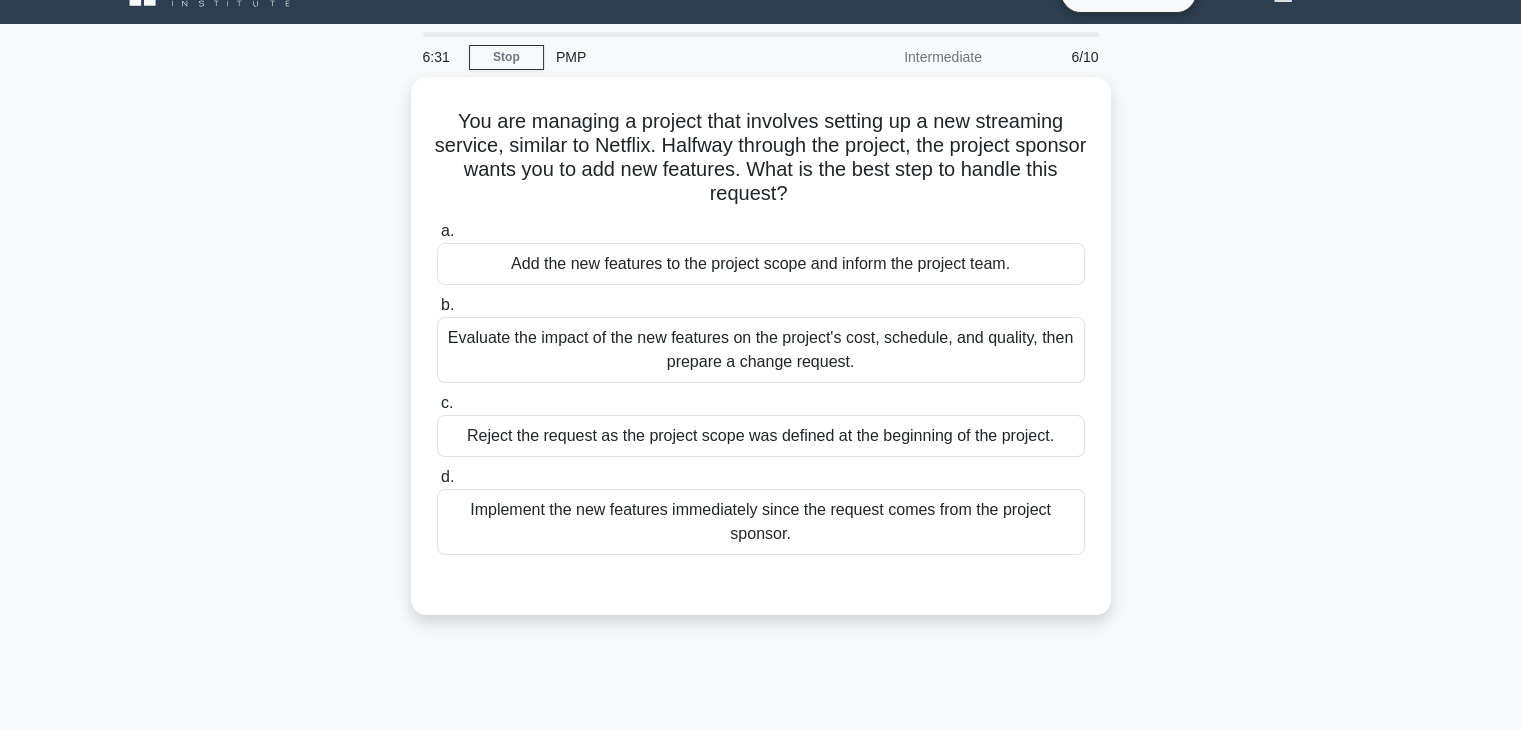 scroll, scrollTop: 39, scrollLeft: 0, axis: vertical 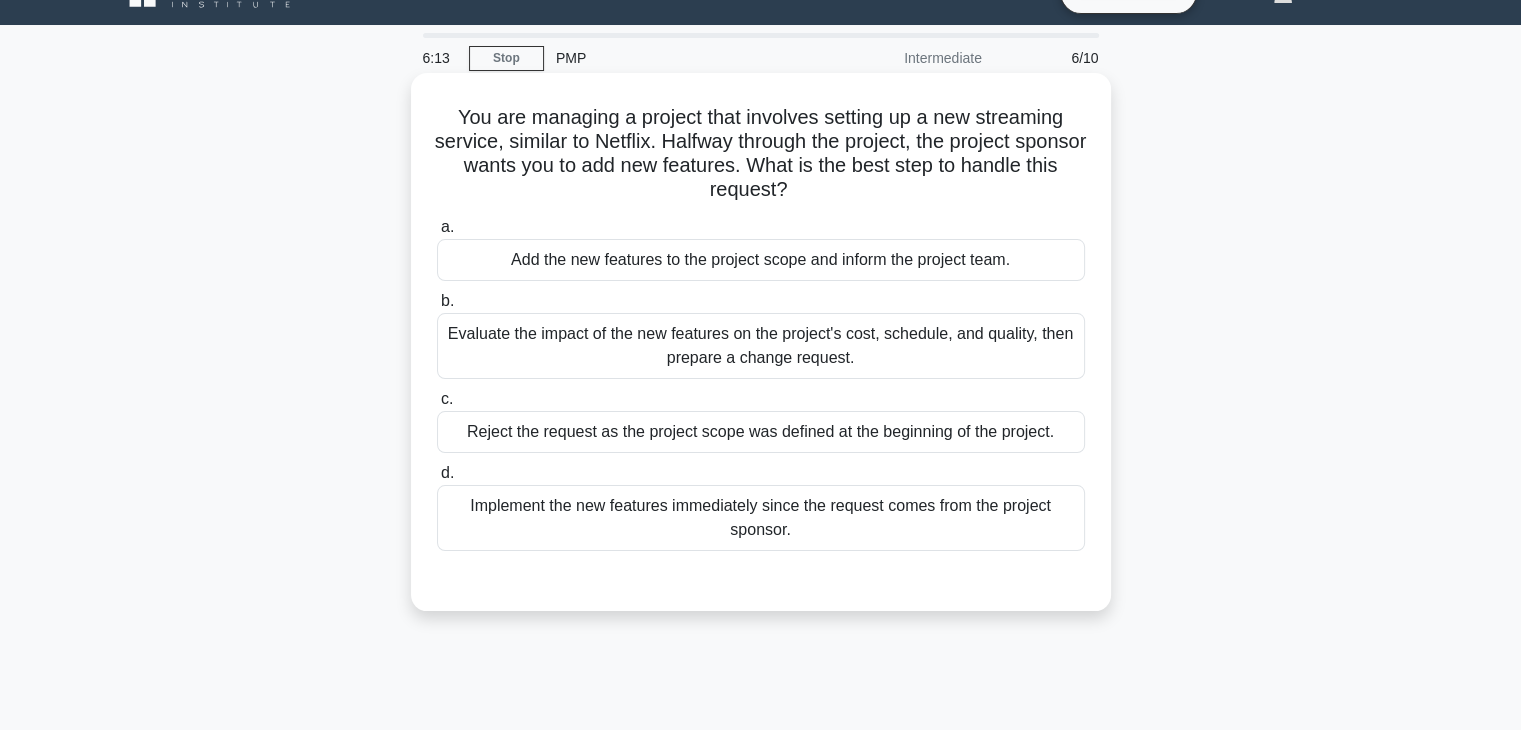 click on "Evaluate the impact of the new features on the project's cost, schedule, and quality, then prepare a change request." at bounding box center (761, 346) 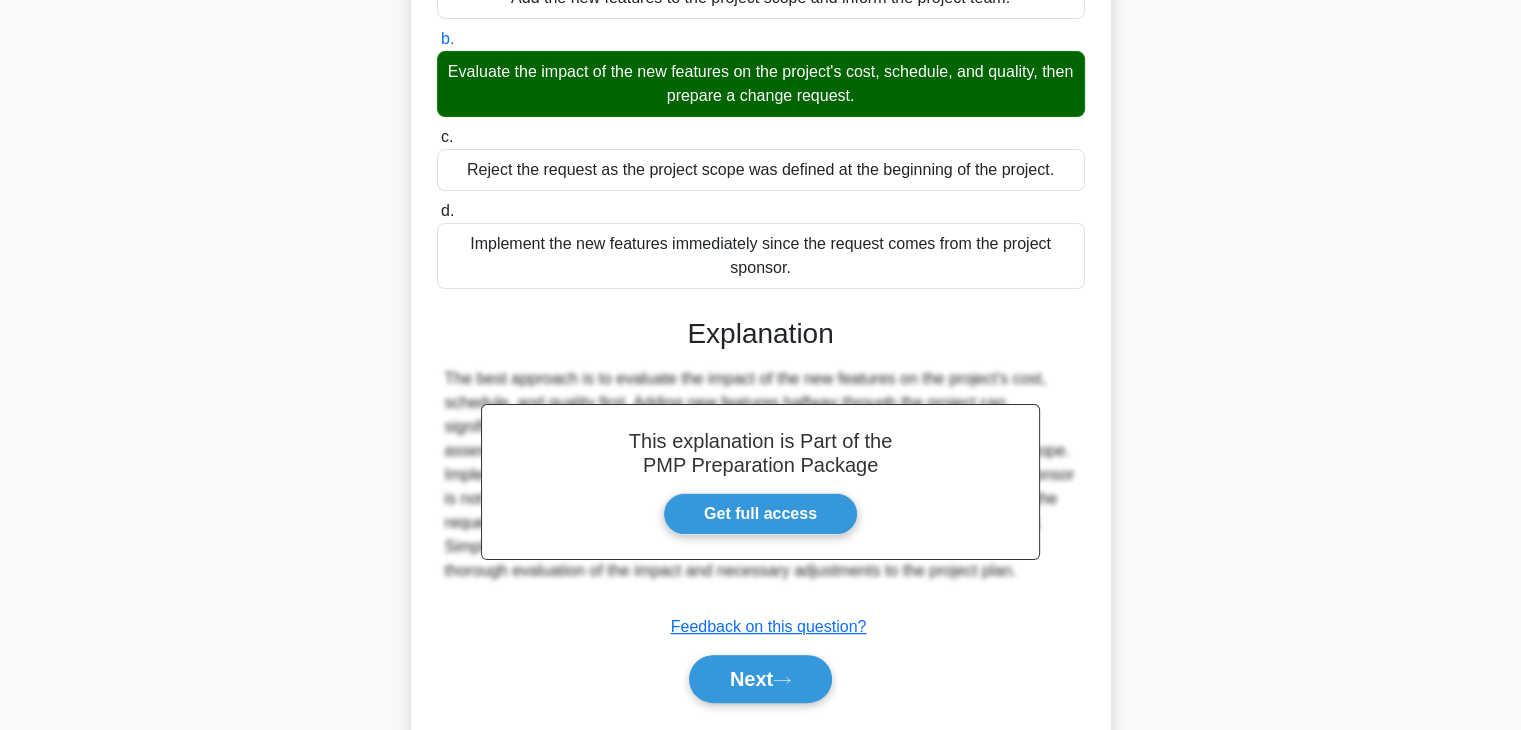 scroll, scrollTop: 358, scrollLeft: 0, axis: vertical 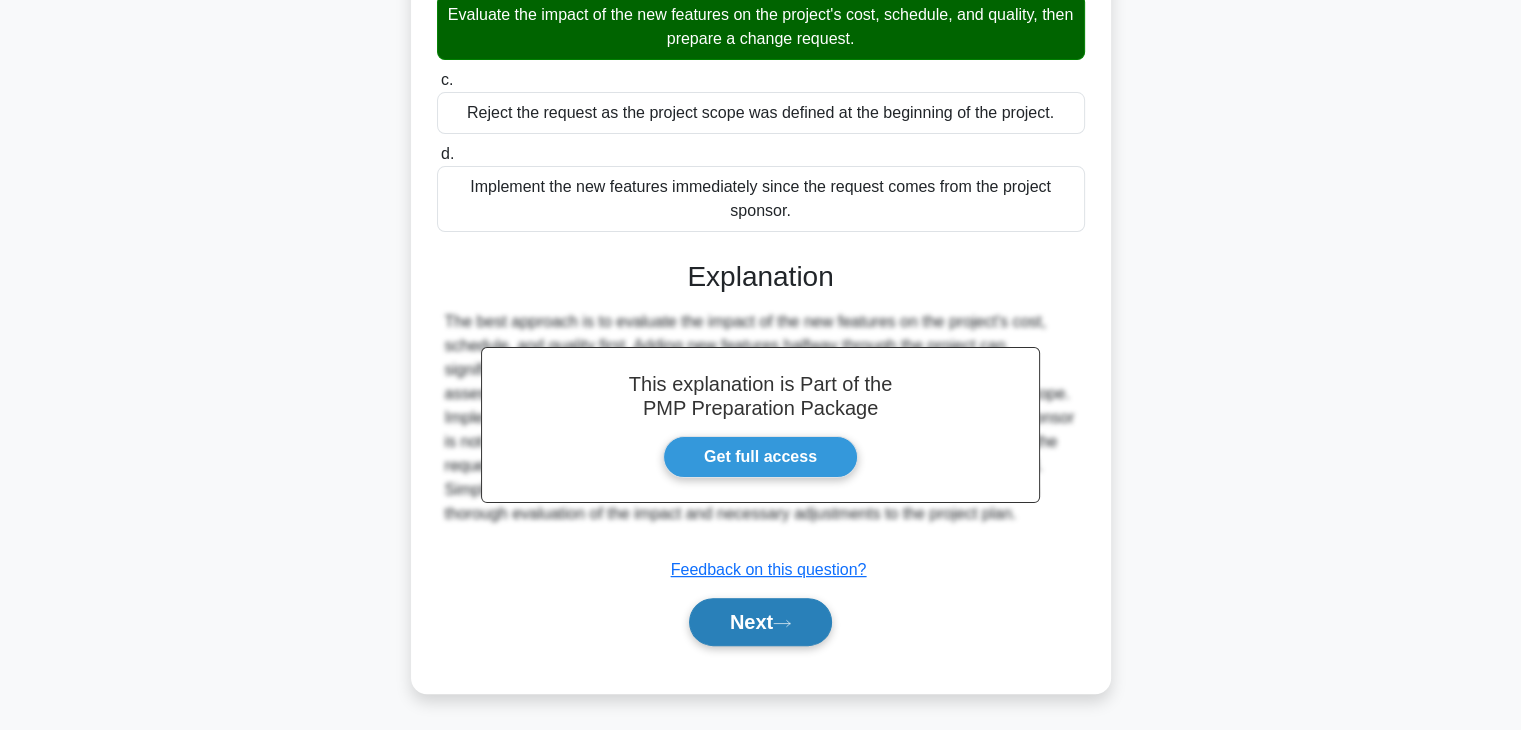 click 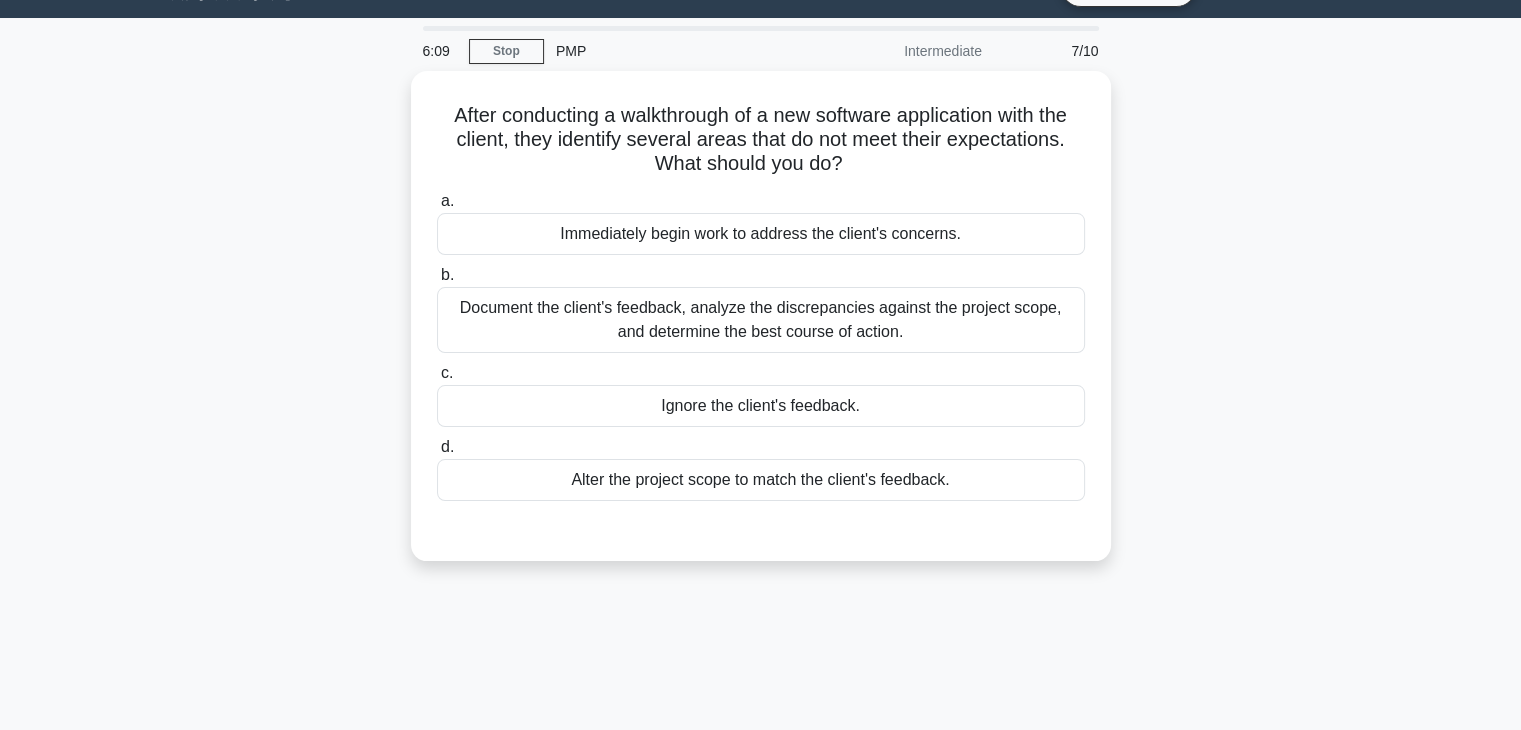 scroll, scrollTop: 47, scrollLeft: 0, axis: vertical 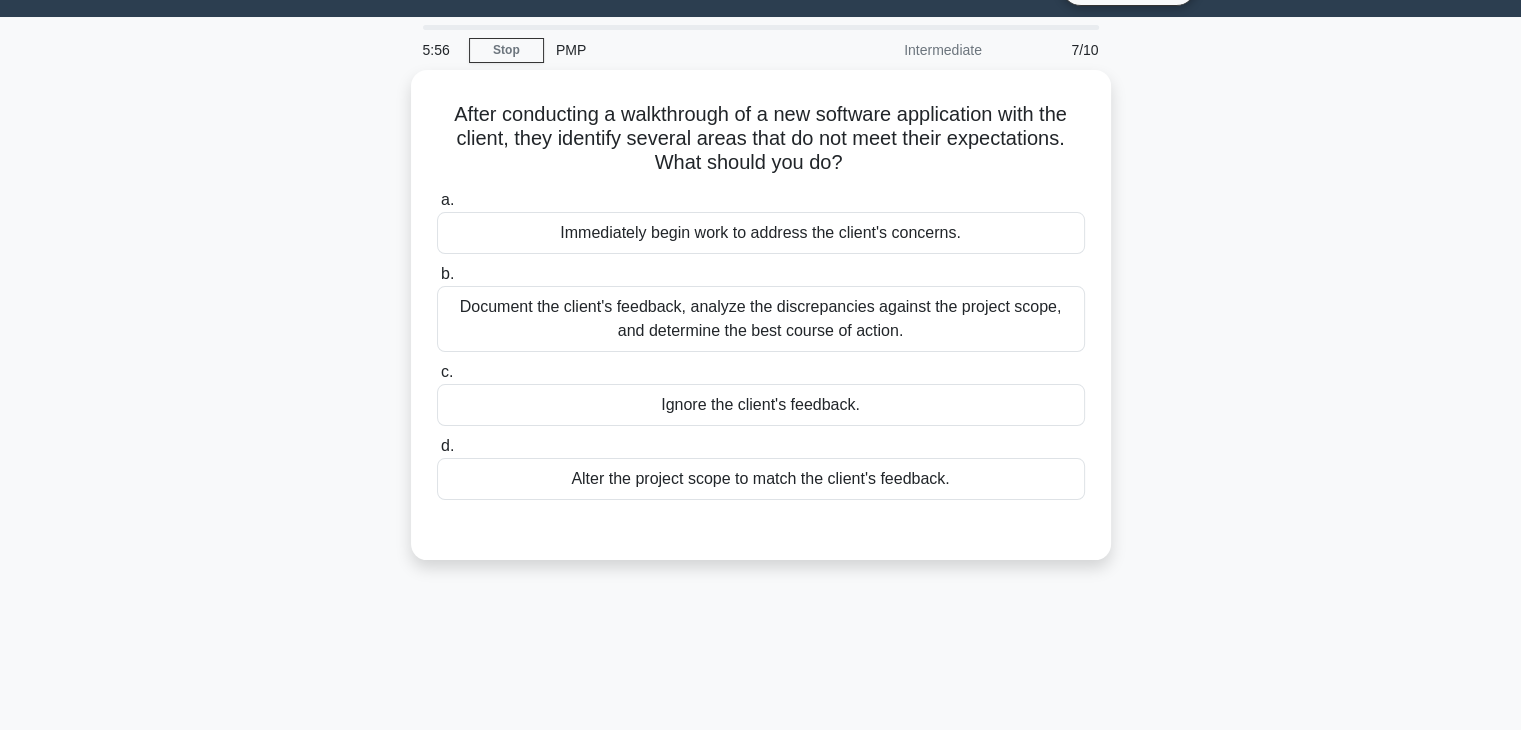 click on "Document the client's feedback, analyze the discrepancies against the project scope, and determine the best course of action." at bounding box center (761, 319) 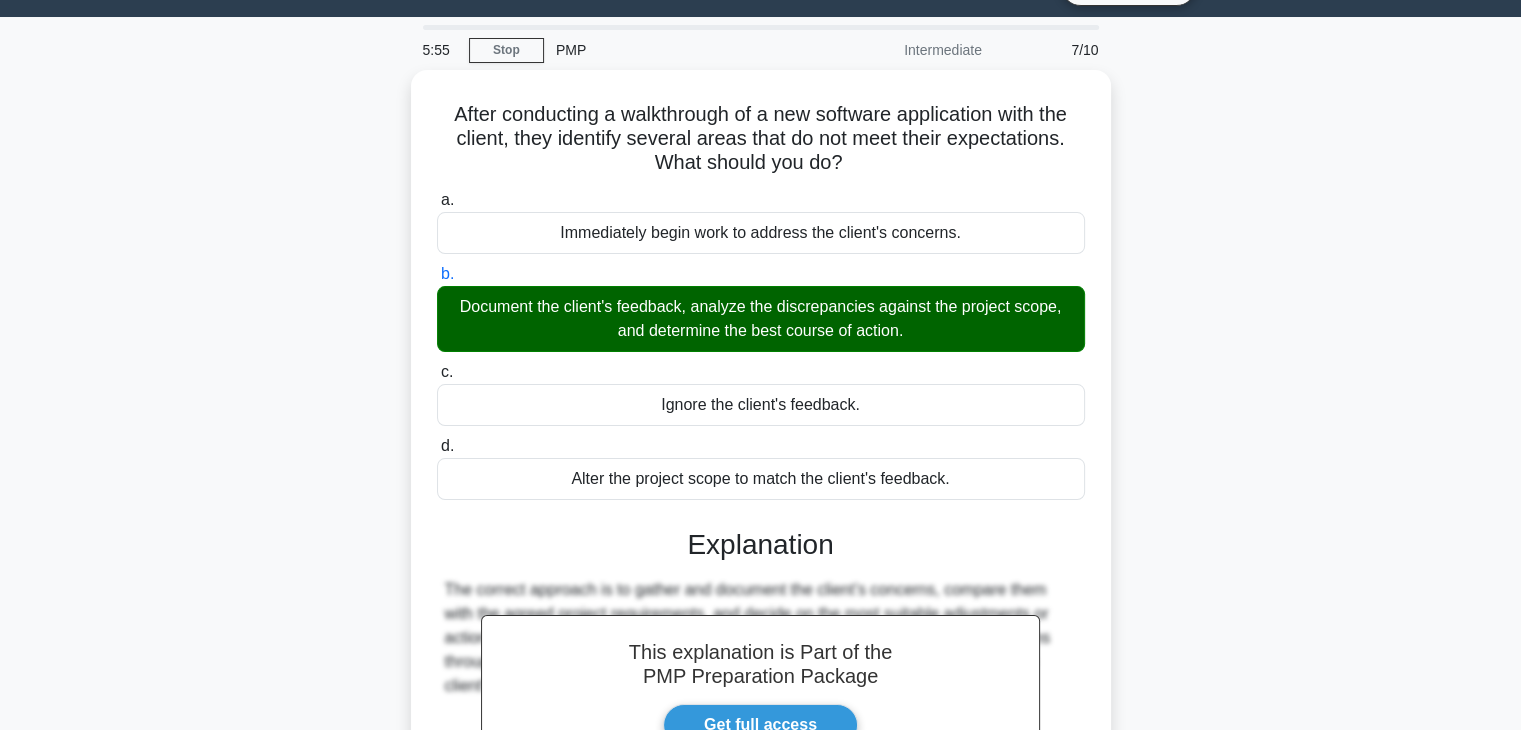 scroll, scrollTop: 351, scrollLeft: 0, axis: vertical 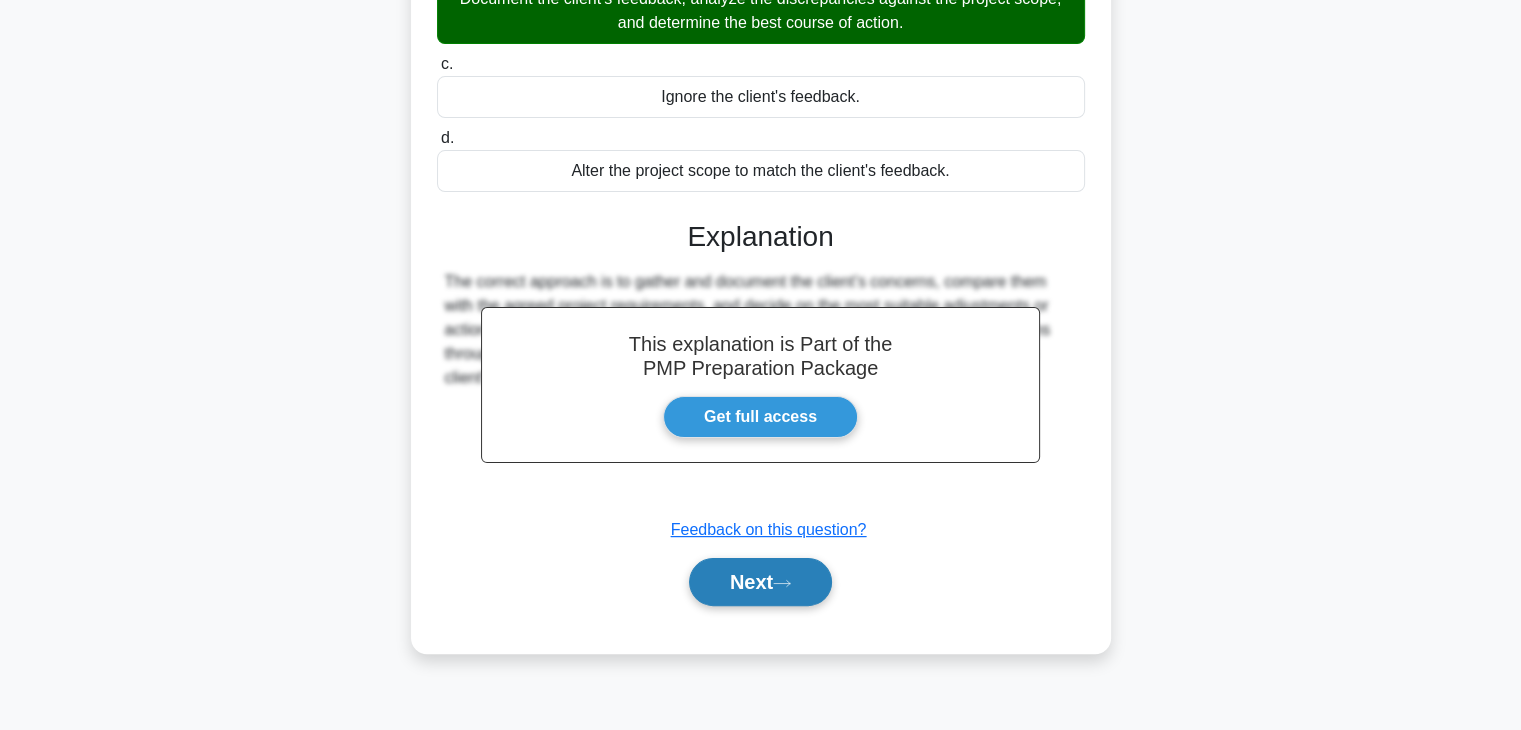 click 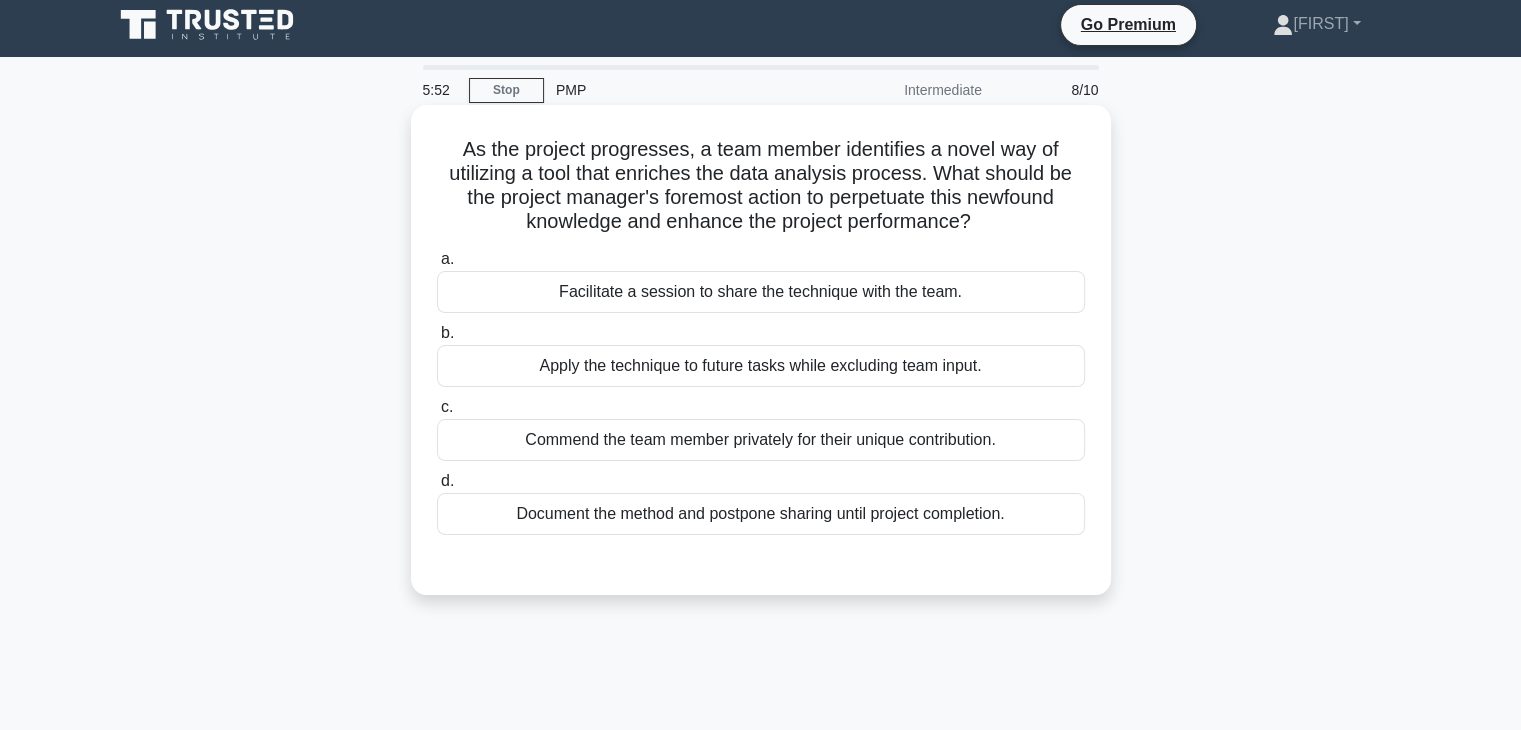 scroll, scrollTop: 3, scrollLeft: 0, axis: vertical 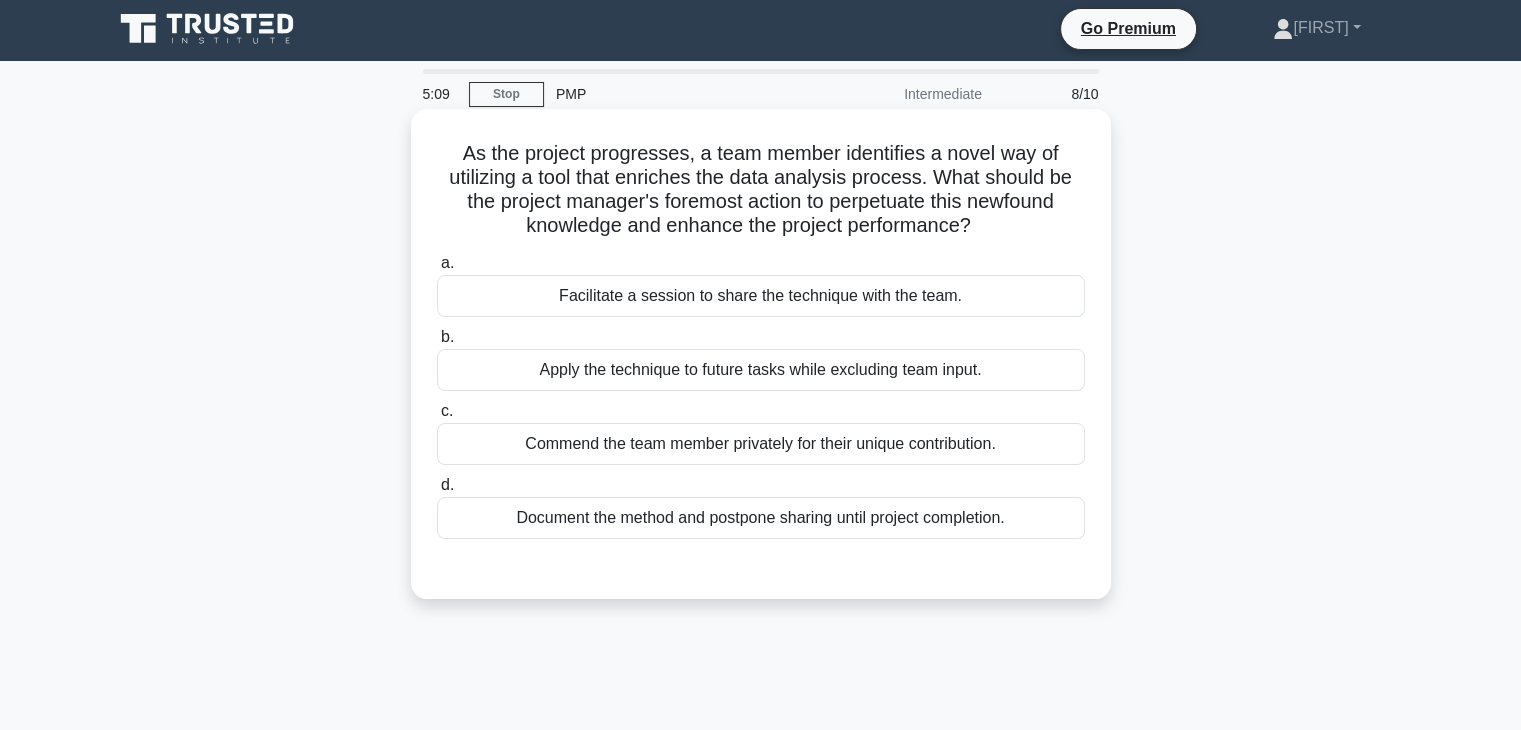 click on "Facilitate a session to share the technique with the team." at bounding box center [761, 296] 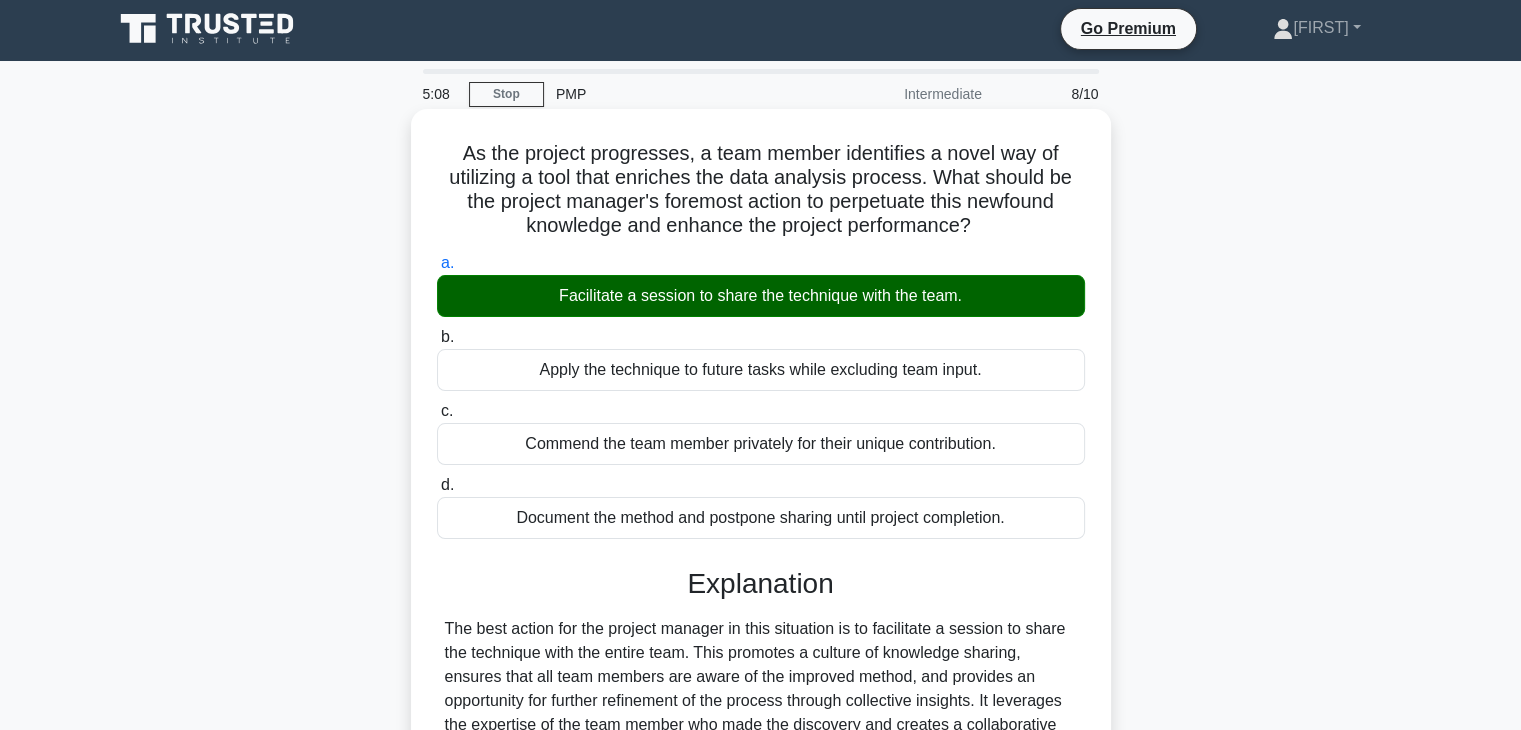 scroll, scrollTop: 430, scrollLeft: 0, axis: vertical 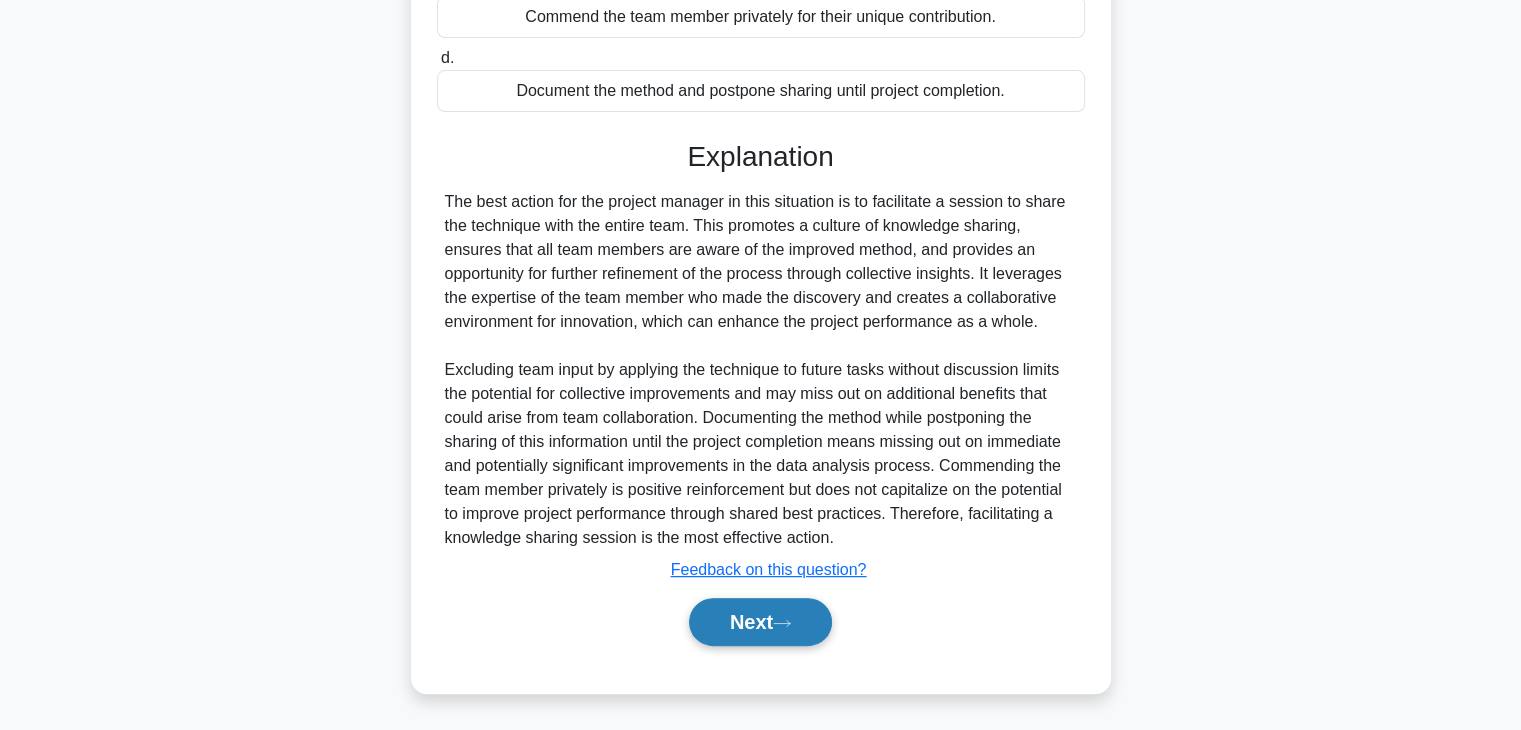 click on "Next" at bounding box center [760, 622] 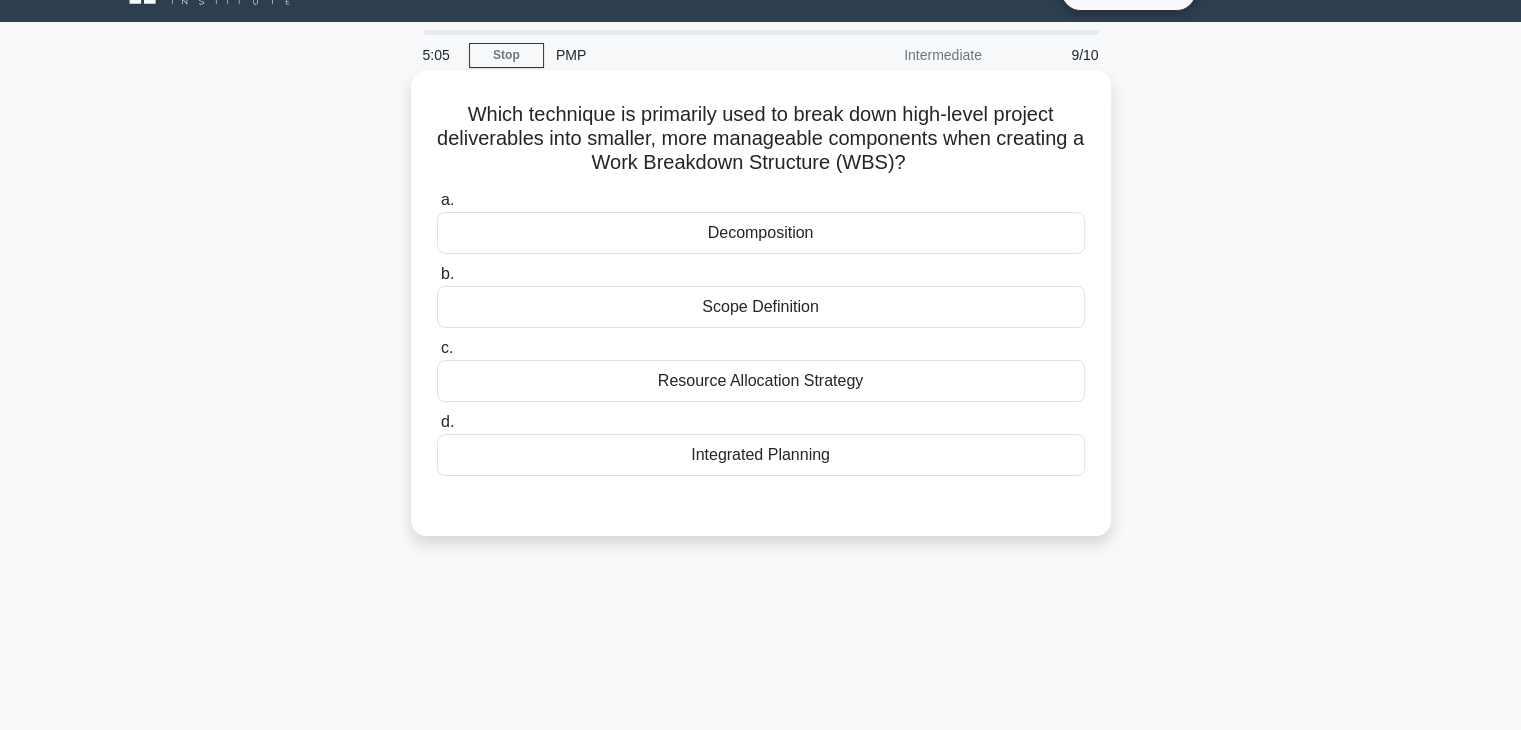 scroll, scrollTop: 0, scrollLeft: 0, axis: both 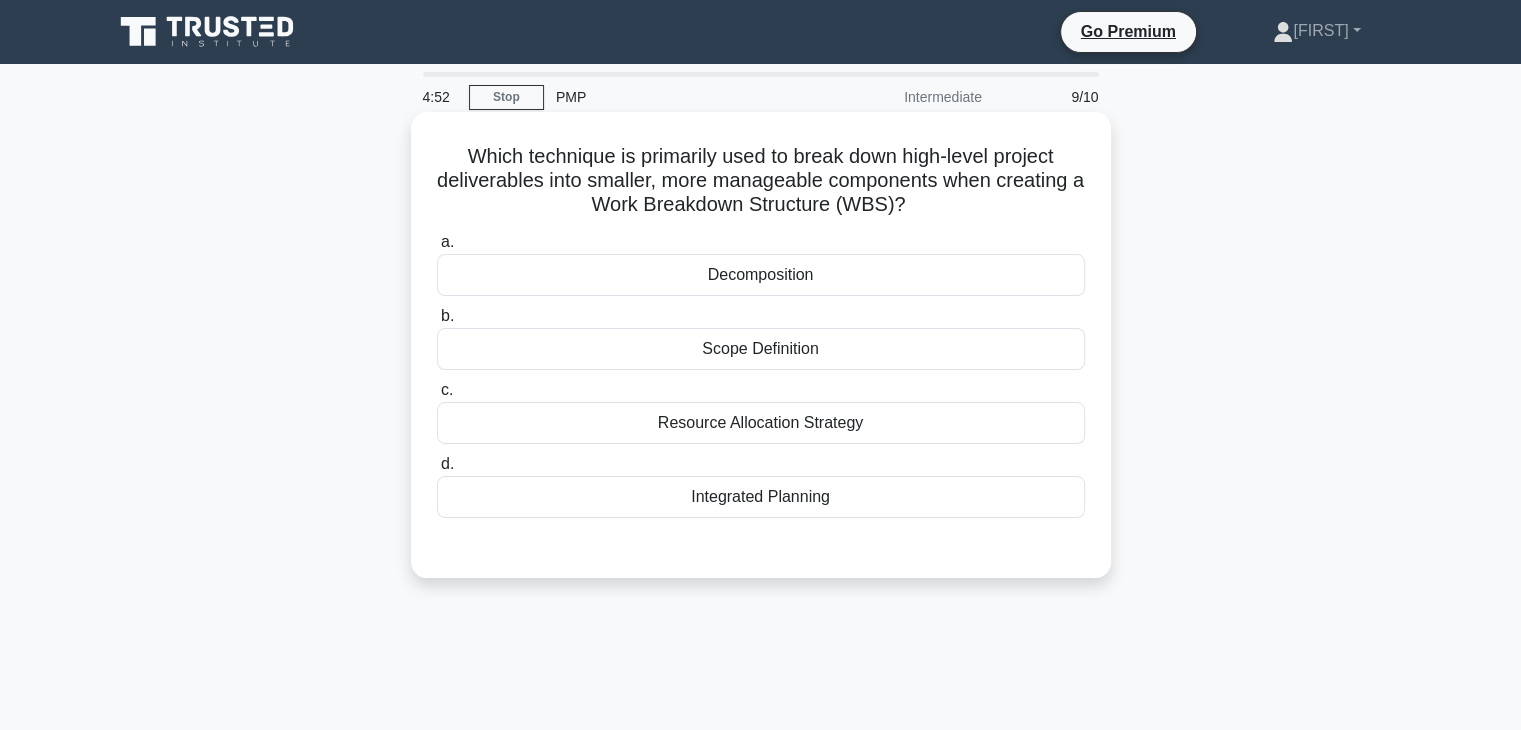 click on "Decomposition" at bounding box center [761, 275] 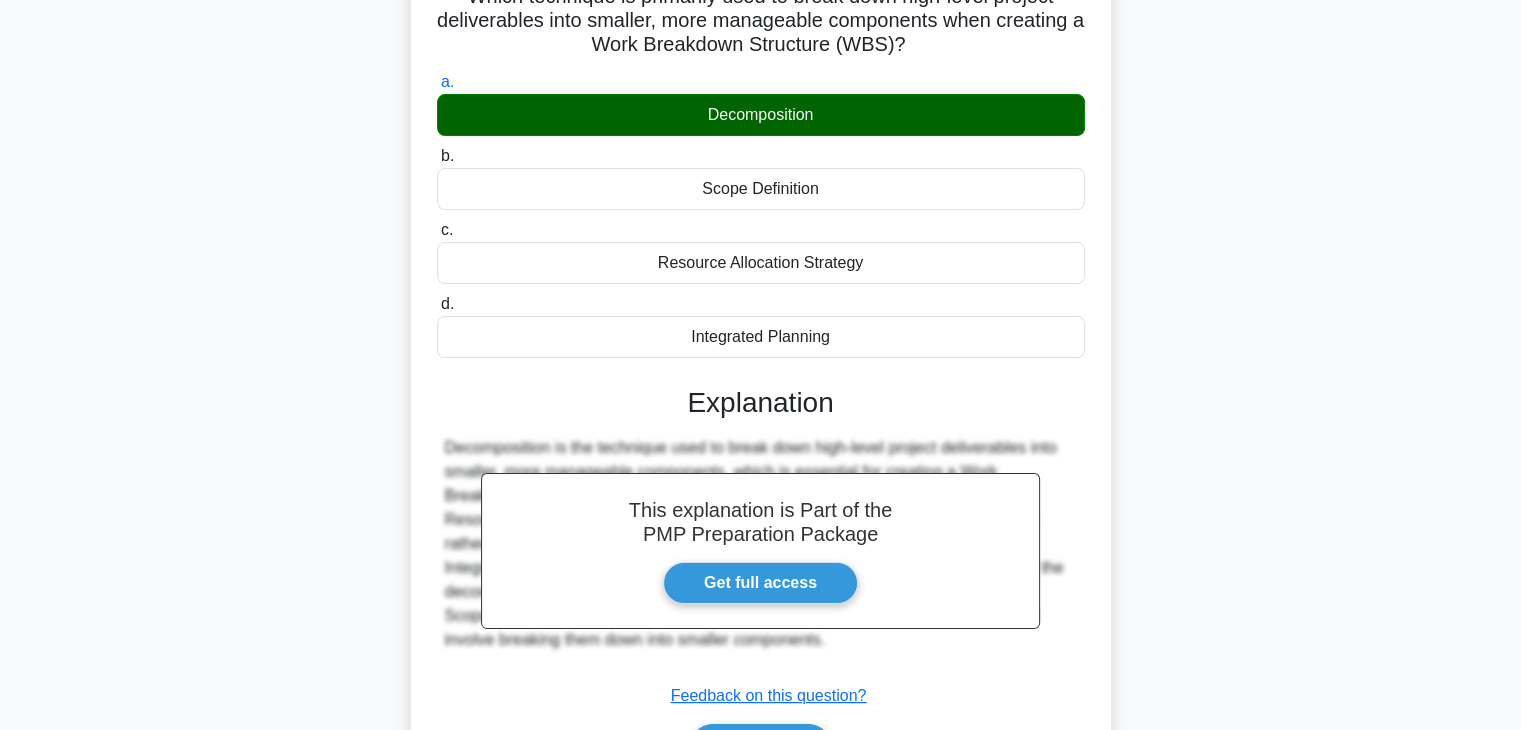 scroll, scrollTop: 351, scrollLeft: 0, axis: vertical 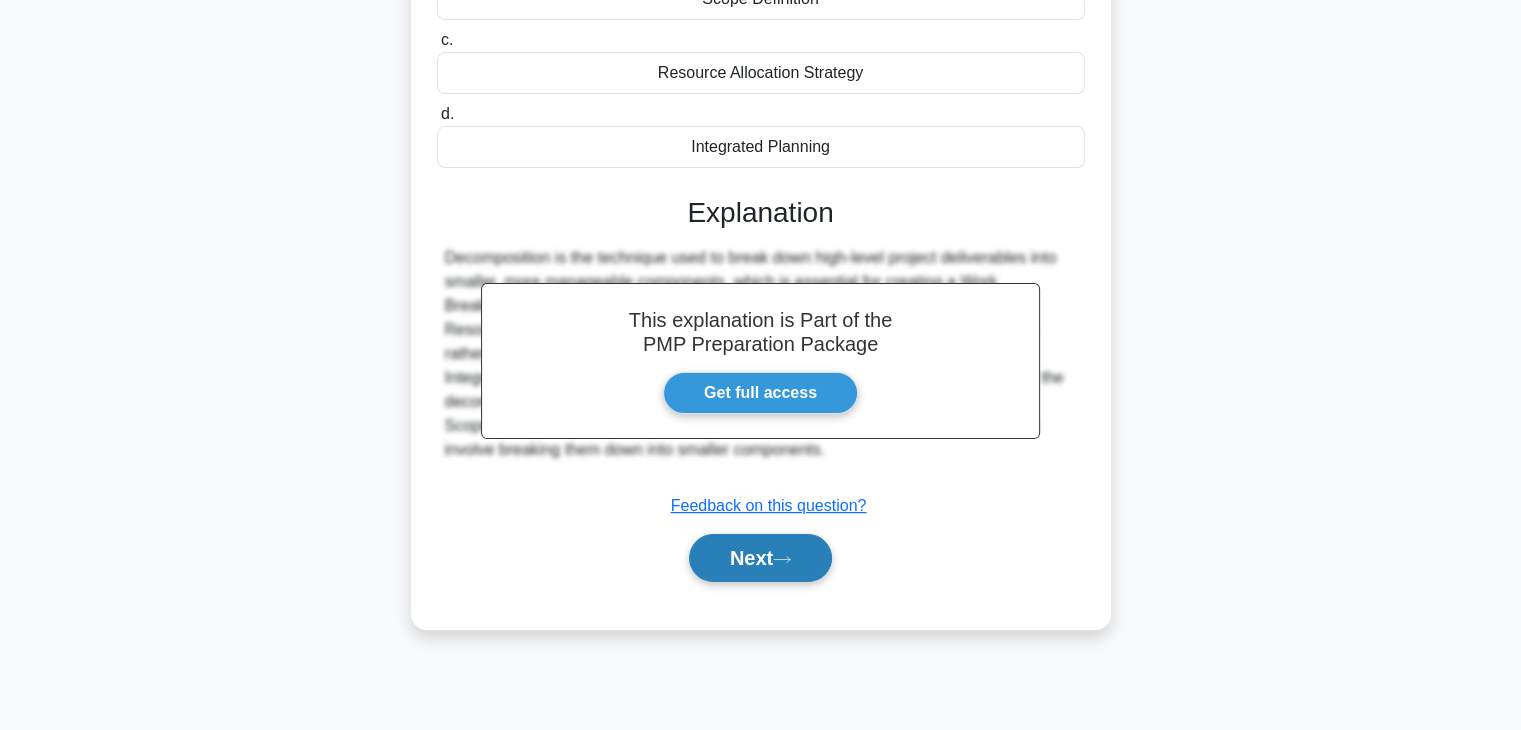 click on "Next" at bounding box center [760, 558] 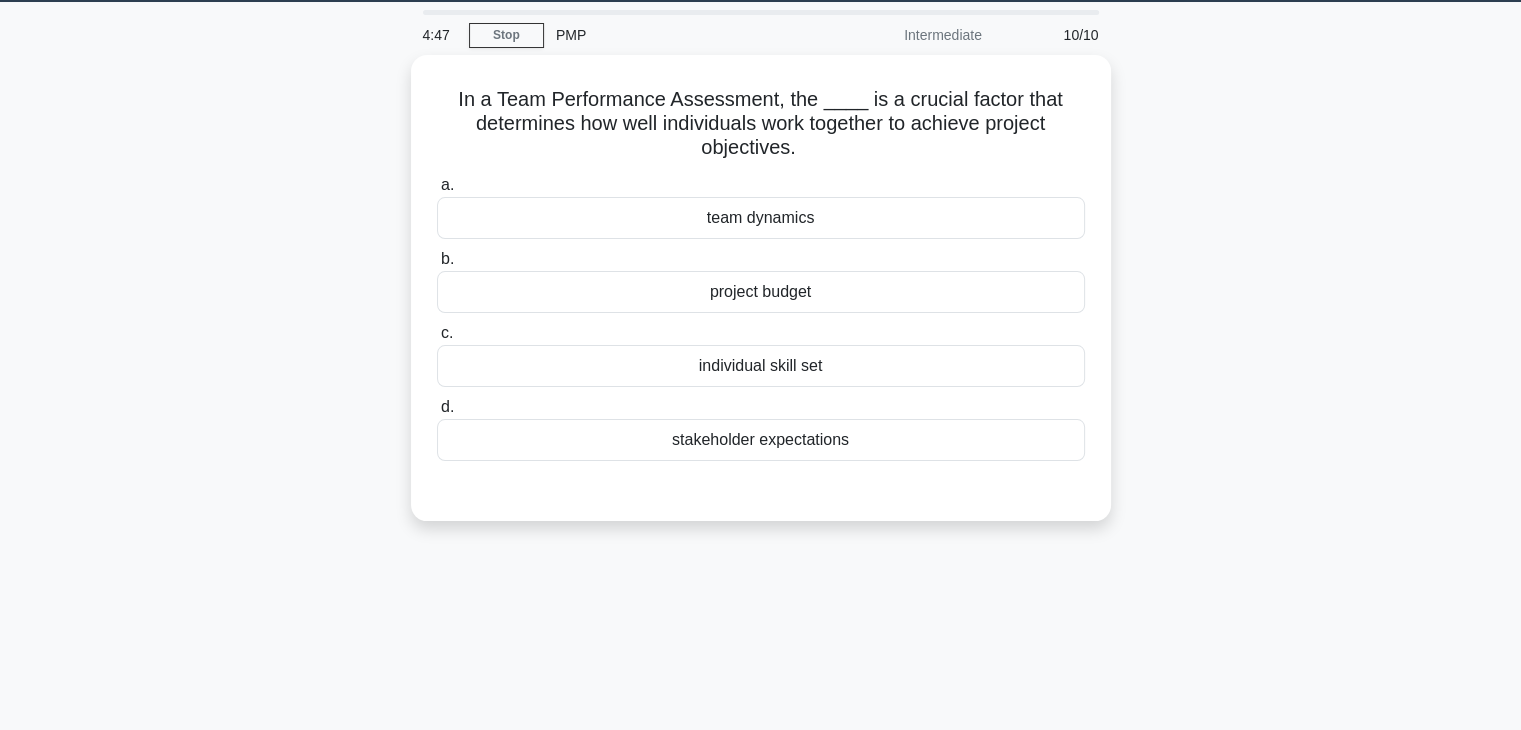 scroll, scrollTop: 59, scrollLeft: 0, axis: vertical 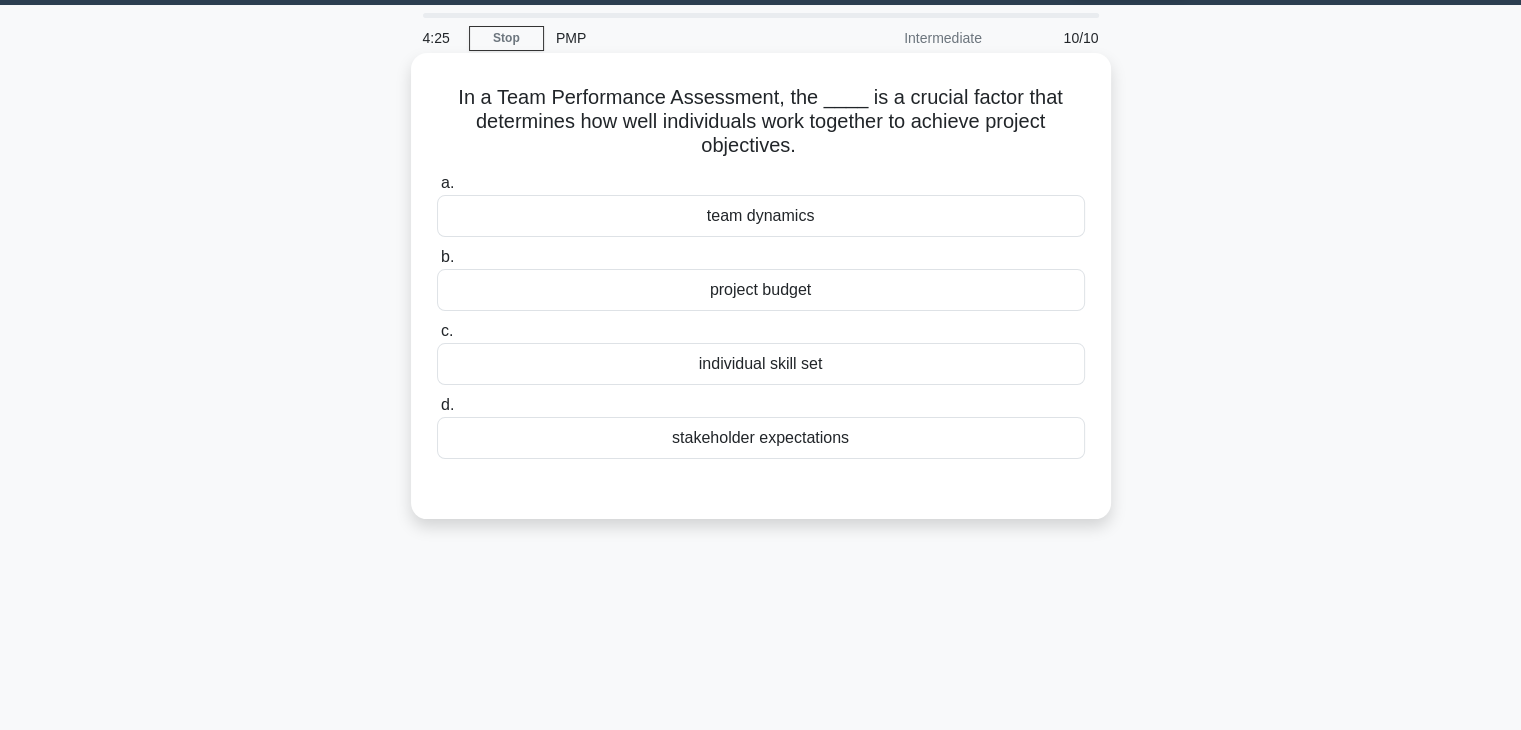 click on "team dynamics" at bounding box center (761, 216) 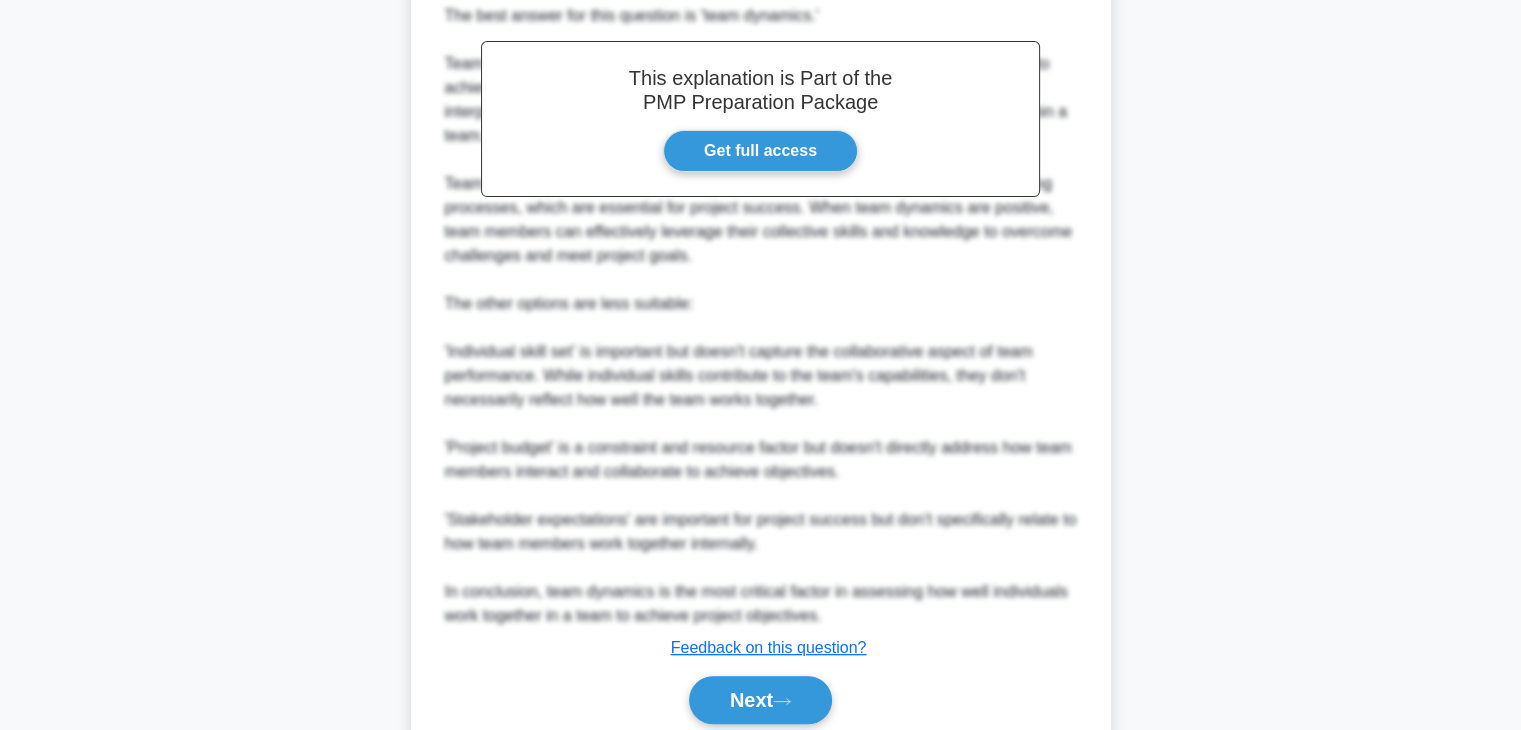 scroll, scrollTop: 593, scrollLeft: 0, axis: vertical 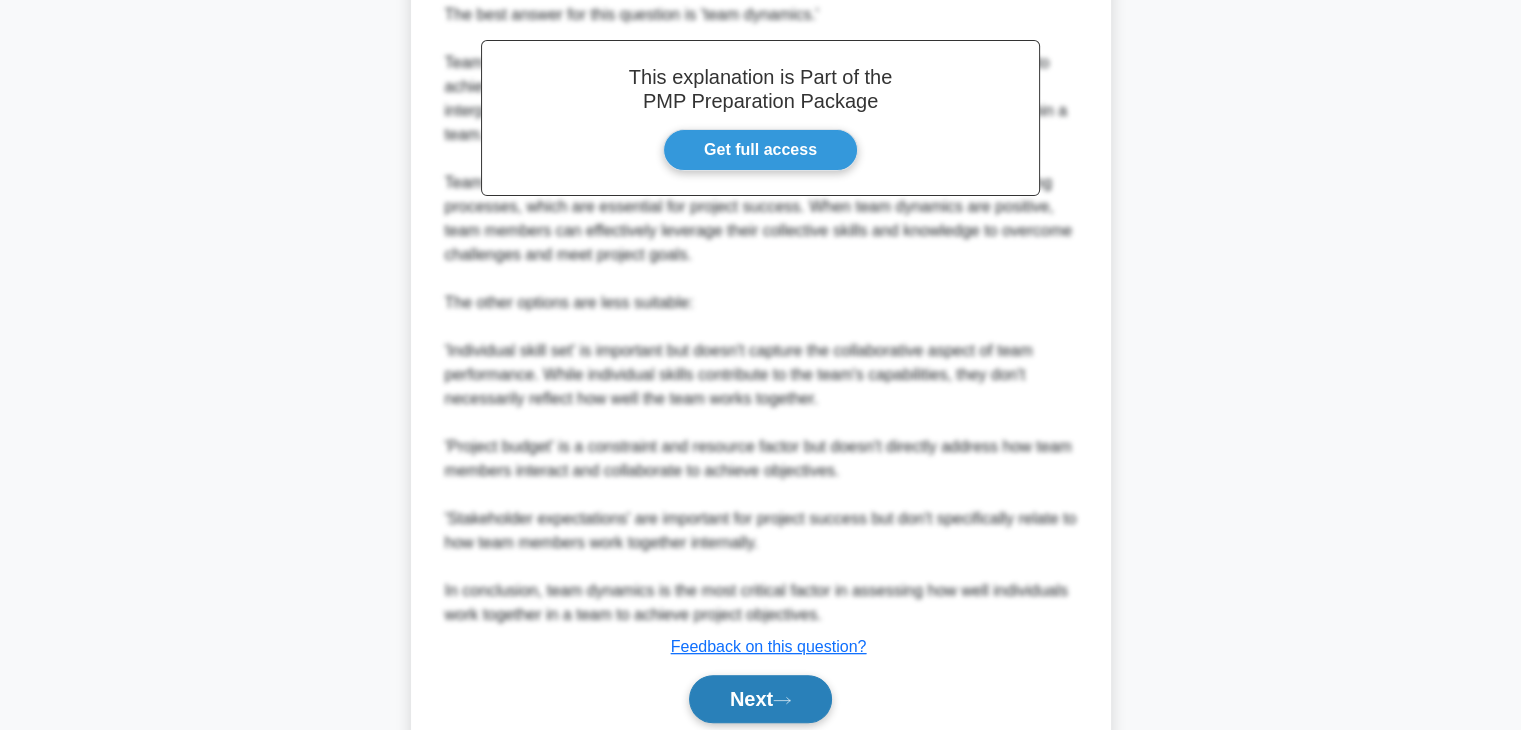 click on "Next" at bounding box center [760, 699] 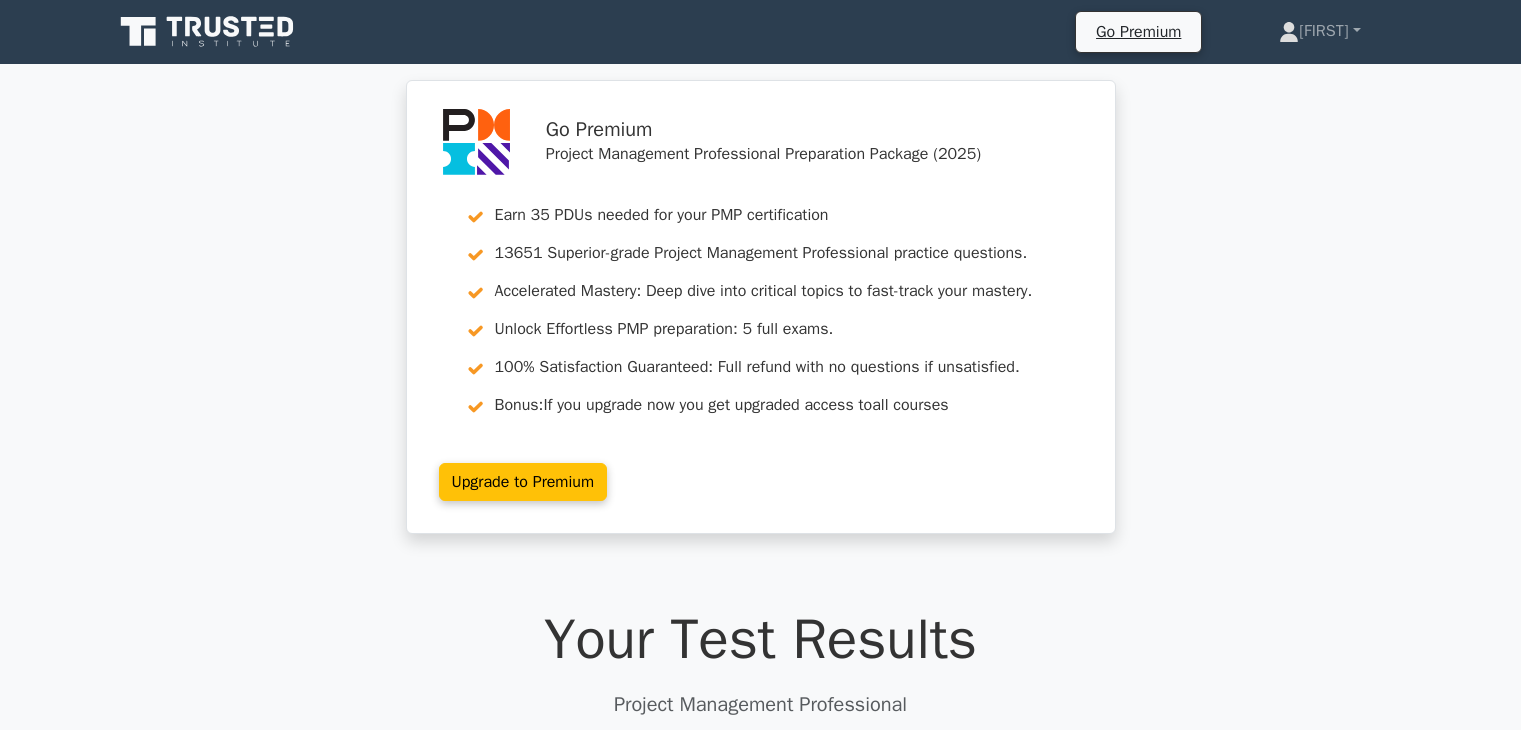 scroll, scrollTop: 0, scrollLeft: 0, axis: both 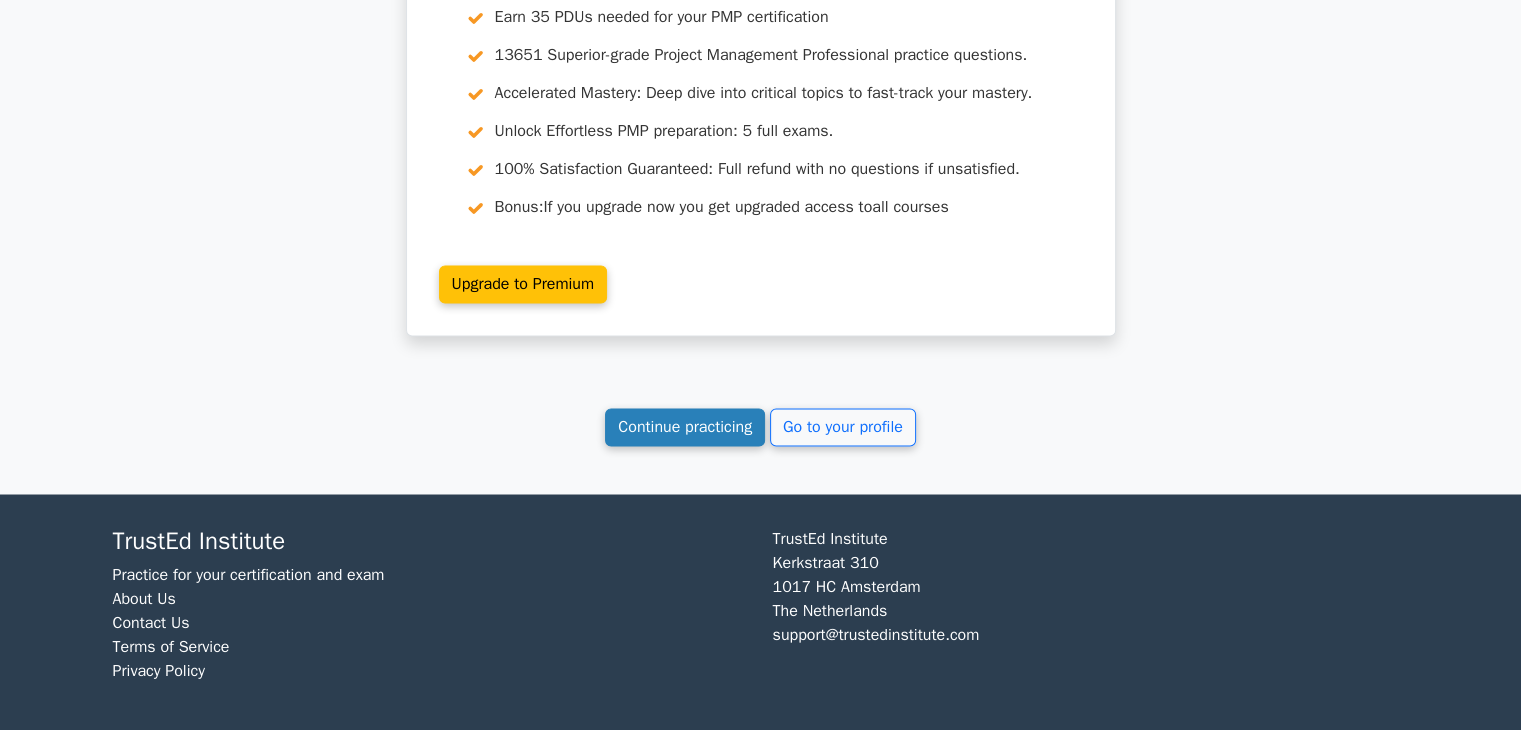 click on "Continue practicing" at bounding box center (685, 427) 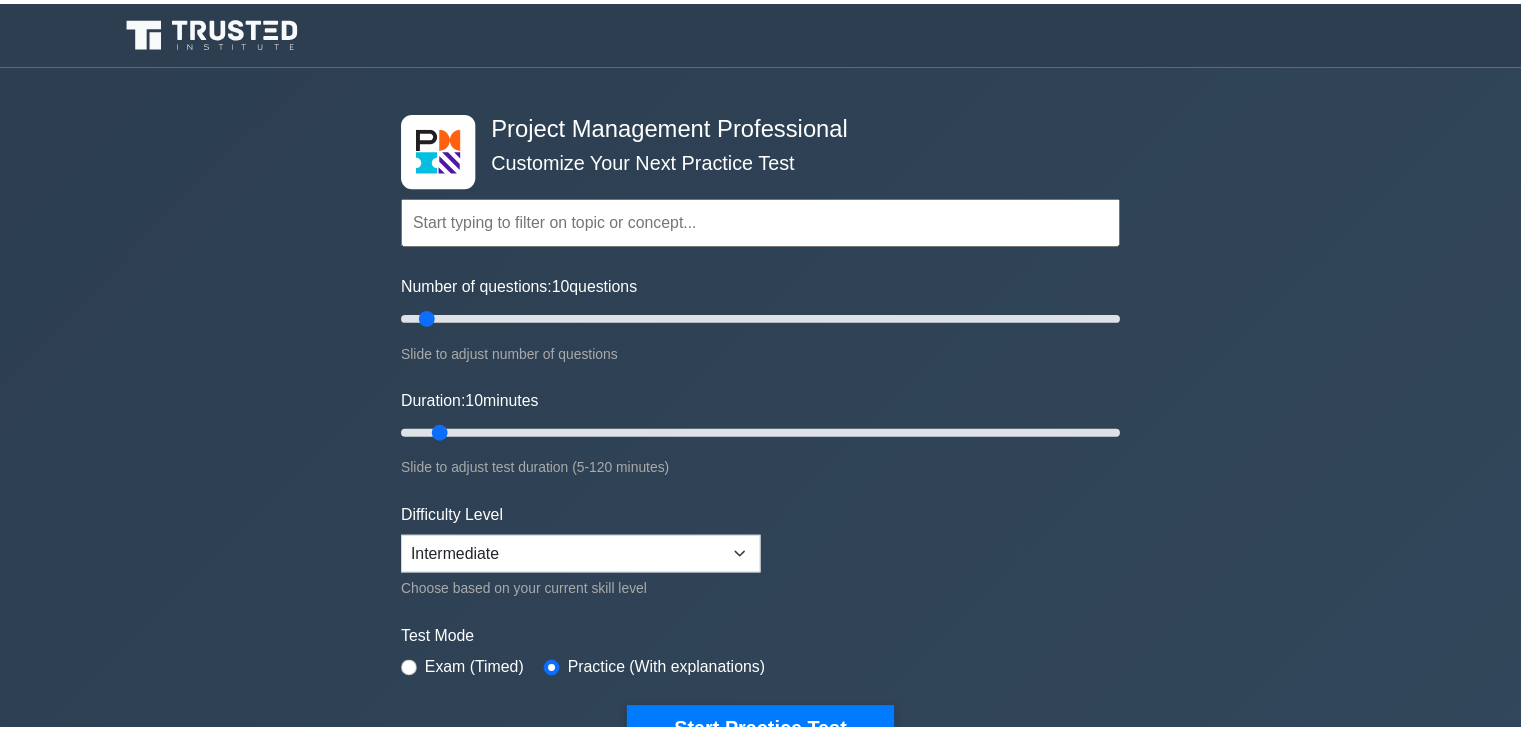 scroll, scrollTop: 0, scrollLeft: 0, axis: both 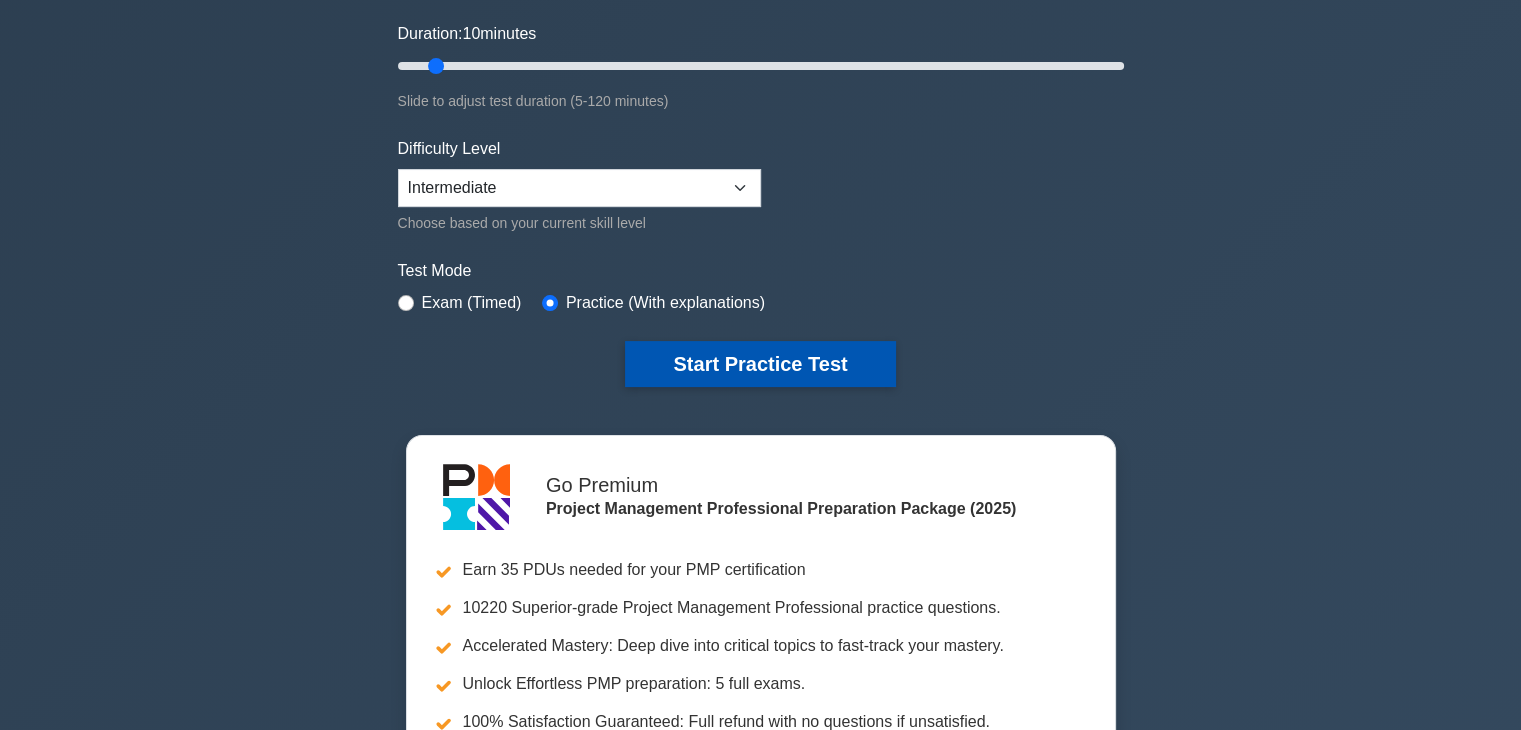 click on "Start Practice Test" at bounding box center [760, 364] 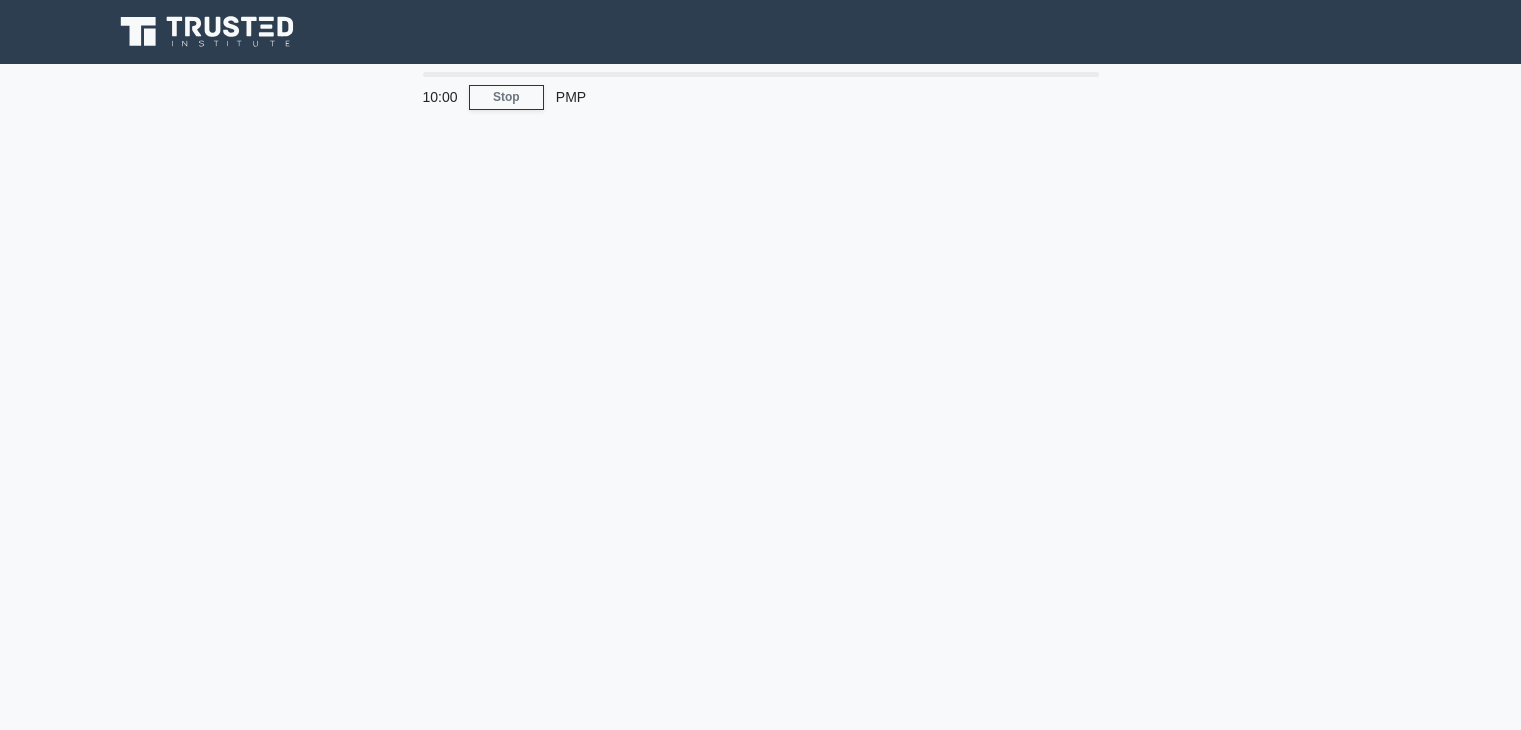 scroll, scrollTop: 0, scrollLeft: 0, axis: both 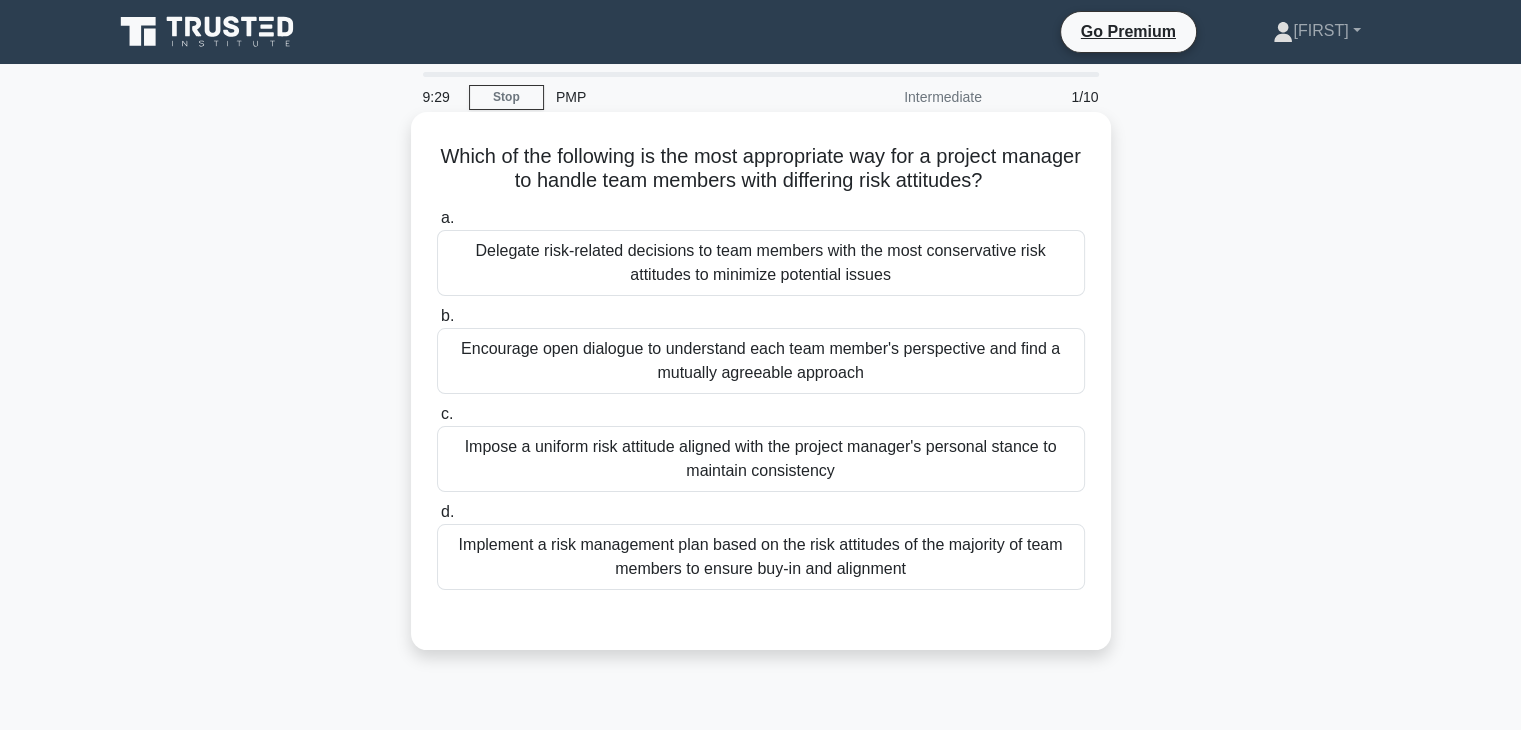 click on "Encourage open dialogue to understand each team member's perspective and find a mutually agreeable approach" at bounding box center (761, 361) 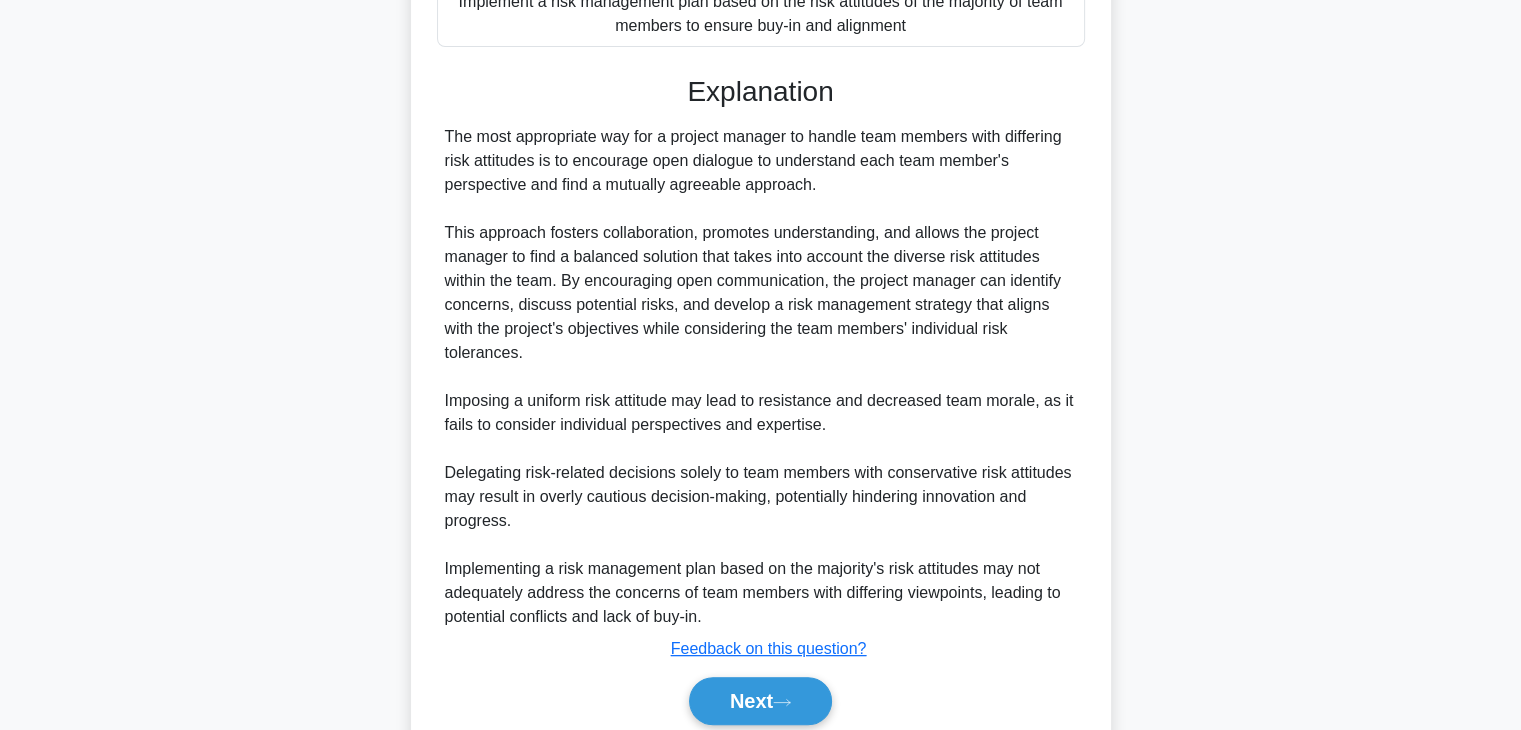scroll, scrollTop: 598, scrollLeft: 0, axis: vertical 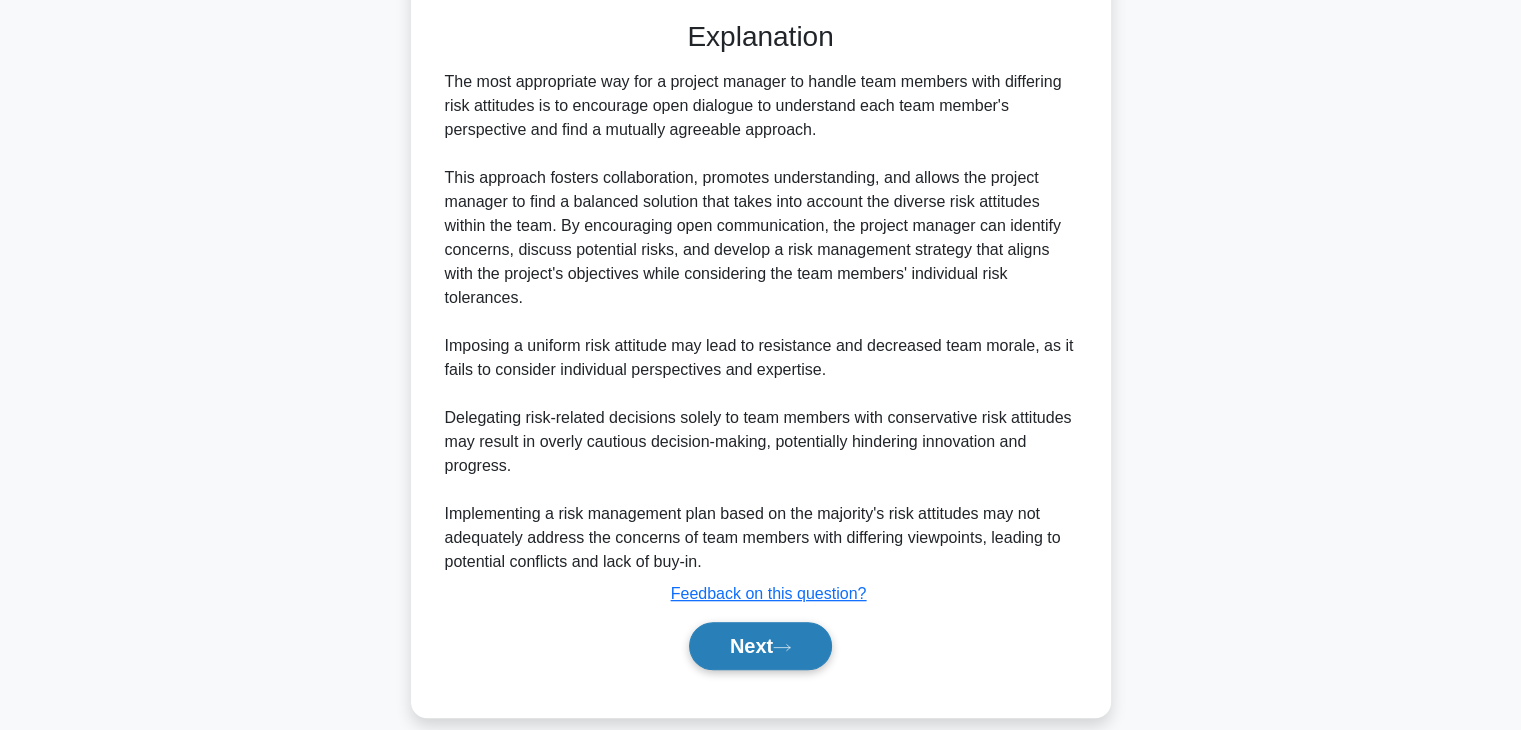 click on "Next" at bounding box center (760, 646) 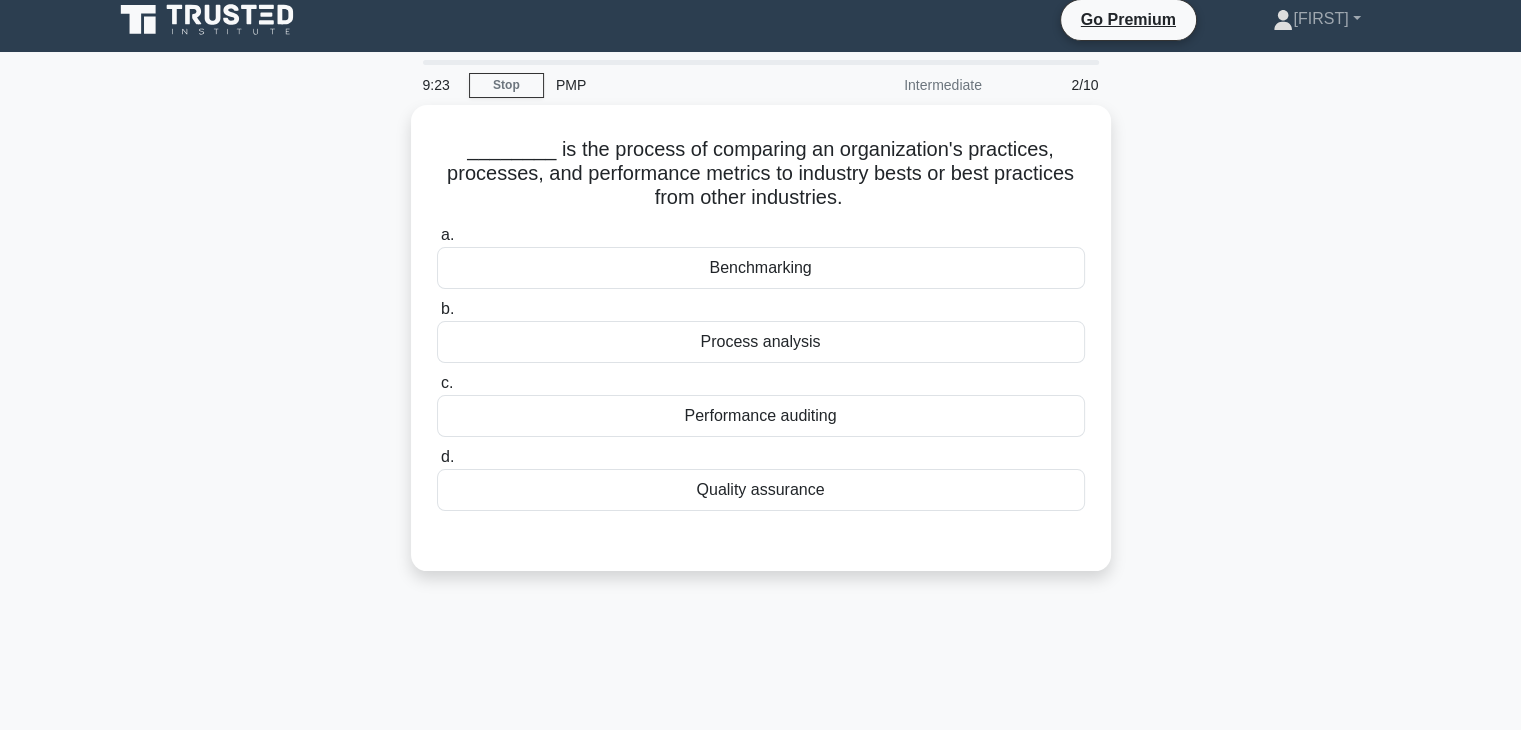 scroll, scrollTop: 0, scrollLeft: 0, axis: both 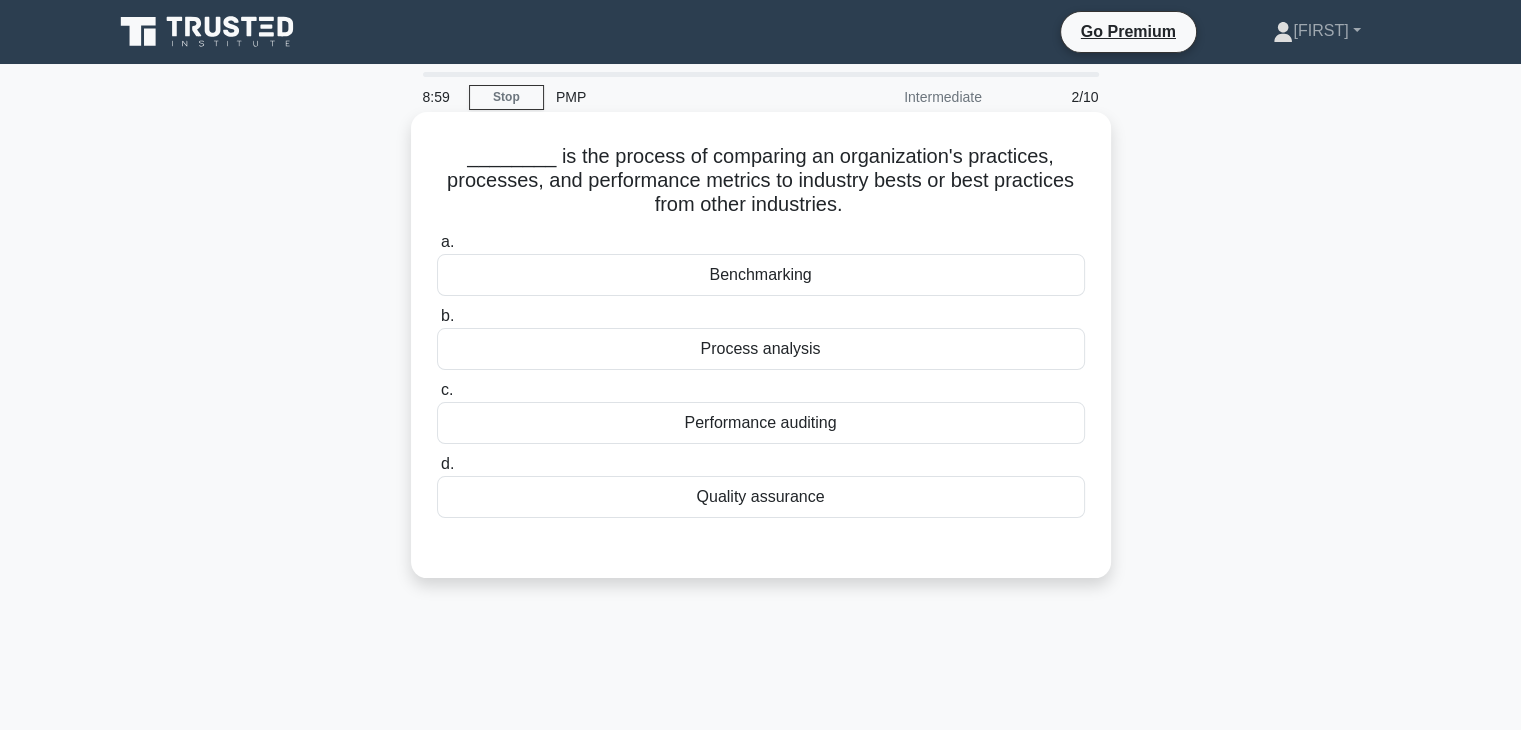 click on "Benchmarking" at bounding box center [761, 275] 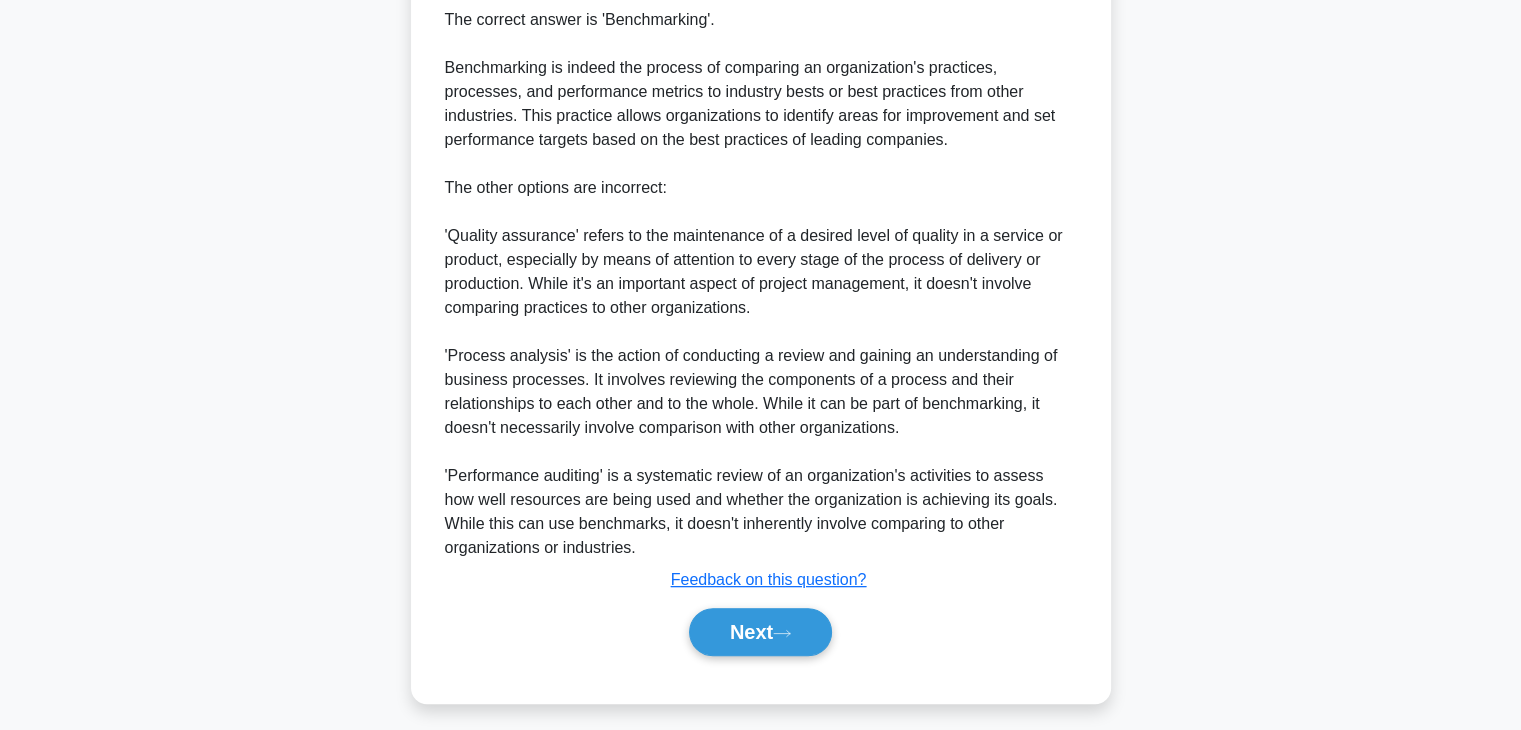 scroll, scrollTop: 598, scrollLeft: 0, axis: vertical 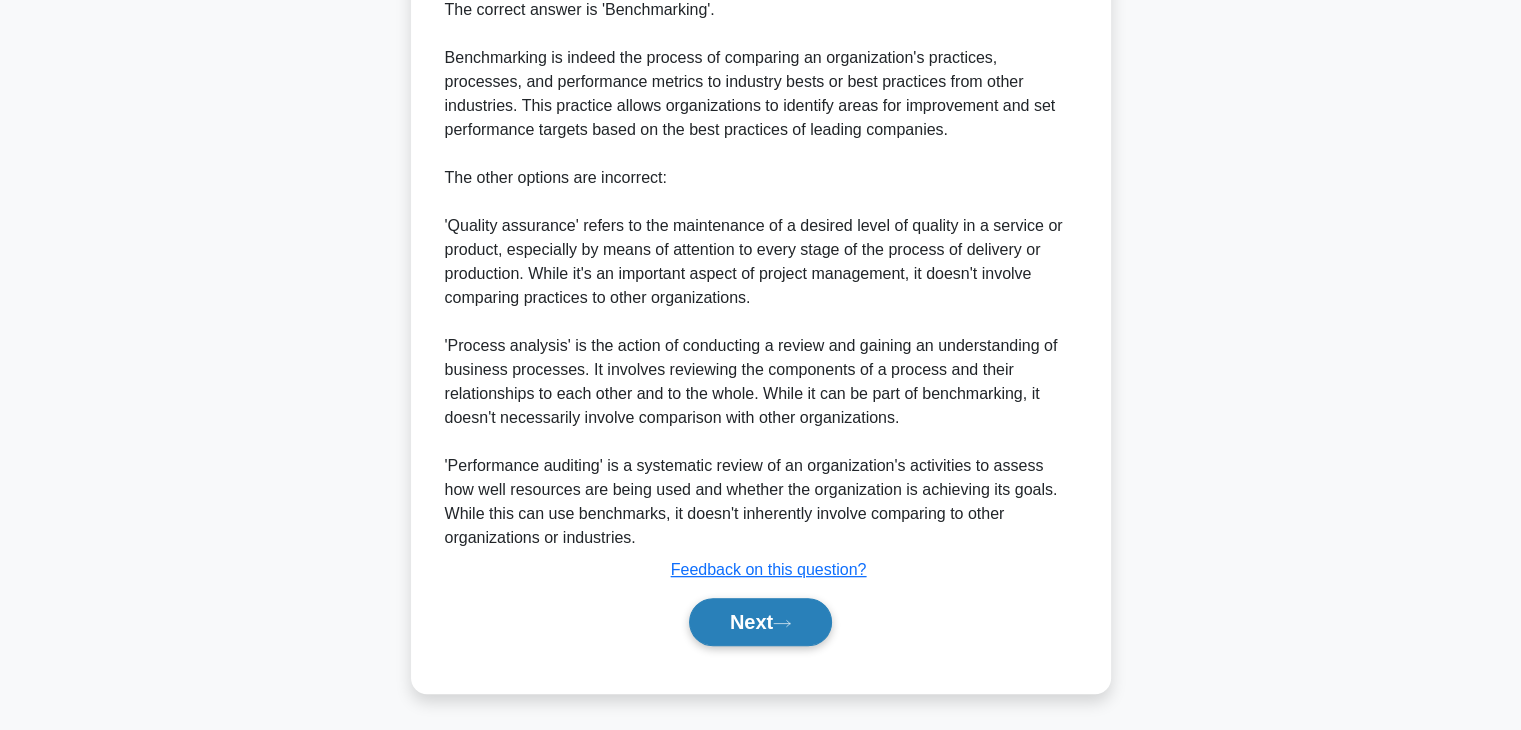 click on "Next" at bounding box center [760, 622] 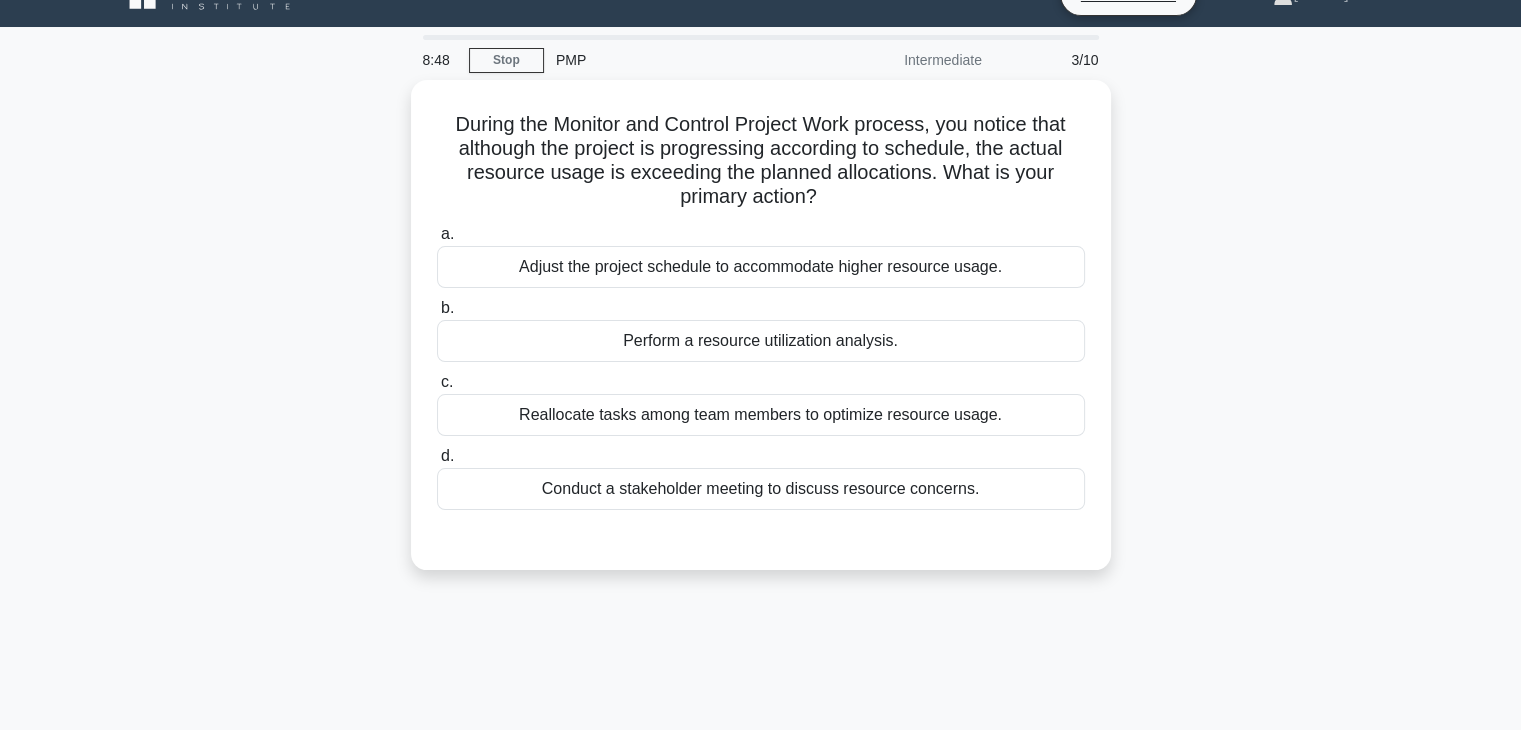 scroll, scrollTop: 41, scrollLeft: 0, axis: vertical 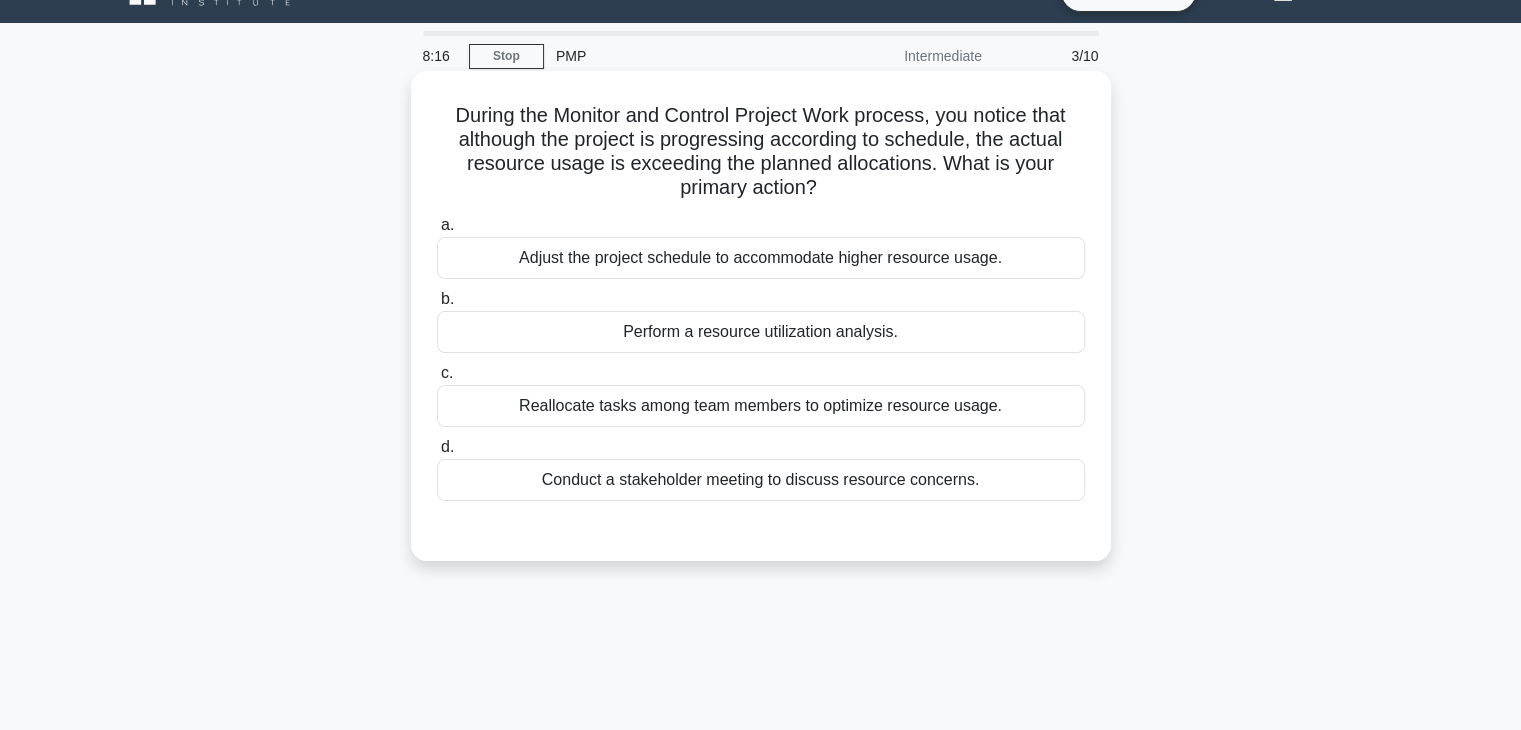 click on "Conduct a stakeholder meeting to discuss resource concerns." at bounding box center (761, 480) 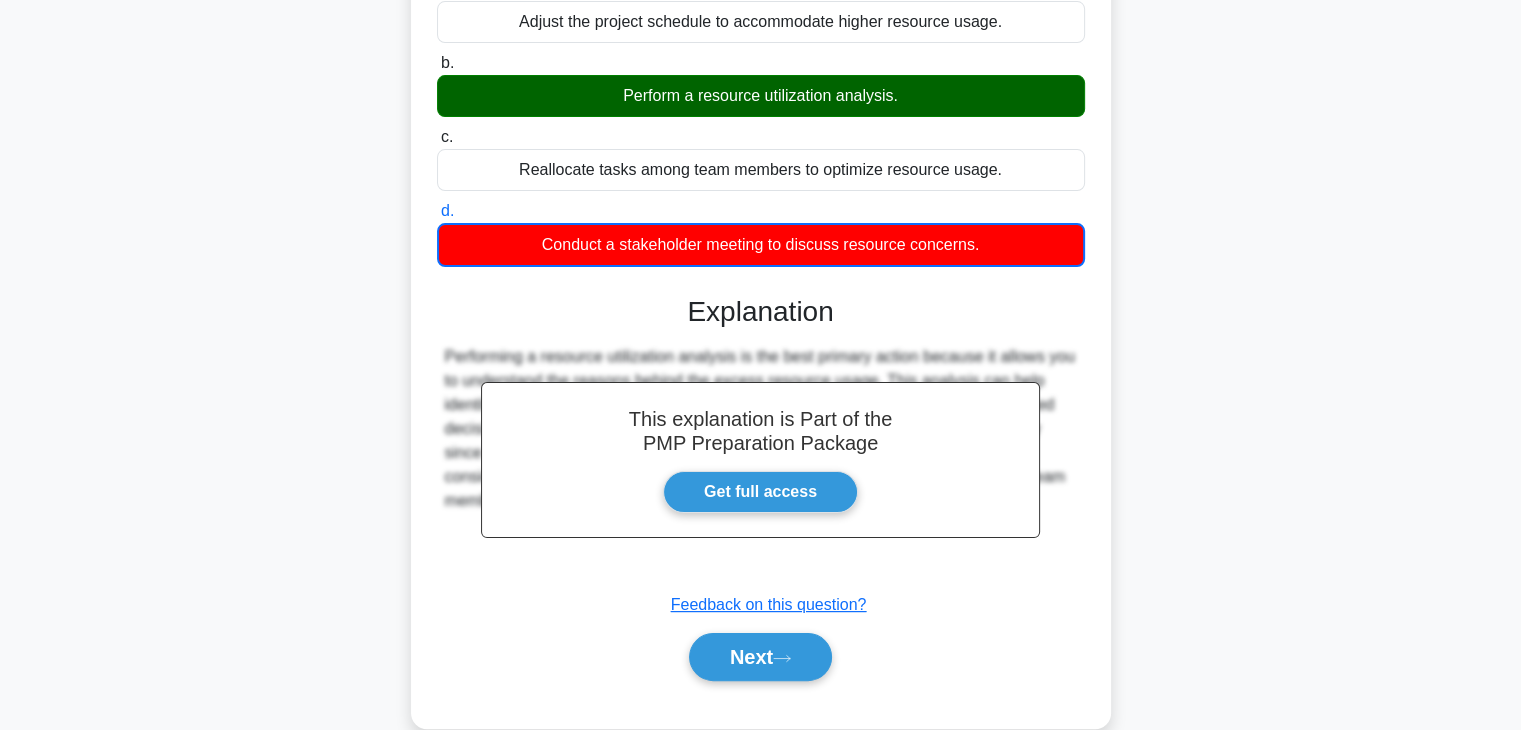 scroll, scrollTop: 351, scrollLeft: 0, axis: vertical 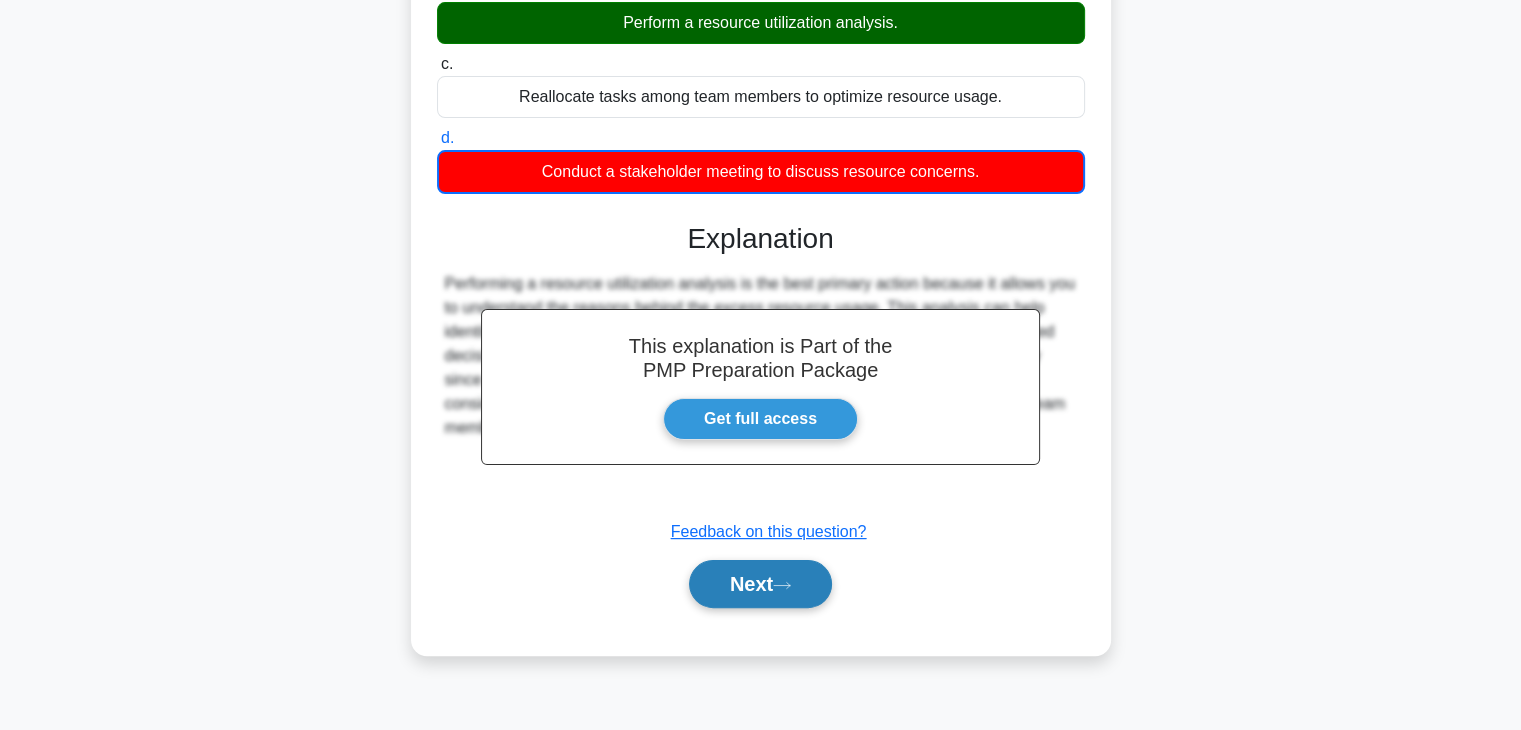click on "Next" at bounding box center [760, 584] 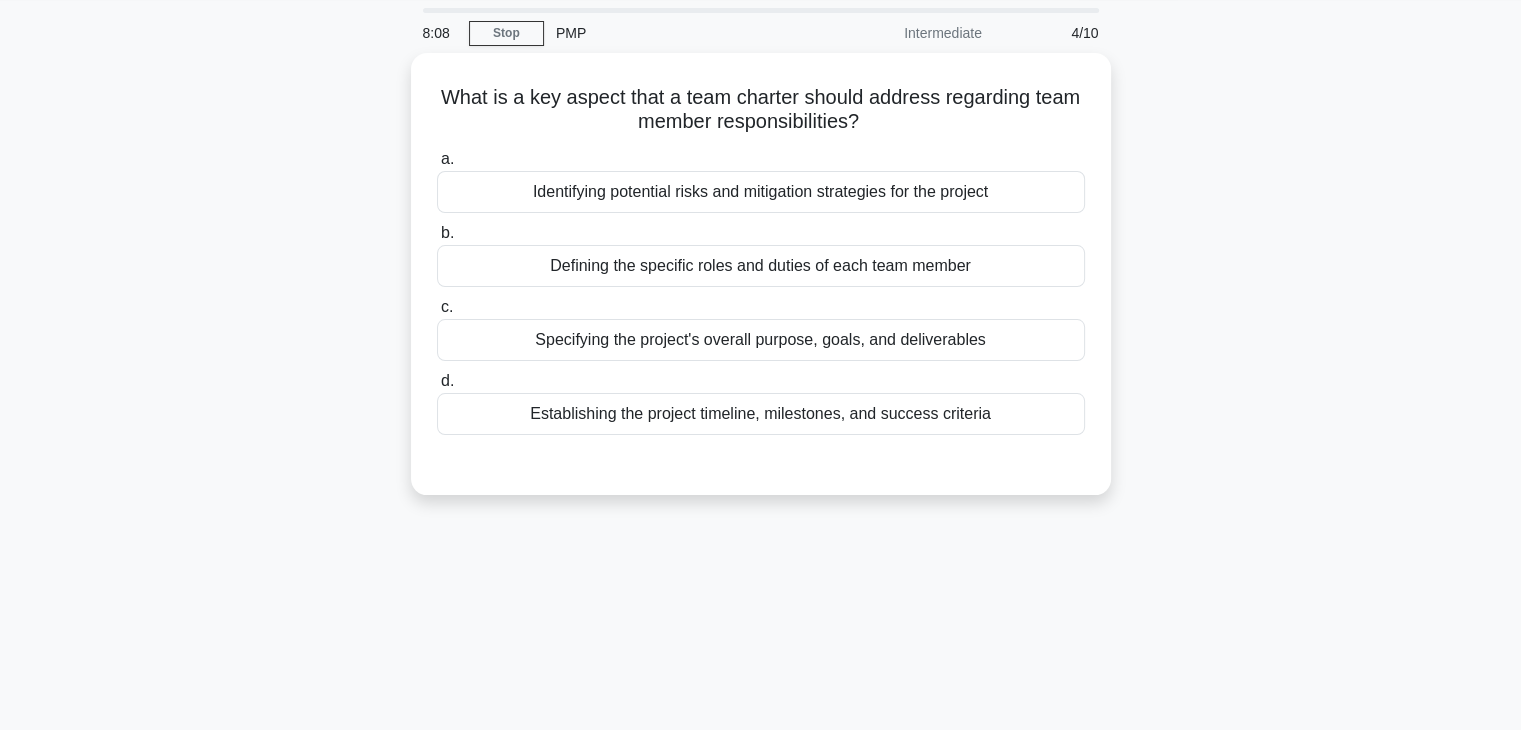 scroll, scrollTop: 61, scrollLeft: 0, axis: vertical 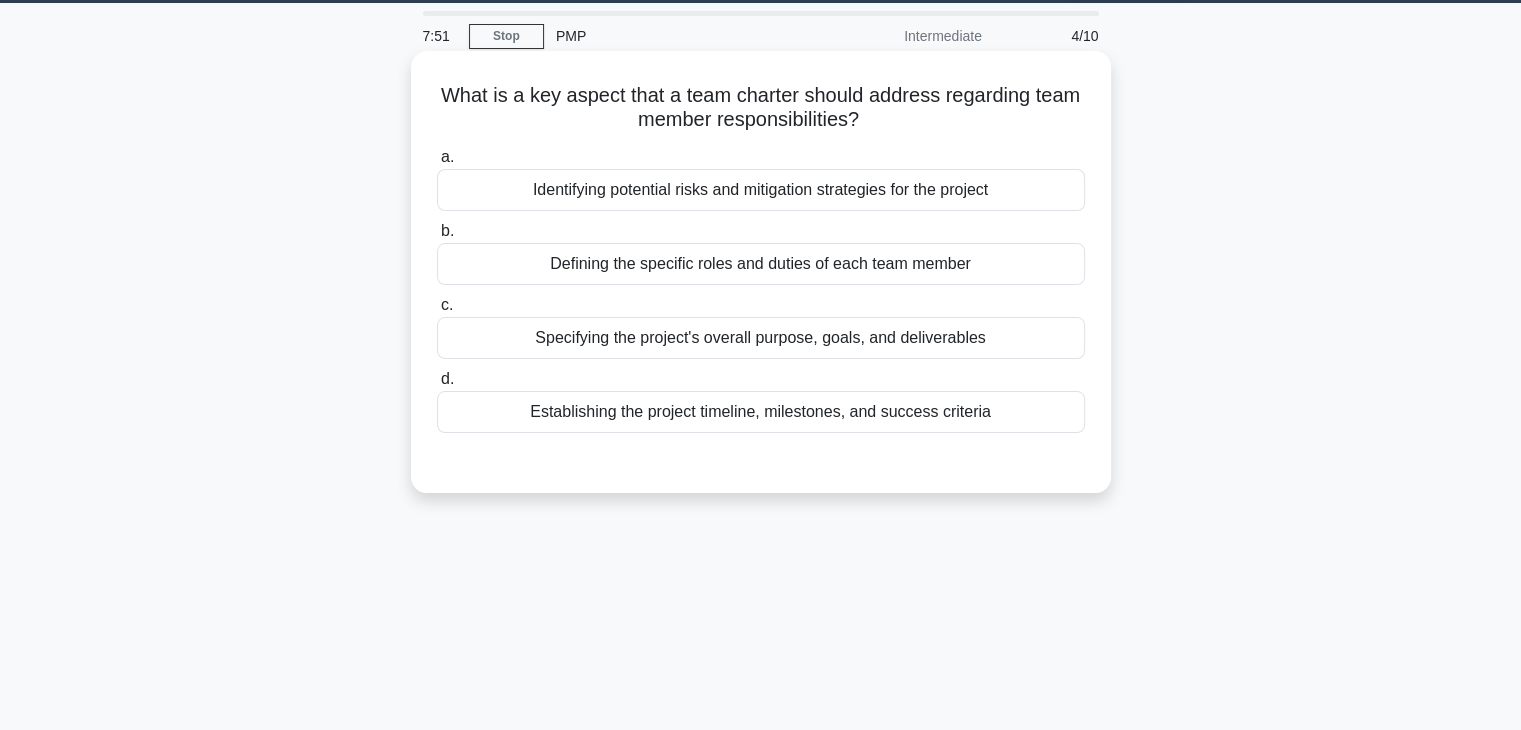click on "Defining the specific roles and duties of each team member" at bounding box center [761, 264] 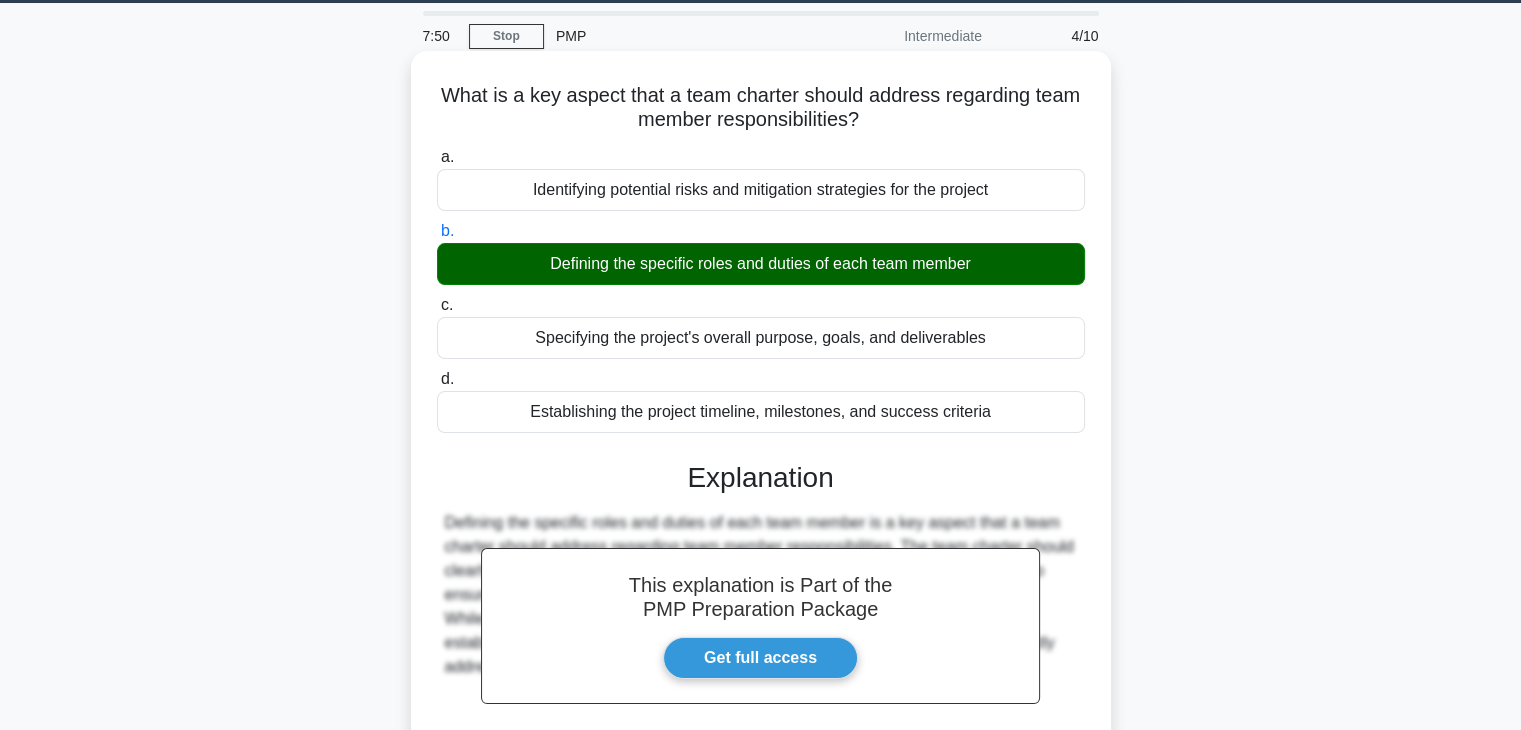 scroll, scrollTop: 351, scrollLeft: 0, axis: vertical 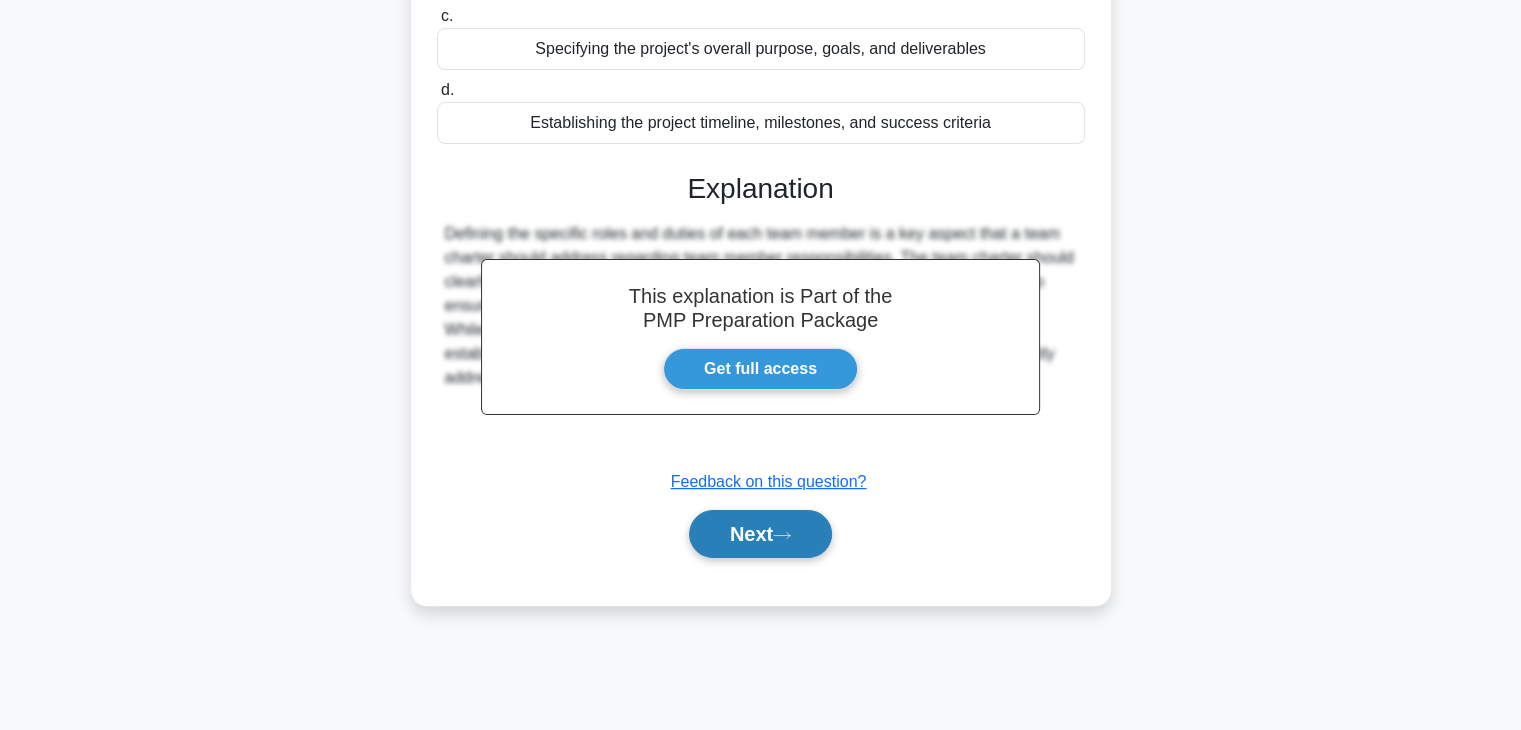 click on "Next" at bounding box center [760, 534] 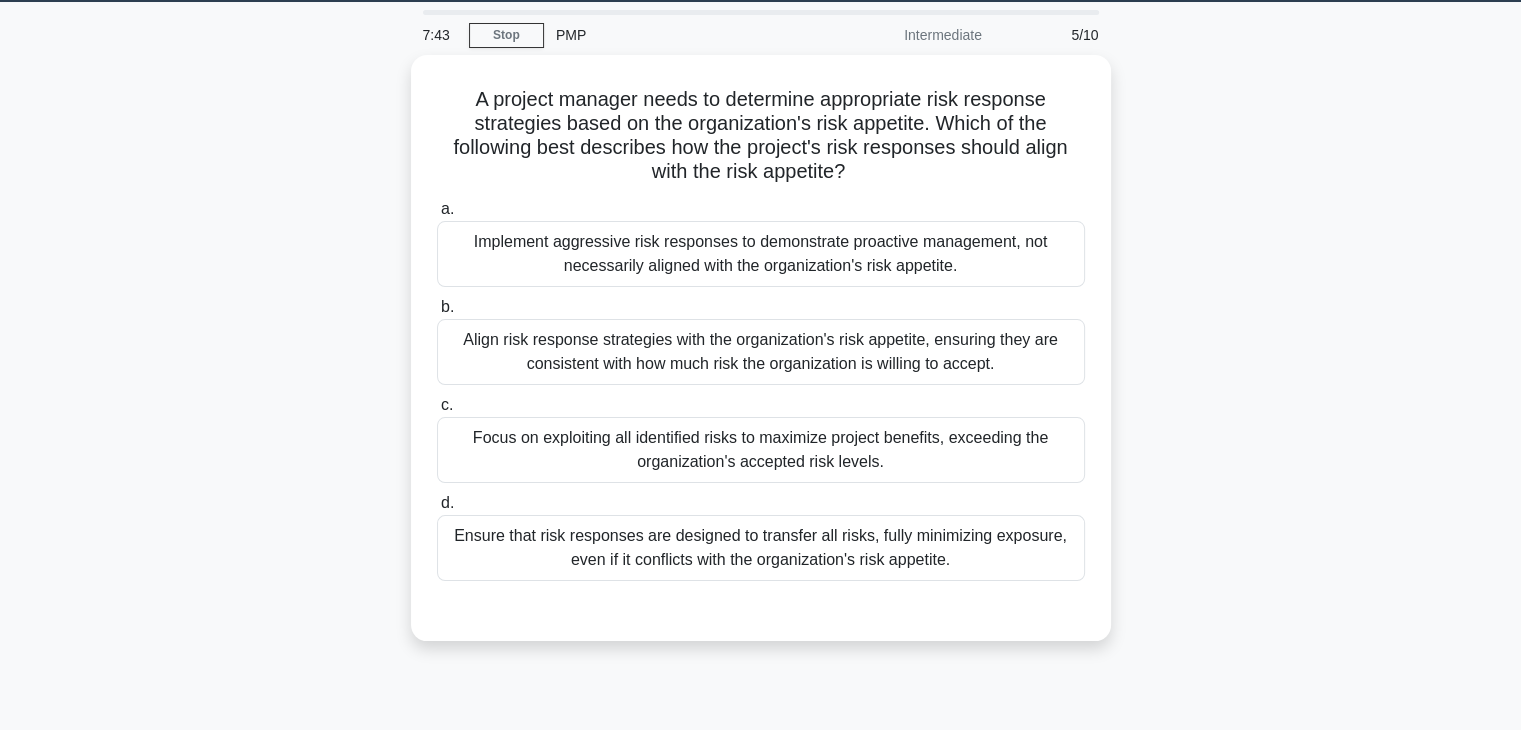 scroll, scrollTop: 60, scrollLeft: 0, axis: vertical 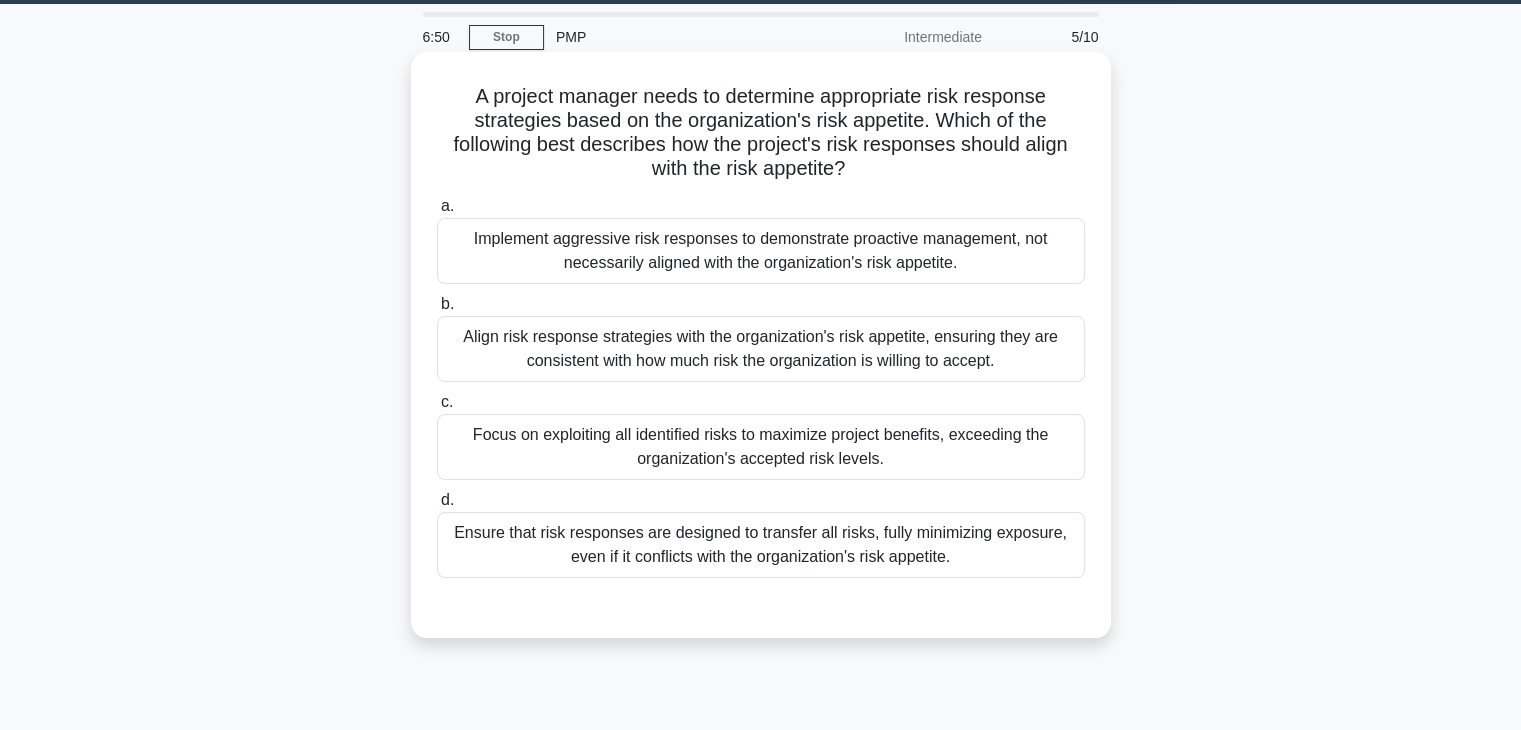 click on "Align risk response strategies with the organization's risk appetite, ensuring they are consistent with how much risk the organization is willing to accept." at bounding box center [761, 349] 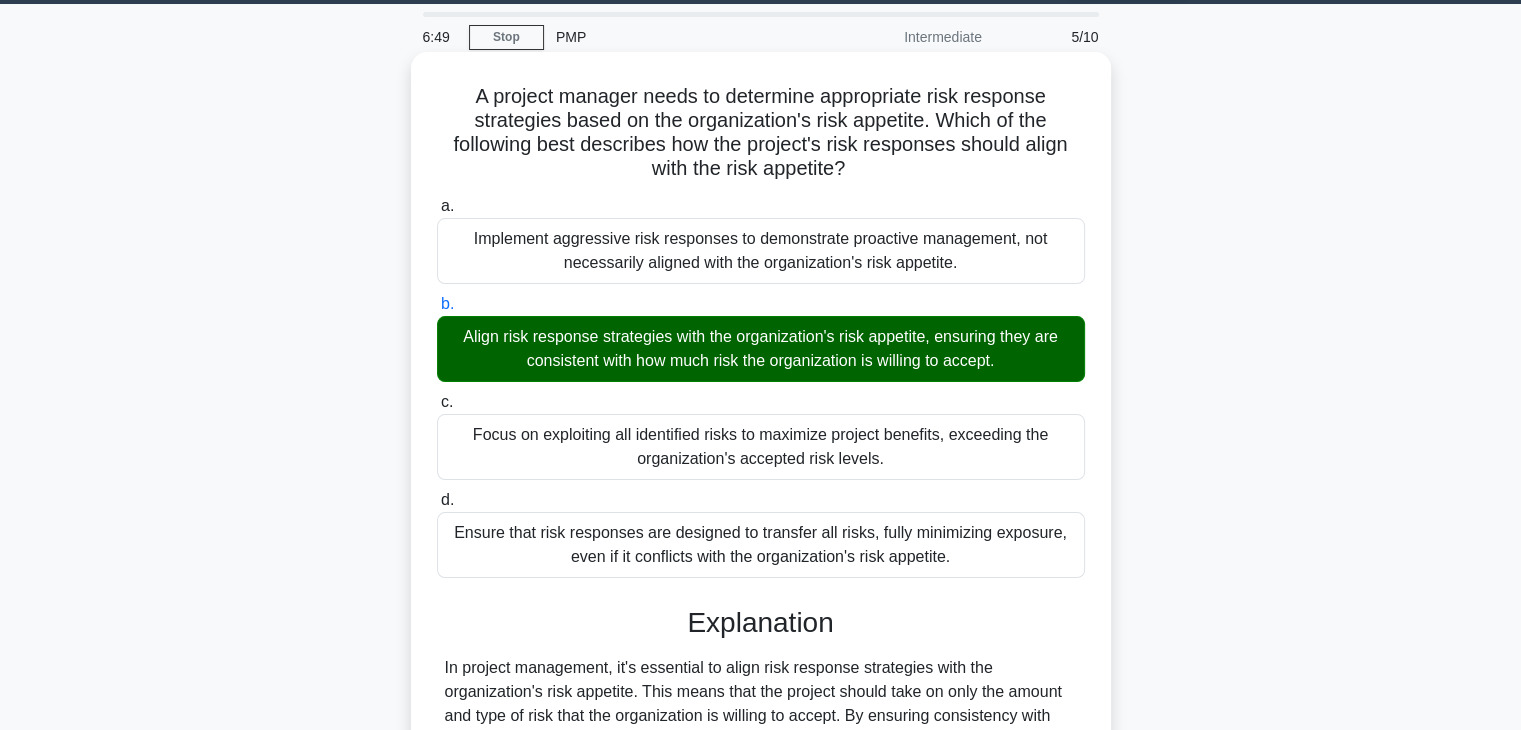 scroll, scrollTop: 406, scrollLeft: 0, axis: vertical 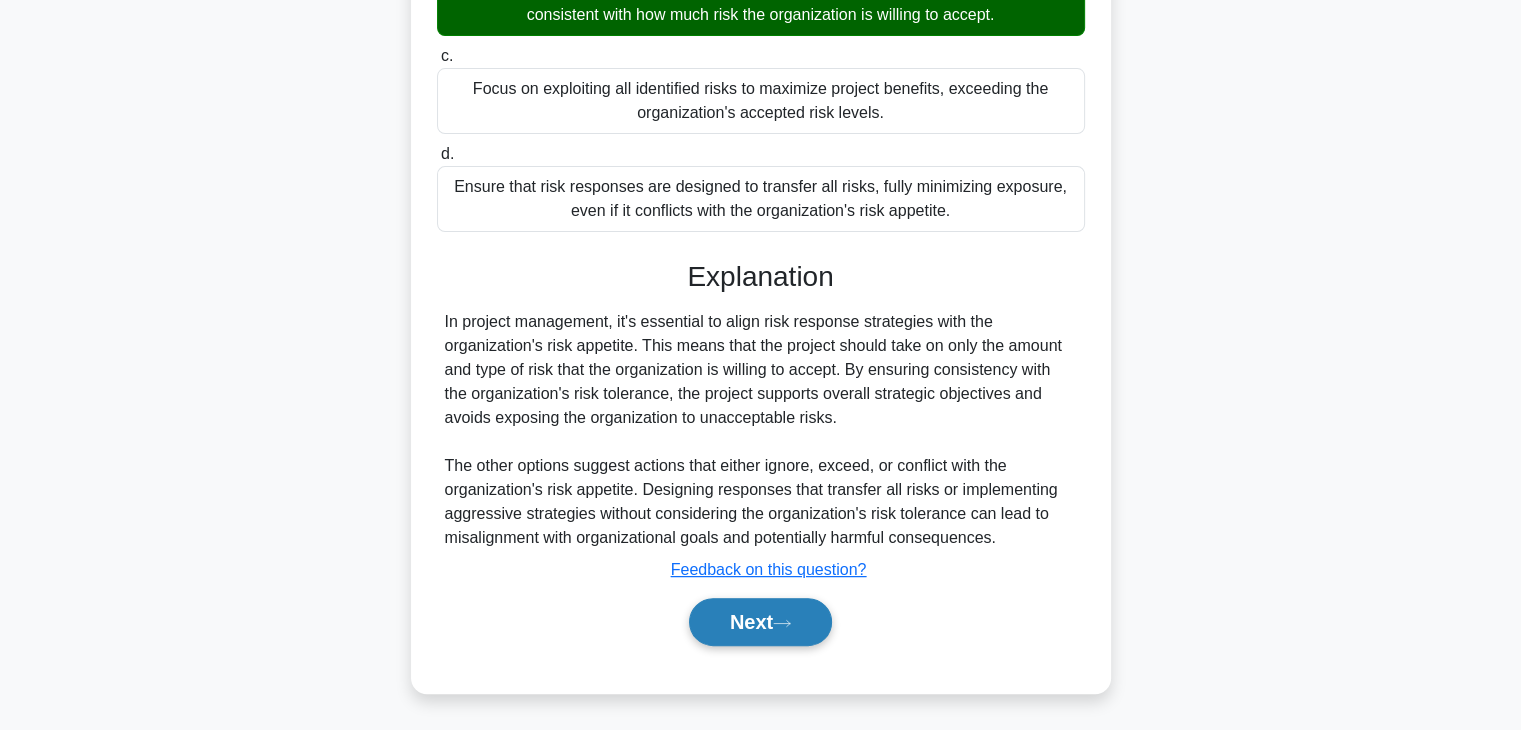 click on "Next" at bounding box center (760, 622) 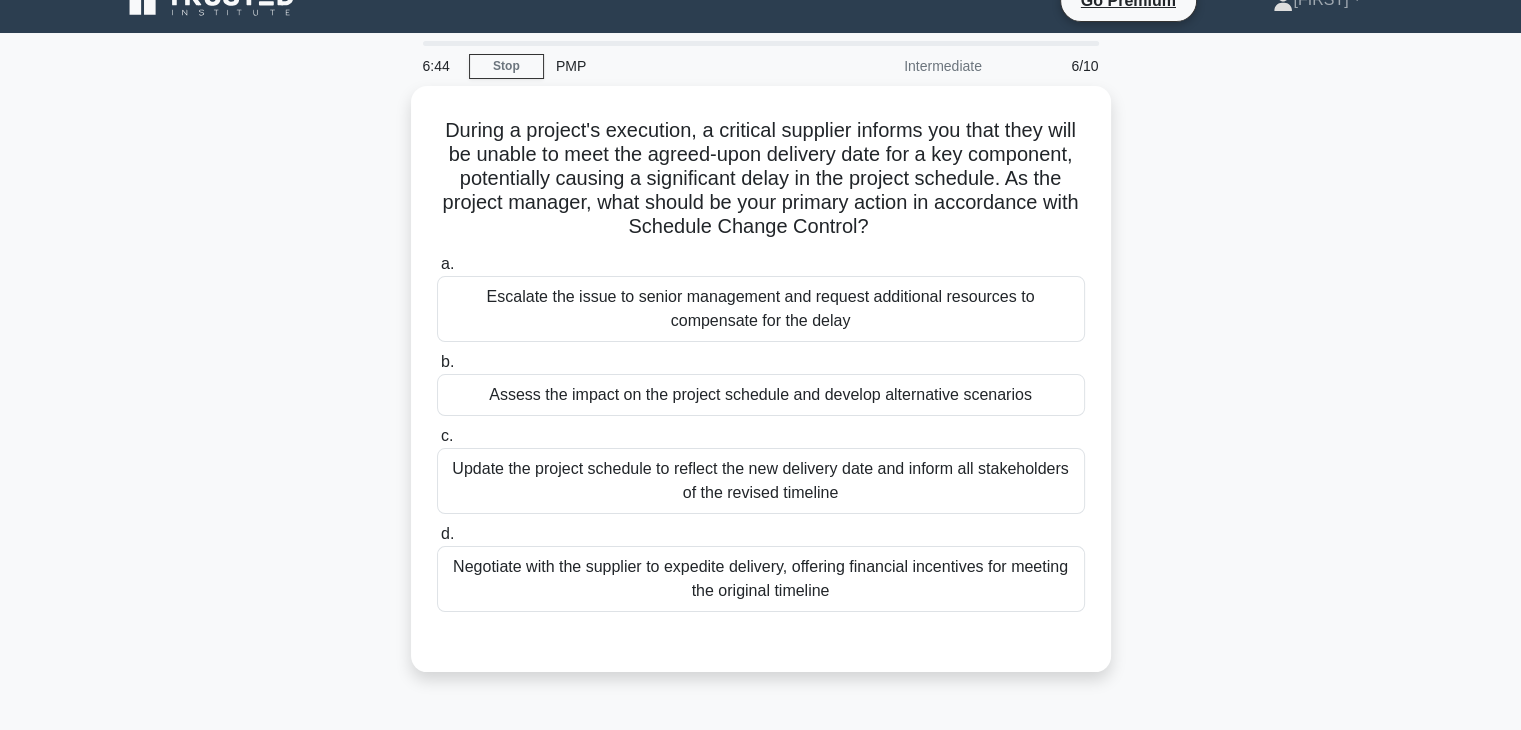 scroll, scrollTop: 29, scrollLeft: 0, axis: vertical 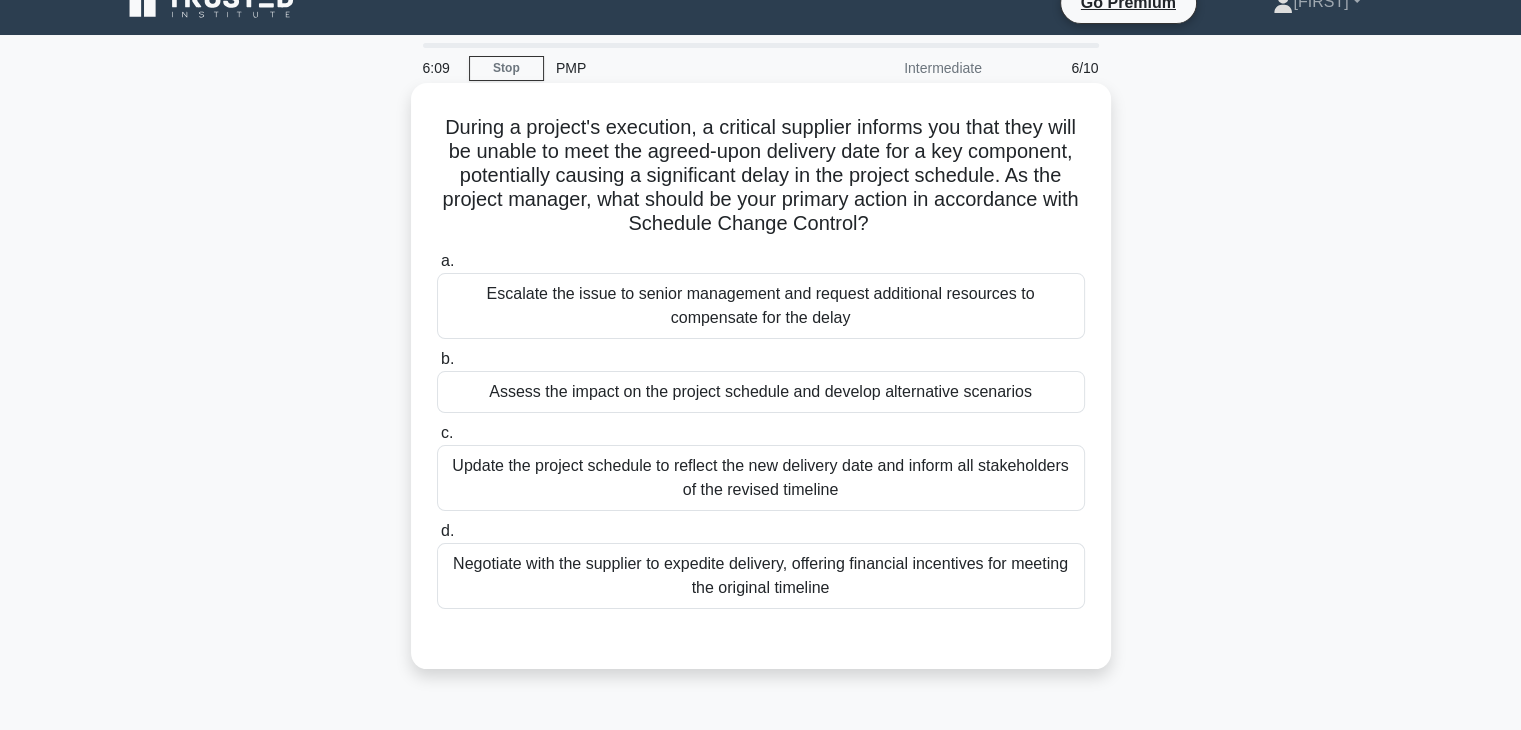 click on "Update the project schedule to reflect the new delivery date and inform all stakeholders of the revised timeline" at bounding box center (761, 478) 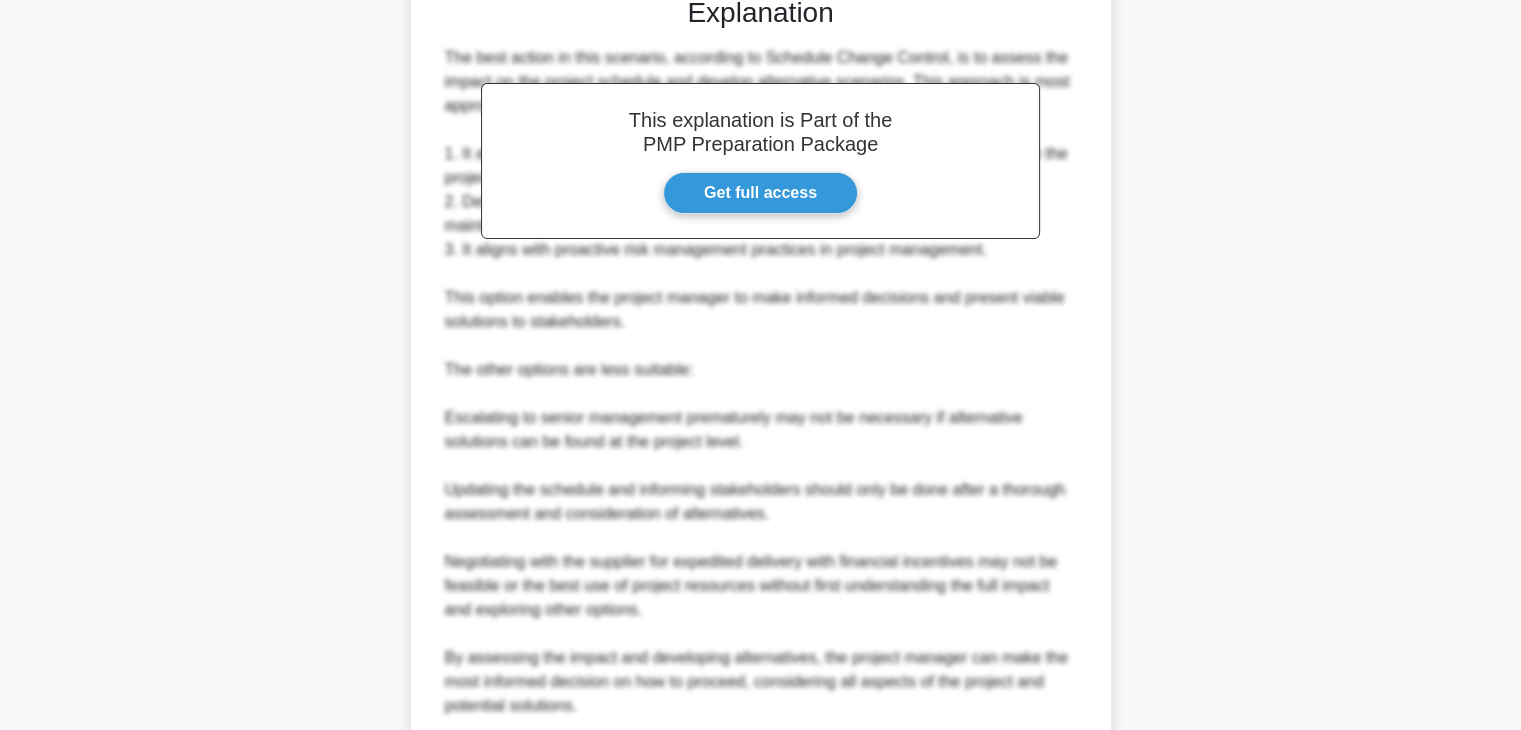 scroll, scrollTop: 840, scrollLeft: 0, axis: vertical 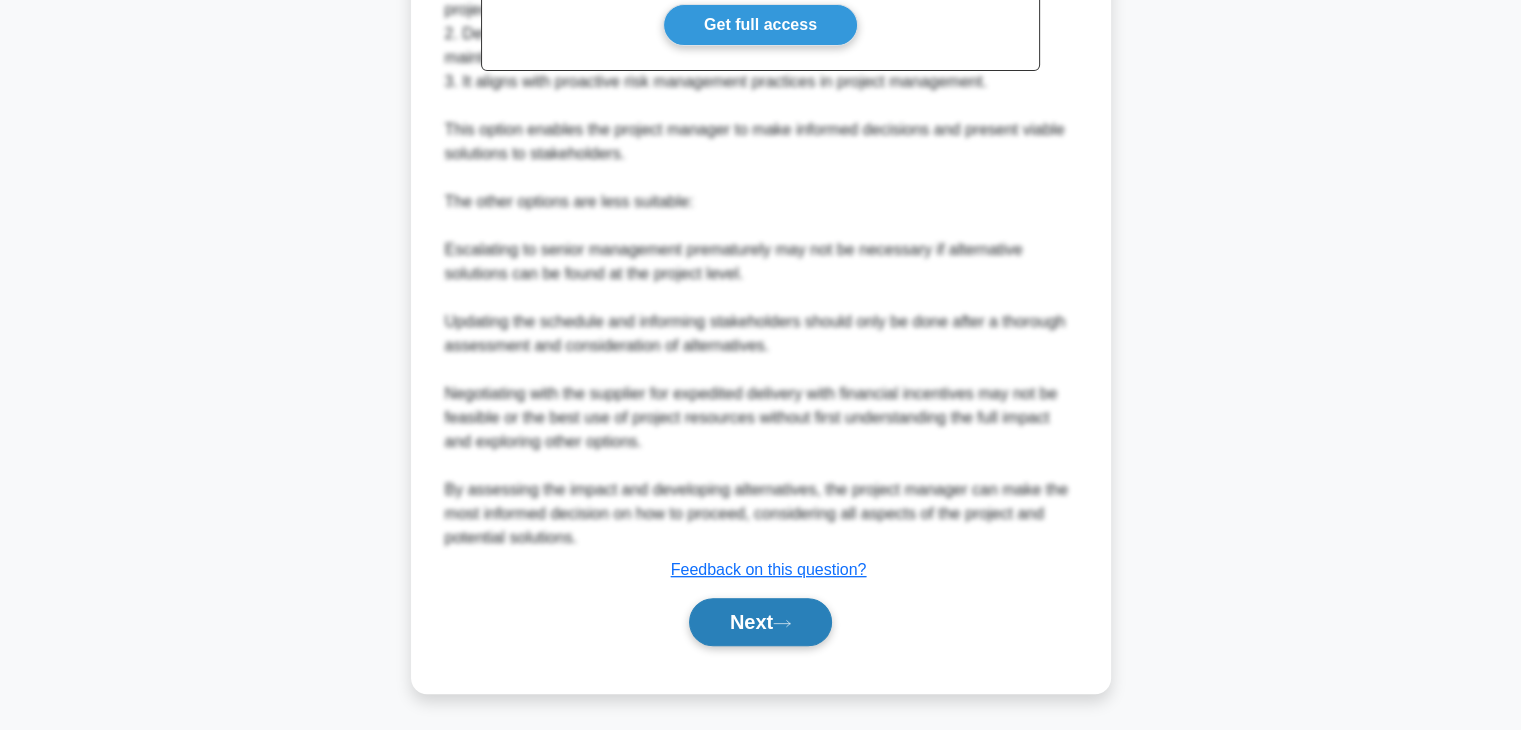 click on "Next" at bounding box center (760, 622) 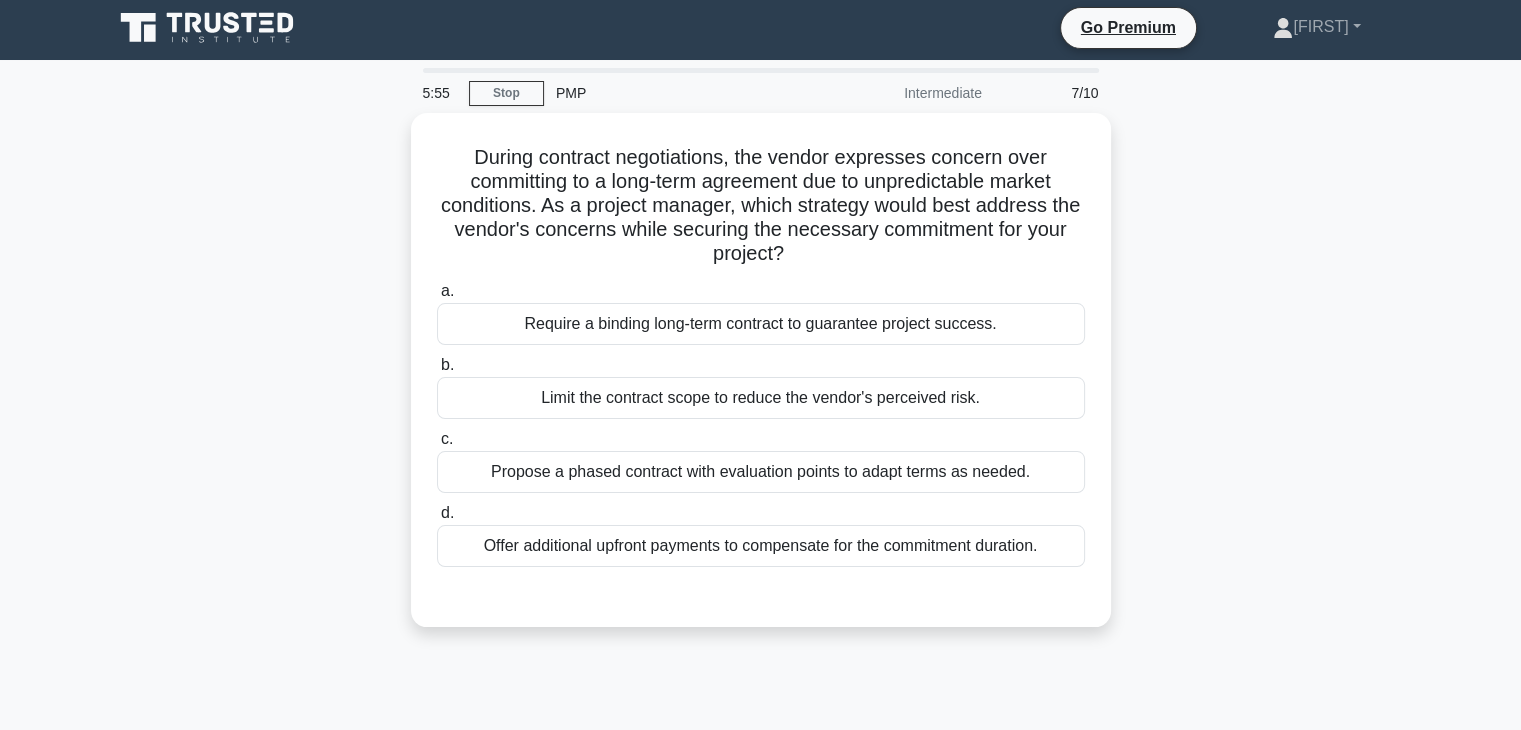 scroll, scrollTop: 0, scrollLeft: 0, axis: both 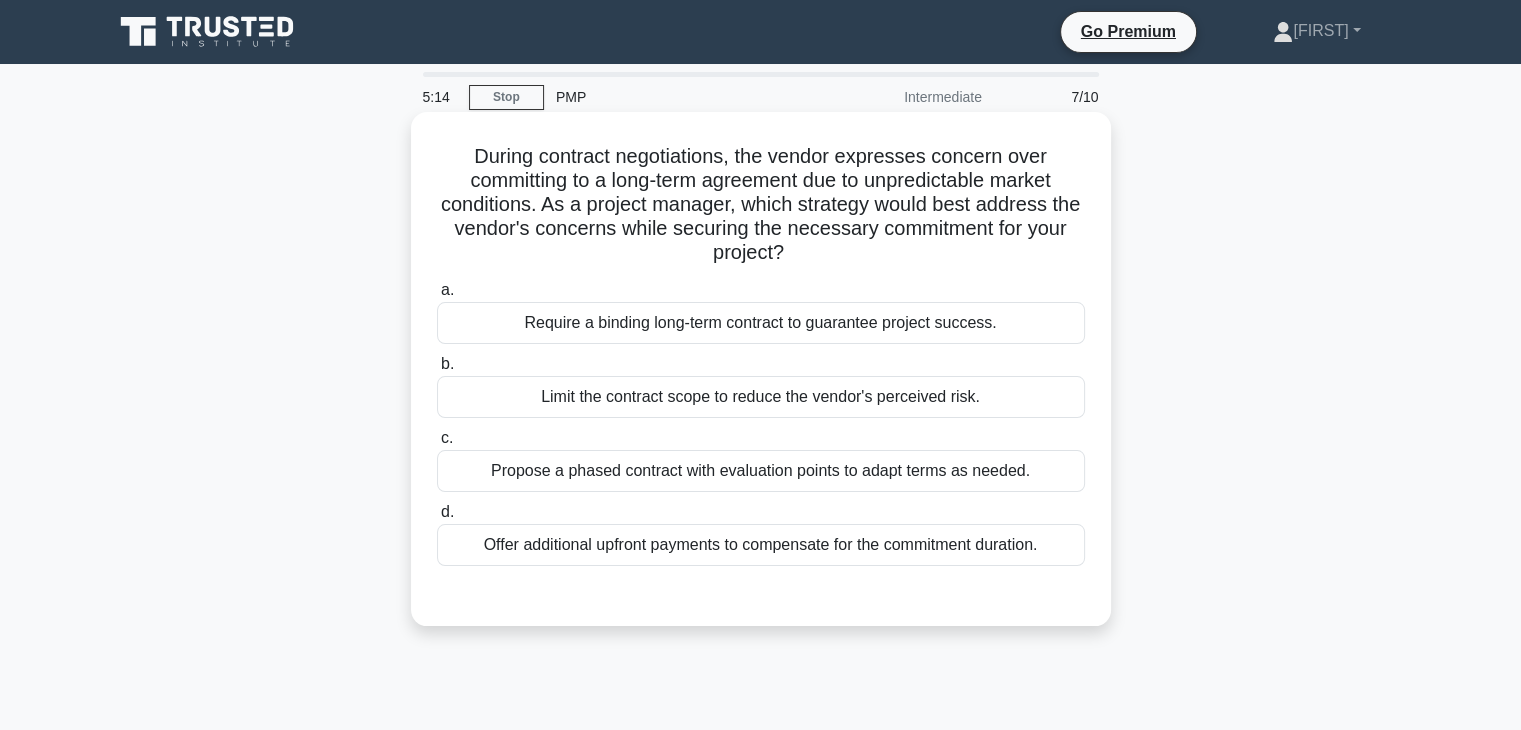 click on "Require a binding long-term contract to guarantee project success." at bounding box center (761, 323) 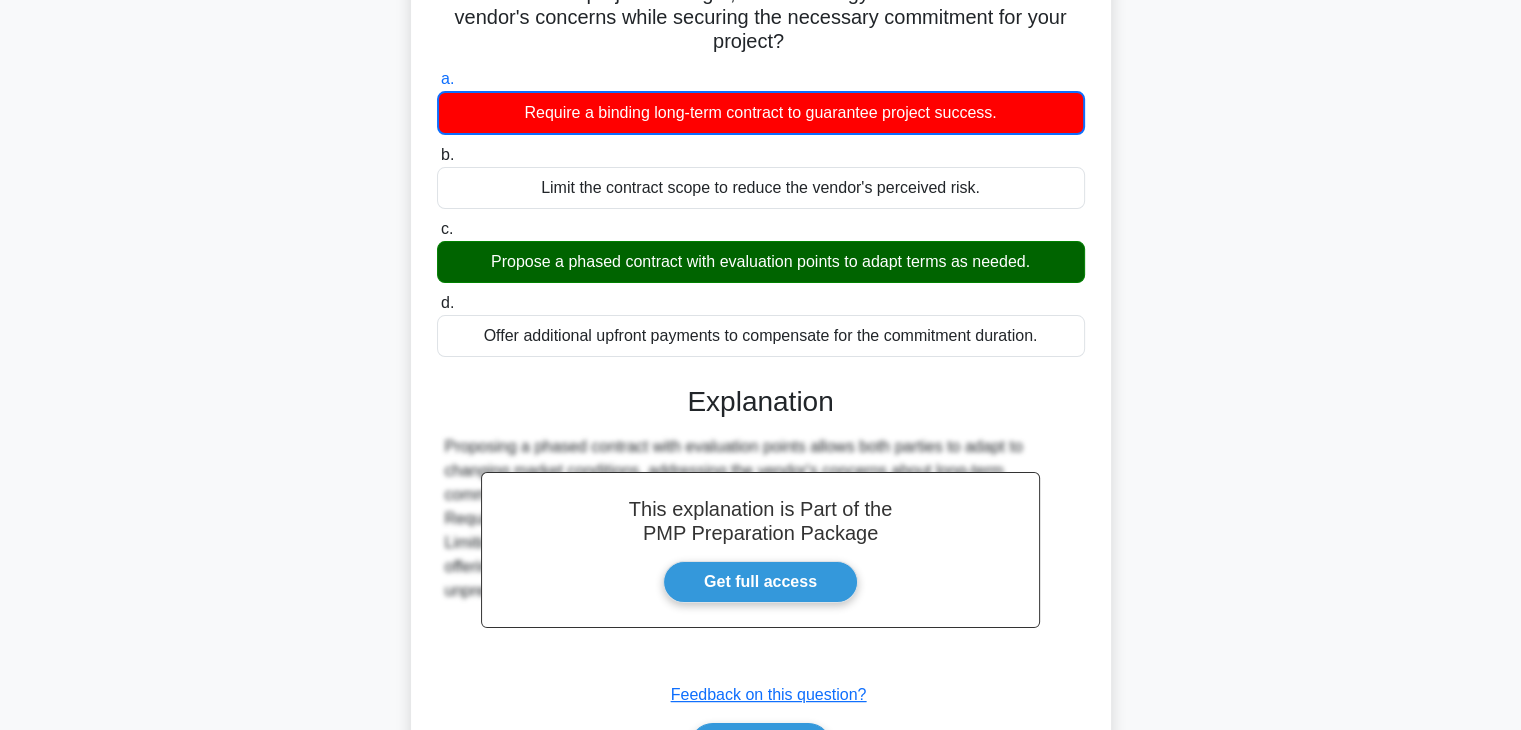 scroll, scrollTop: 351, scrollLeft: 0, axis: vertical 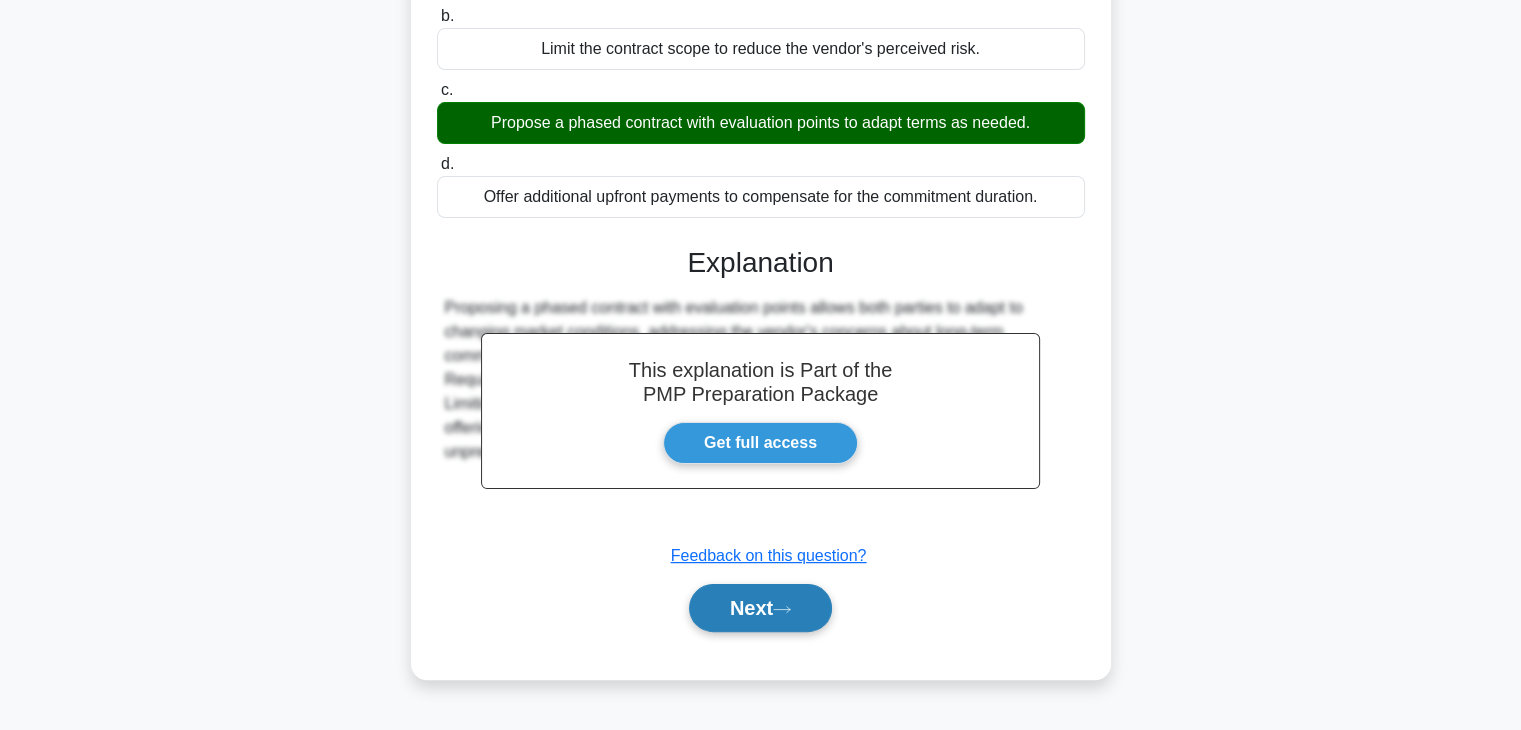 click on "Next" at bounding box center (760, 608) 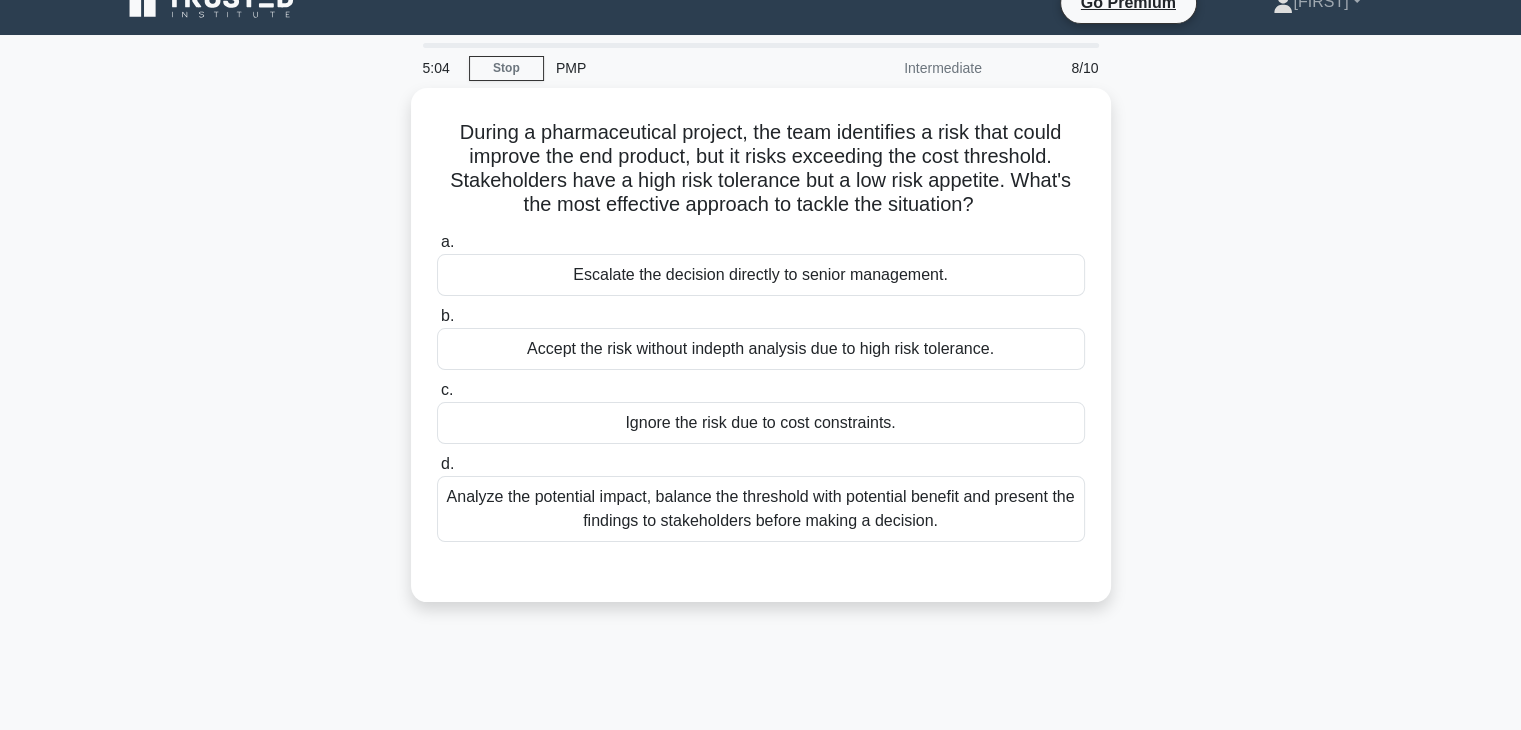 scroll, scrollTop: 28, scrollLeft: 0, axis: vertical 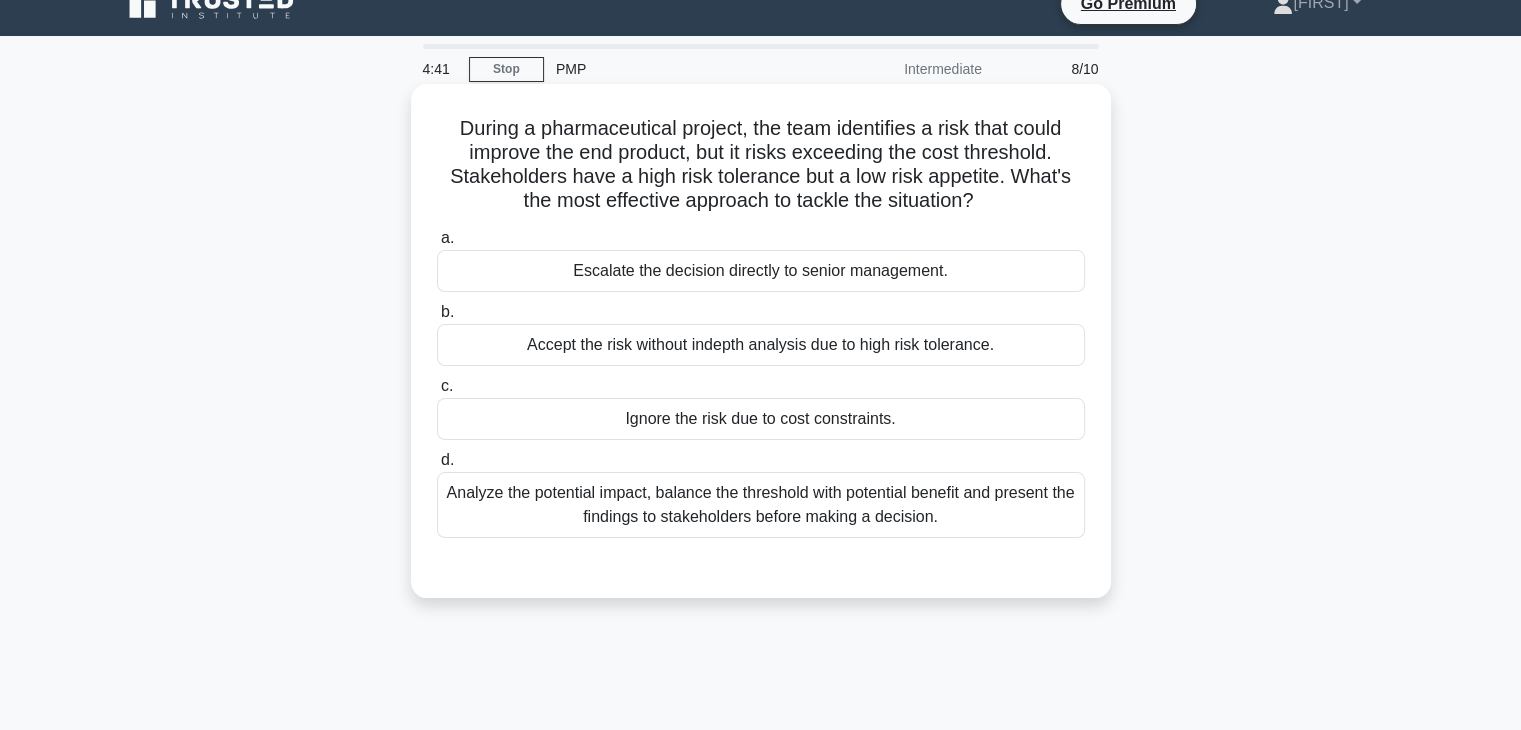 click on "Analyze the potential impact, balance the threshold with potential benefit and present the findings to stakeholders before making a decision." at bounding box center (761, 505) 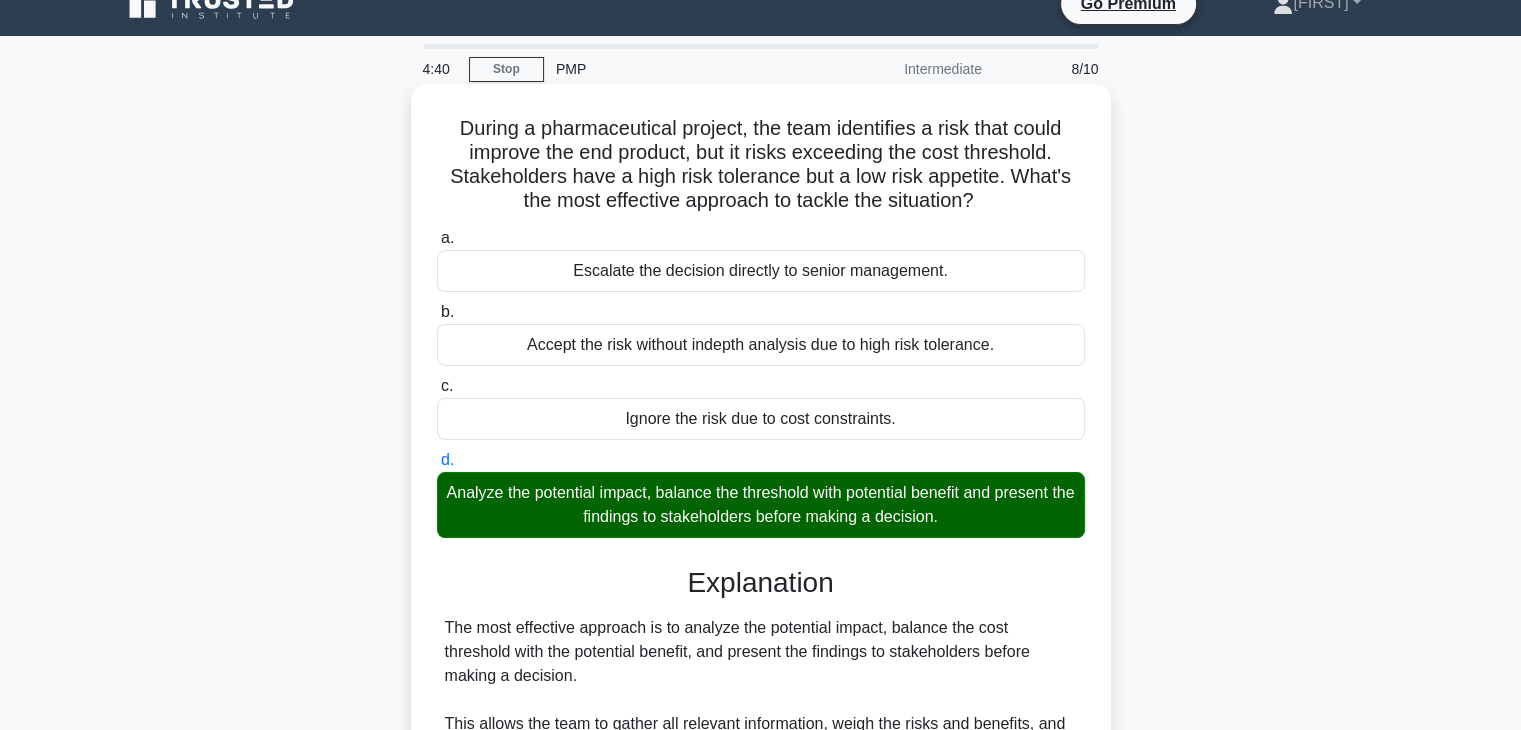 scroll, scrollTop: 406, scrollLeft: 0, axis: vertical 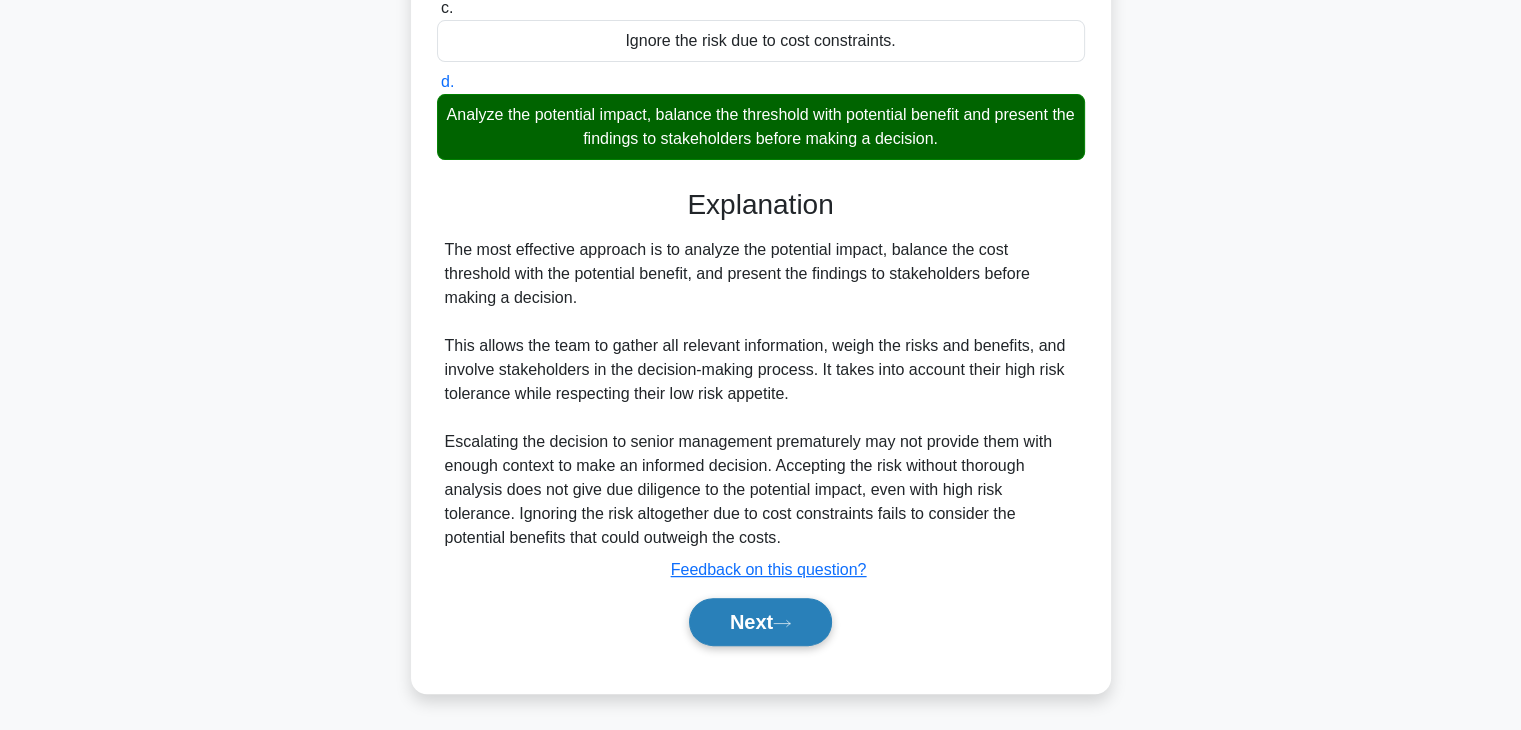 click on "Next" at bounding box center [760, 622] 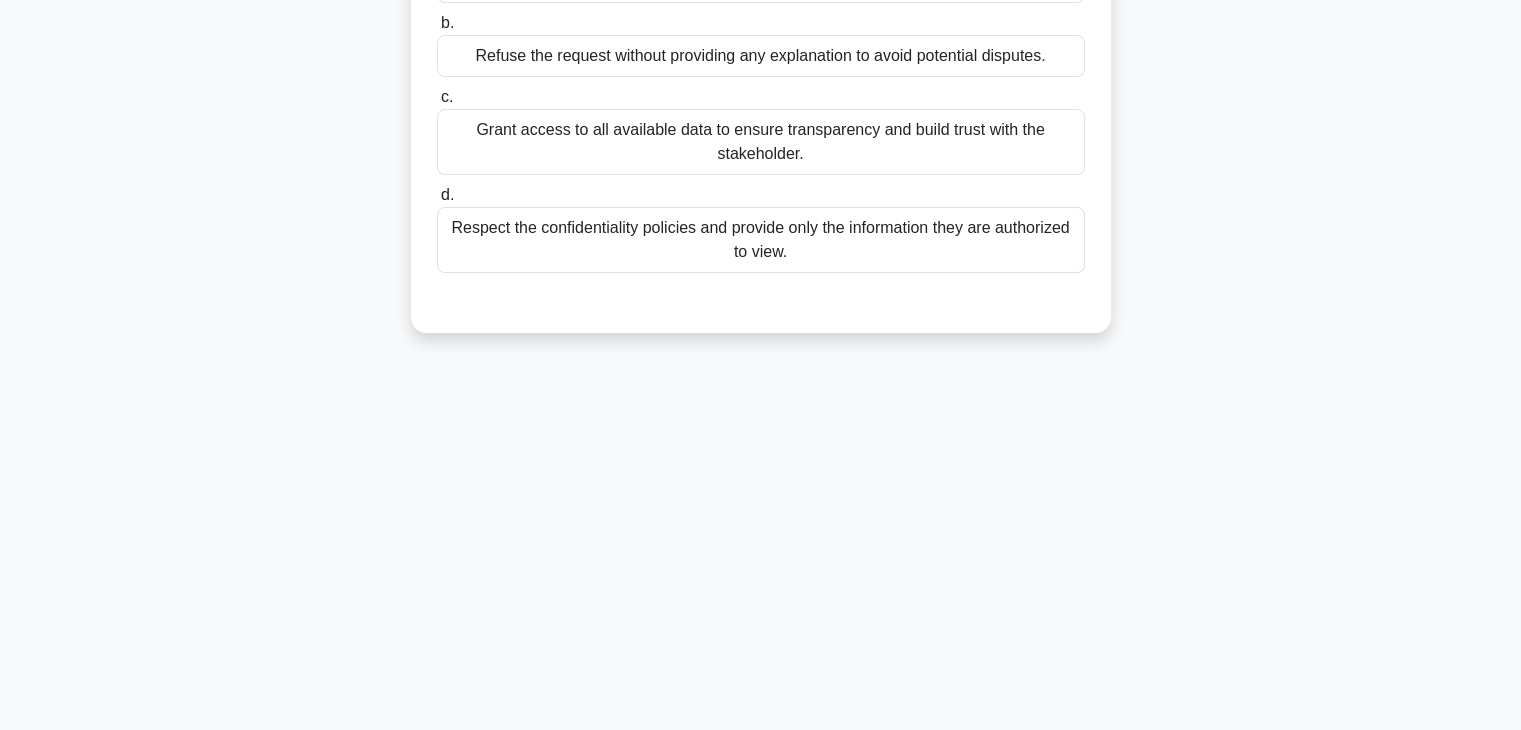scroll, scrollTop: 0, scrollLeft: 0, axis: both 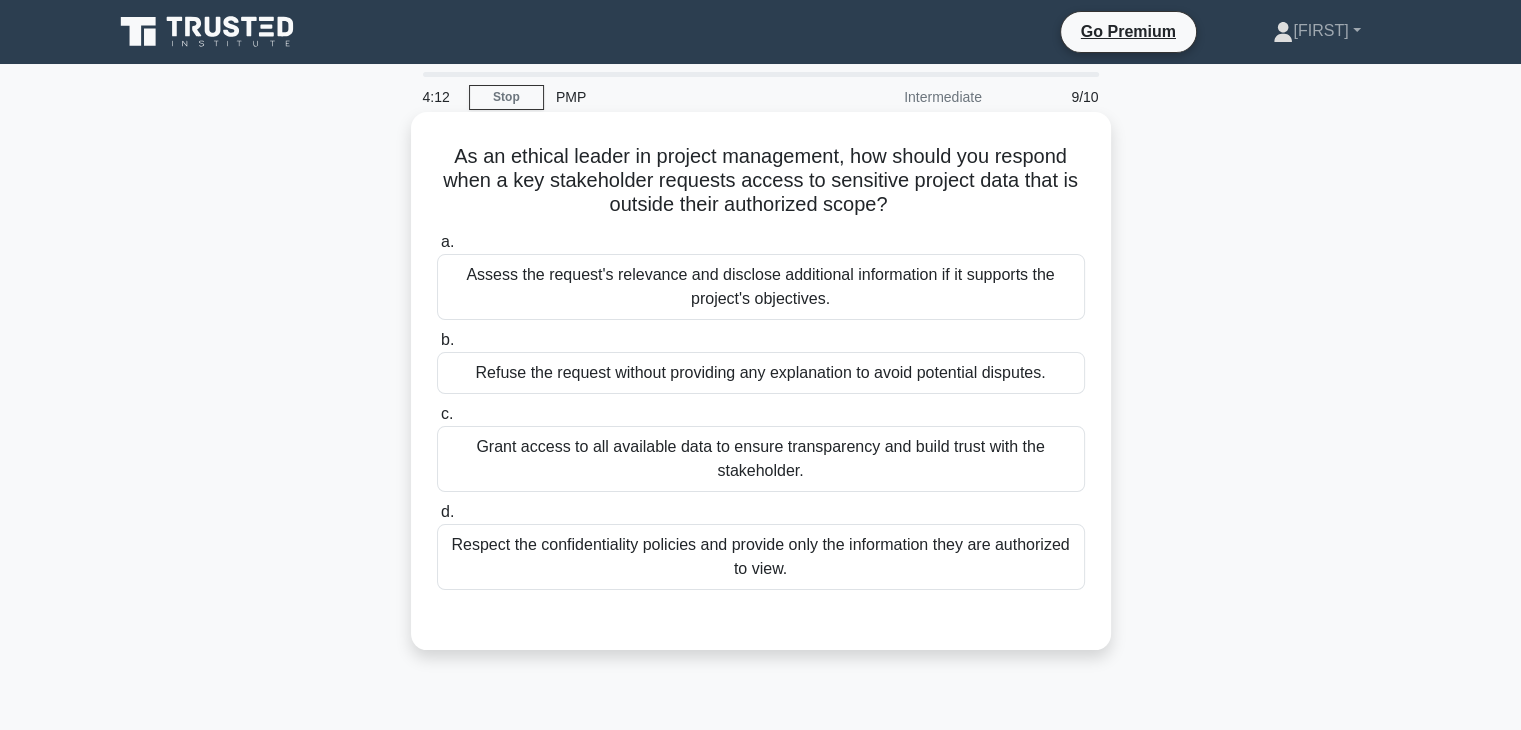 click on "Respect the confidentiality policies and provide only the information they are authorized to view." at bounding box center (761, 557) 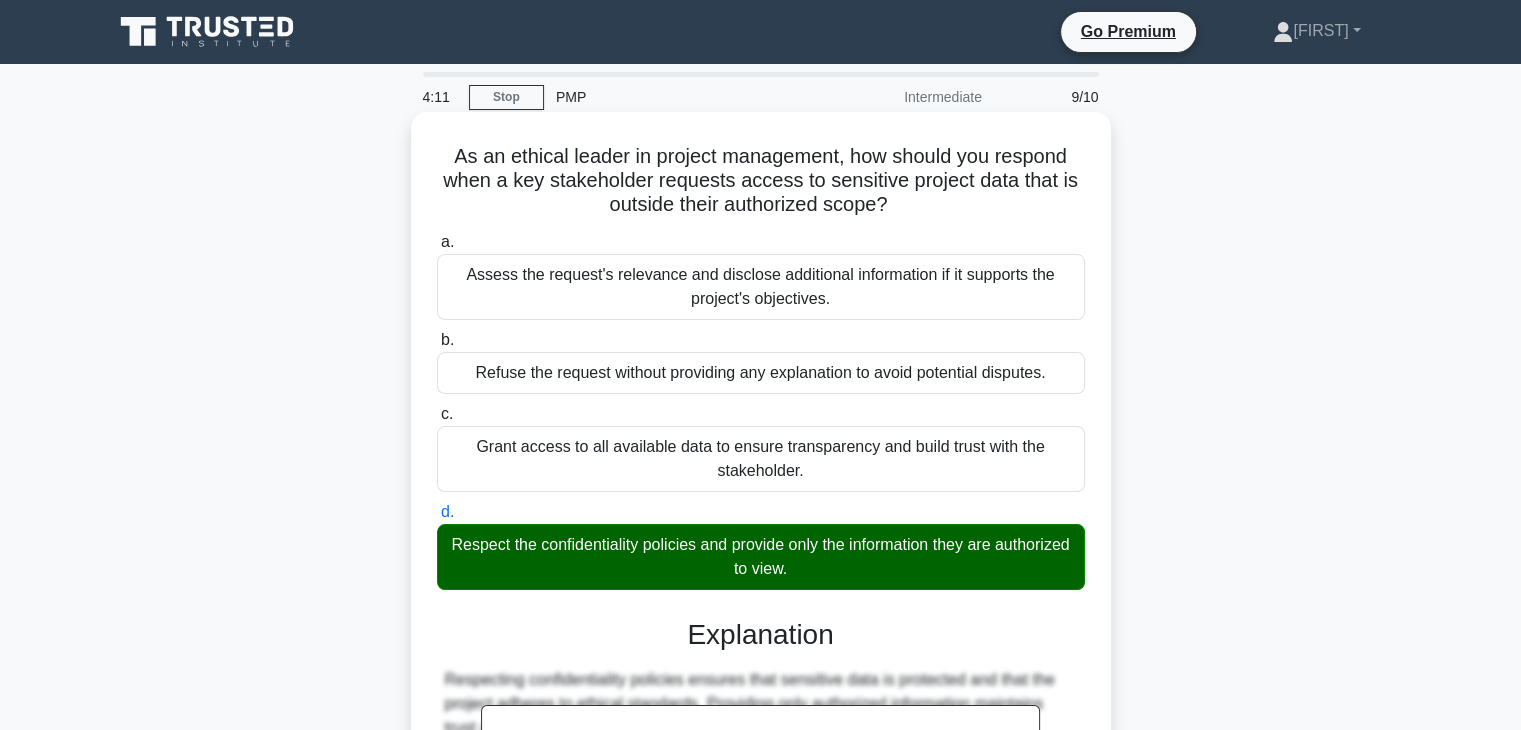 scroll, scrollTop: 358, scrollLeft: 0, axis: vertical 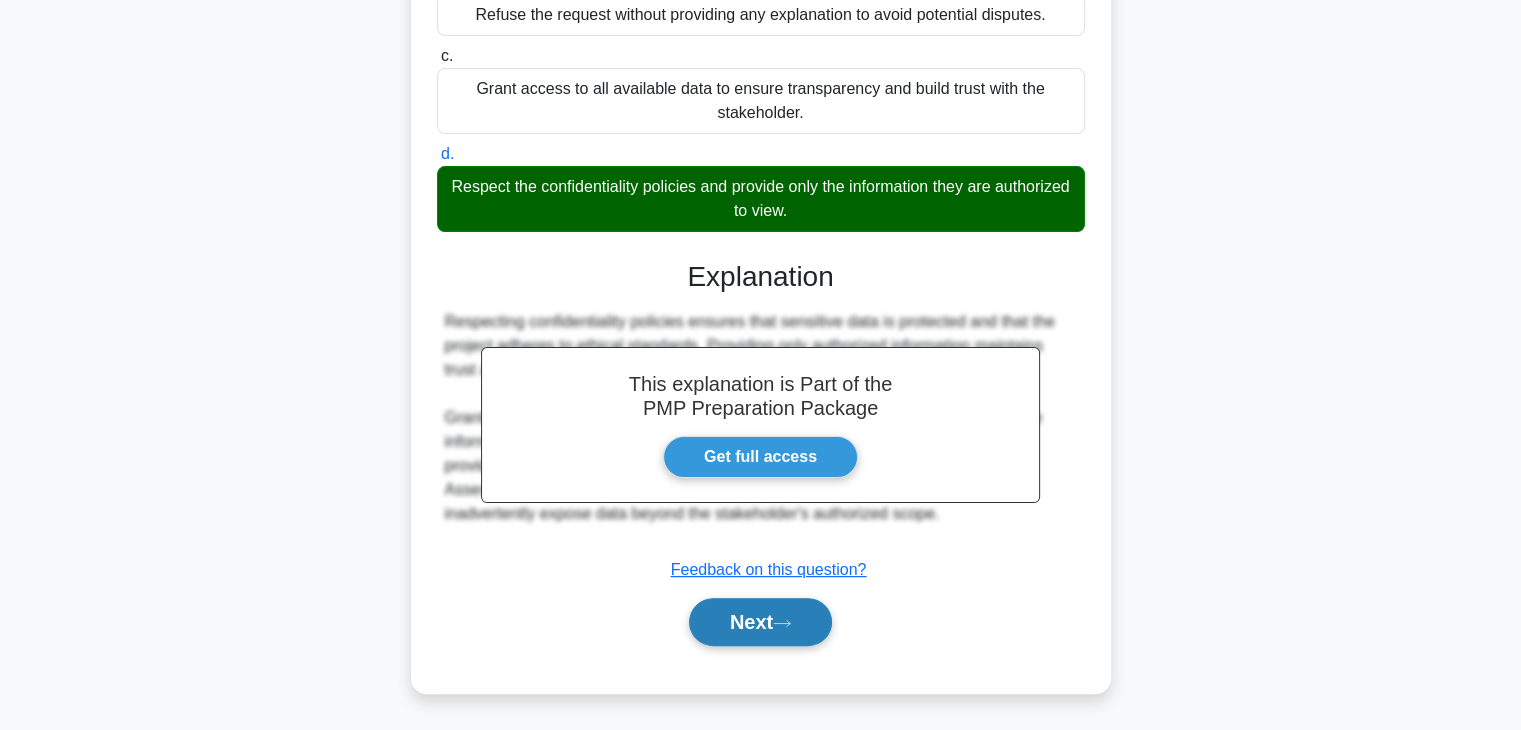 click on "Next" at bounding box center [760, 622] 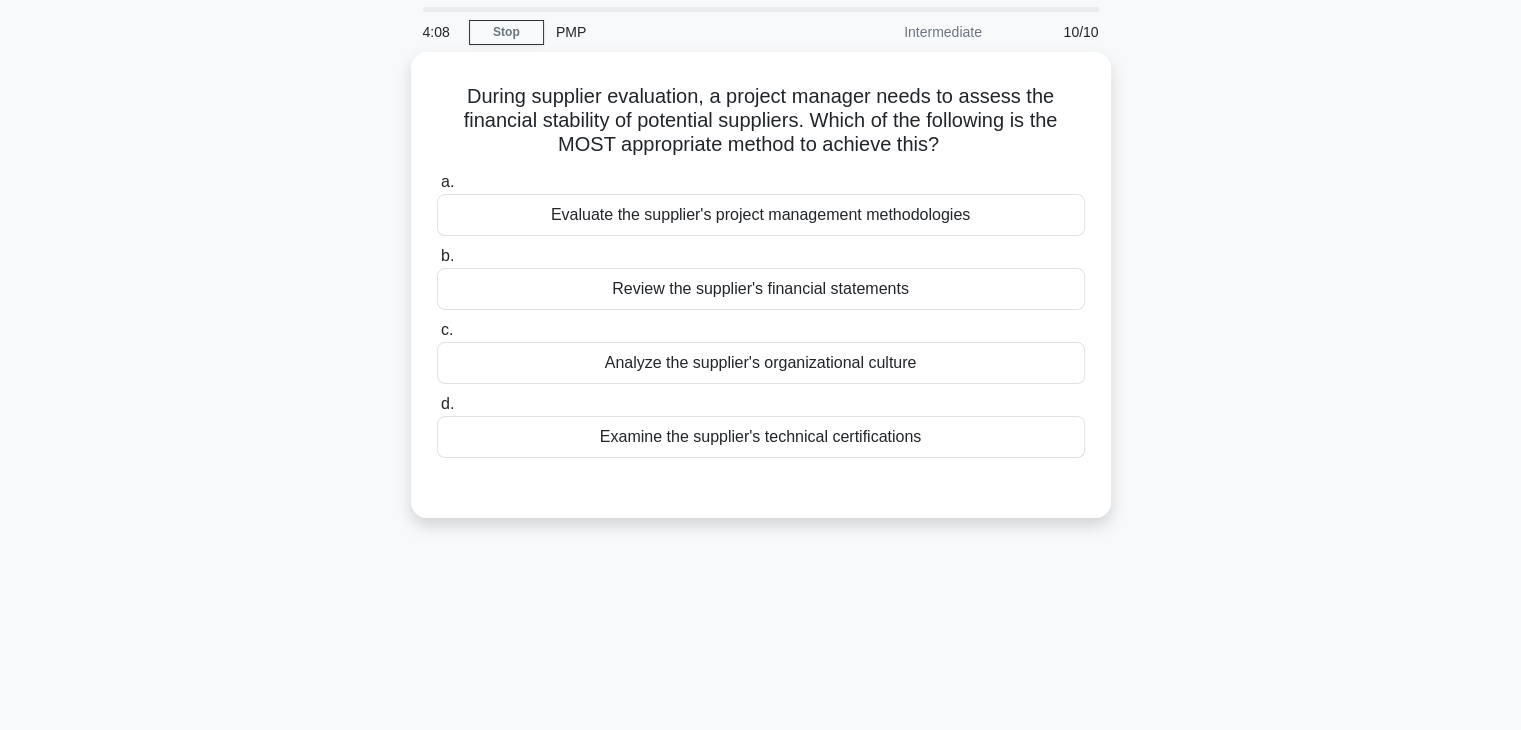scroll, scrollTop: 61, scrollLeft: 0, axis: vertical 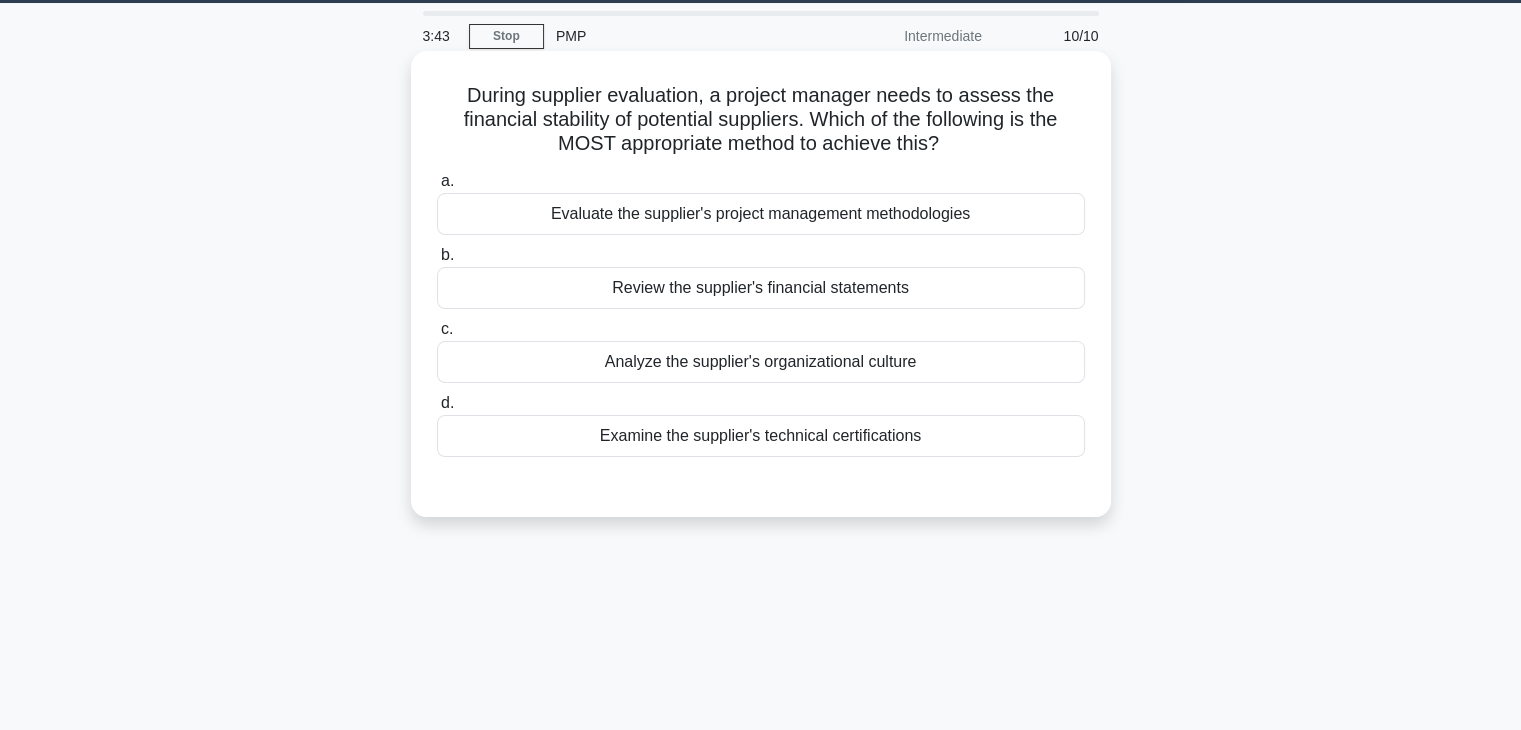click on "Review the supplier's financial statements" at bounding box center (761, 288) 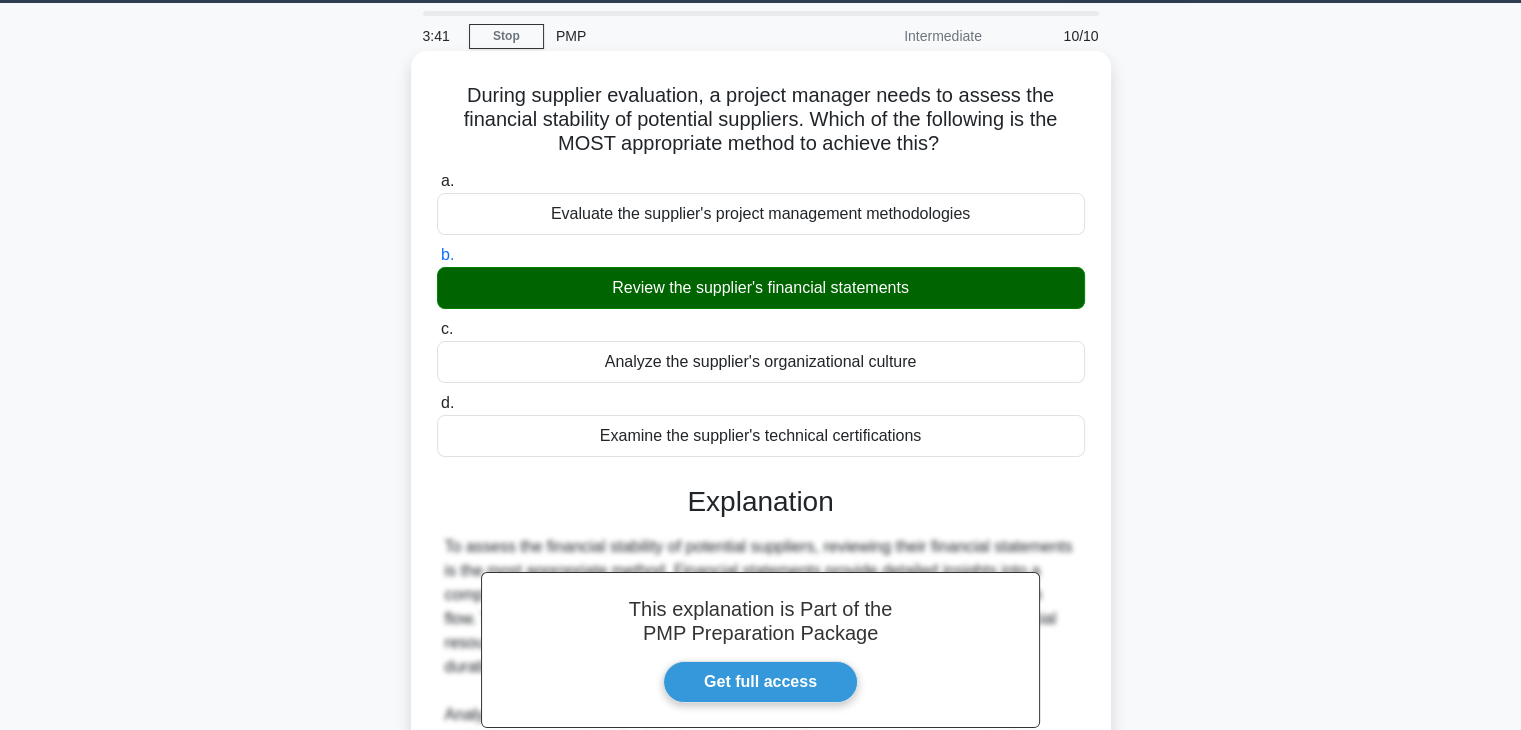 scroll, scrollTop: 351, scrollLeft: 0, axis: vertical 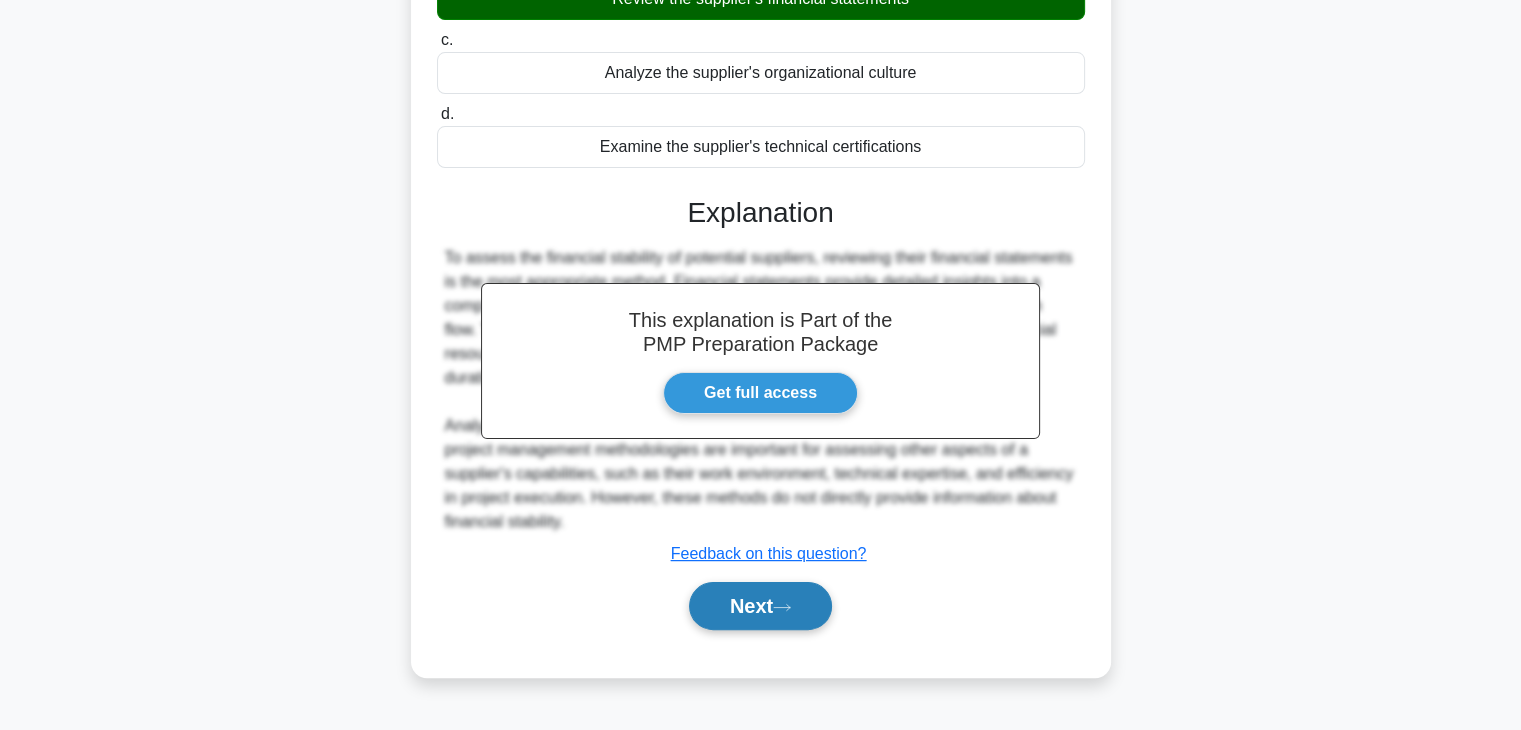 click on "Next" at bounding box center [760, 606] 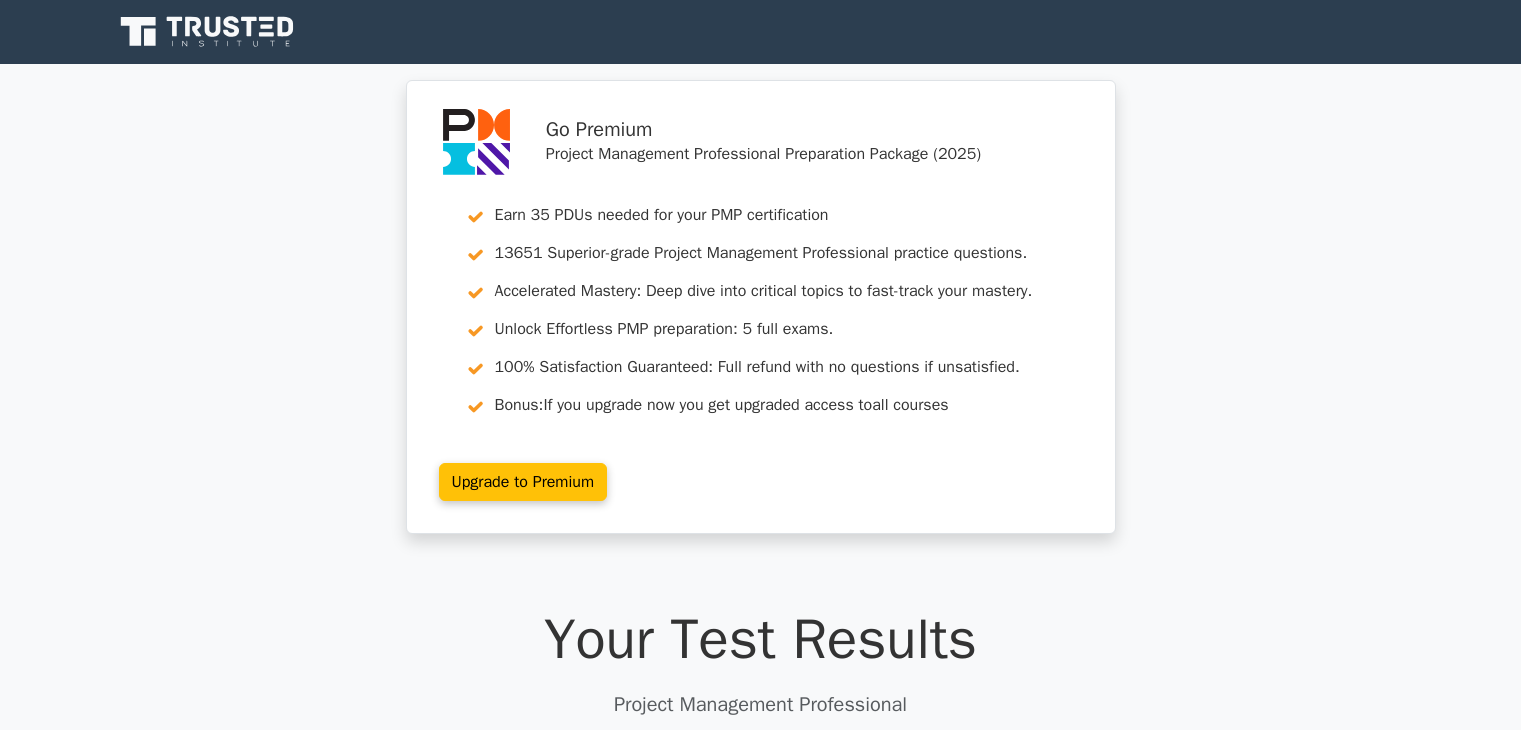 scroll, scrollTop: 0, scrollLeft: 0, axis: both 